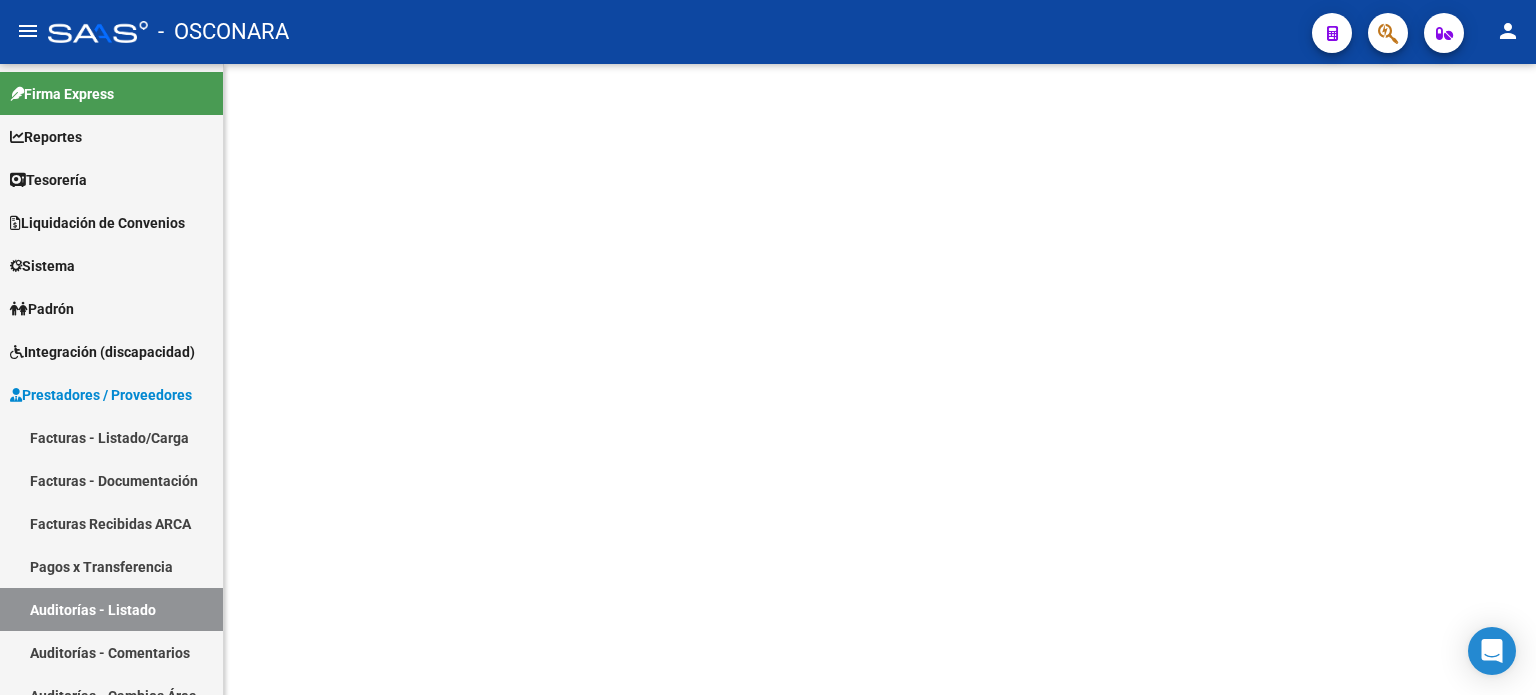 scroll, scrollTop: 0, scrollLeft: 0, axis: both 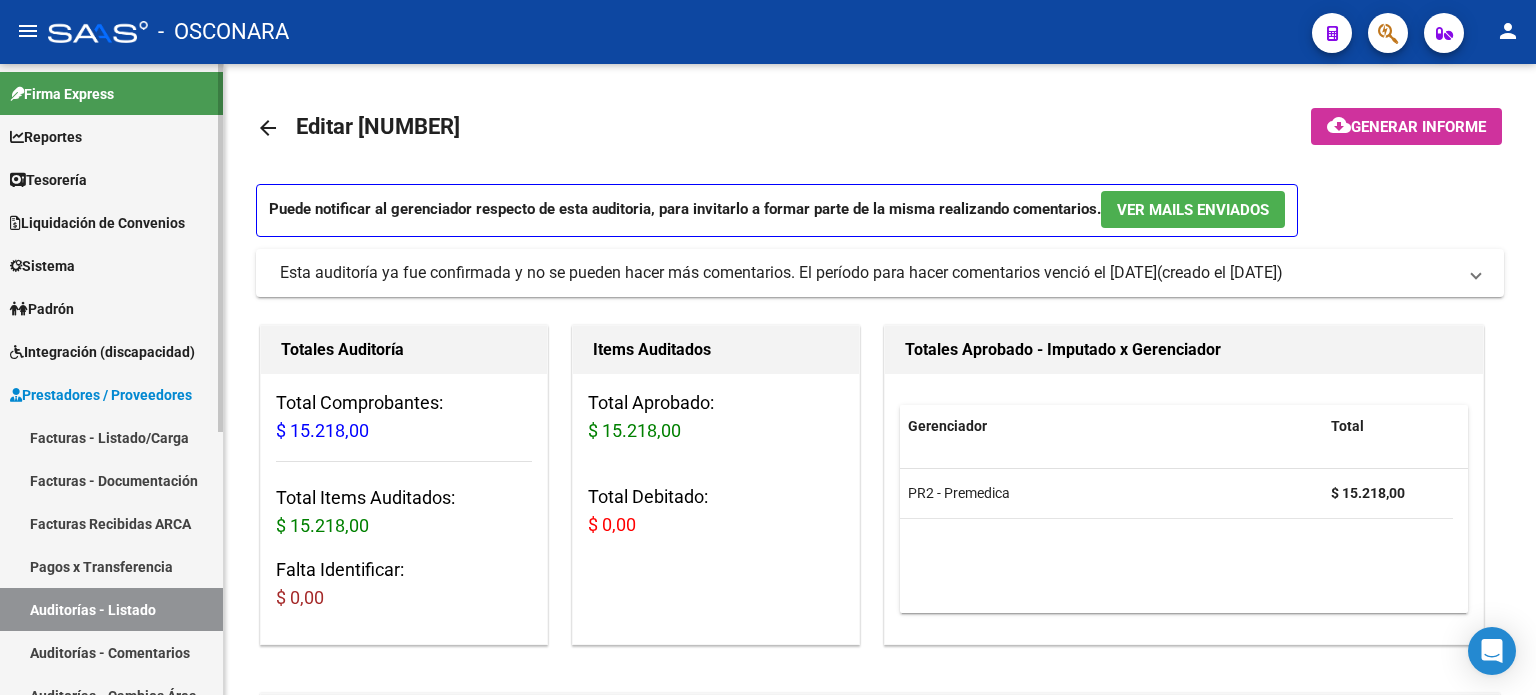 click on "Facturas - Listado/Carga" at bounding box center (111, 437) 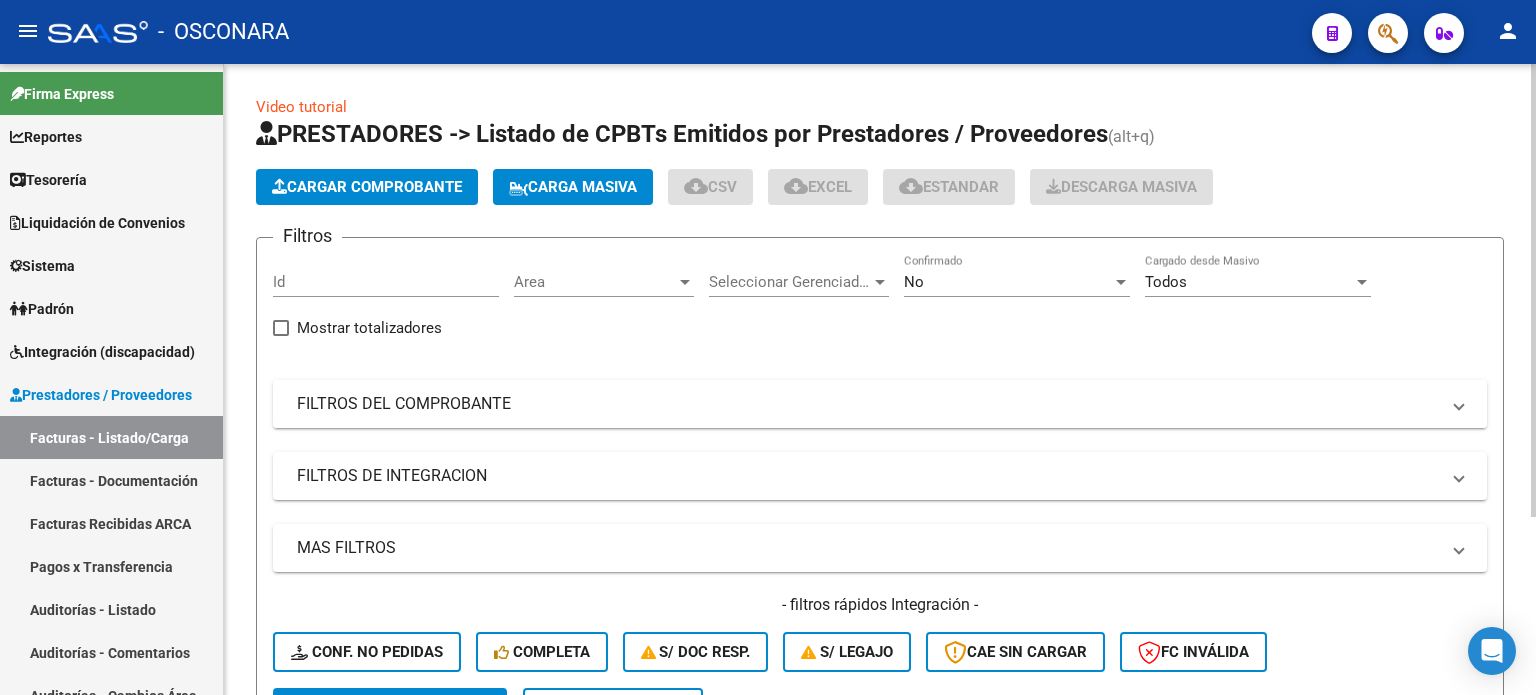 click on "FILTROS DEL COMPROBANTE" at bounding box center [868, 404] 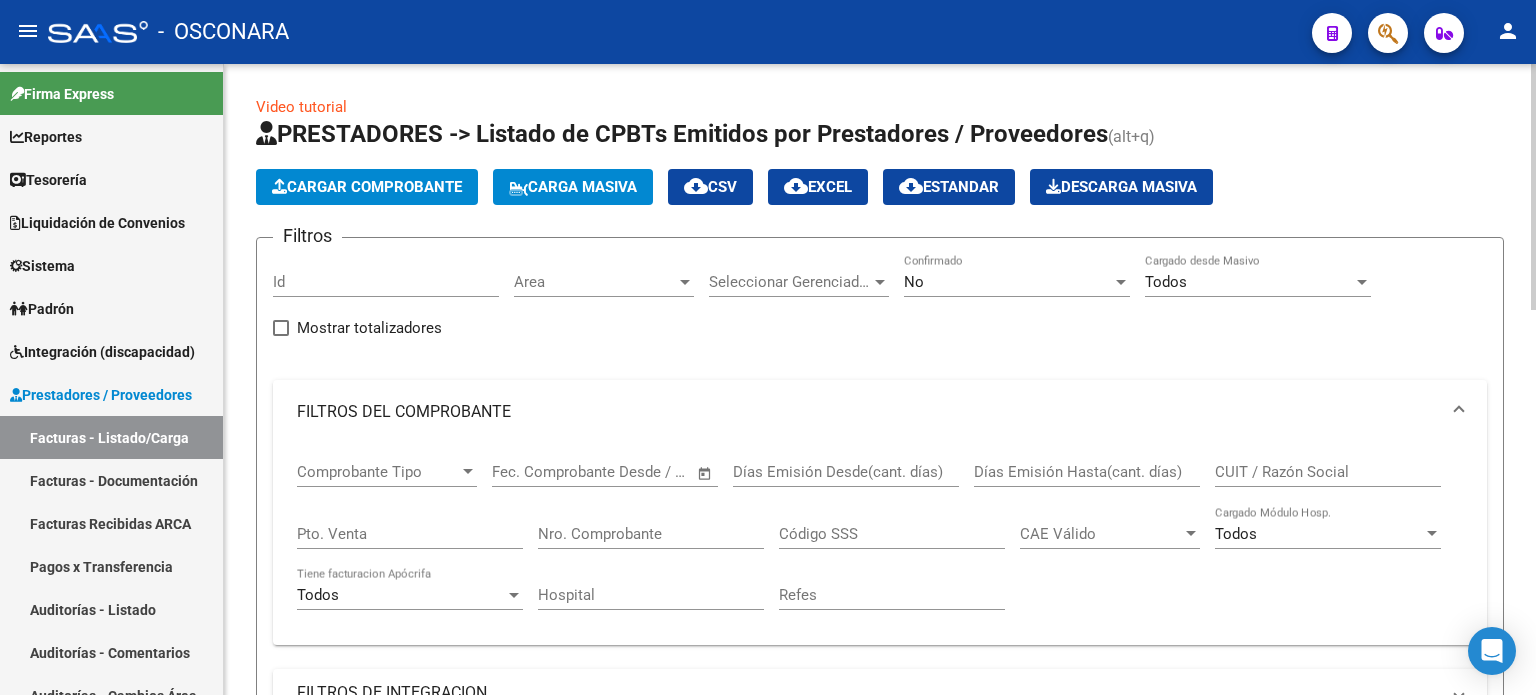 click on "Nro. Comprobante" at bounding box center (651, 534) 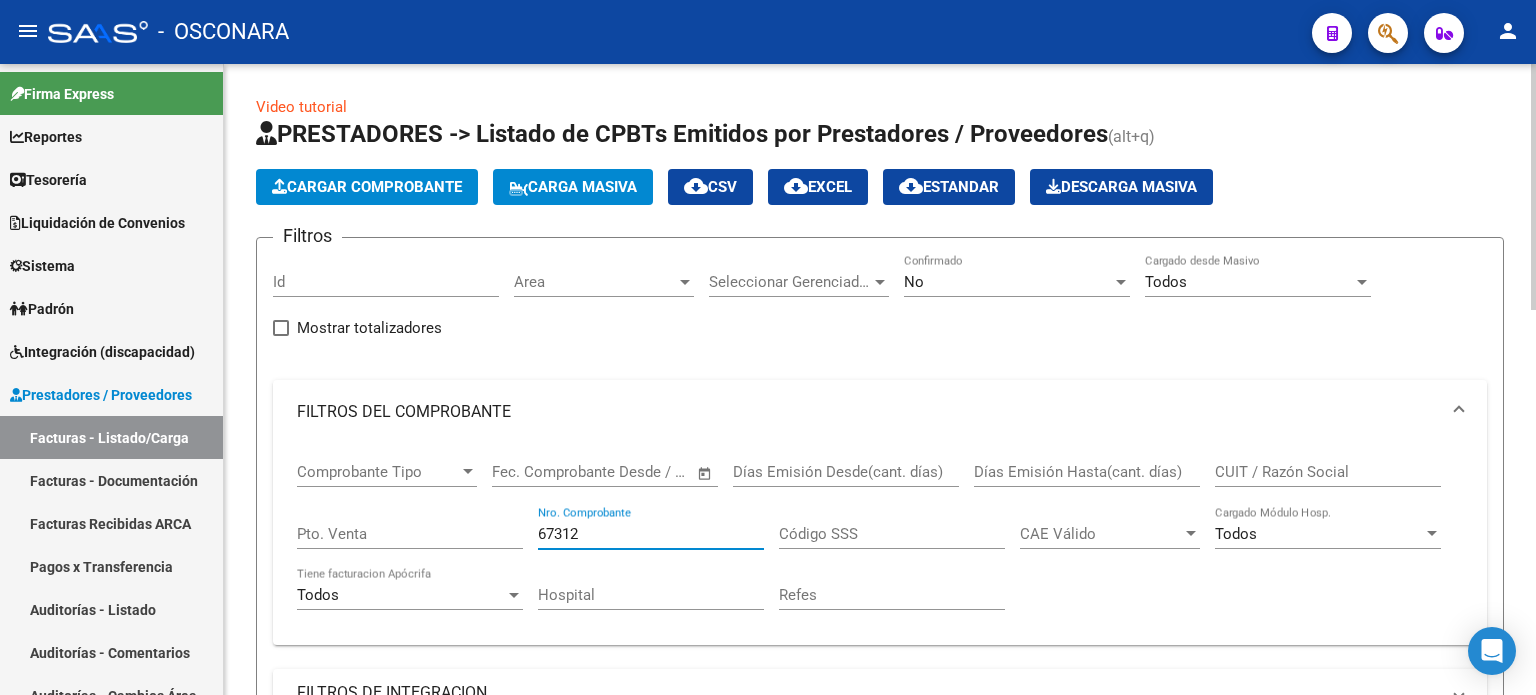 type on "67312" 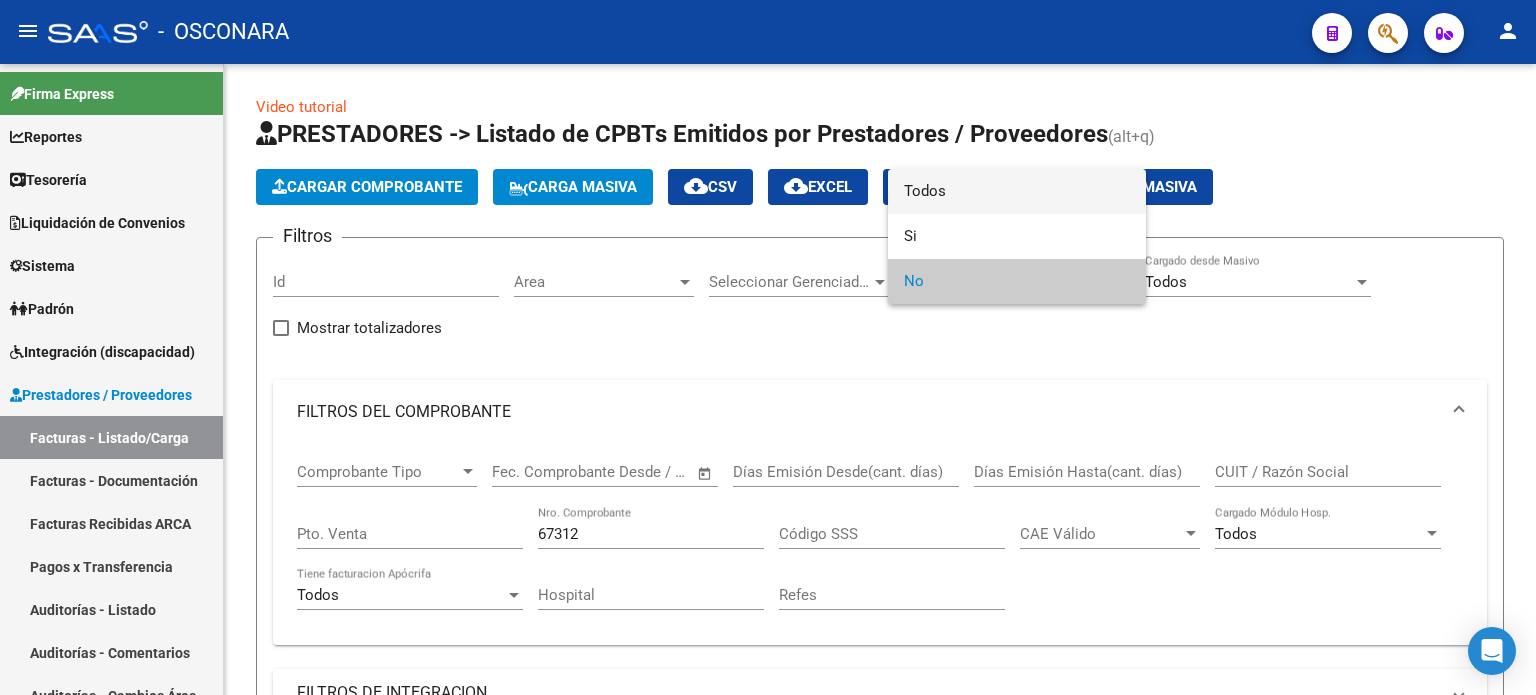 click on "Todos" at bounding box center (1017, 191) 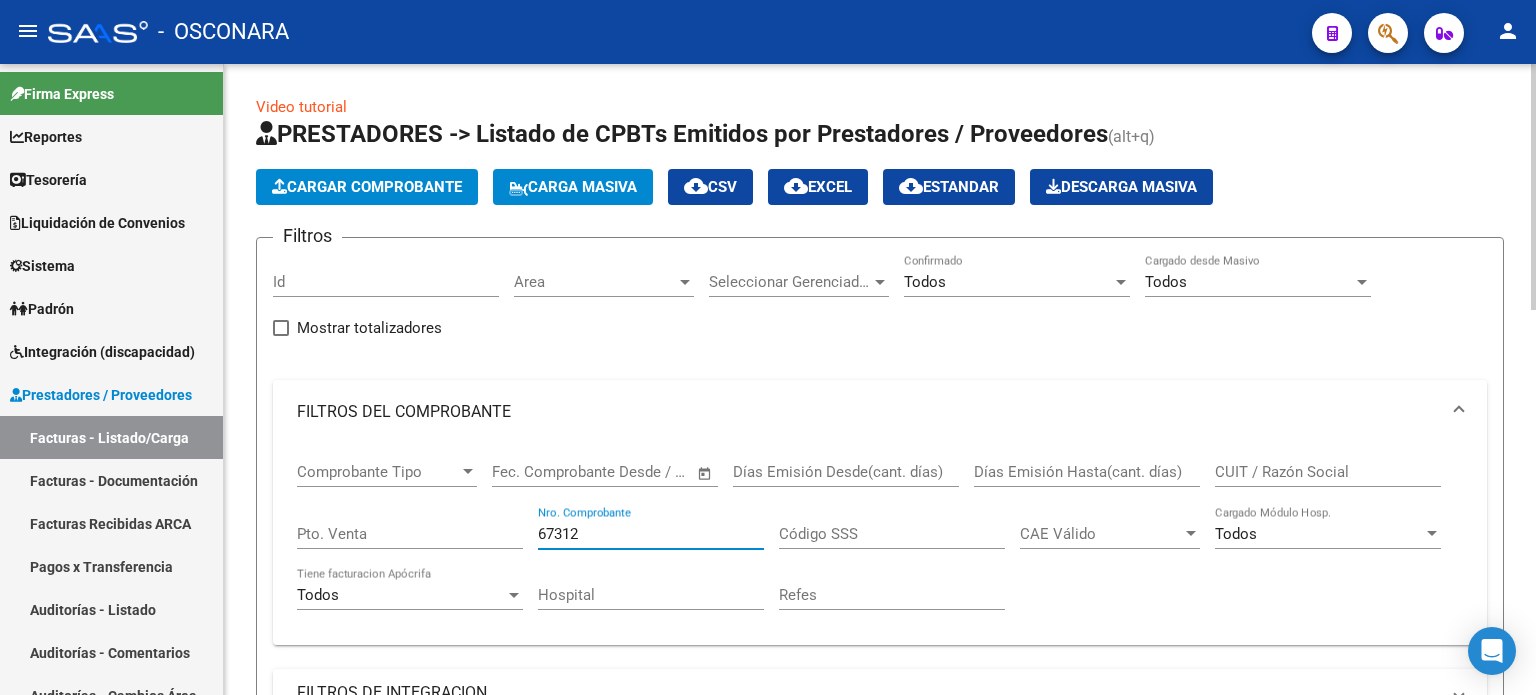 click on "67312" at bounding box center (651, 534) 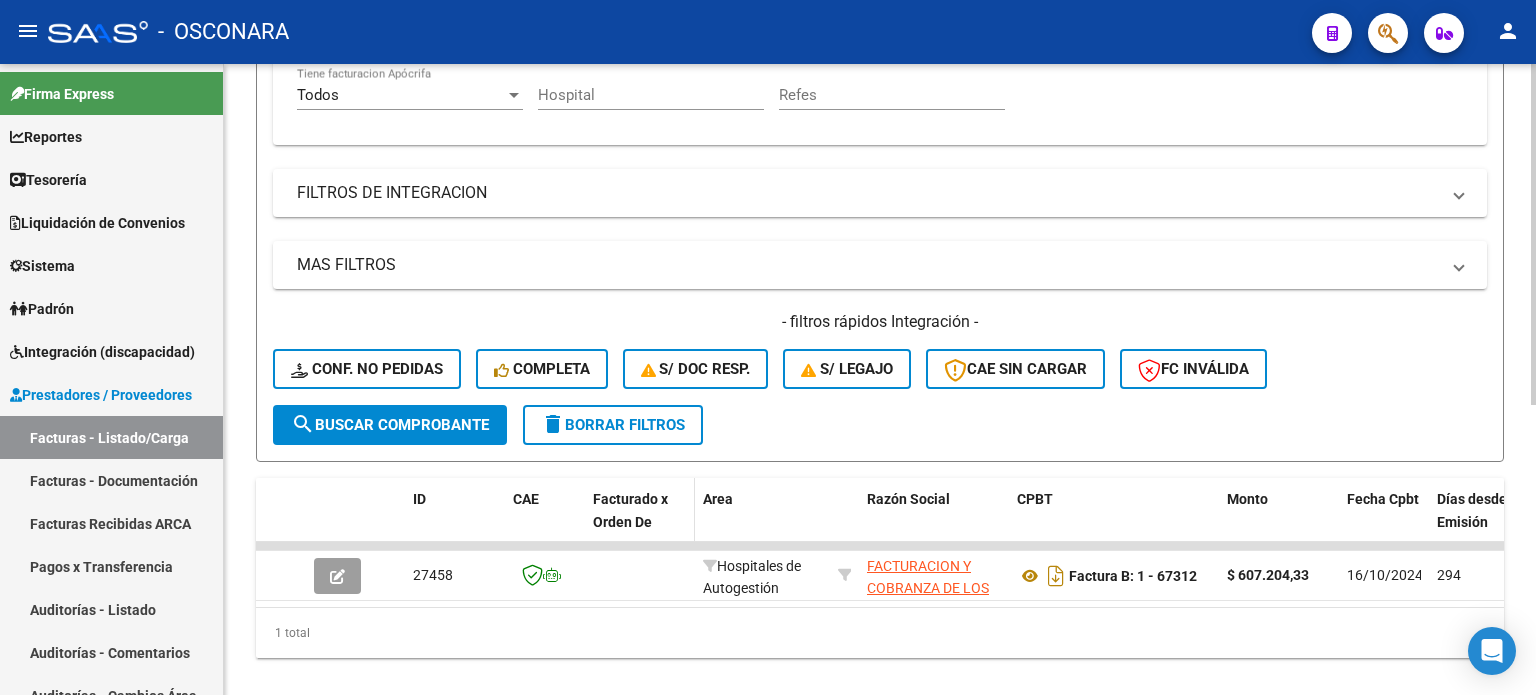 scroll, scrollTop: 538, scrollLeft: 0, axis: vertical 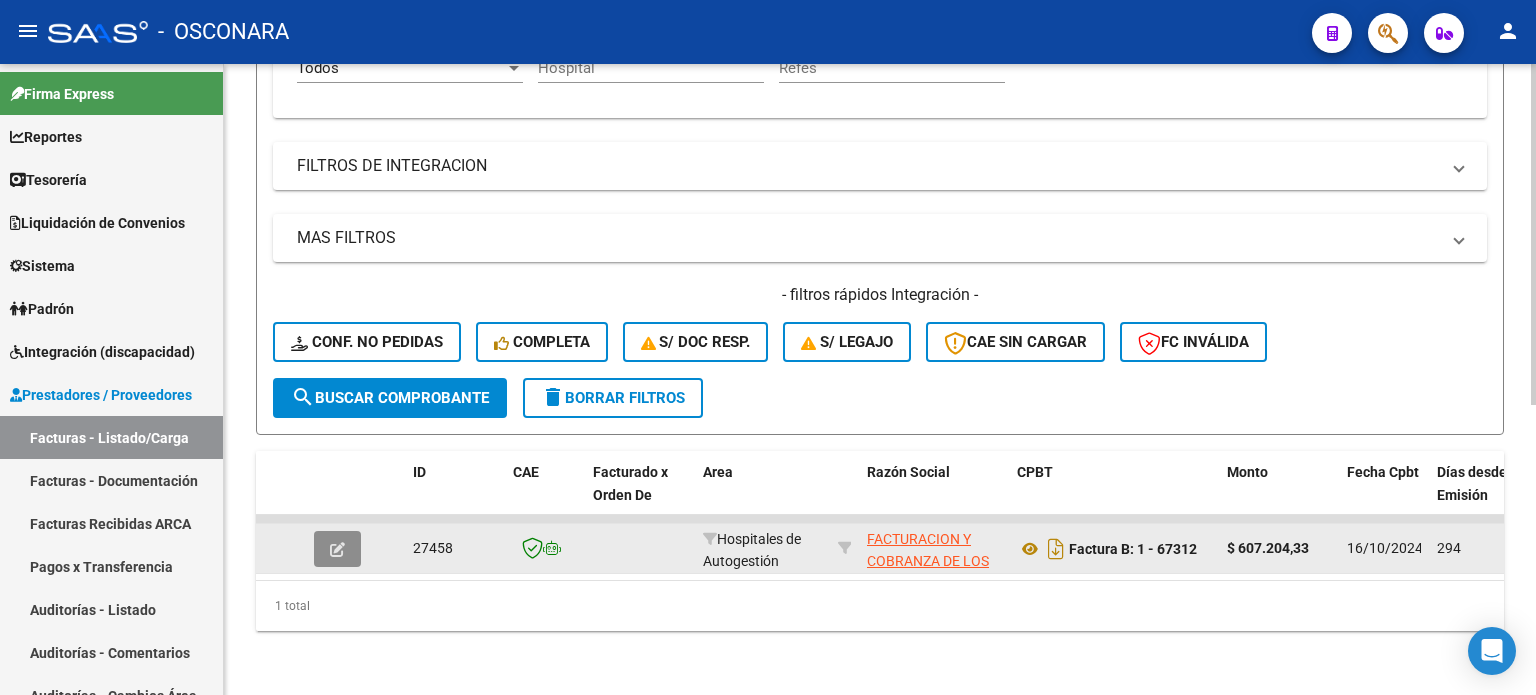 click 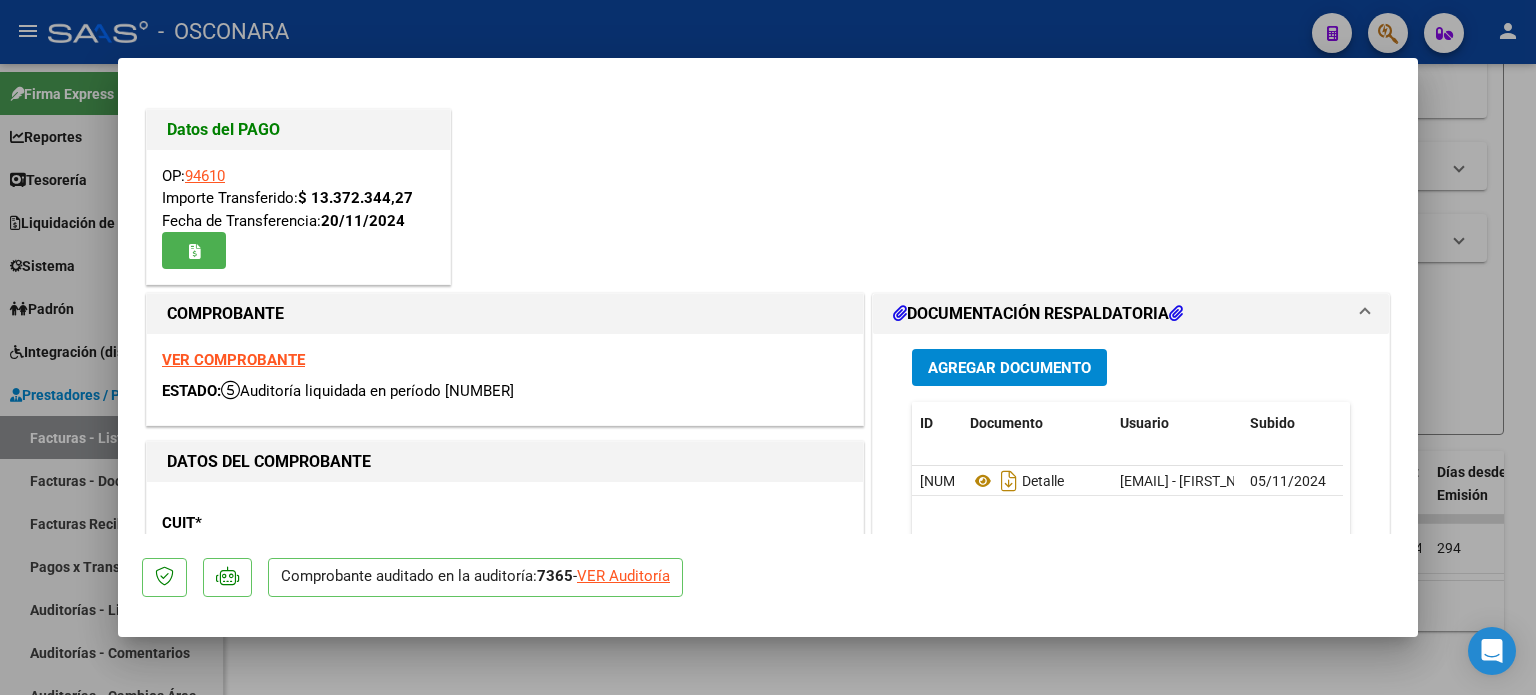 drag, startPoint x: 649, startPoint y: 567, endPoint x: 639, endPoint y: 581, distance: 17.20465 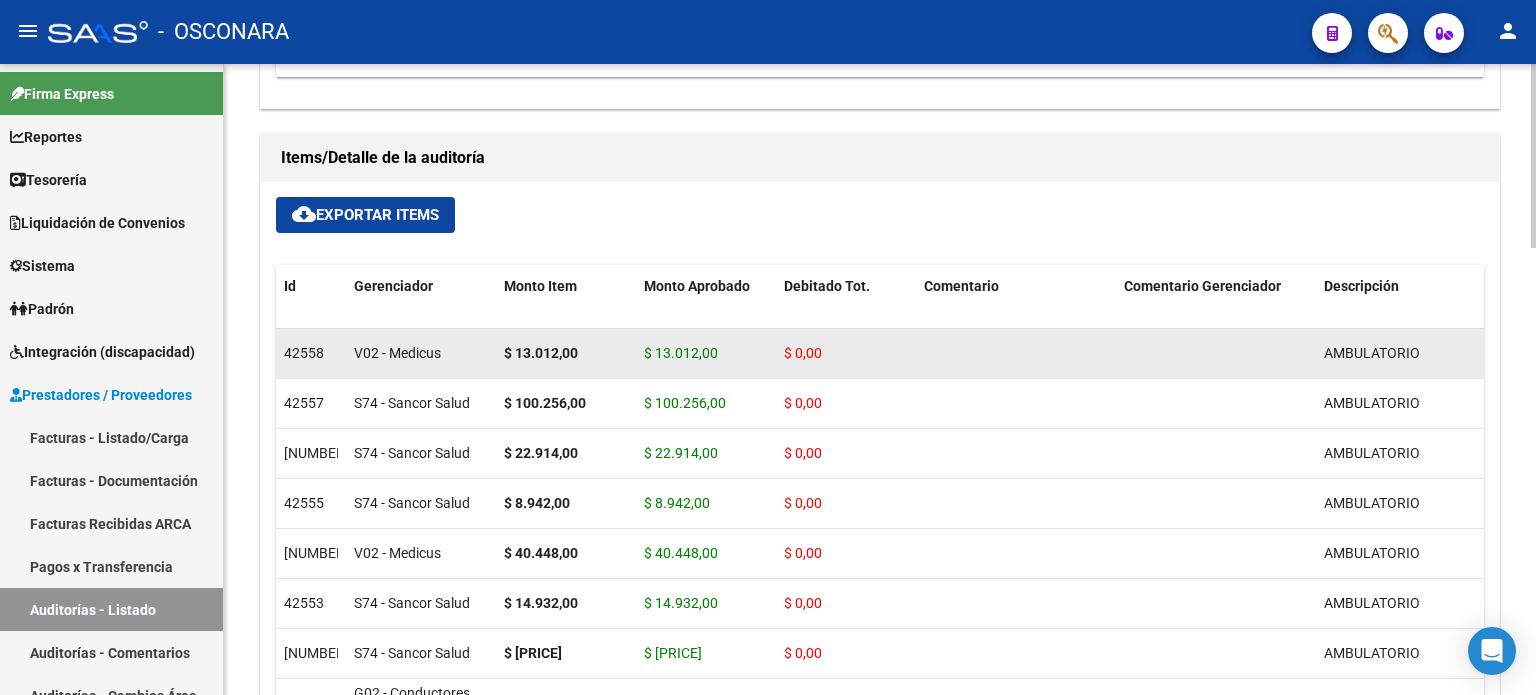 scroll, scrollTop: 1500, scrollLeft: 0, axis: vertical 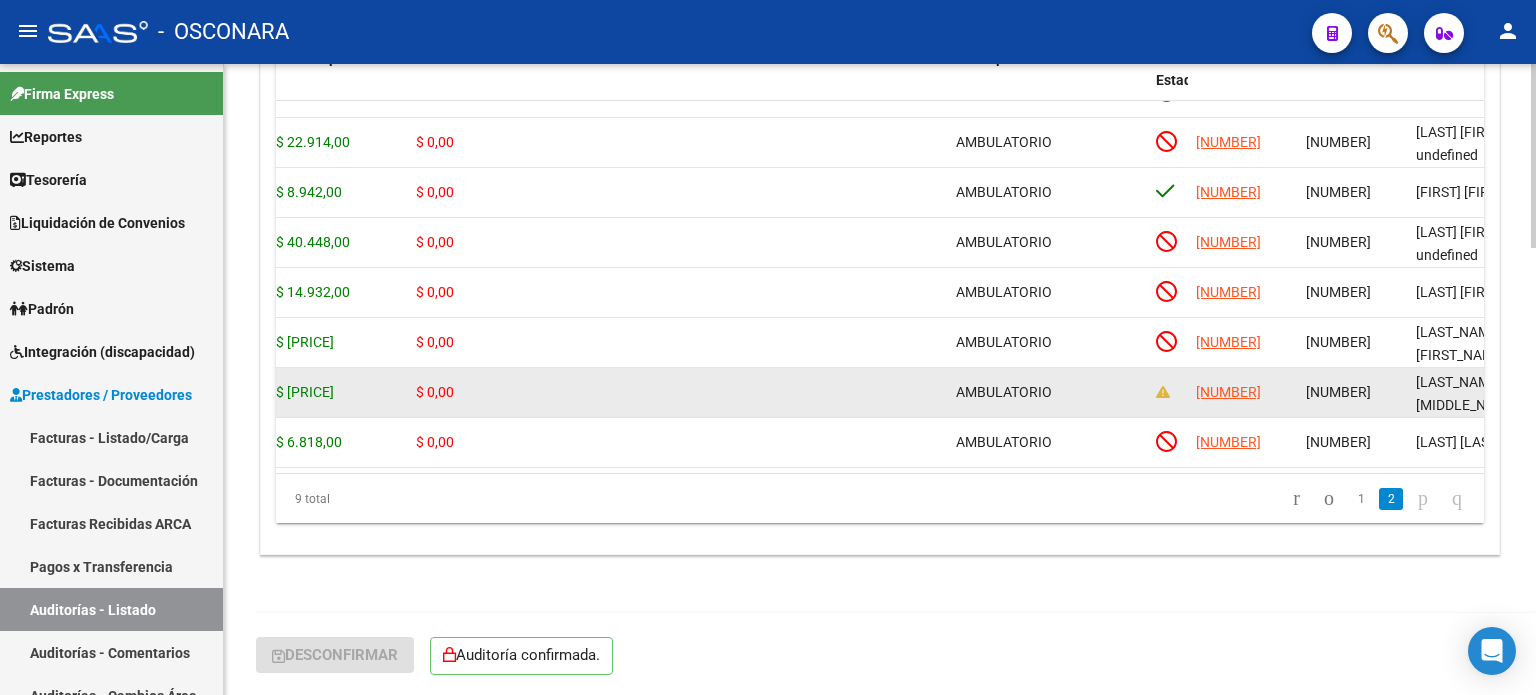 click 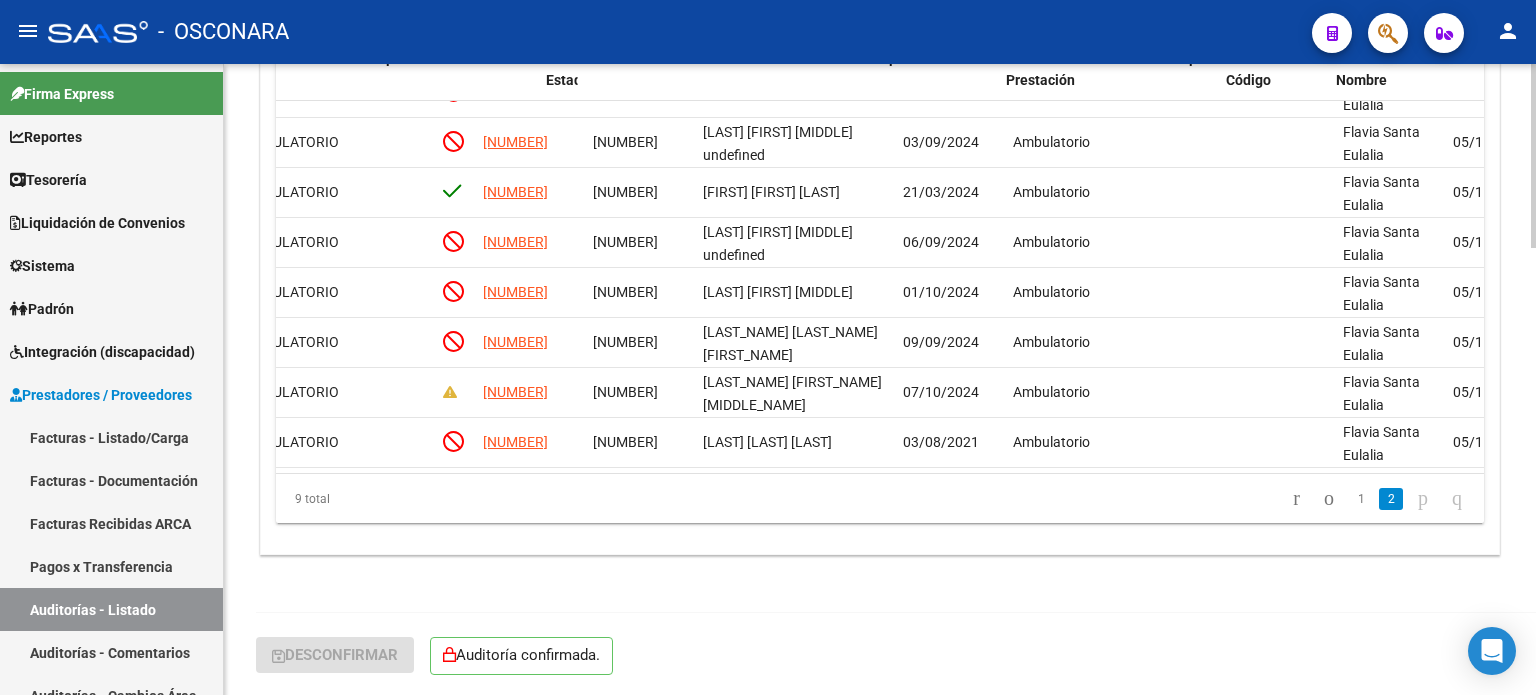 scroll, scrollTop: 98, scrollLeft: 0, axis: vertical 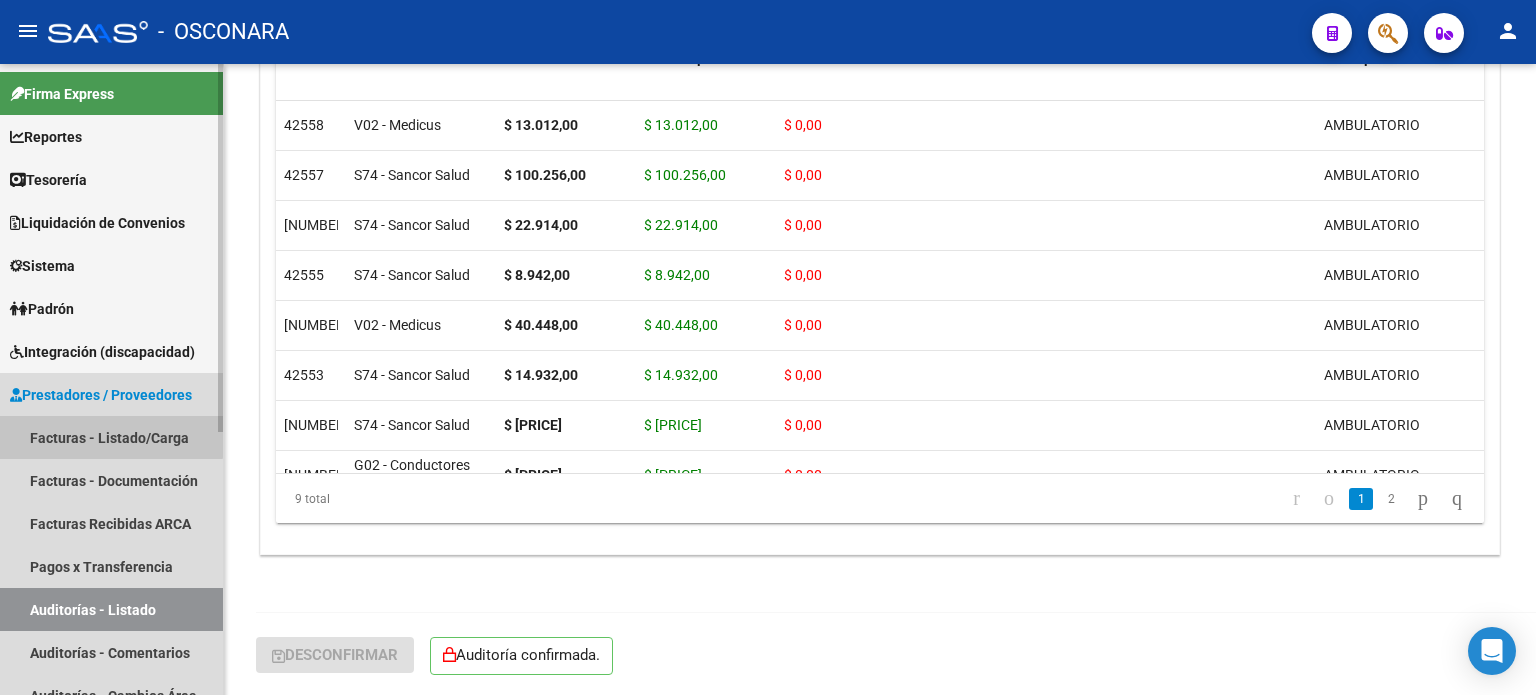 click on "Facturas - Listado/Carga" at bounding box center (111, 437) 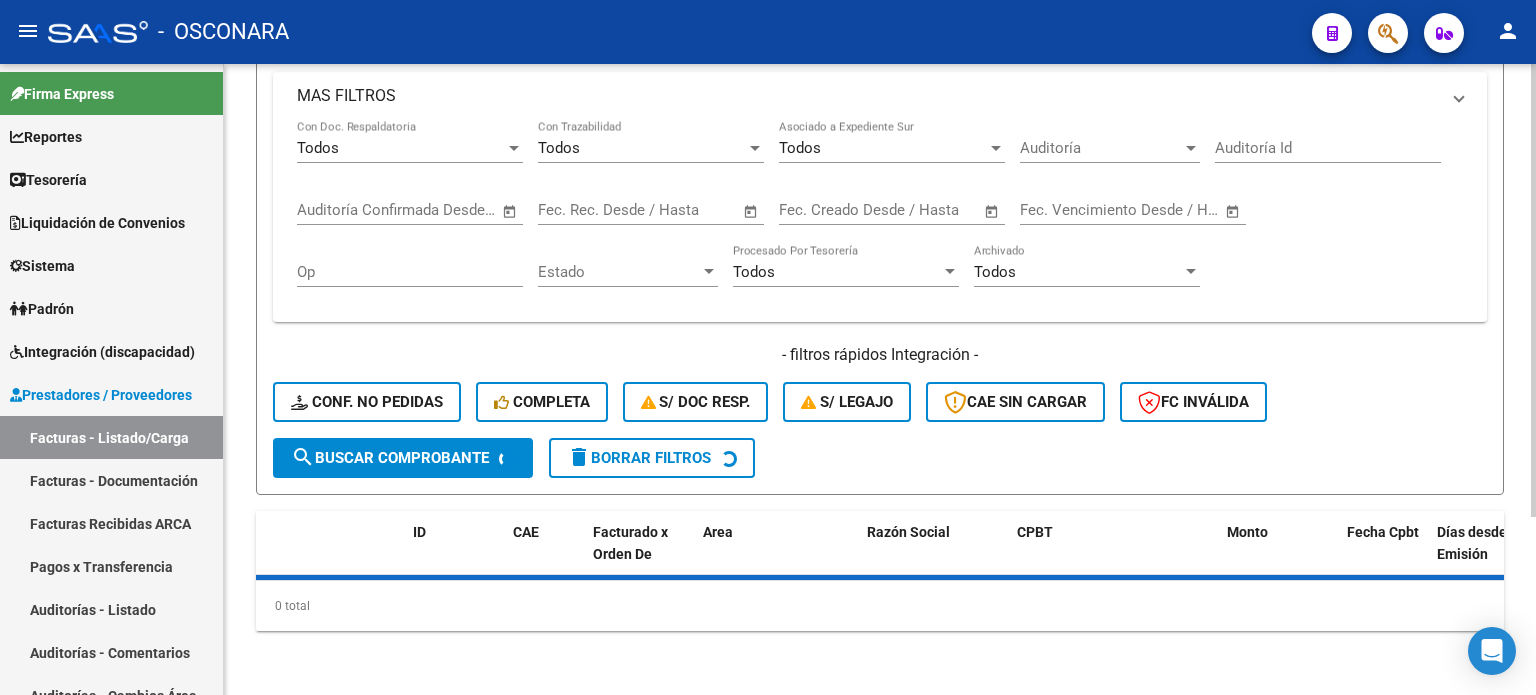 scroll, scrollTop: 0, scrollLeft: 0, axis: both 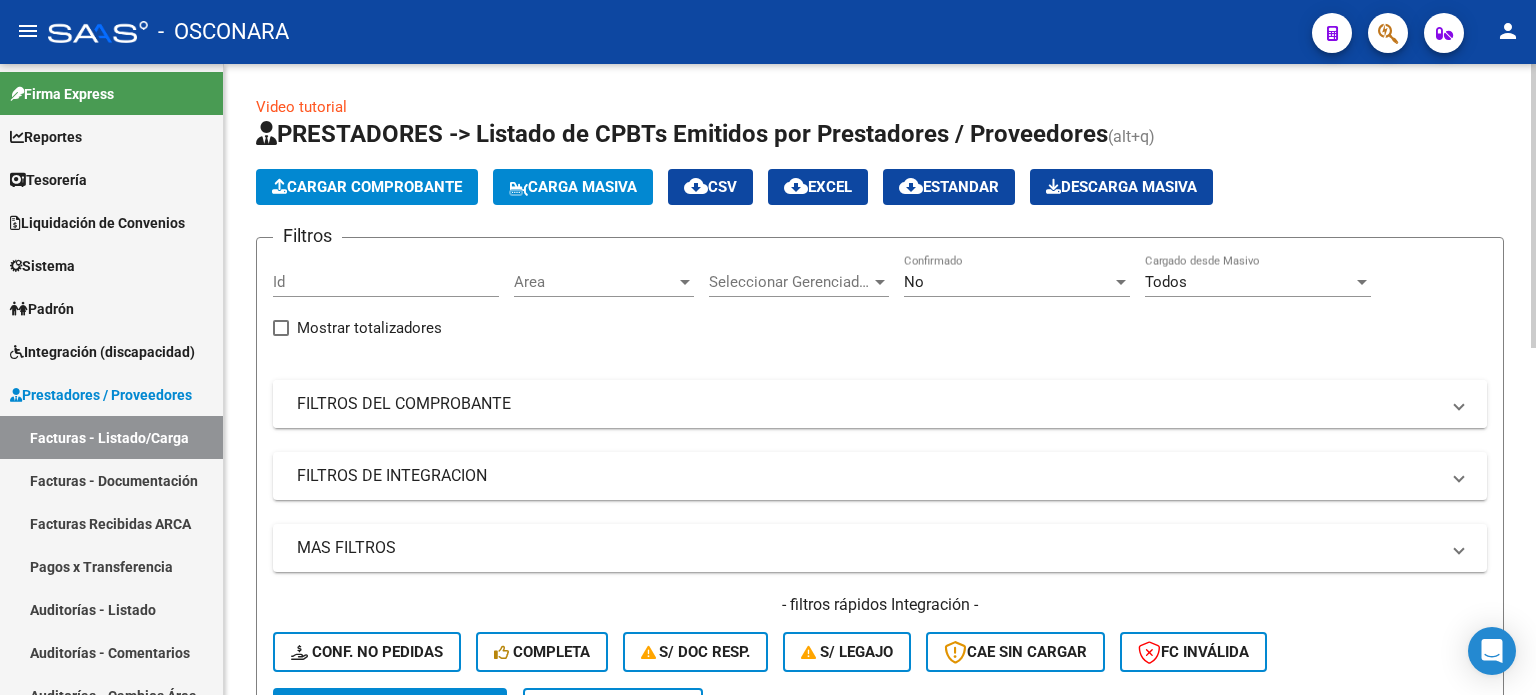 click on "FILTROS DEL COMPROBANTE" at bounding box center [880, 404] 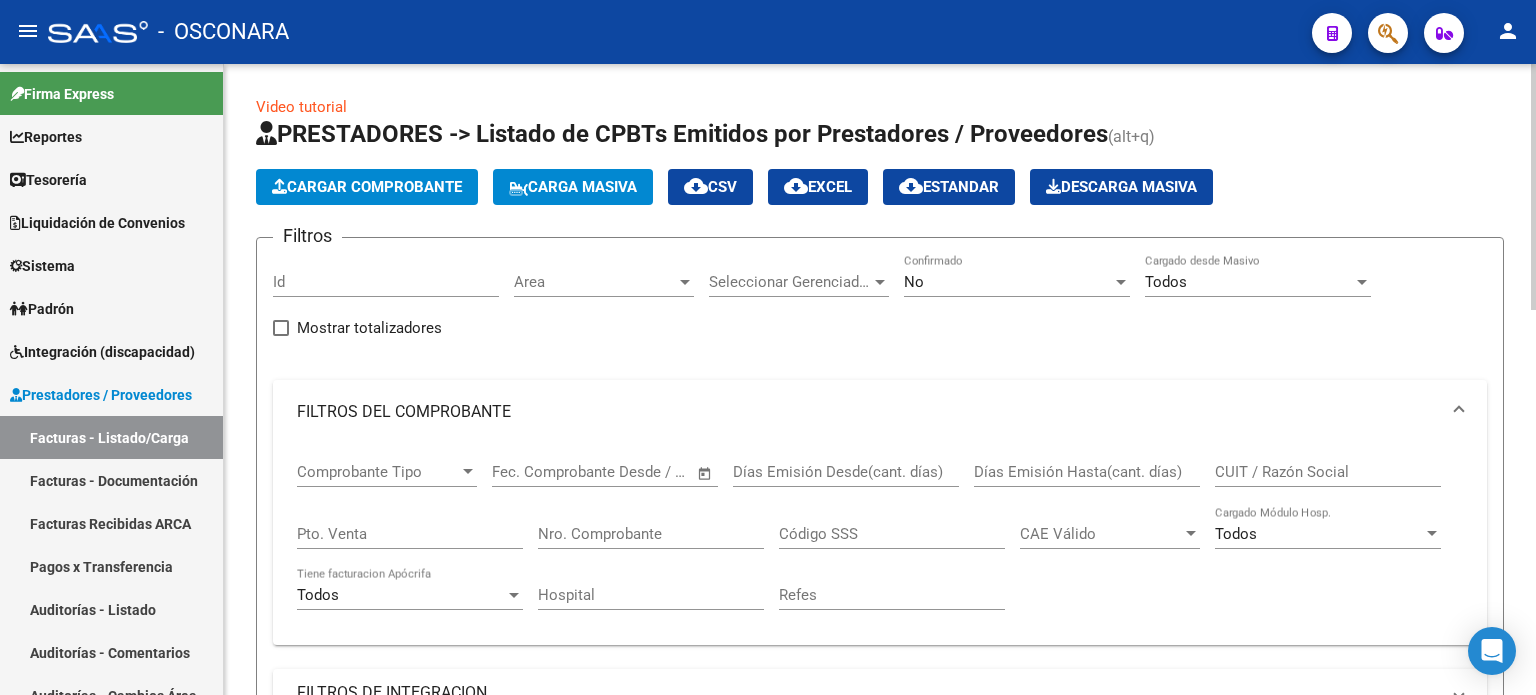 click on "Nro. Comprobante" 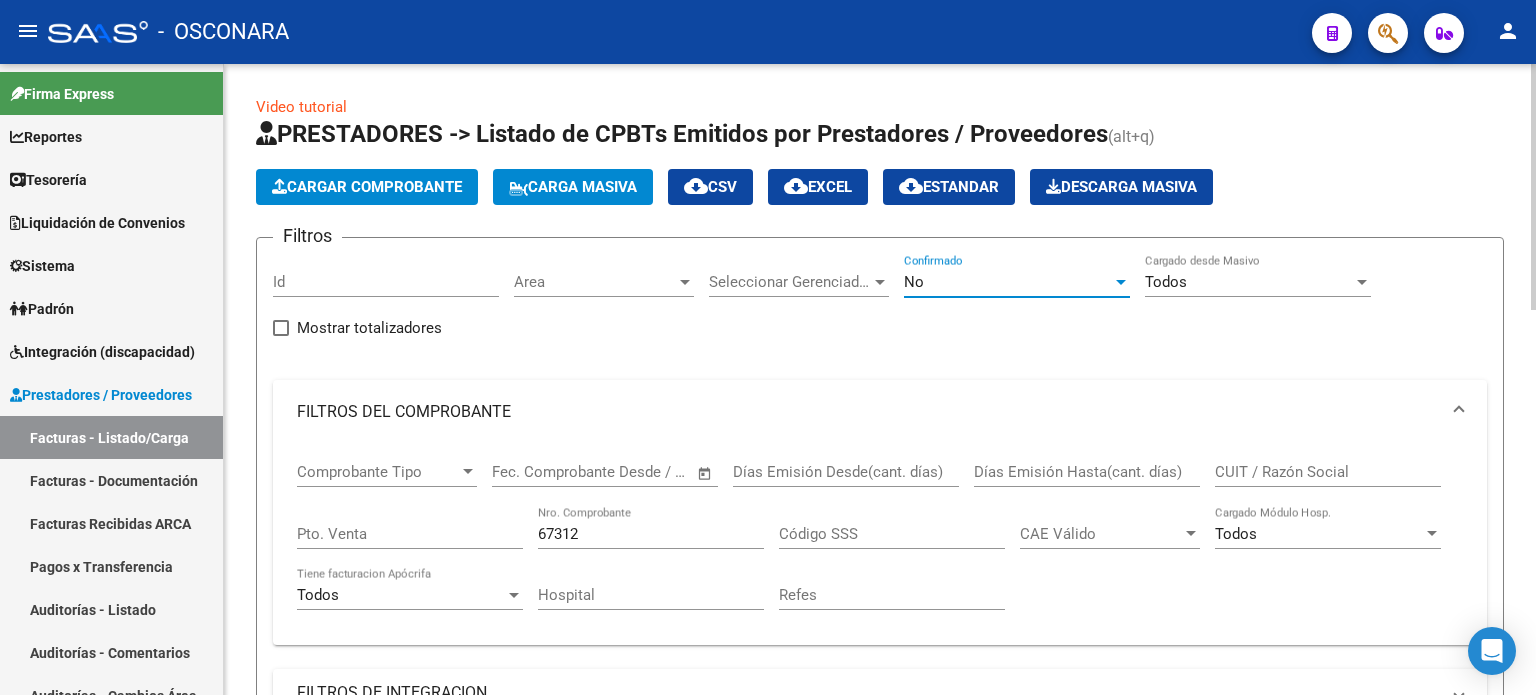 click on "No" at bounding box center [1008, 282] 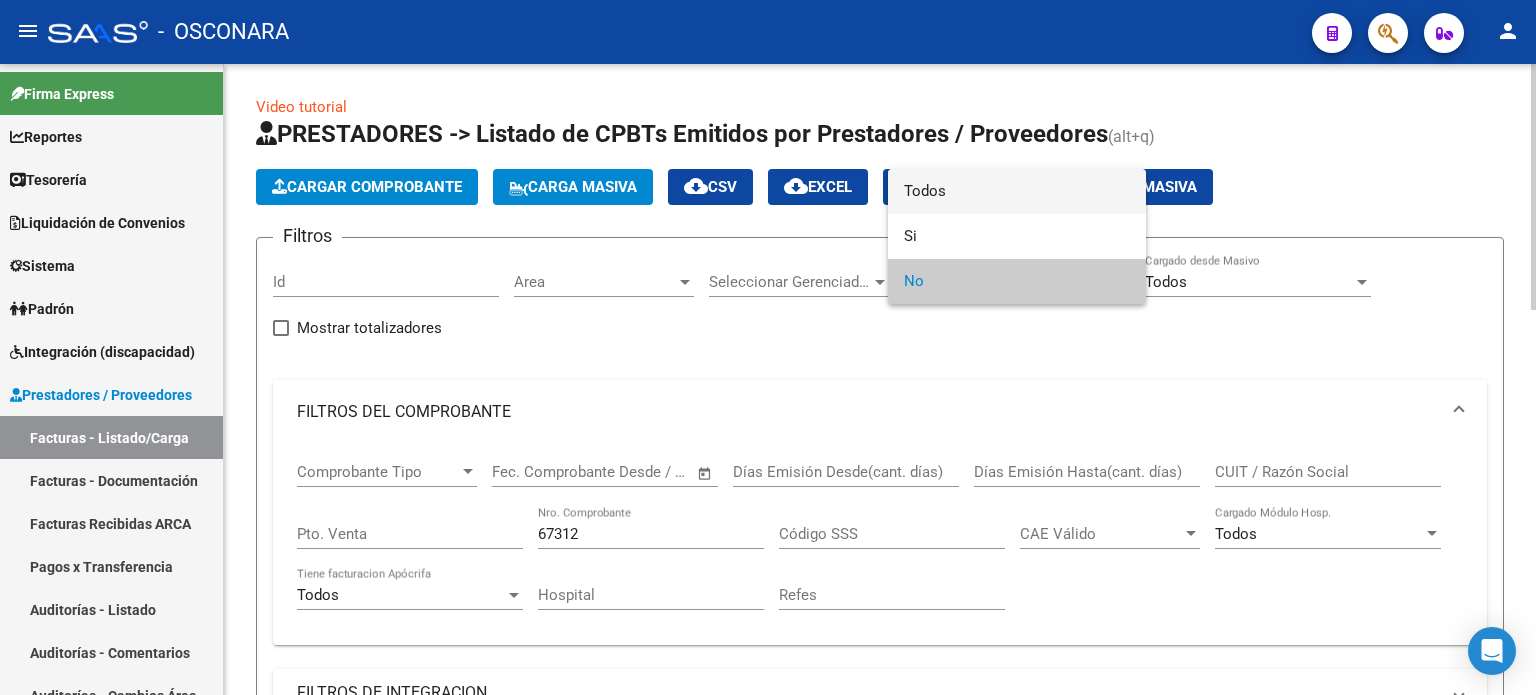 click on "Todos" at bounding box center [1017, 191] 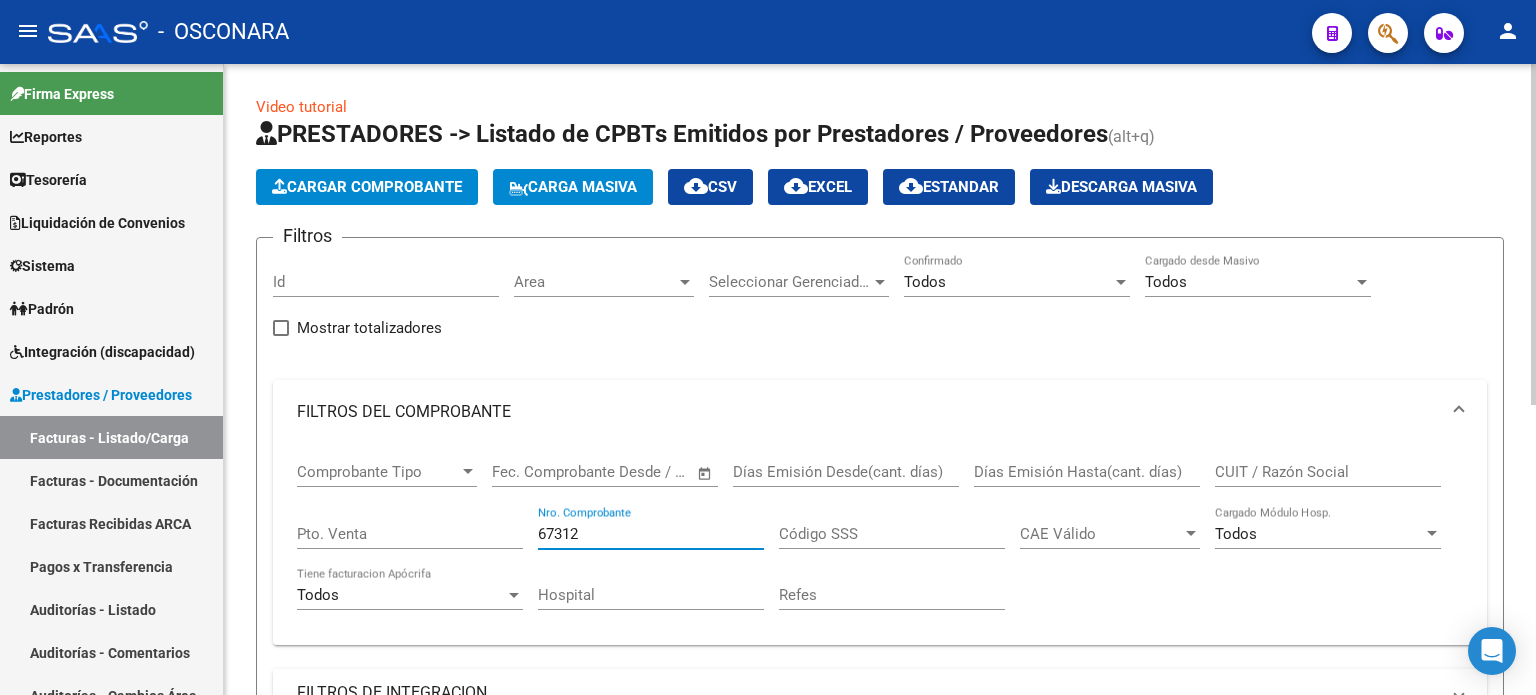 click on "67312" at bounding box center [651, 534] 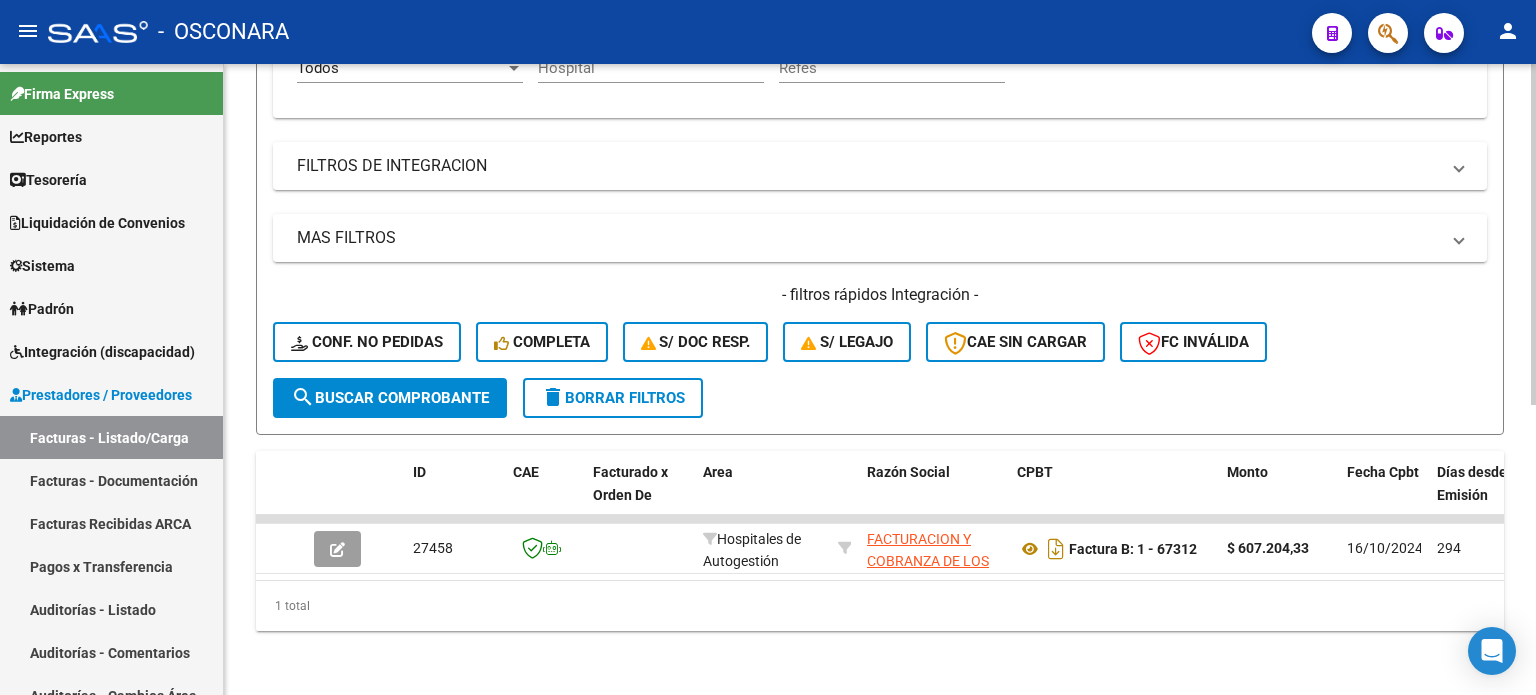 scroll, scrollTop: 538, scrollLeft: 0, axis: vertical 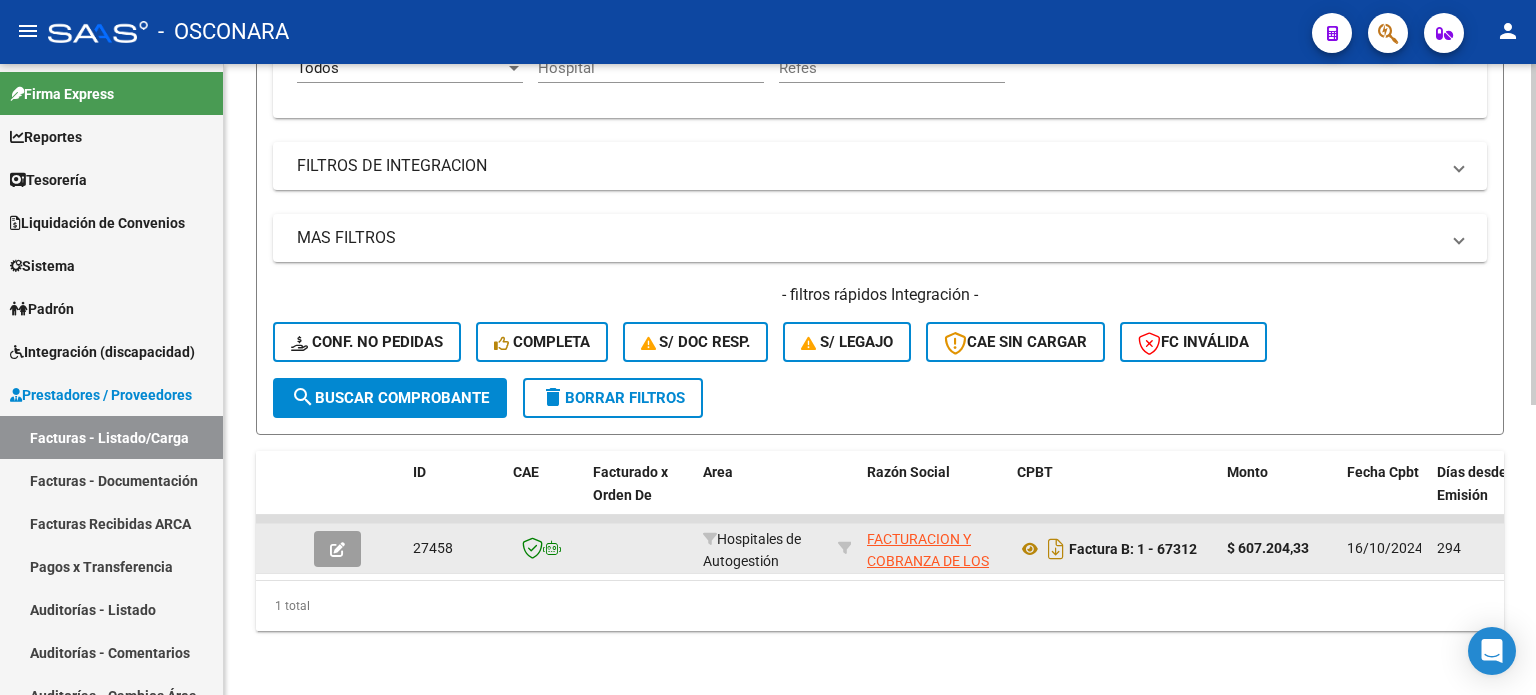 type on "[NUMBER]" 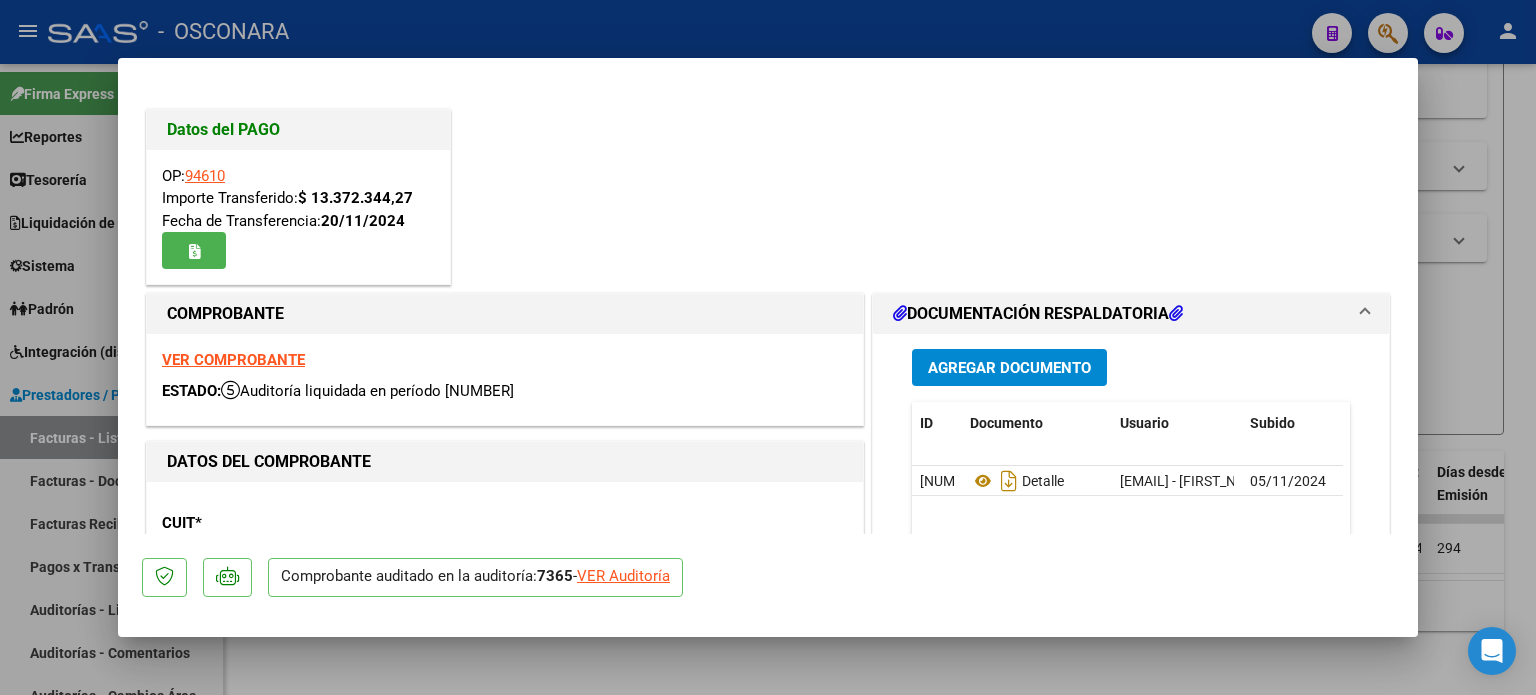 click on "Agregar Documento" at bounding box center (1009, 368) 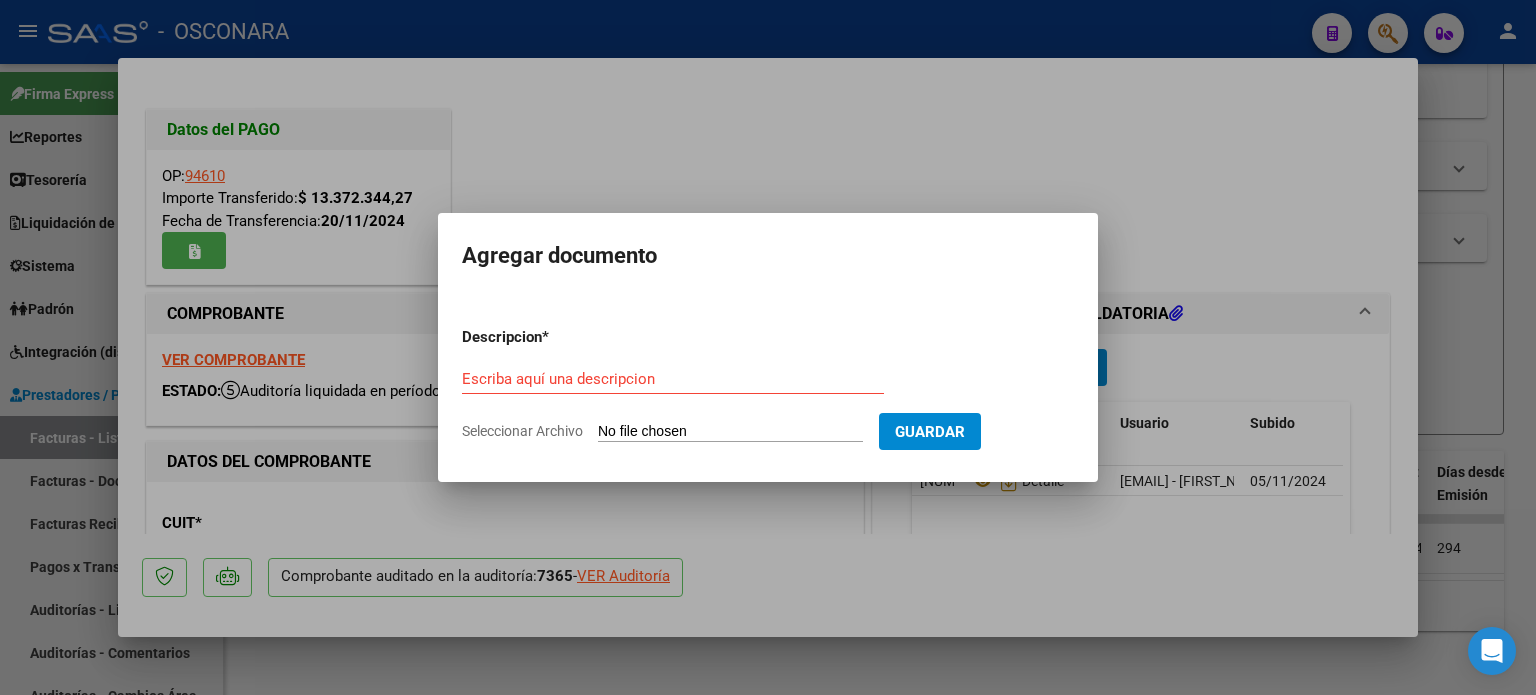 type on "C:\fakepath\CRG+31467+1.pdf" 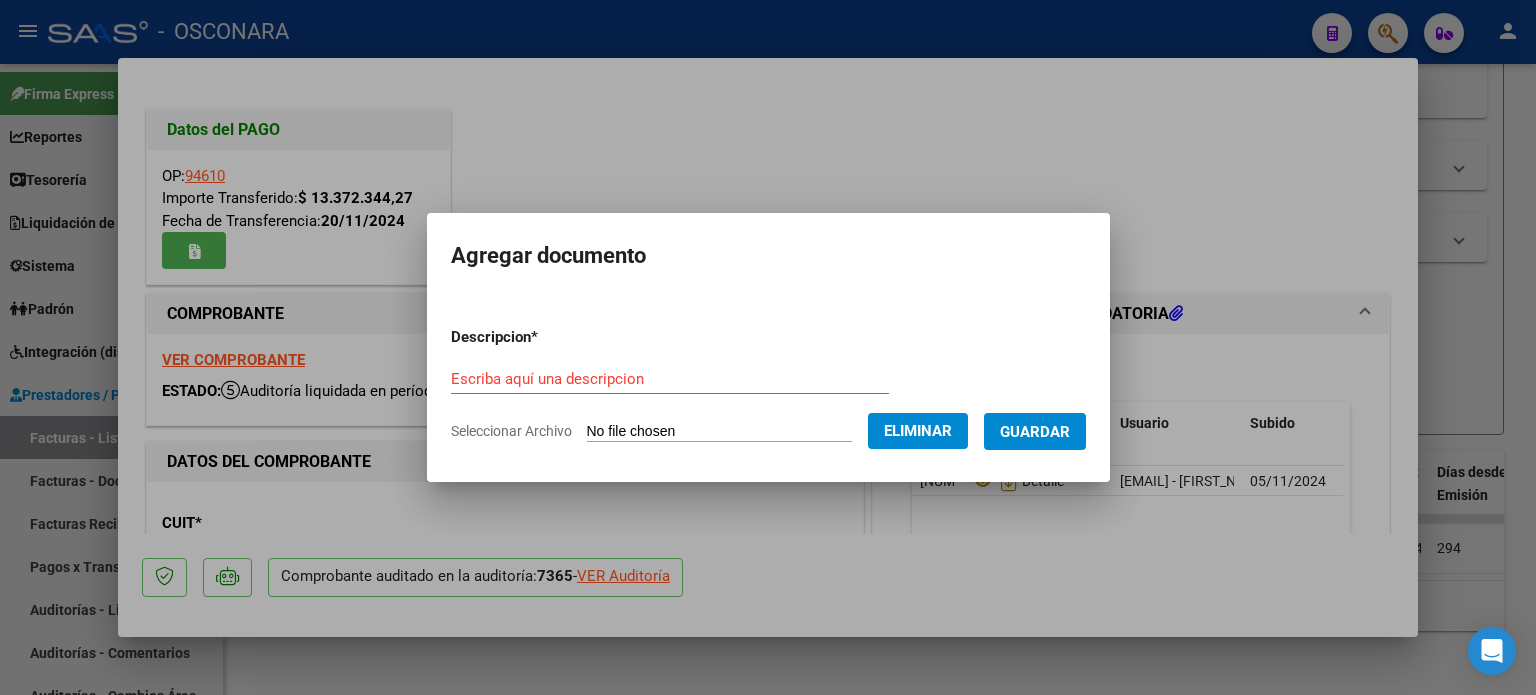 click on "Descripcion  *   Escriba aquí una descripcion  Seleccionar Archivo Eliminar Guardar" at bounding box center [768, 384] 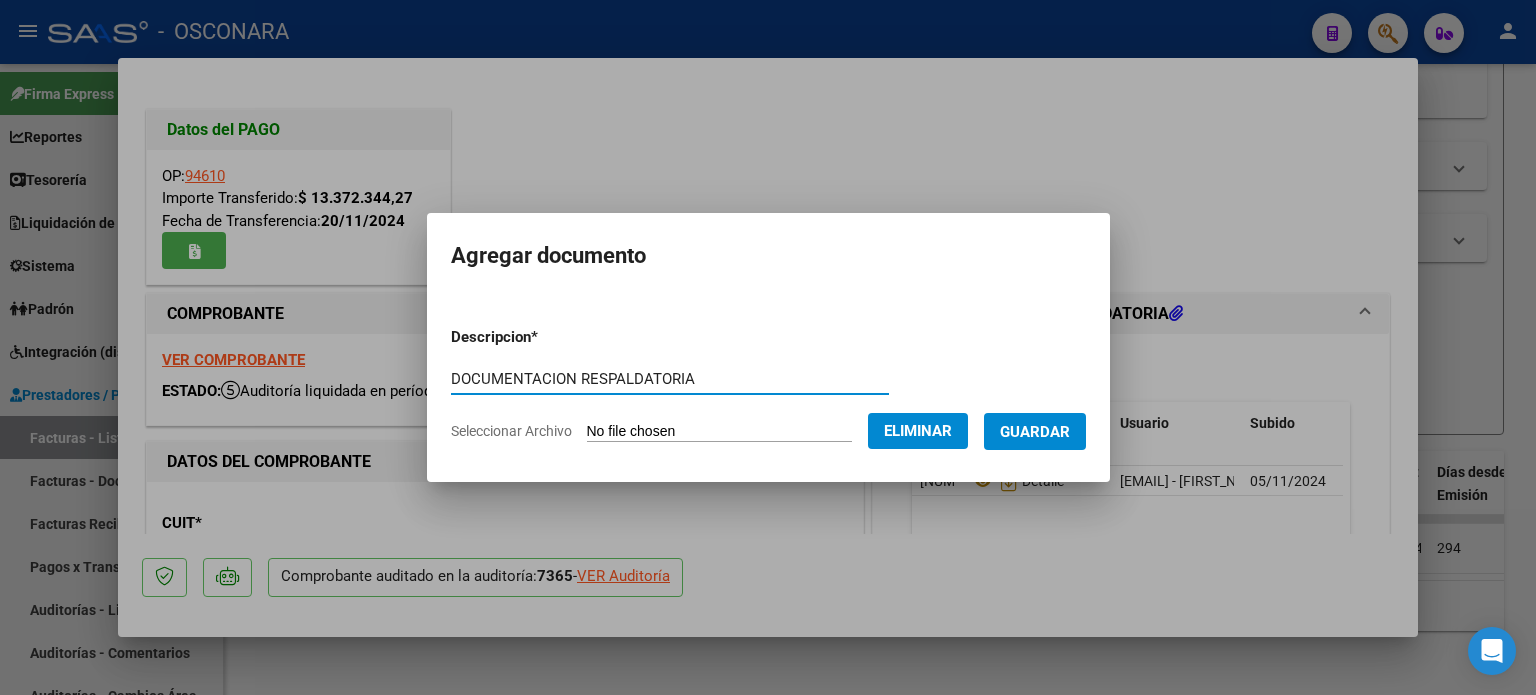 type on "DOCUMENTACION RESPALDATORIA" 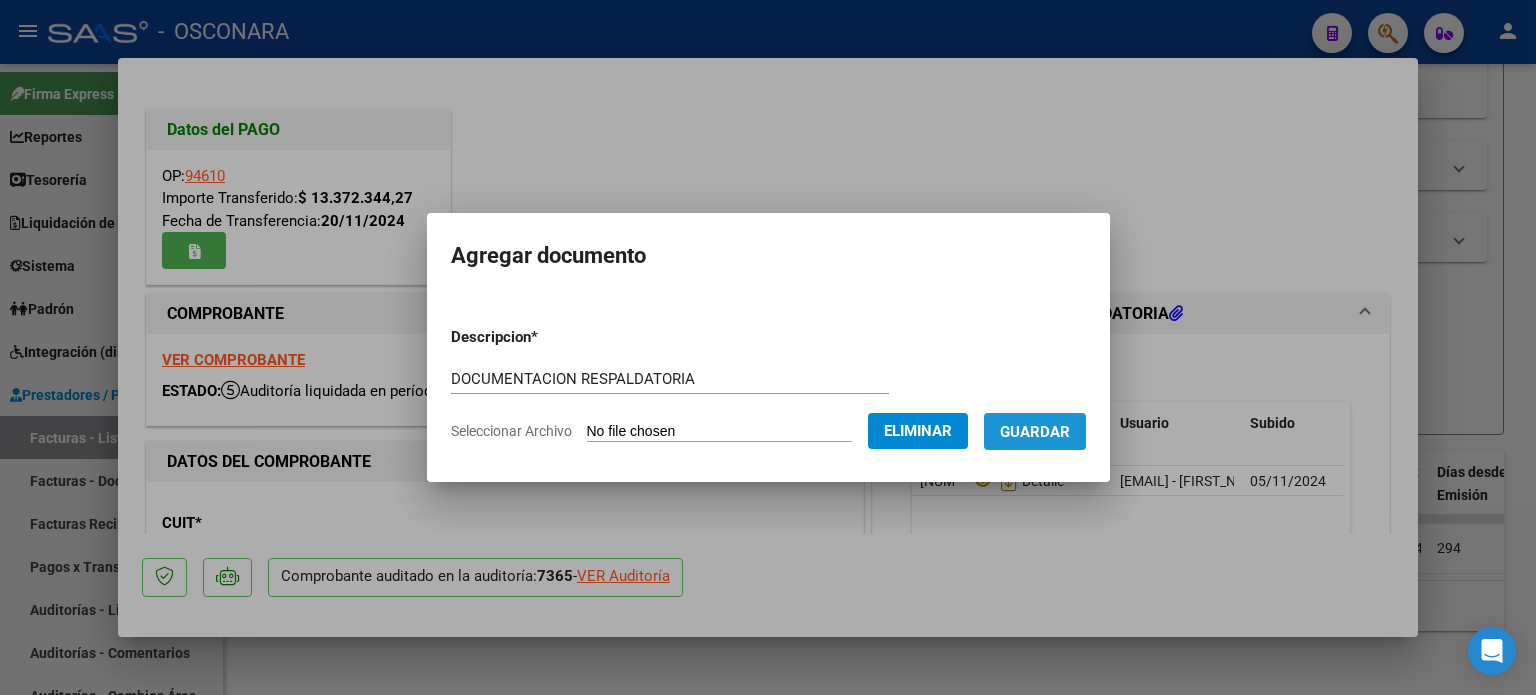 click on "Guardar" at bounding box center (1035, 431) 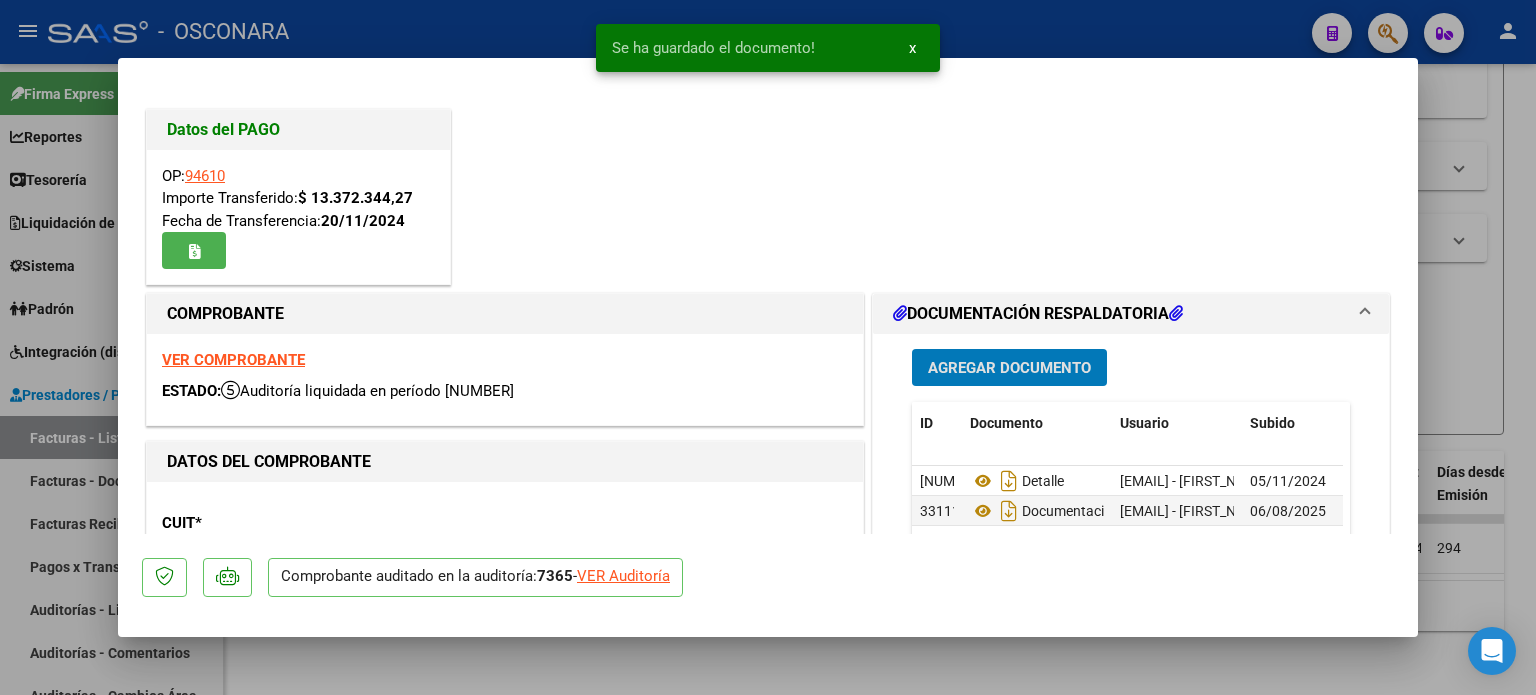 click on "Agregar Documento" at bounding box center (1009, 368) 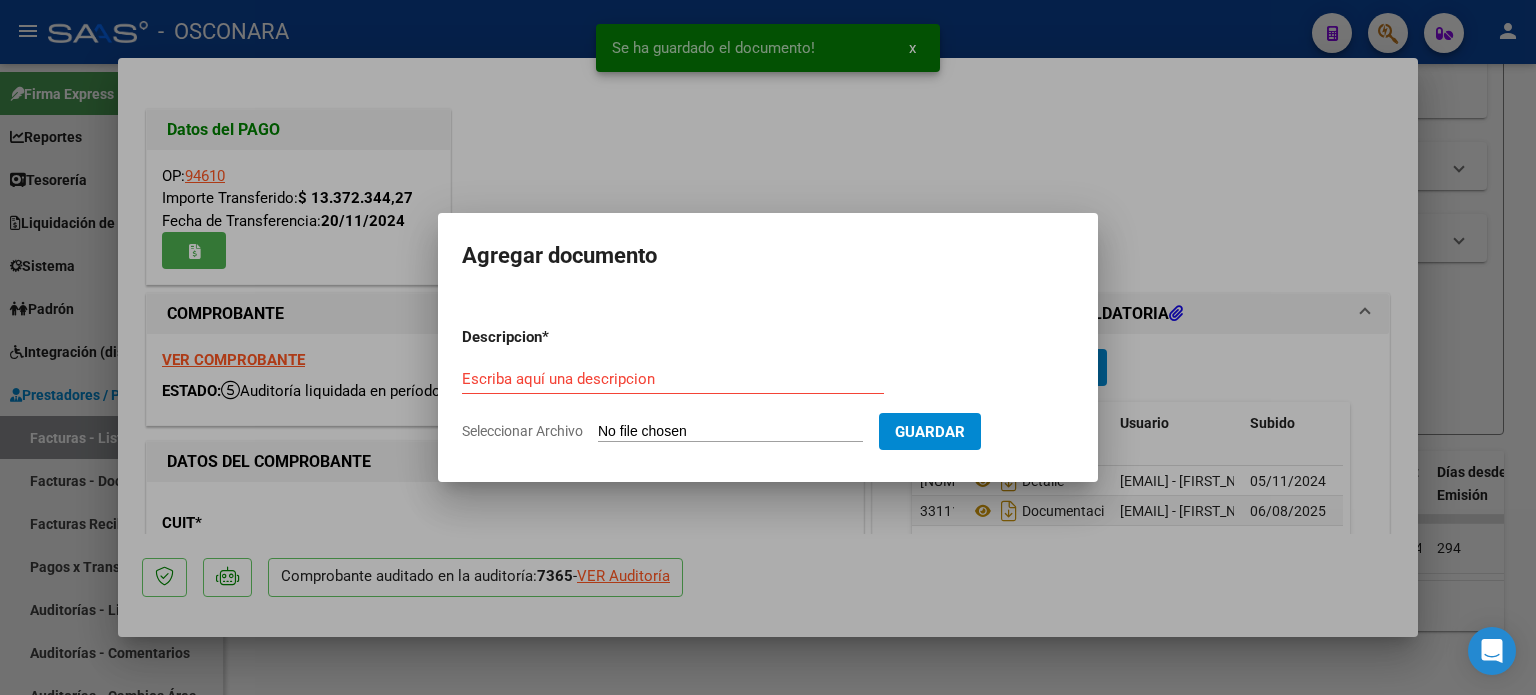 type on "C:\fakepath\CRG+[NUMBER]+2.pdf" 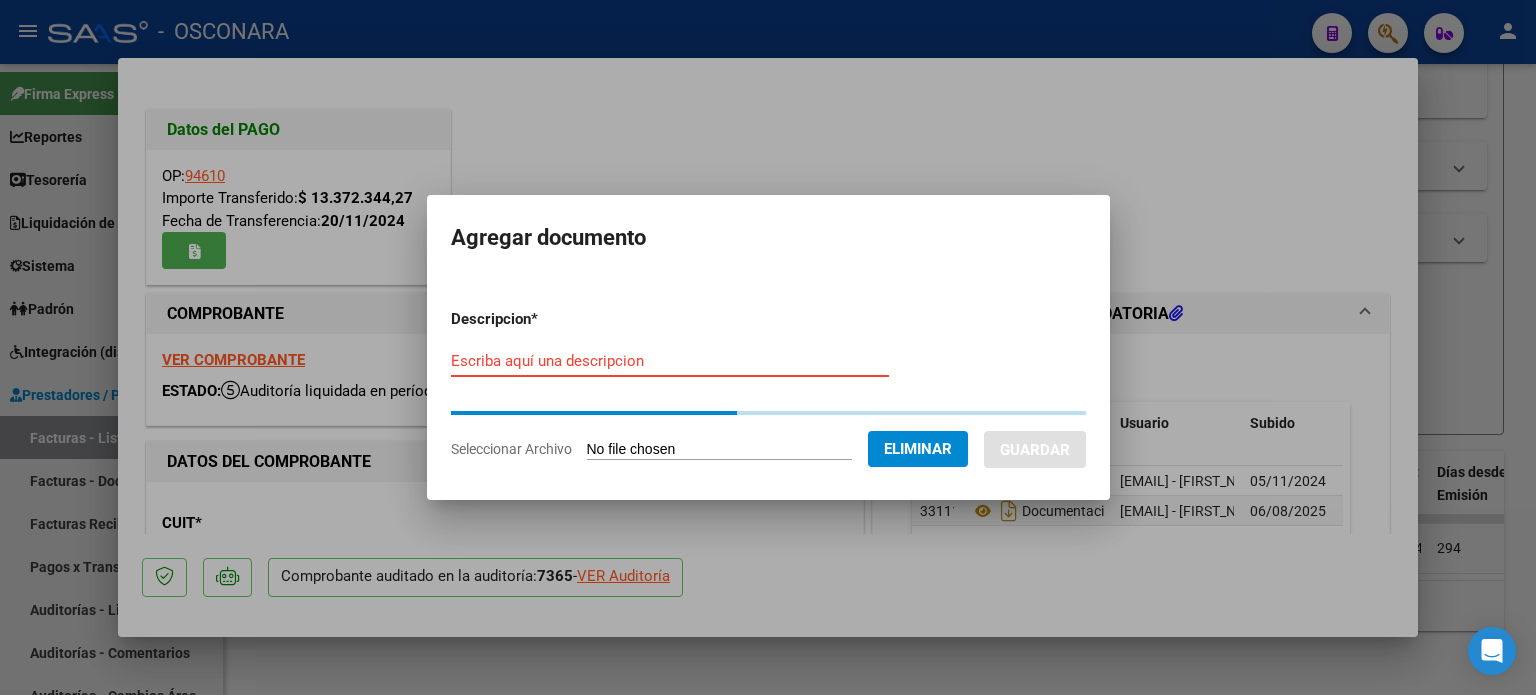 click on "Escriba aquí una descripcion" at bounding box center [670, 361] 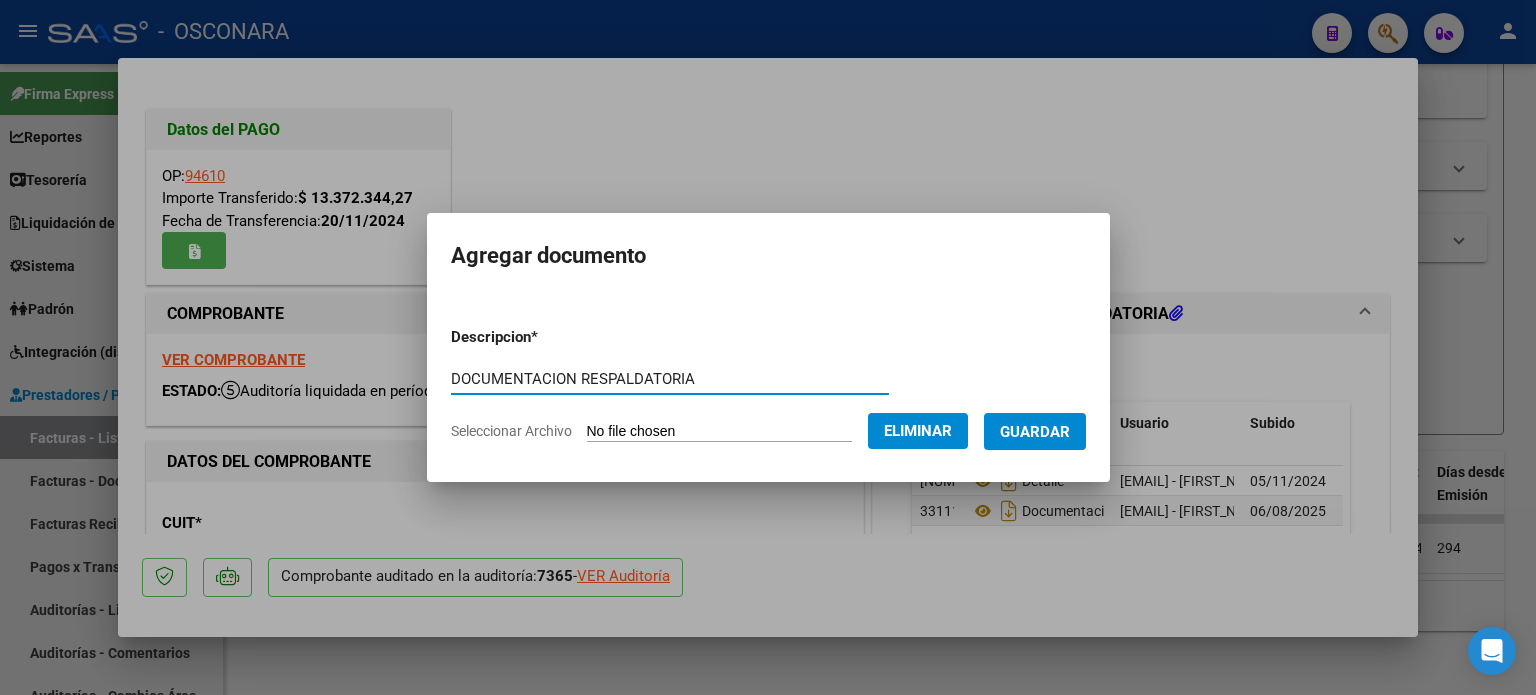 type on "DOCUMENTACION RESPALDATORIA" 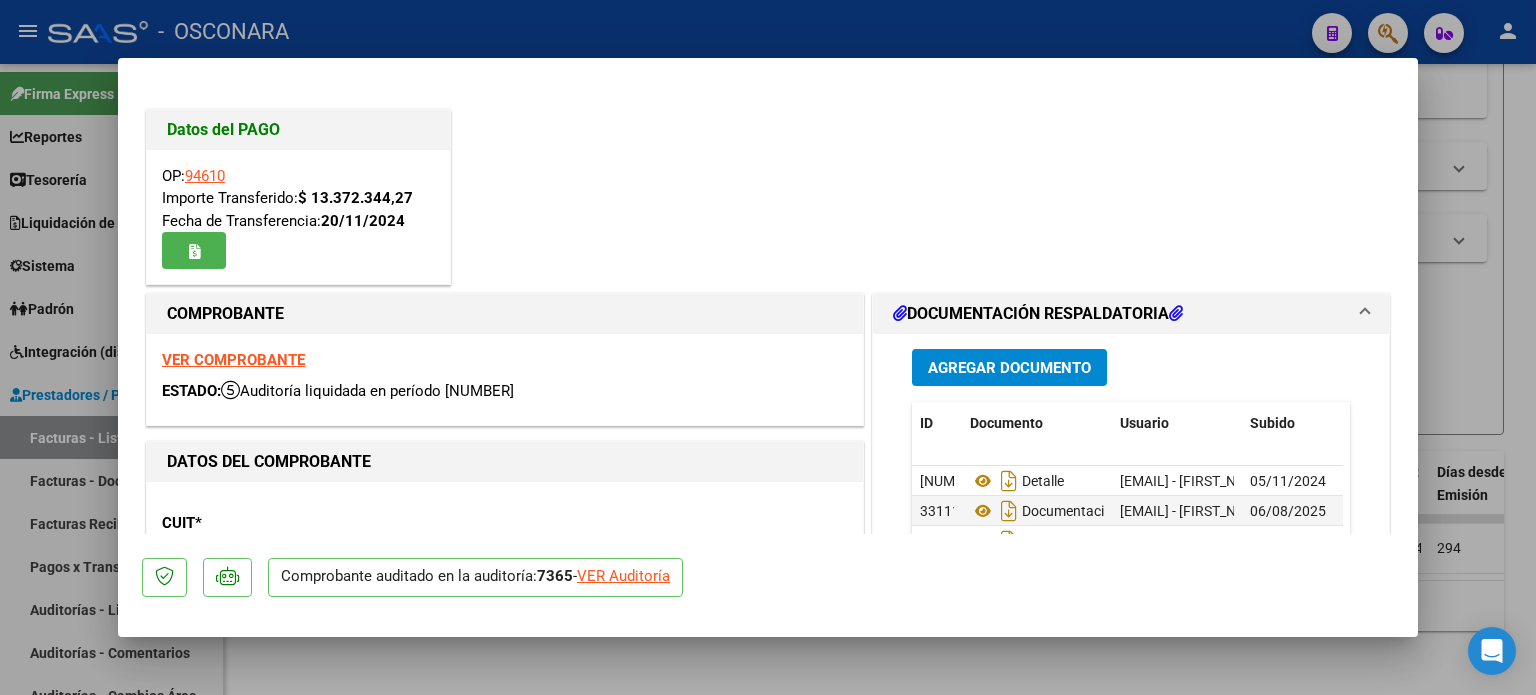click at bounding box center (768, 347) 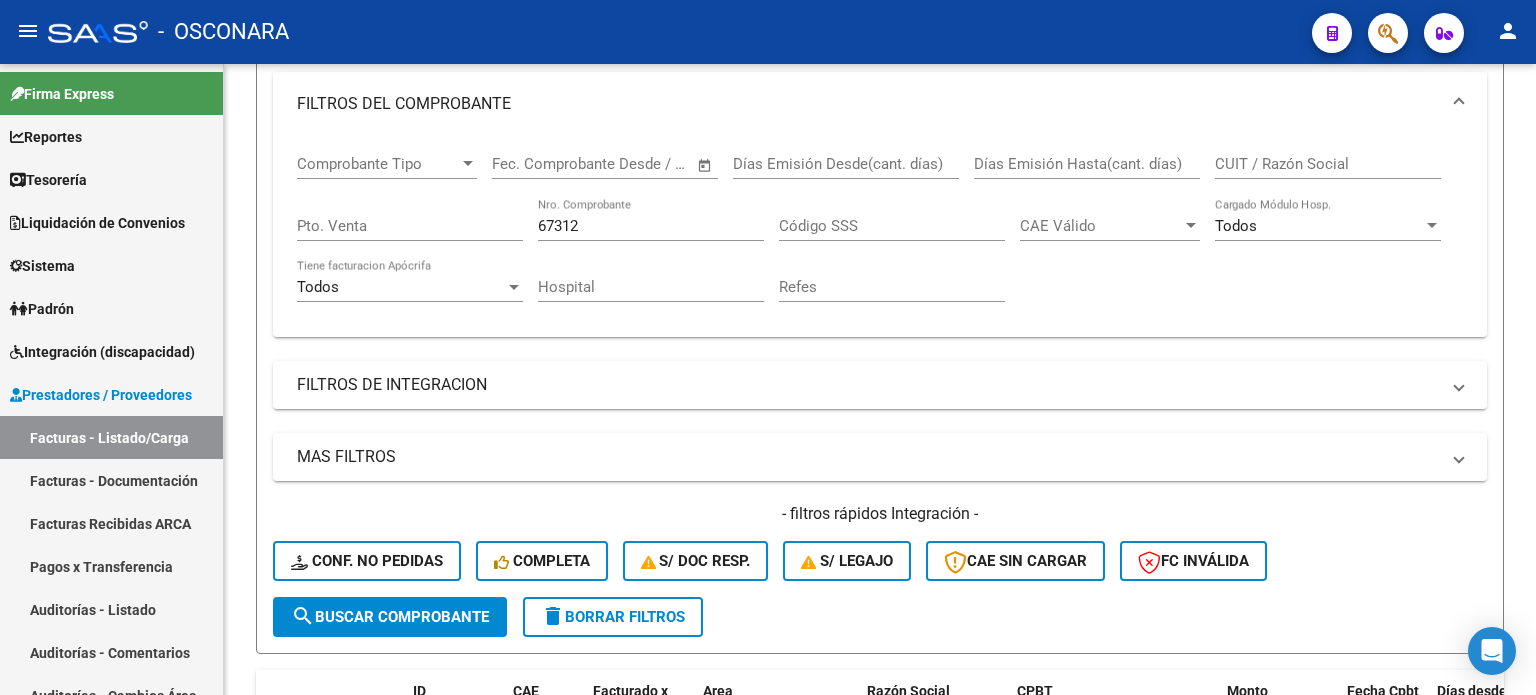 scroll, scrollTop: 238, scrollLeft: 0, axis: vertical 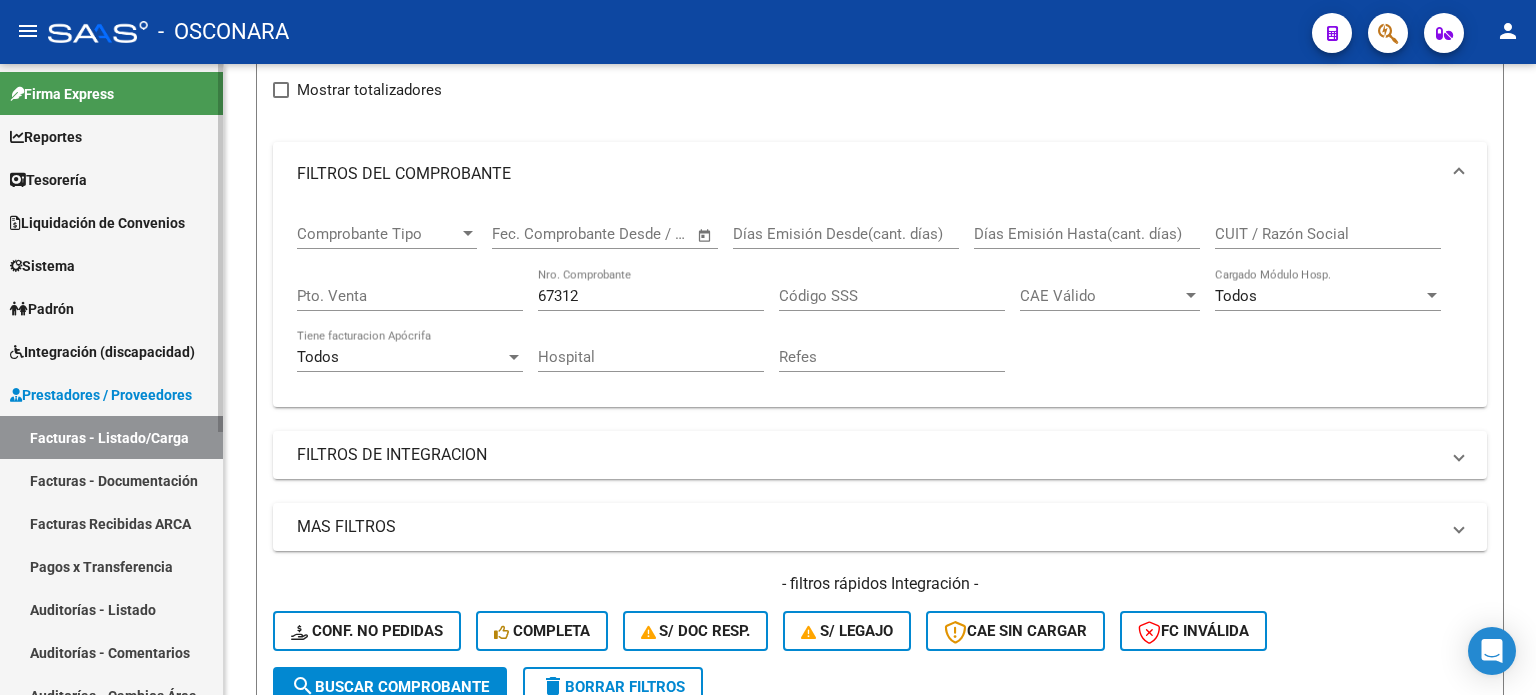 click on "Auditorías - Listado" at bounding box center [111, 609] 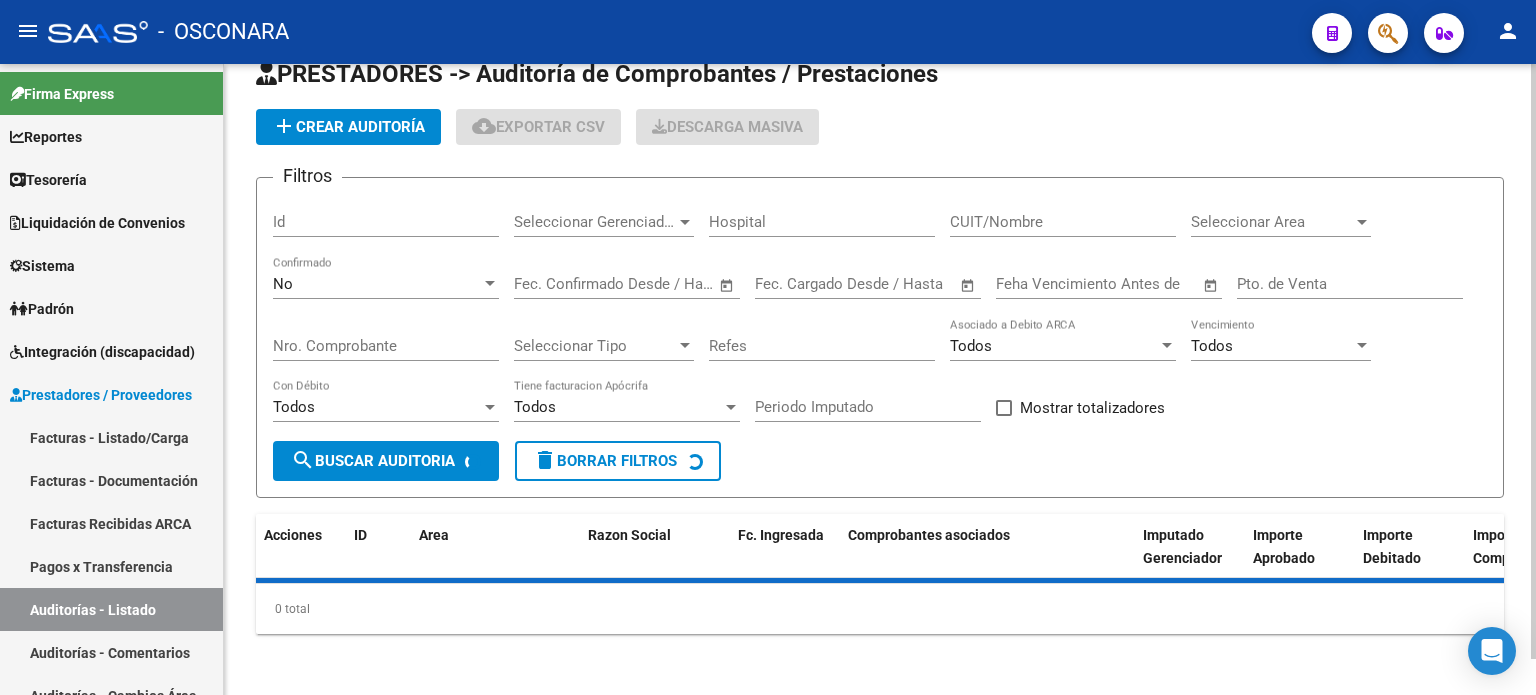 scroll, scrollTop: 238, scrollLeft: 0, axis: vertical 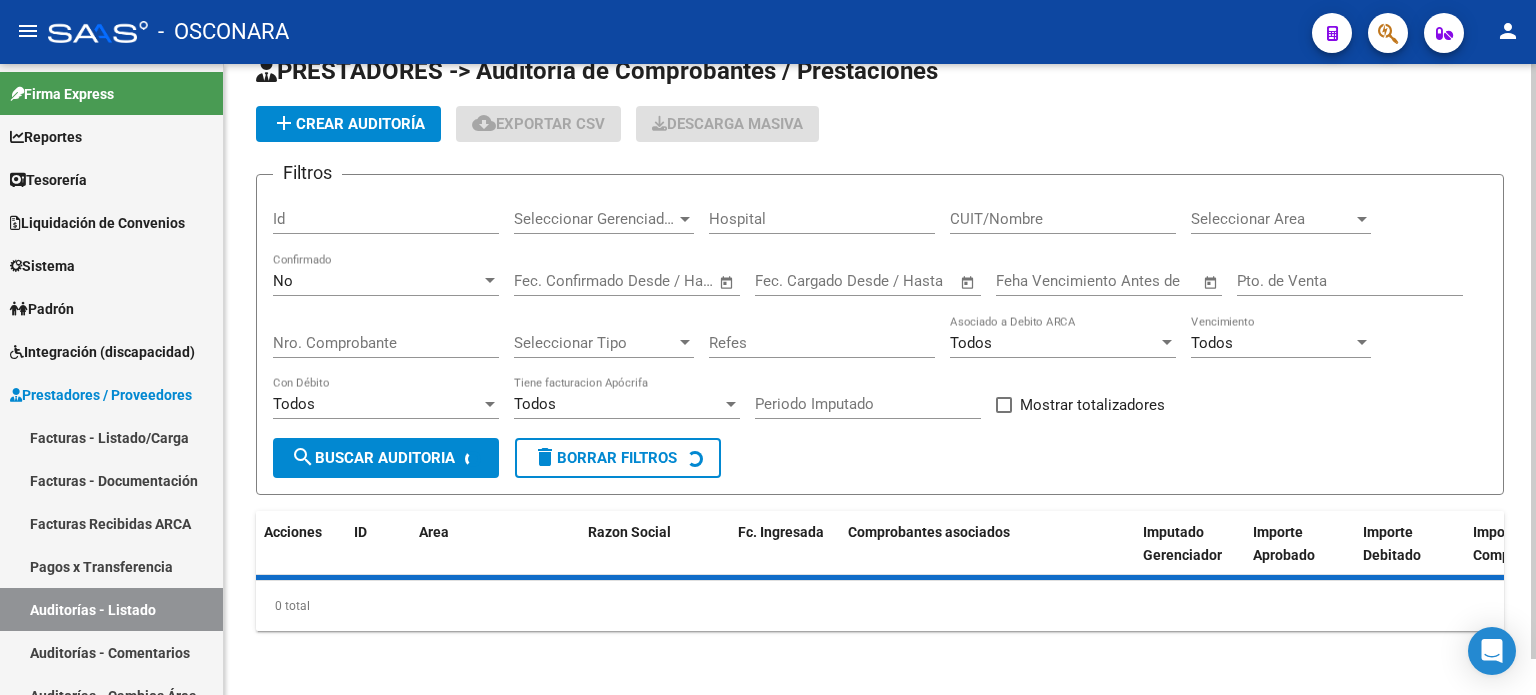 click on "Todos Con Débito" 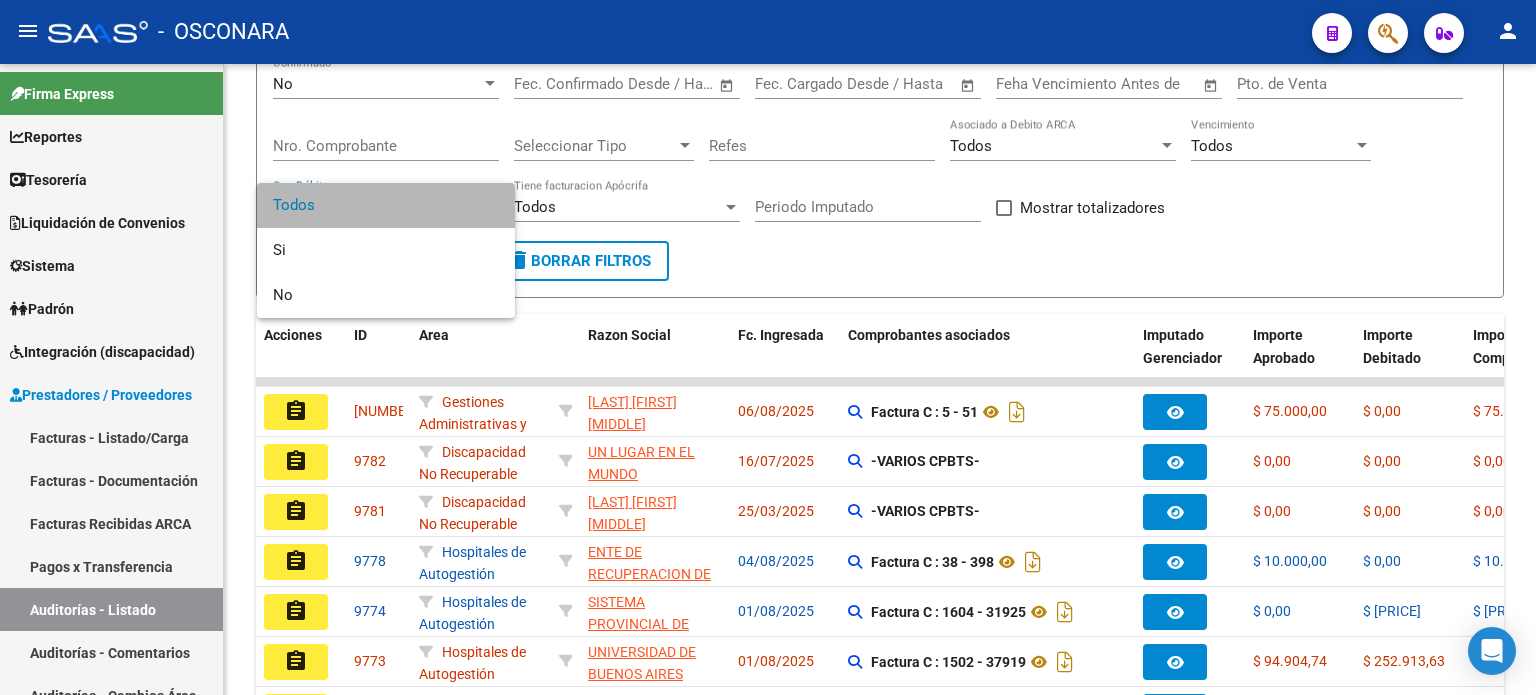 click on "Todos" at bounding box center (386, 205) 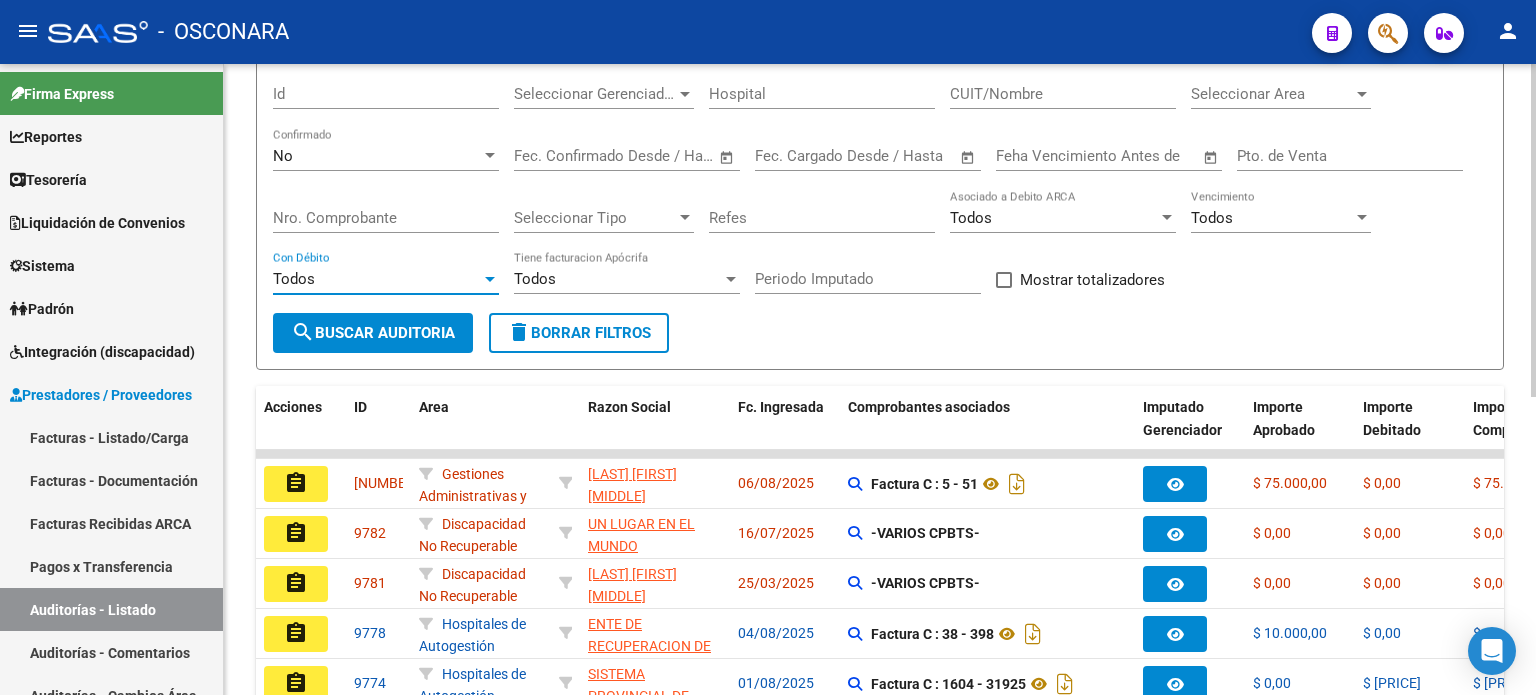 scroll, scrollTop: 138, scrollLeft: 0, axis: vertical 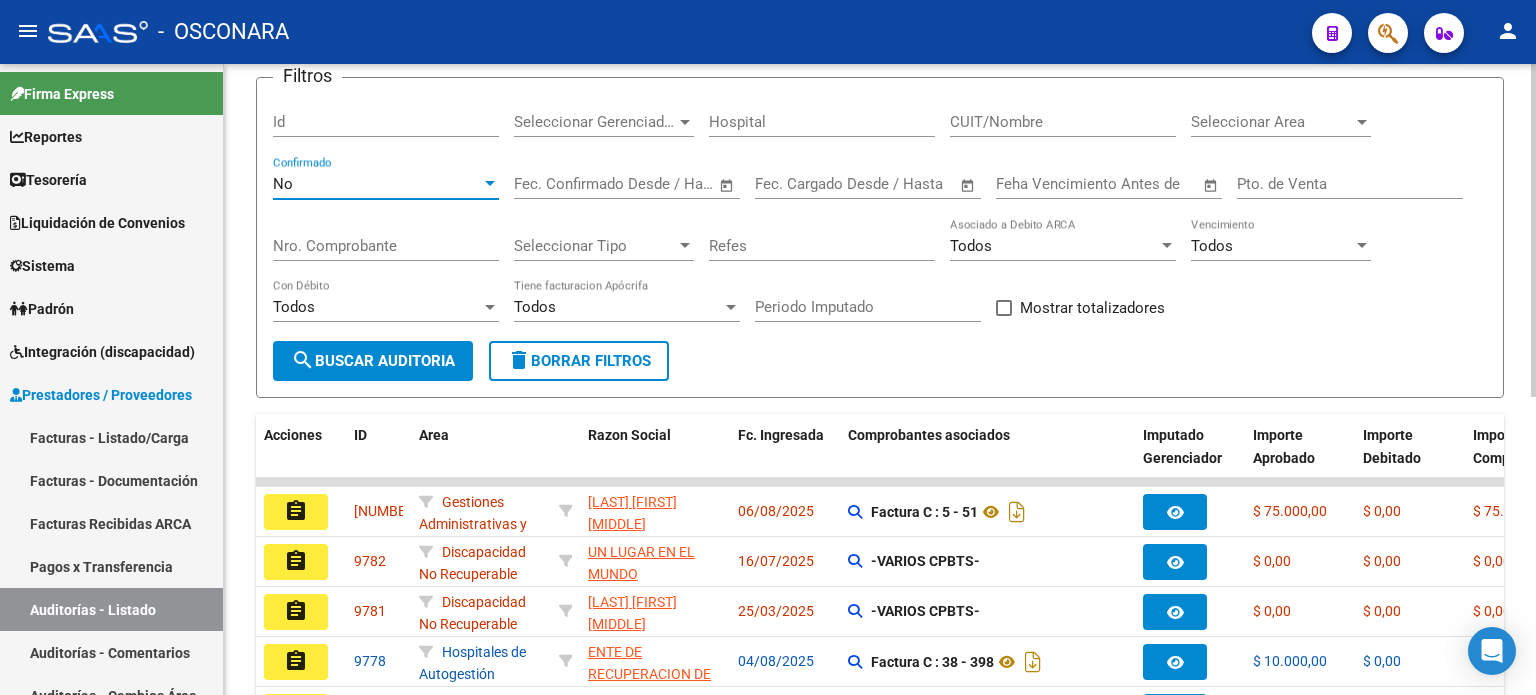 click on "No" at bounding box center [377, 184] 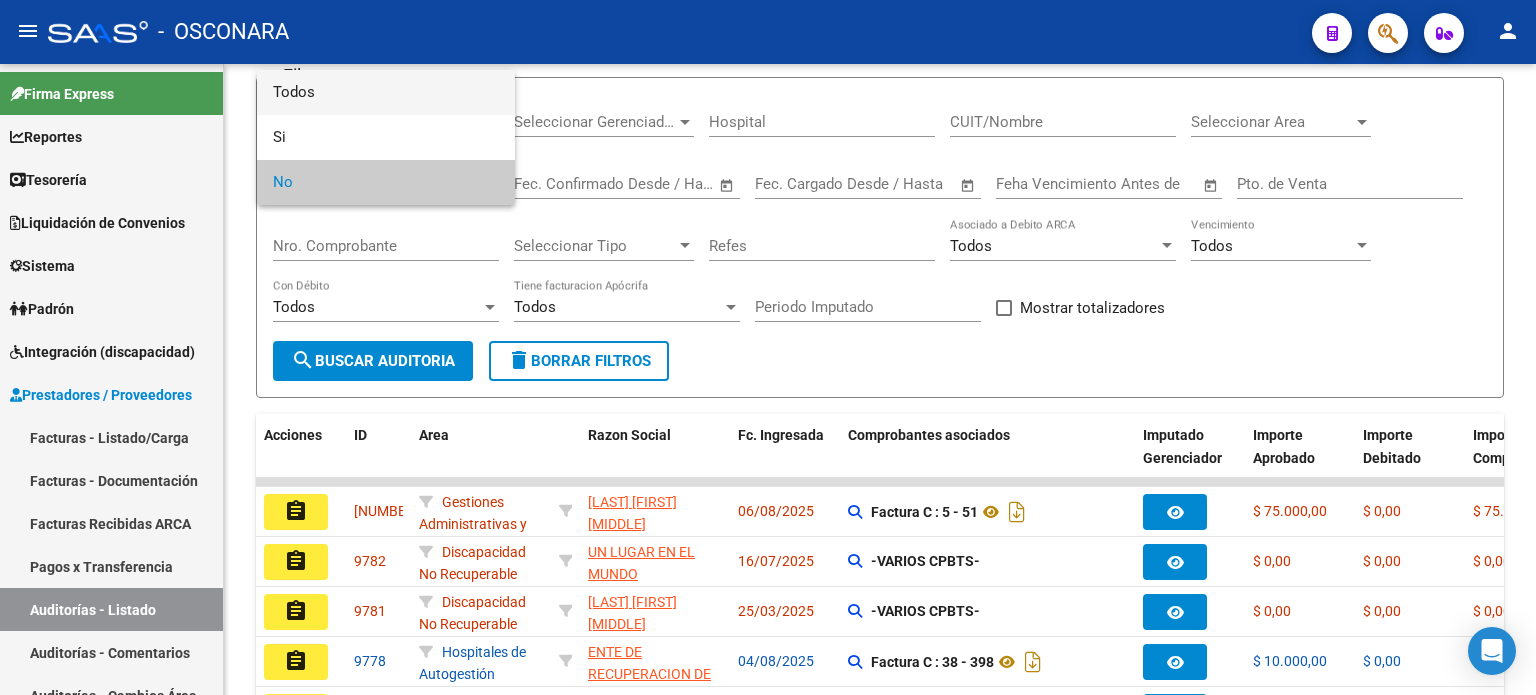 click on "Todos" at bounding box center [386, 92] 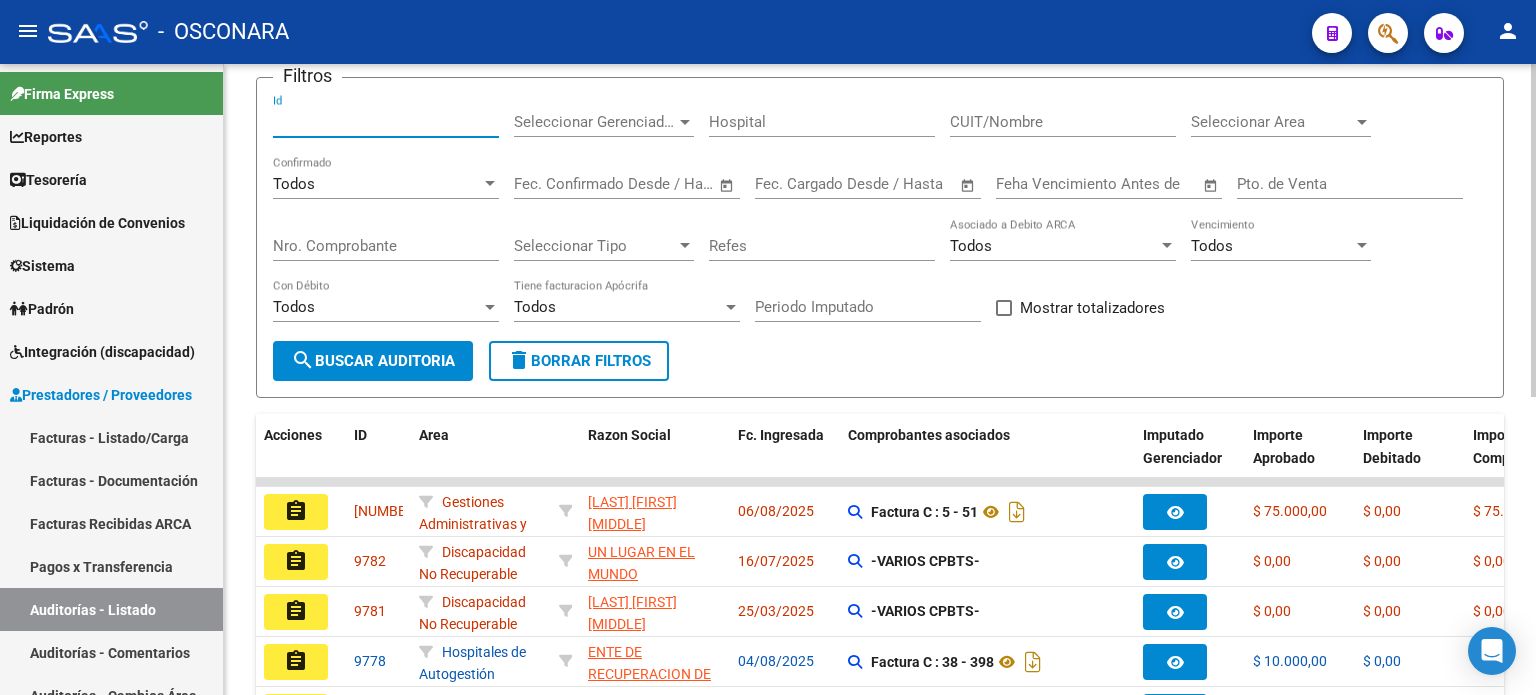 click on "Id" at bounding box center (386, 122) 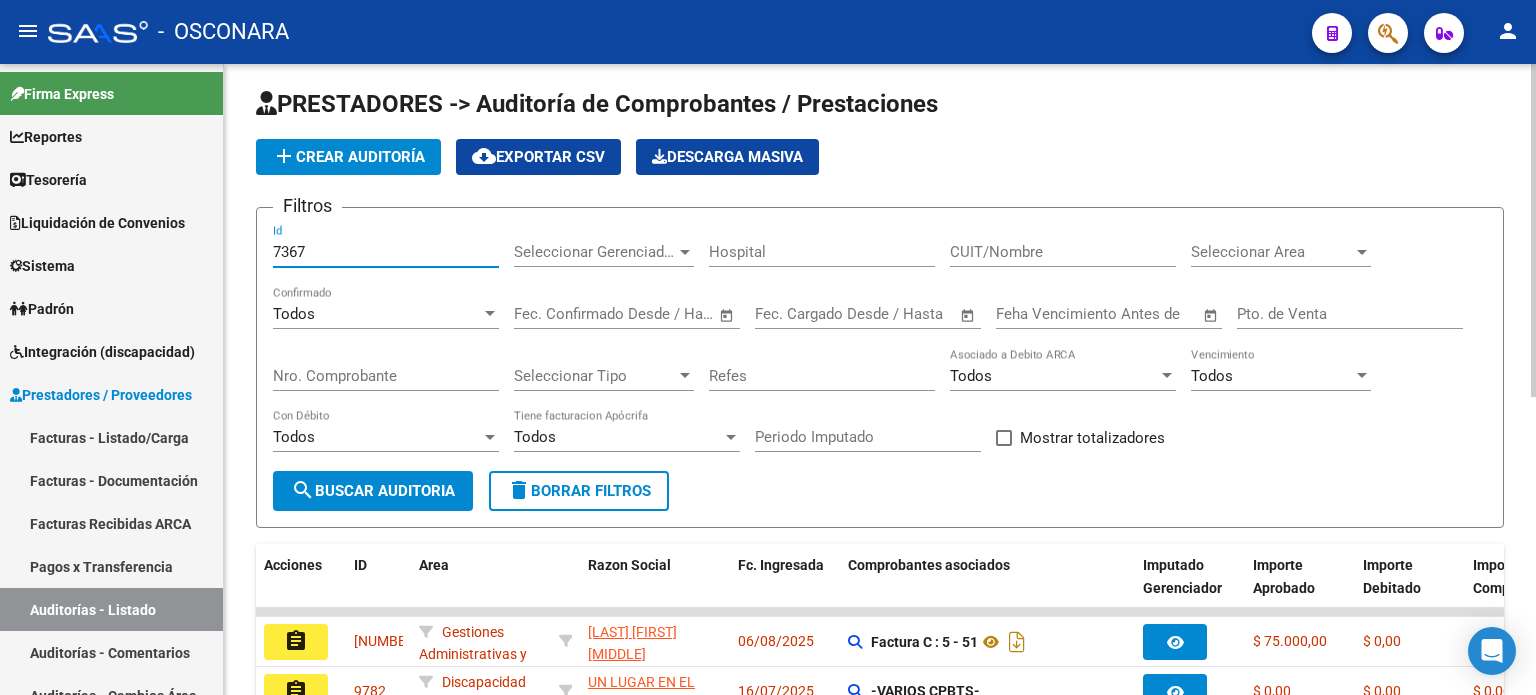 scroll, scrollTop: 0, scrollLeft: 0, axis: both 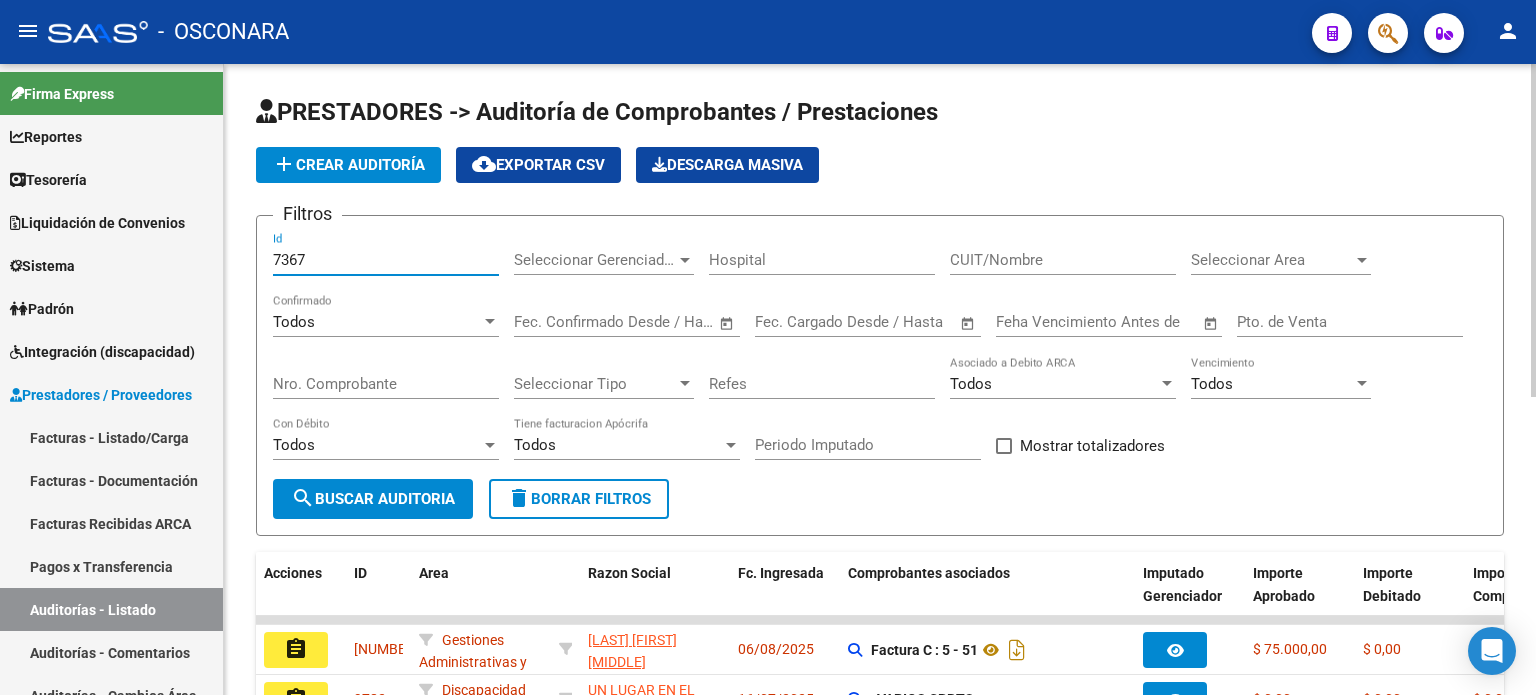 type on "7367" 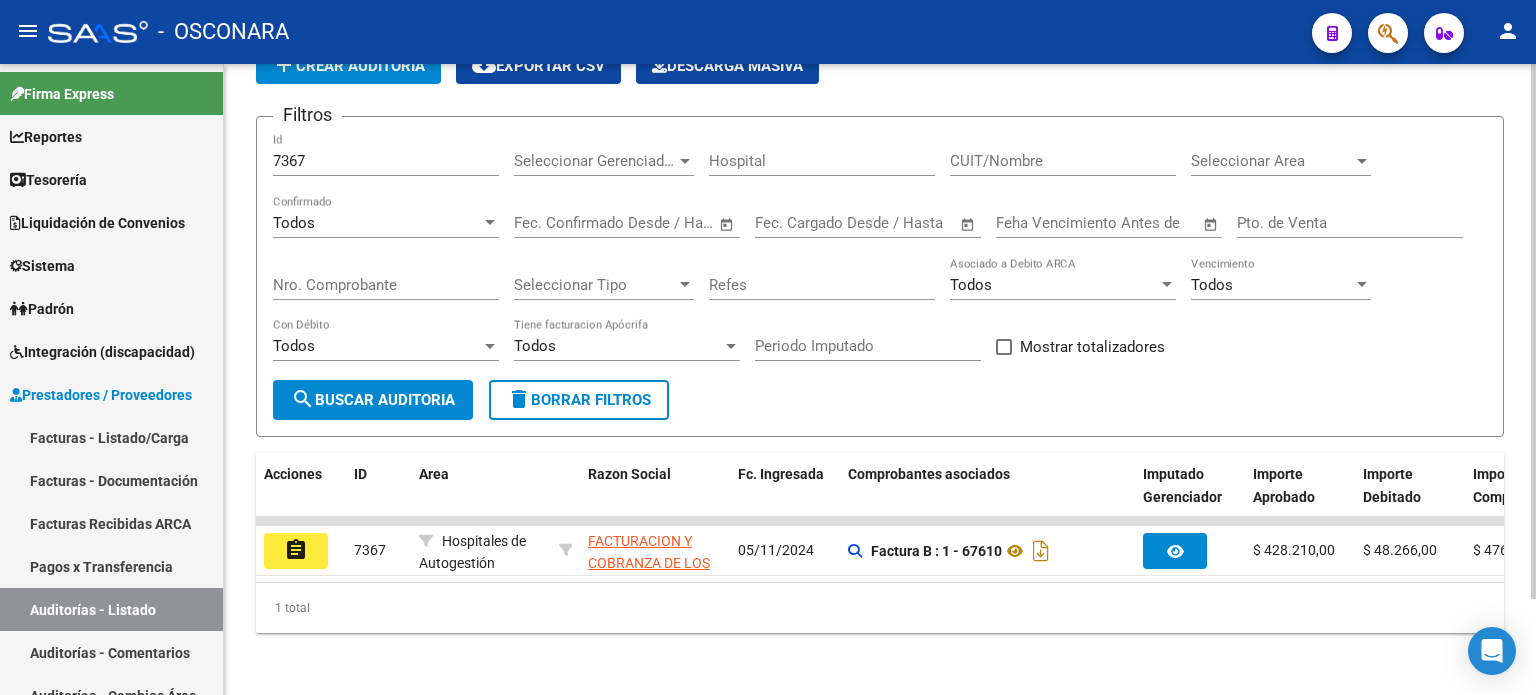 scroll, scrollTop: 112, scrollLeft: 0, axis: vertical 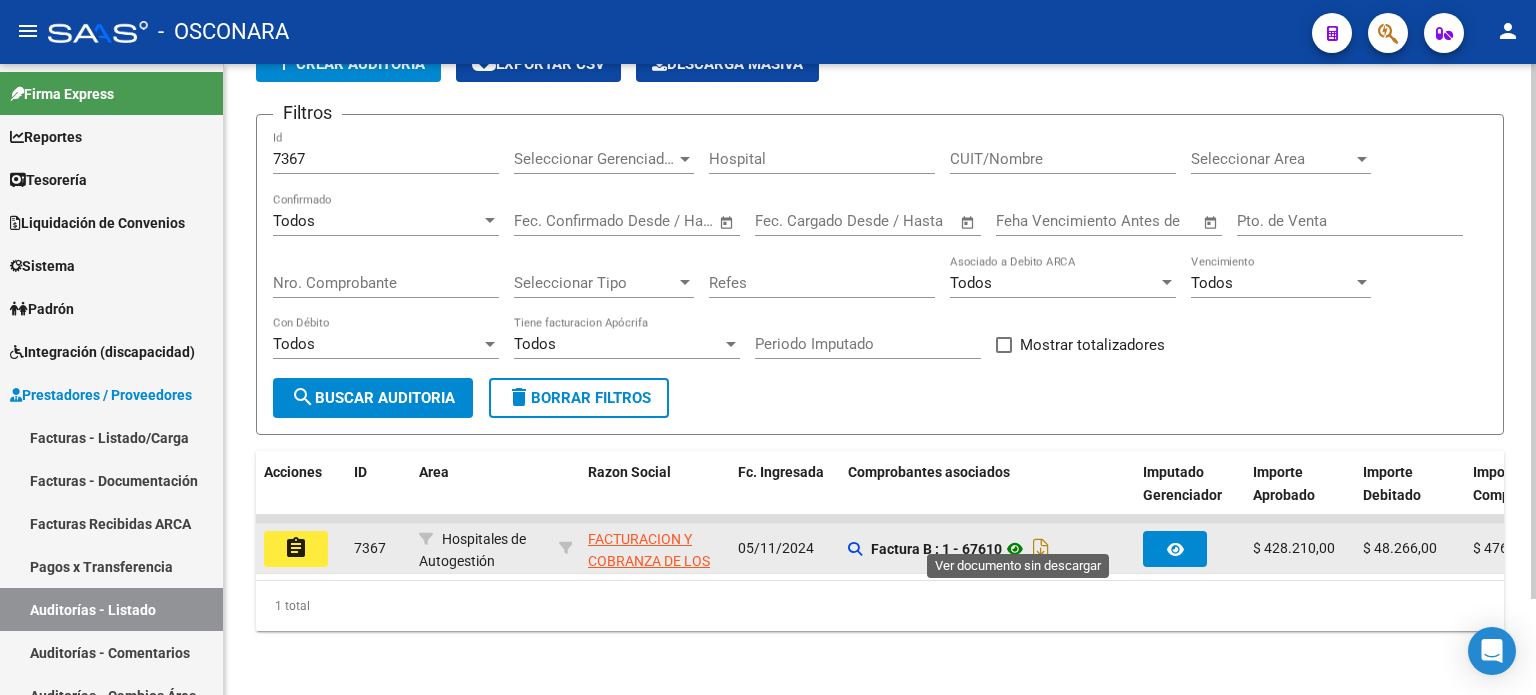 click 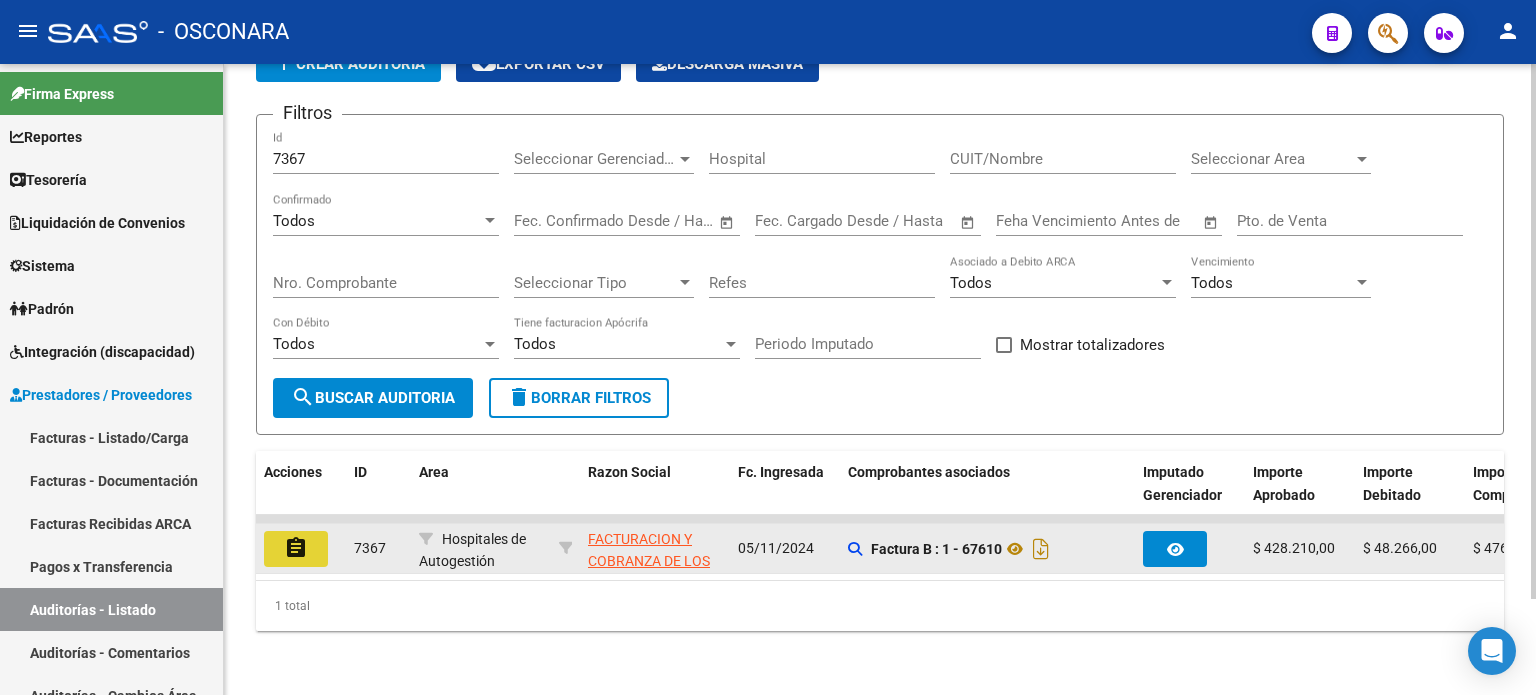 click on "assignment" 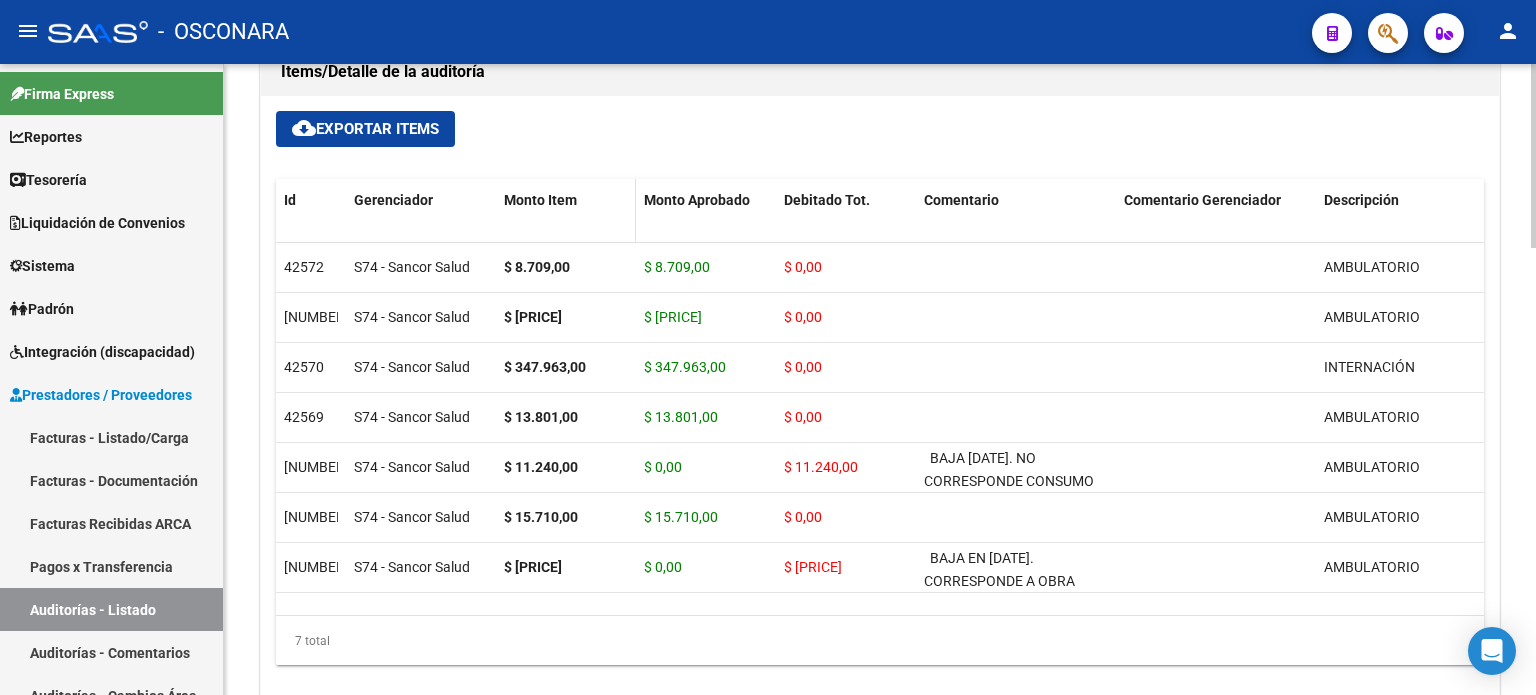 scroll, scrollTop: 1400, scrollLeft: 0, axis: vertical 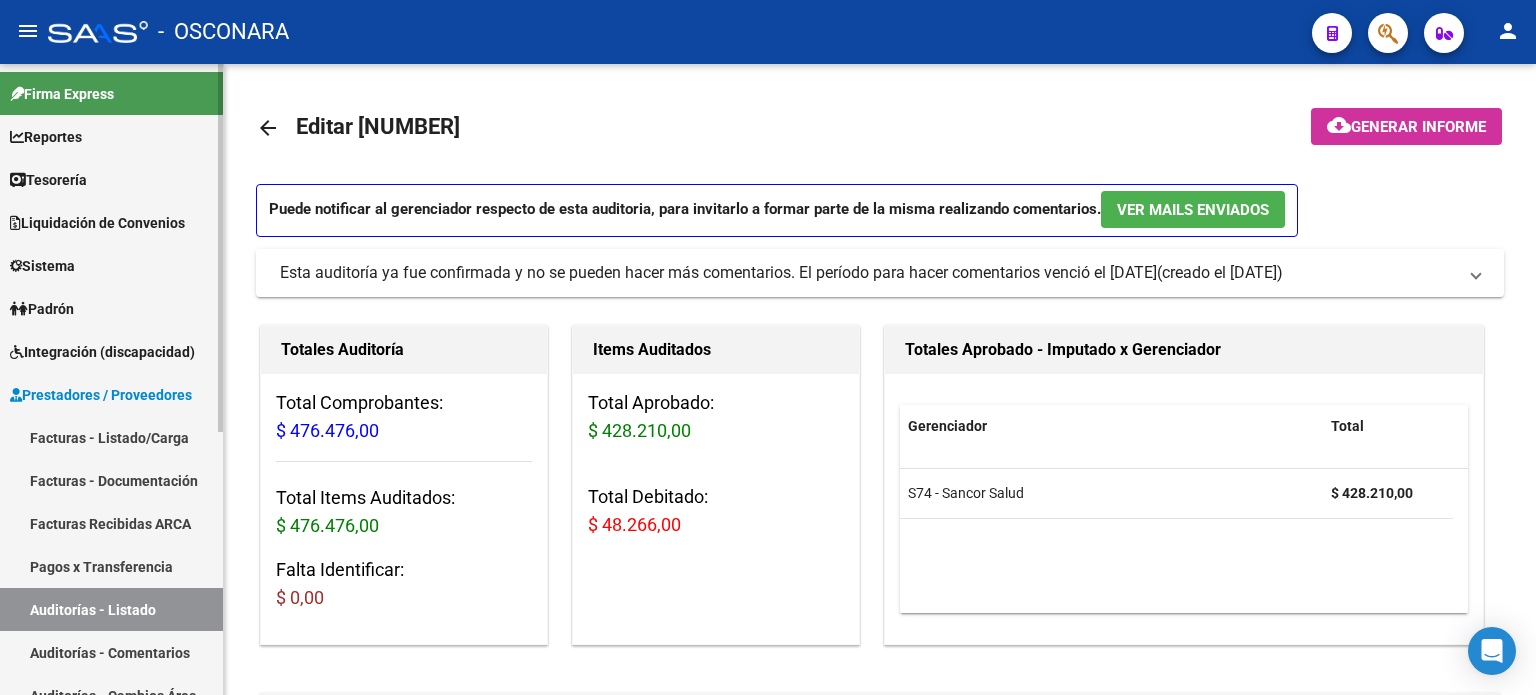 drag, startPoint x: 70, startPoint y: 608, endPoint x: 101, endPoint y: 583, distance: 39.824615 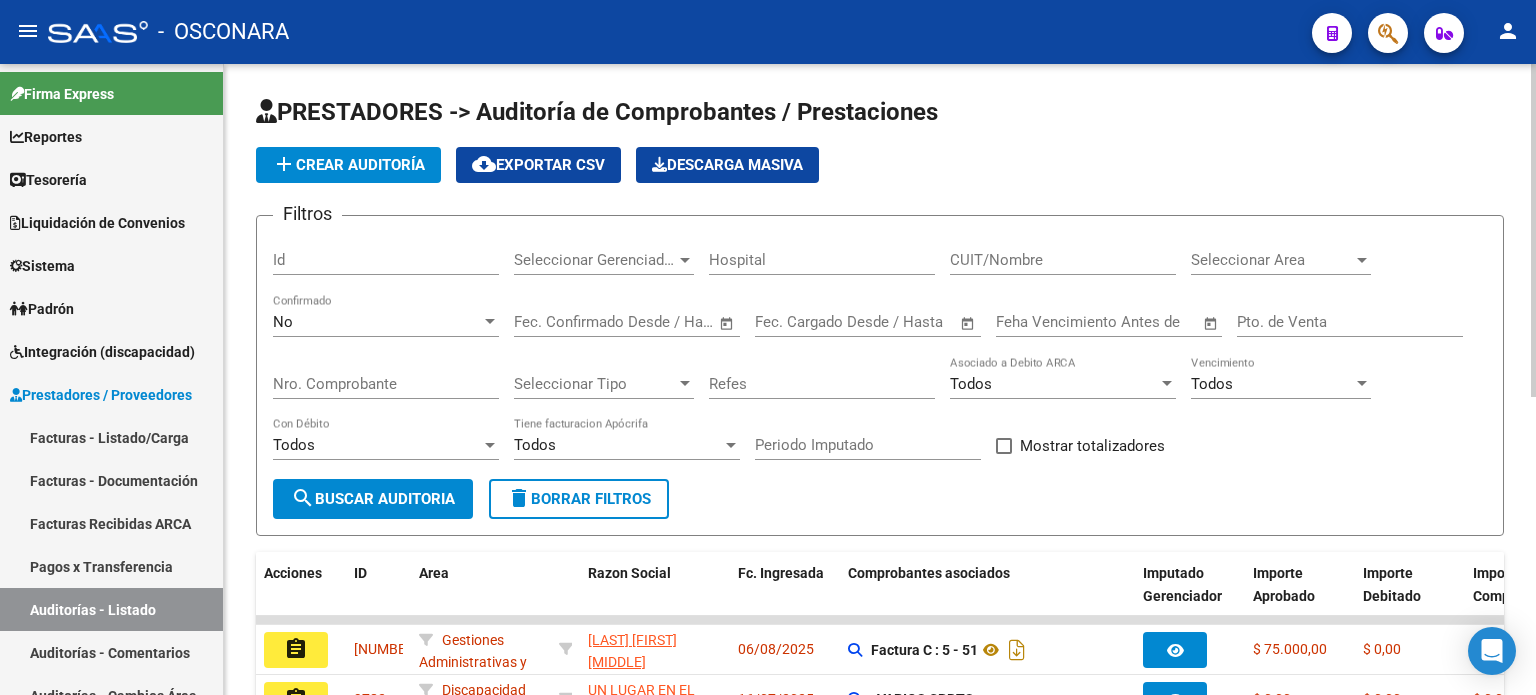 click on "Id" 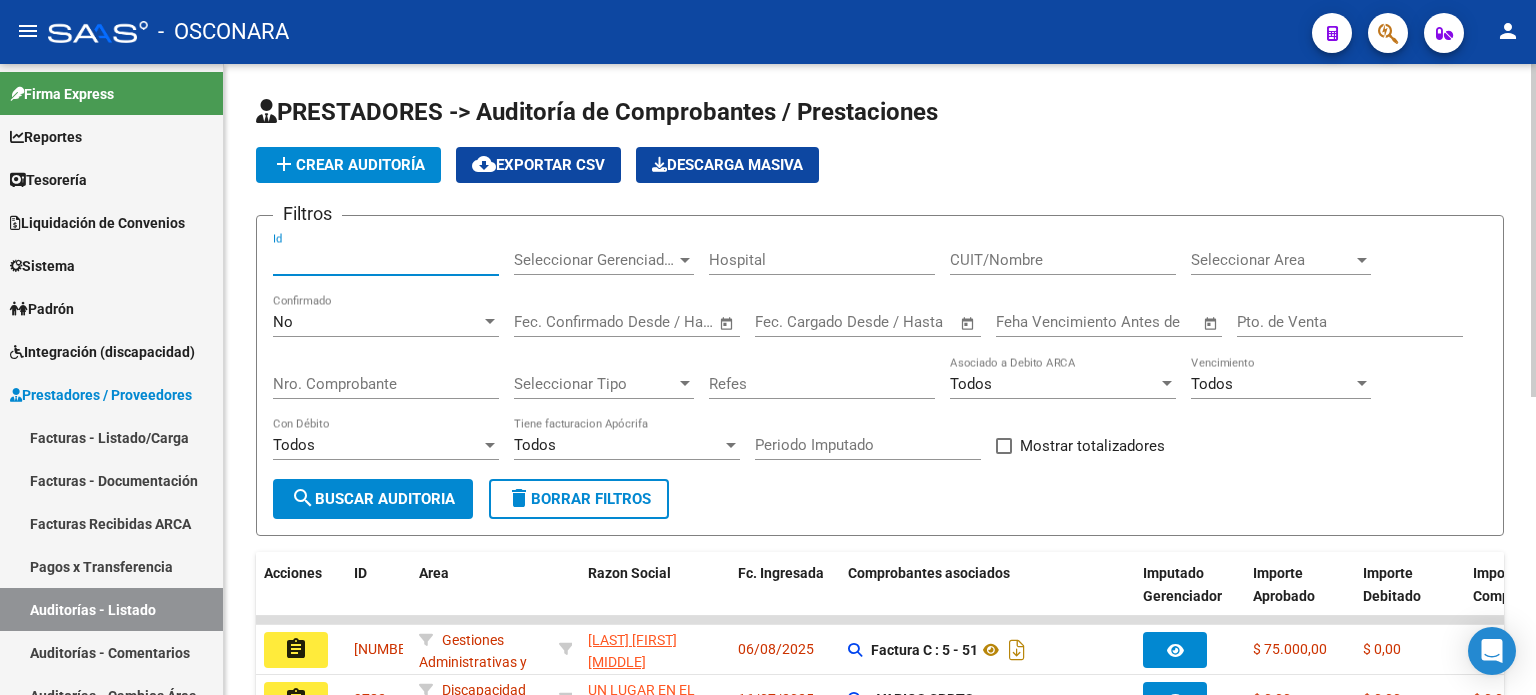 type on "3" 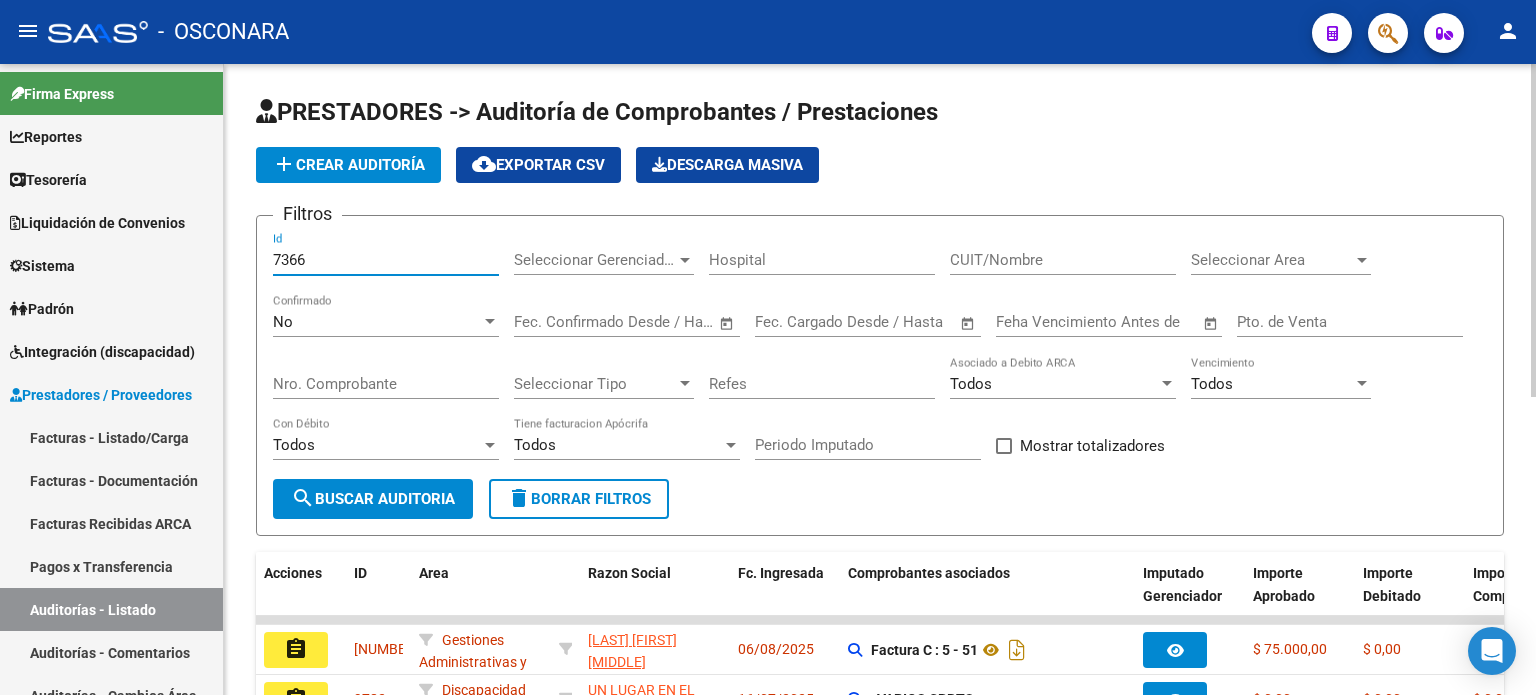 type on "7366" 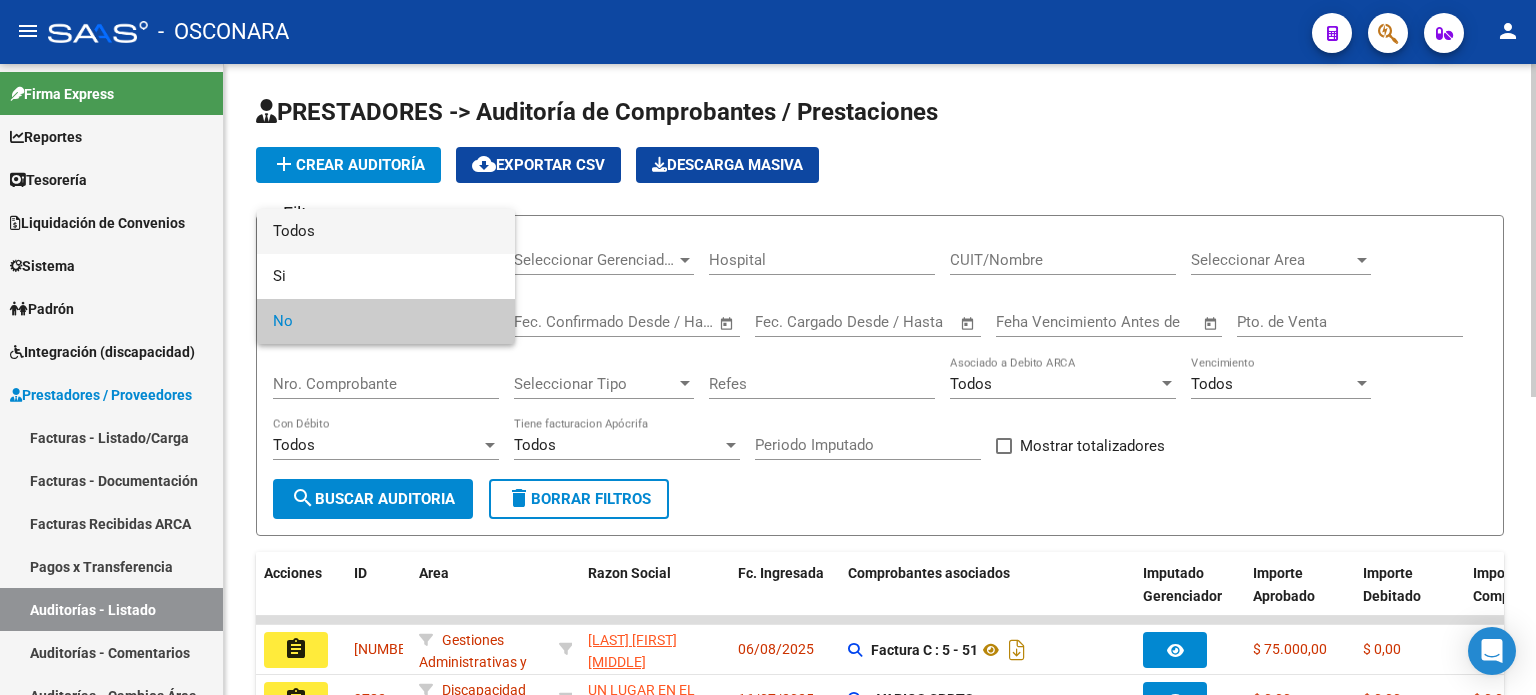 click on "Todos" at bounding box center [386, 231] 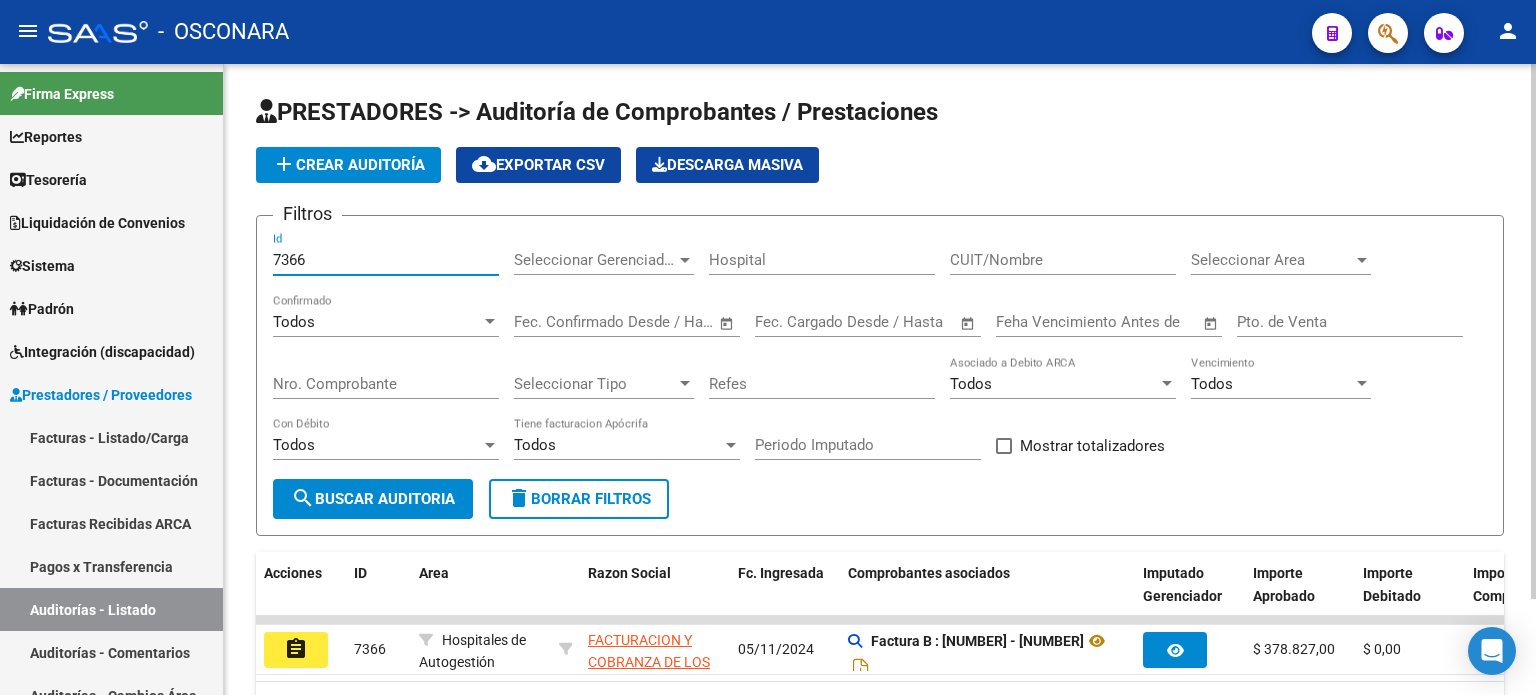 drag, startPoint x: 352, startPoint y: 249, endPoint x: 351, endPoint y: 259, distance: 10.049875 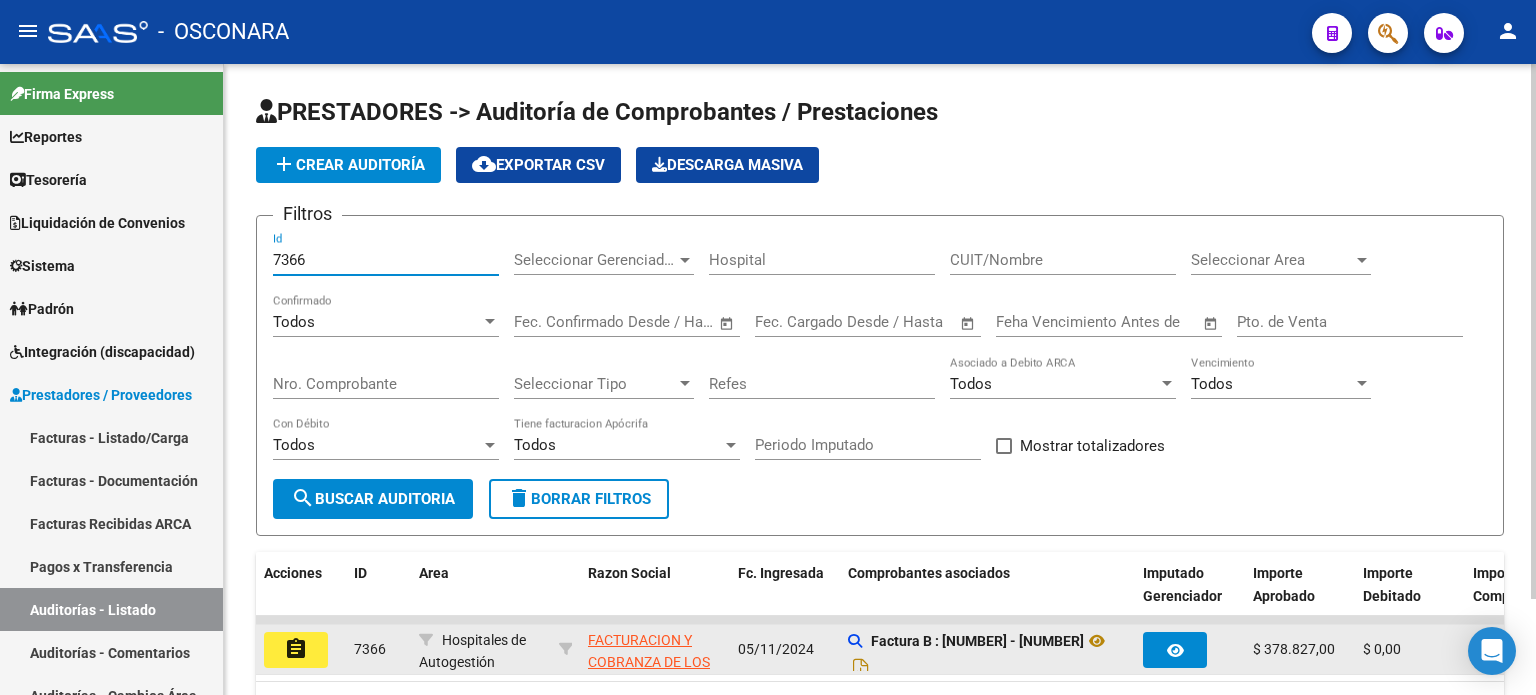 click on "assignment" 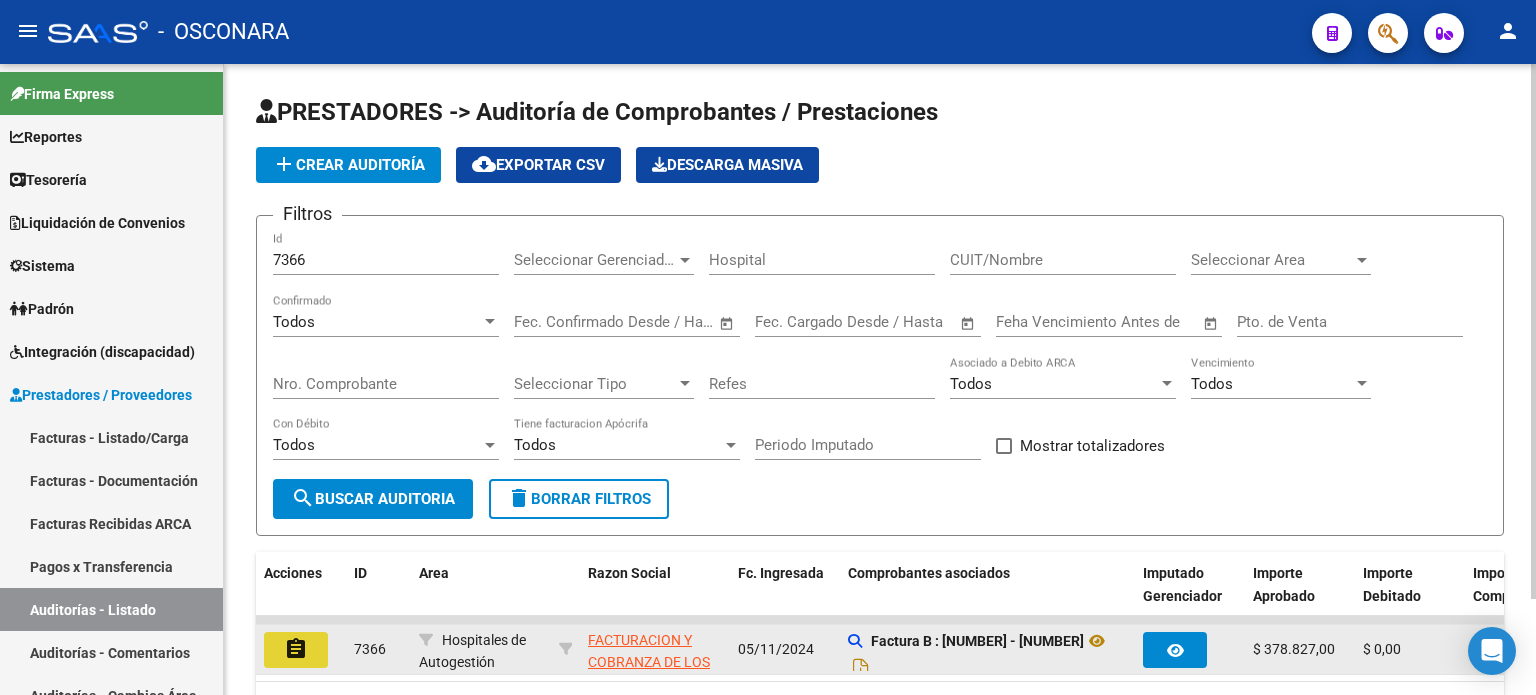 click on "assignment" 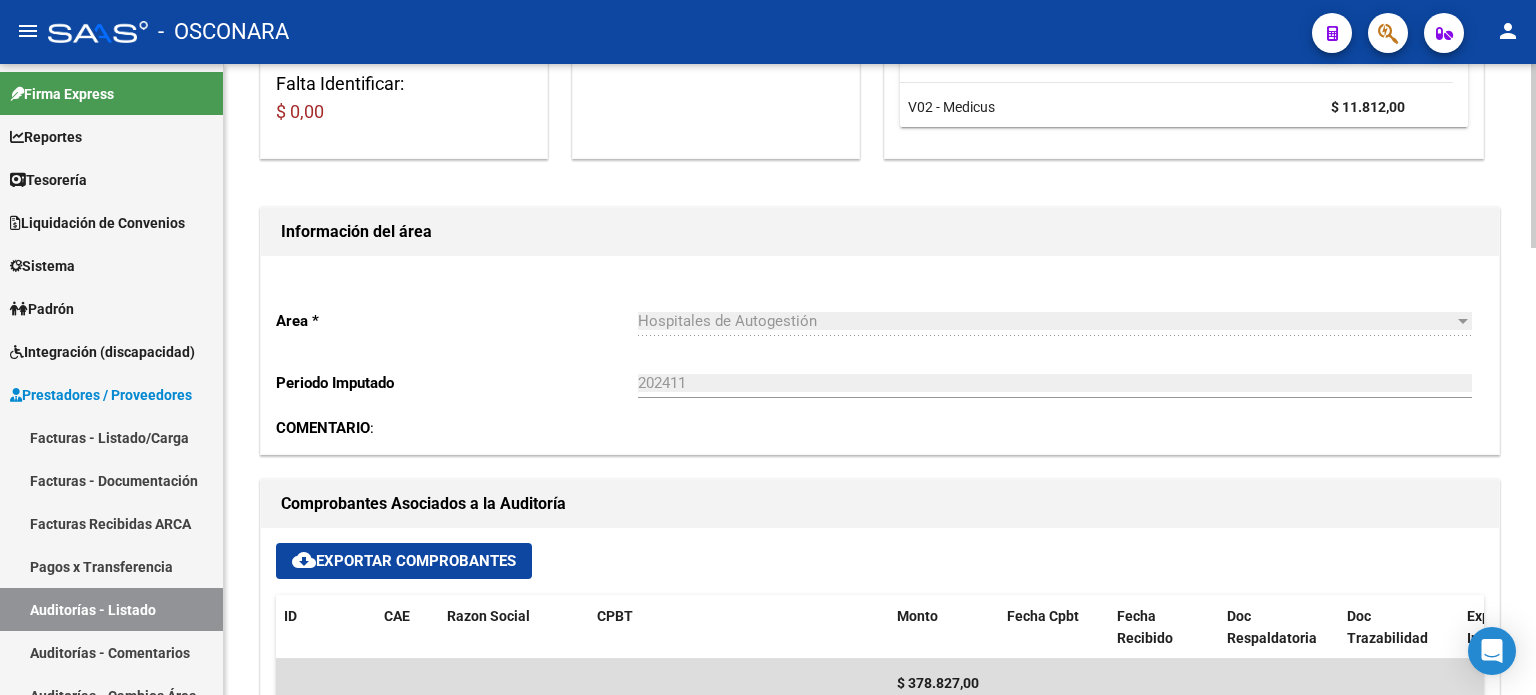 scroll, scrollTop: 800, scrollLeft: 0, axis: vertical 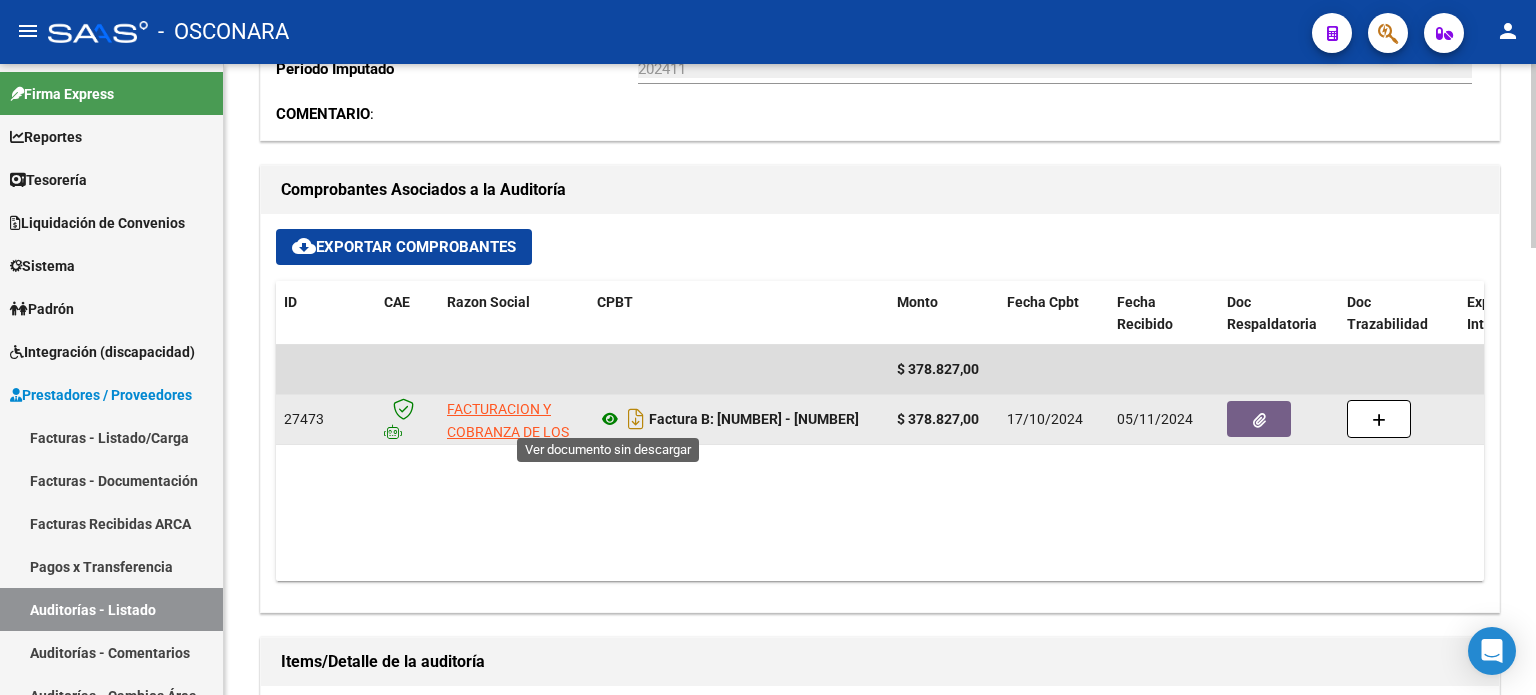 click 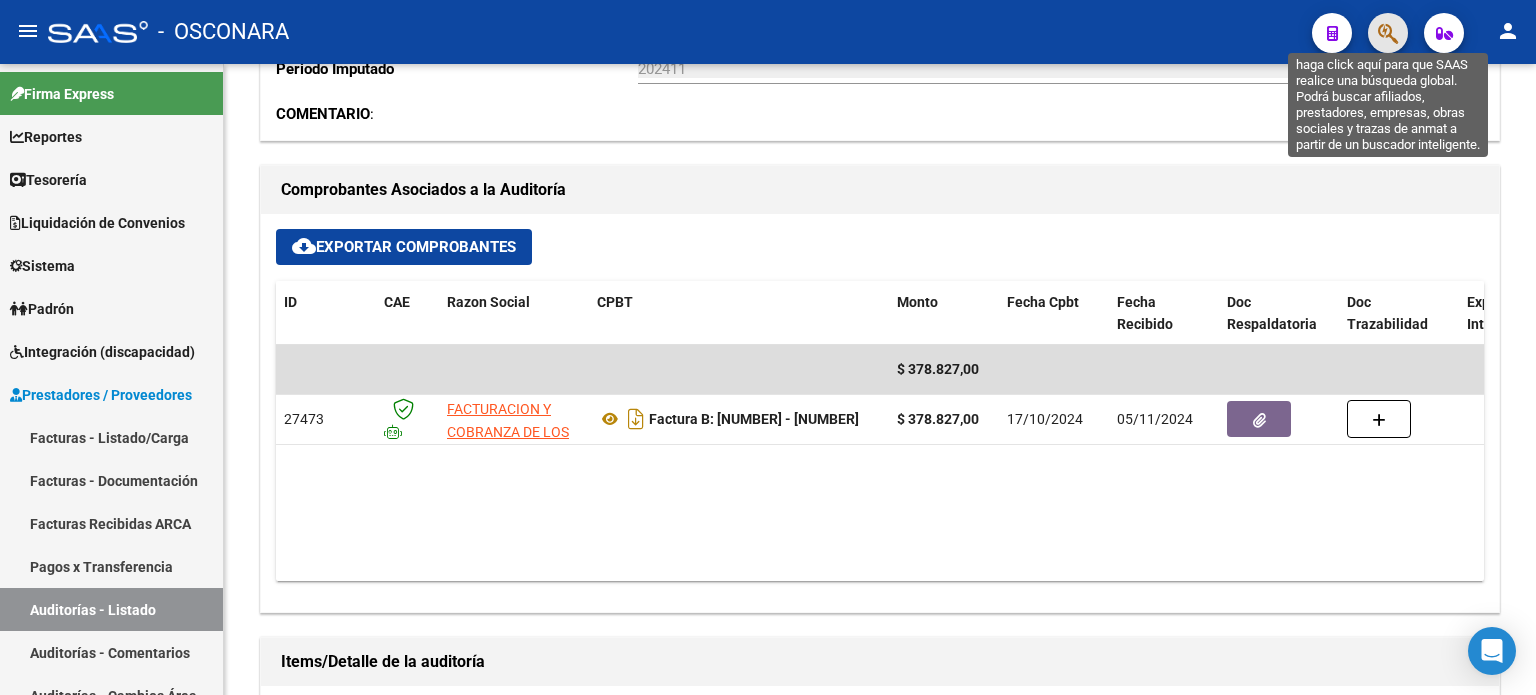 click 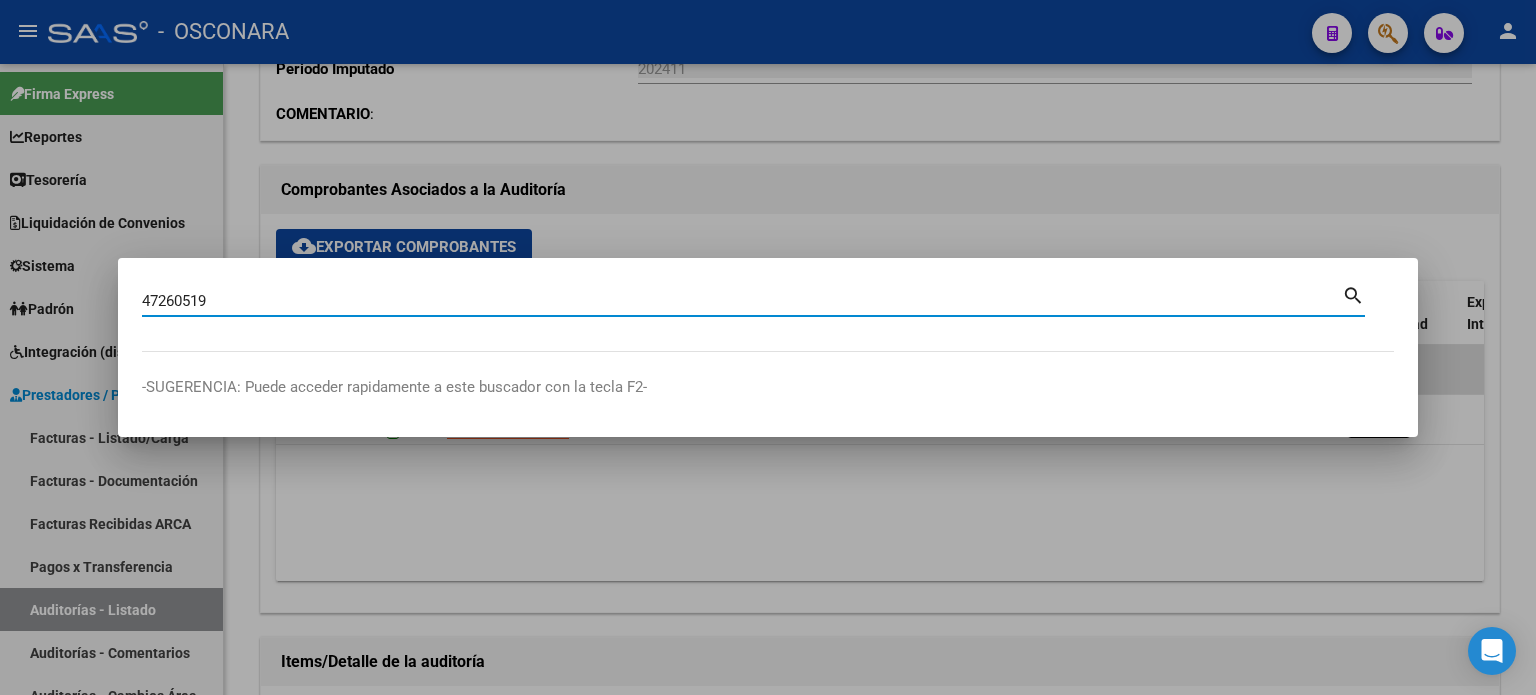 type on "47260519" 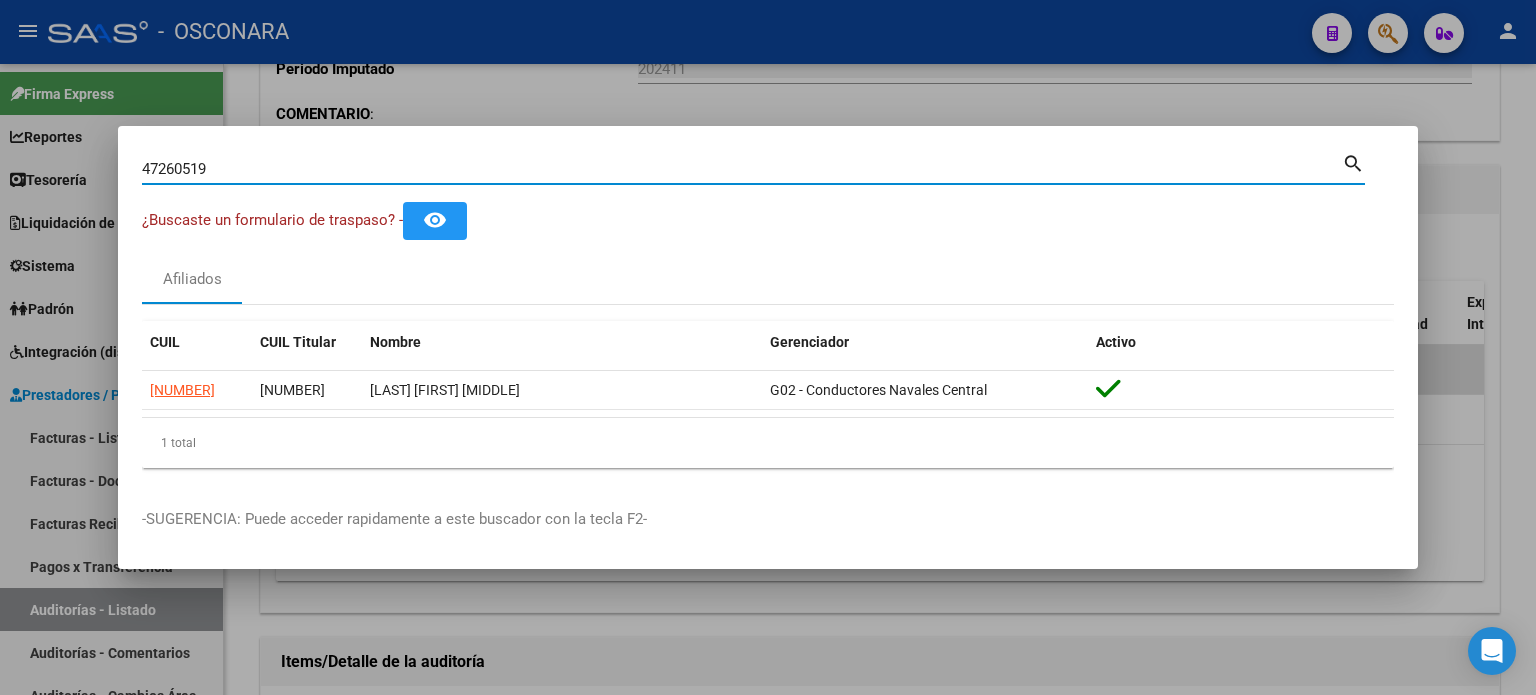 click at bounding box center [768, 347] 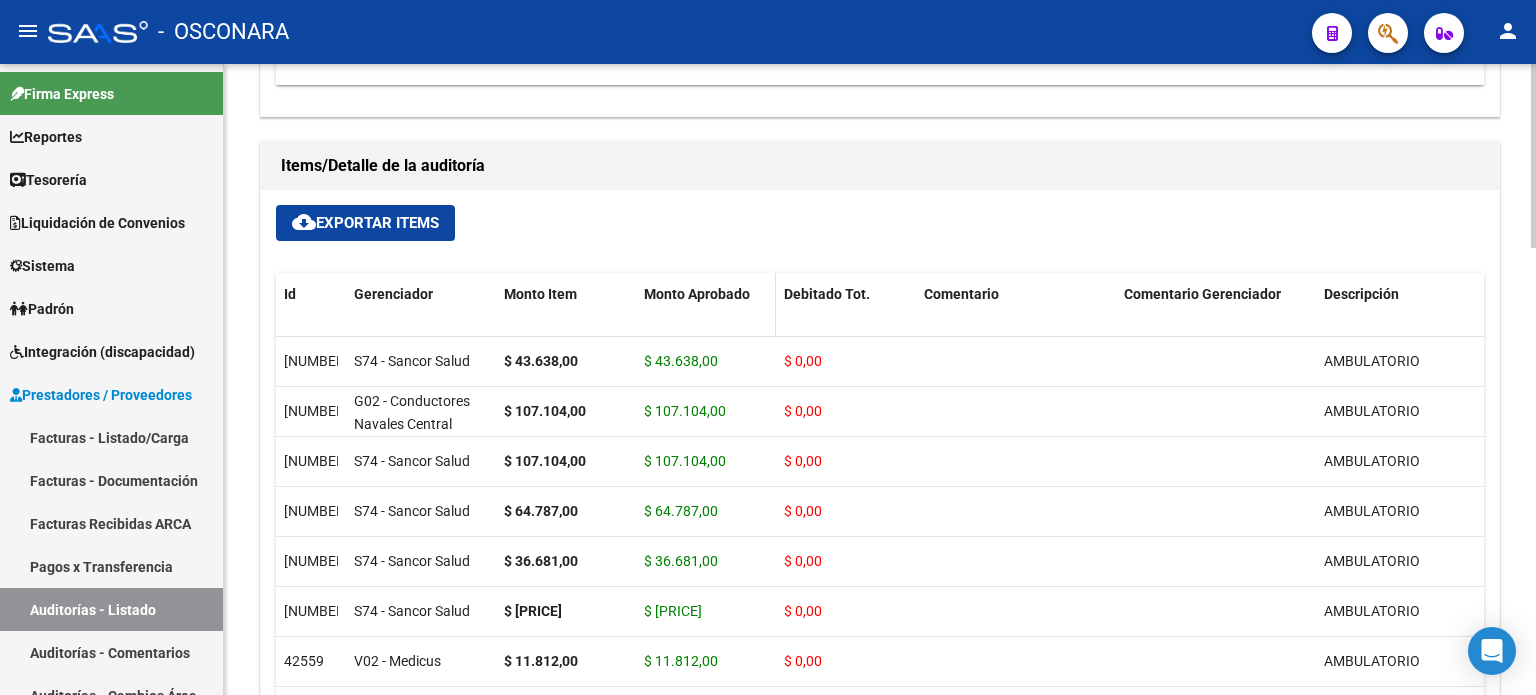 scroll, scrollTop: 1300, scrollLeft: 0, axis: vertical 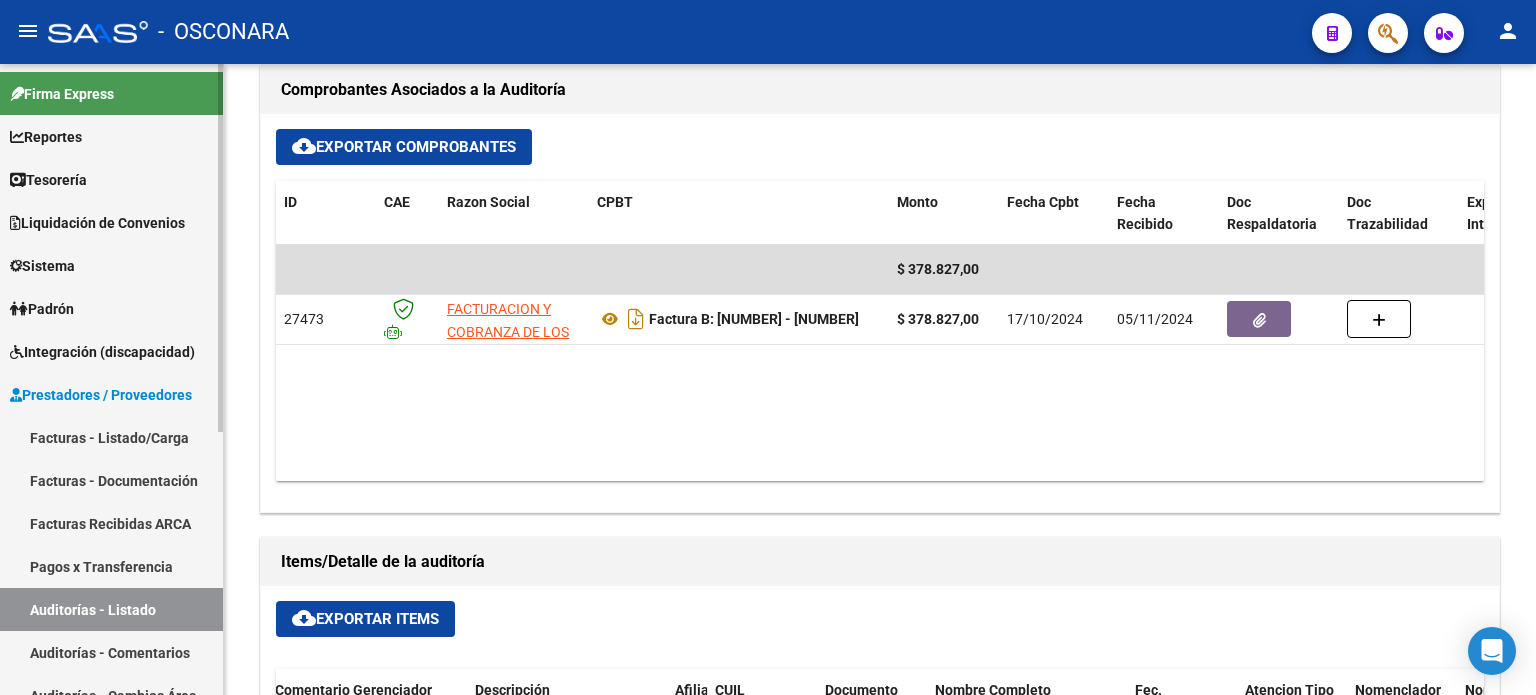 click on "Facturas - Listado/Carga" at bounding box center [111, 437] 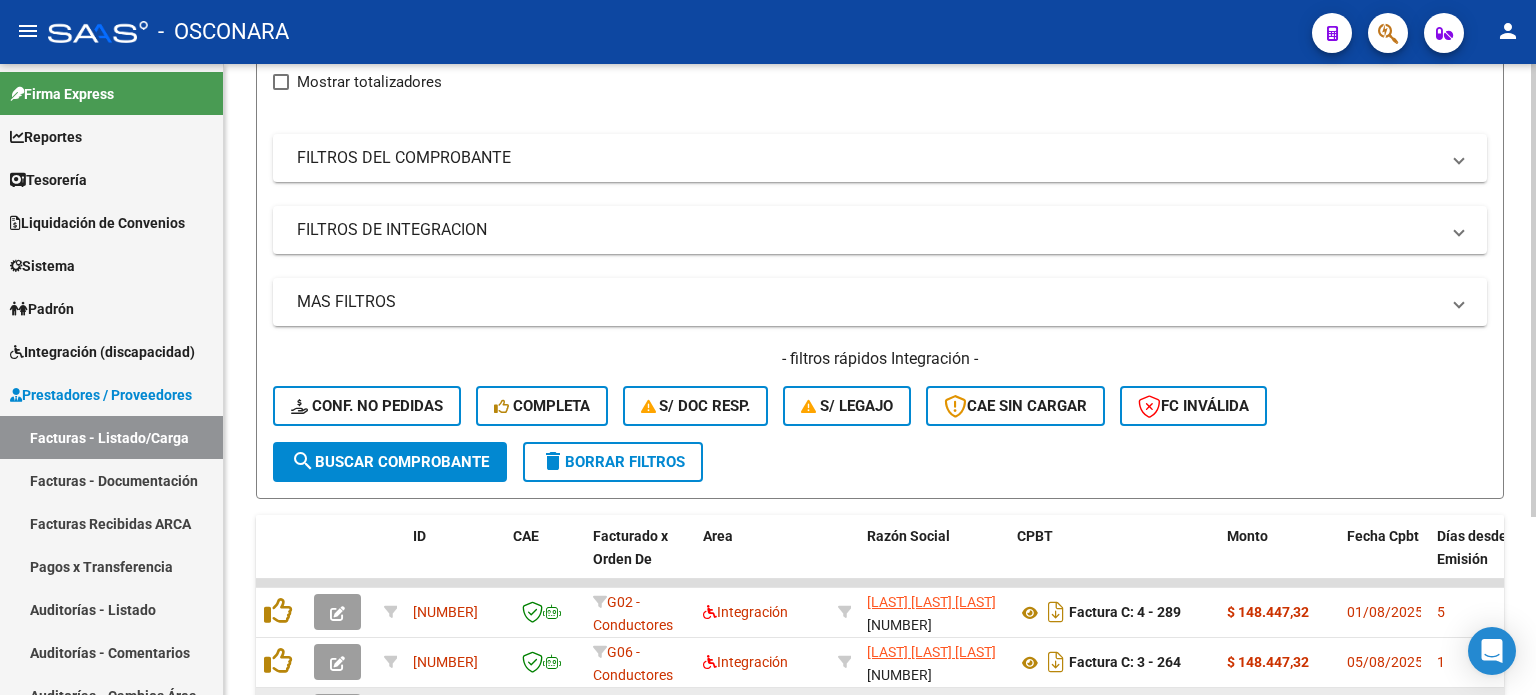 scroll, scrollTop: 771, scrollLeft: 0, axis: vertical 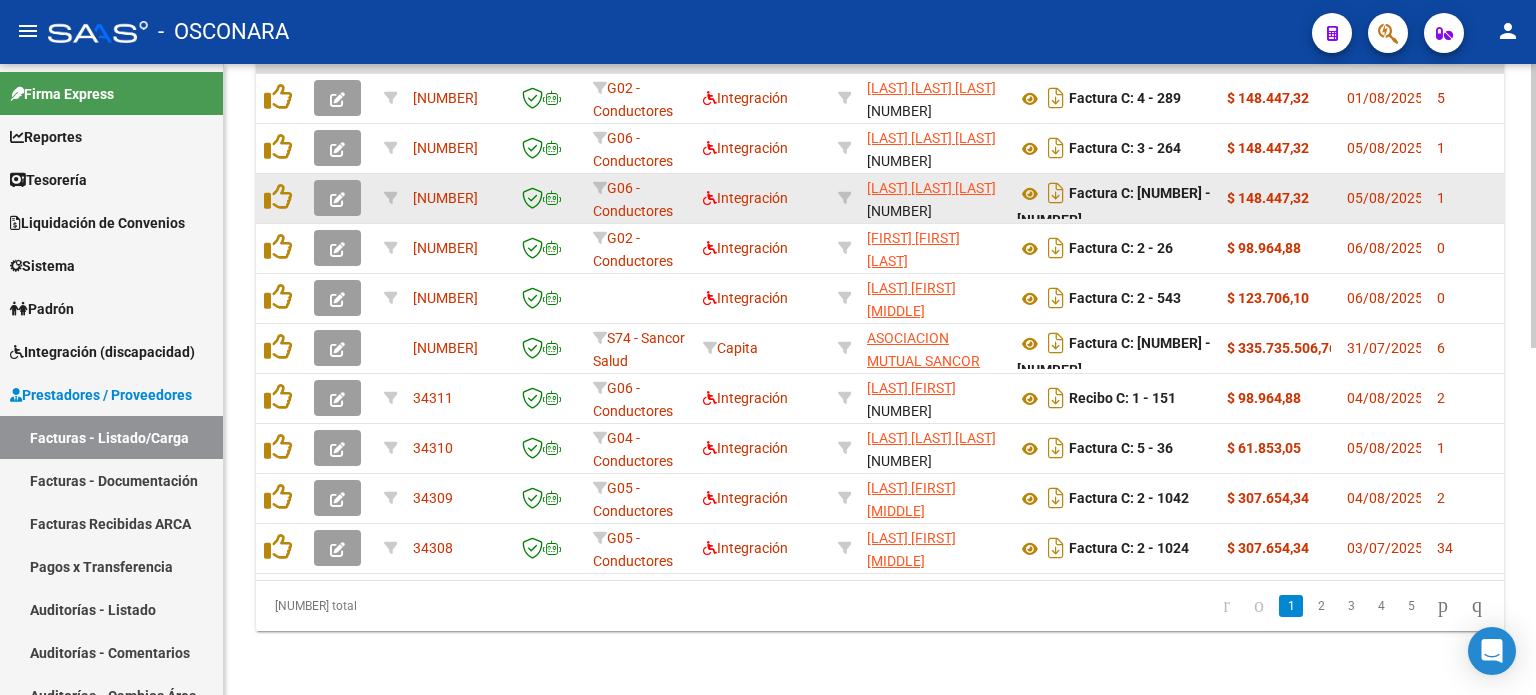 click on "[NUMBER]" 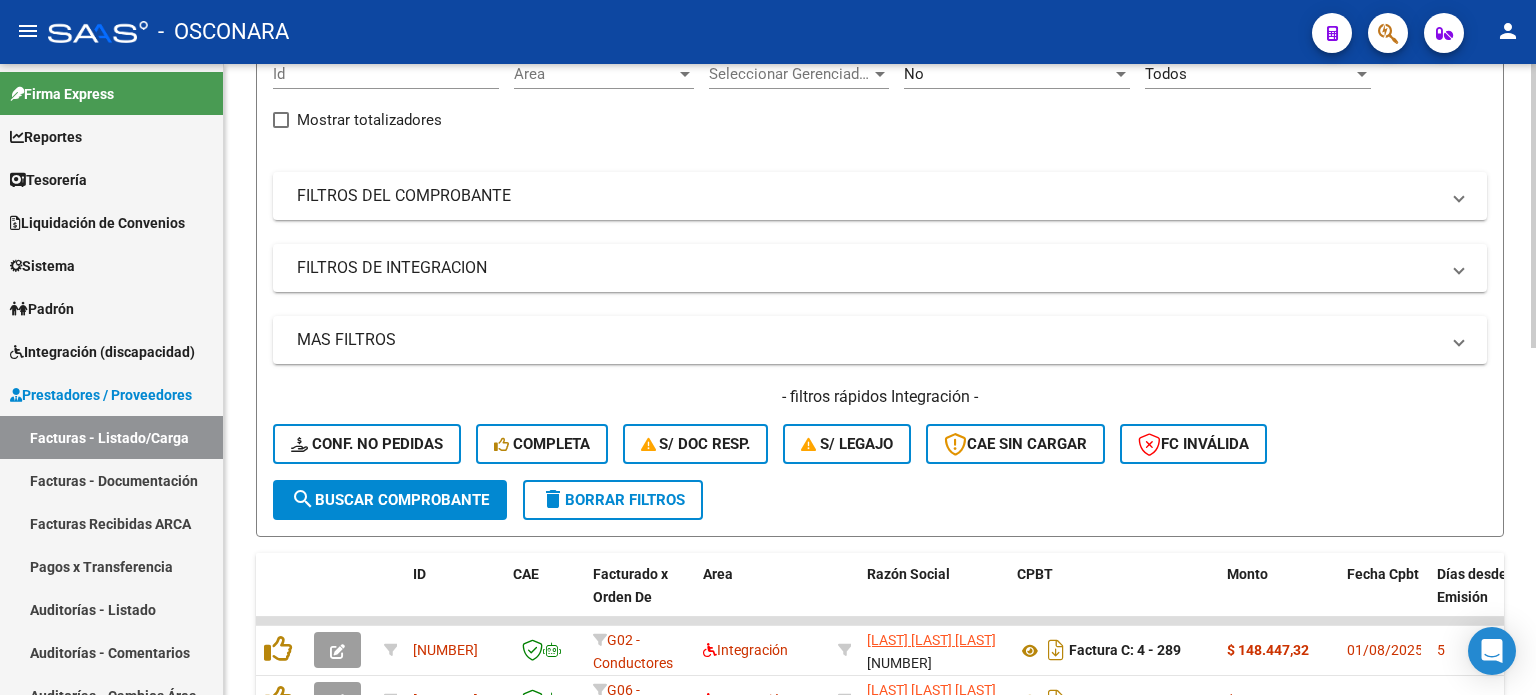scroll, scrollTop: 0, scrollLeft: 0, axis: both 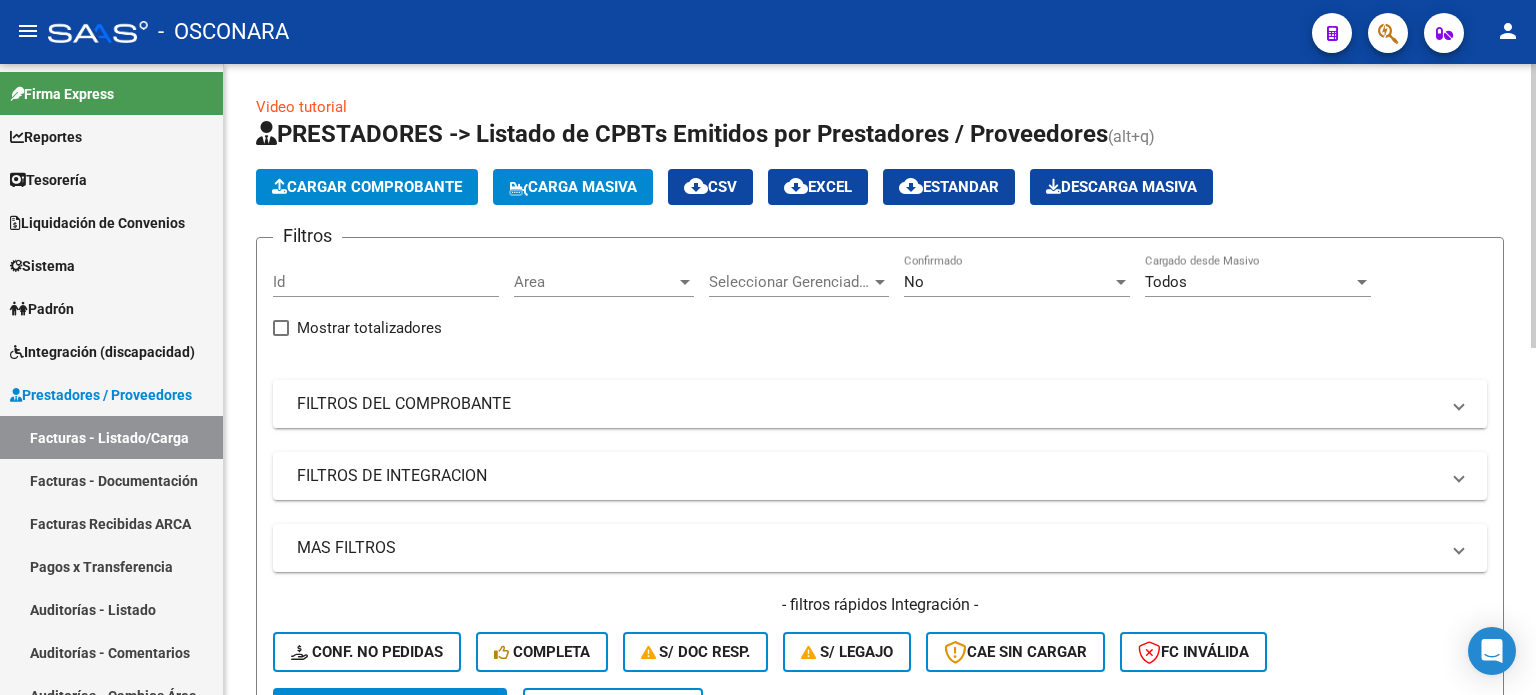drag, startPoint x: 464, startPoint y: 411, endPoint x: 456, endPoint y: 466, distance: 55.578773 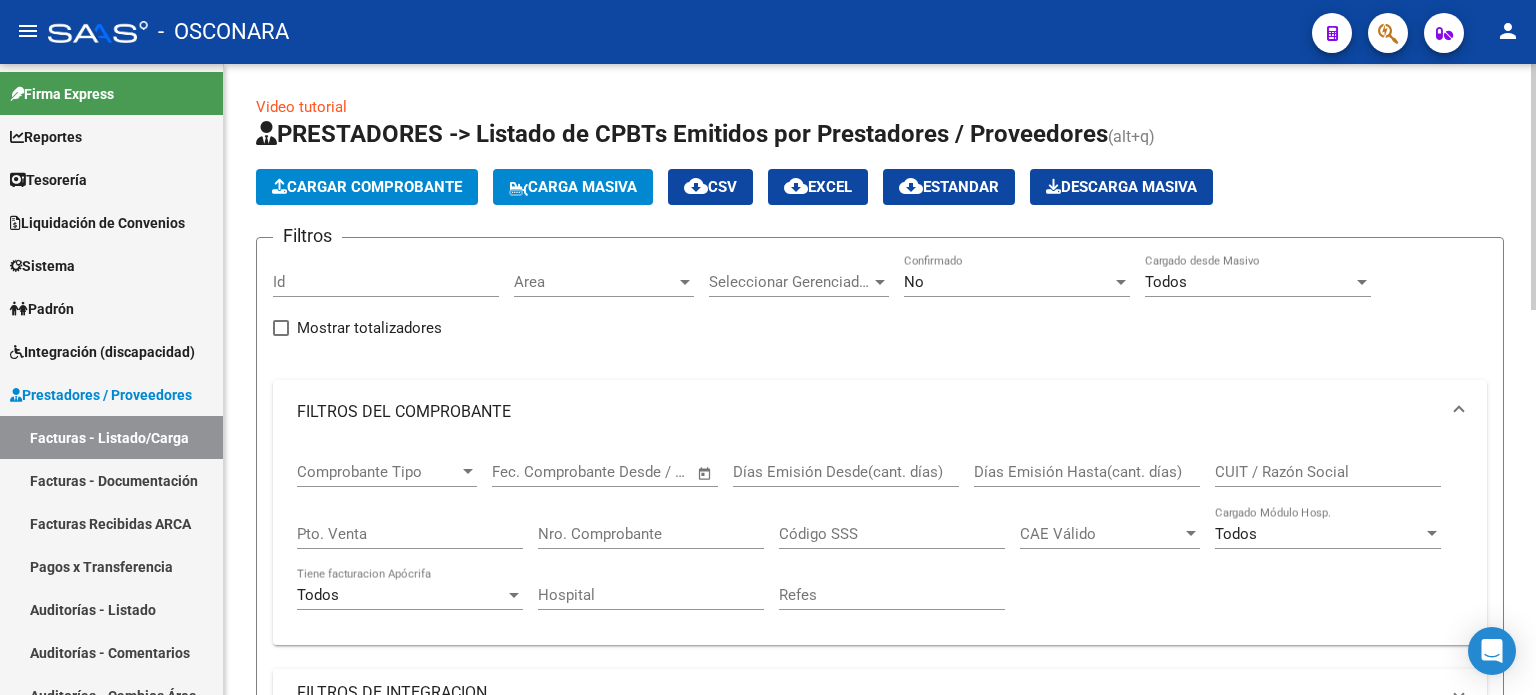 click on "Nro. Comprobante" at bounding box center (651, 534) 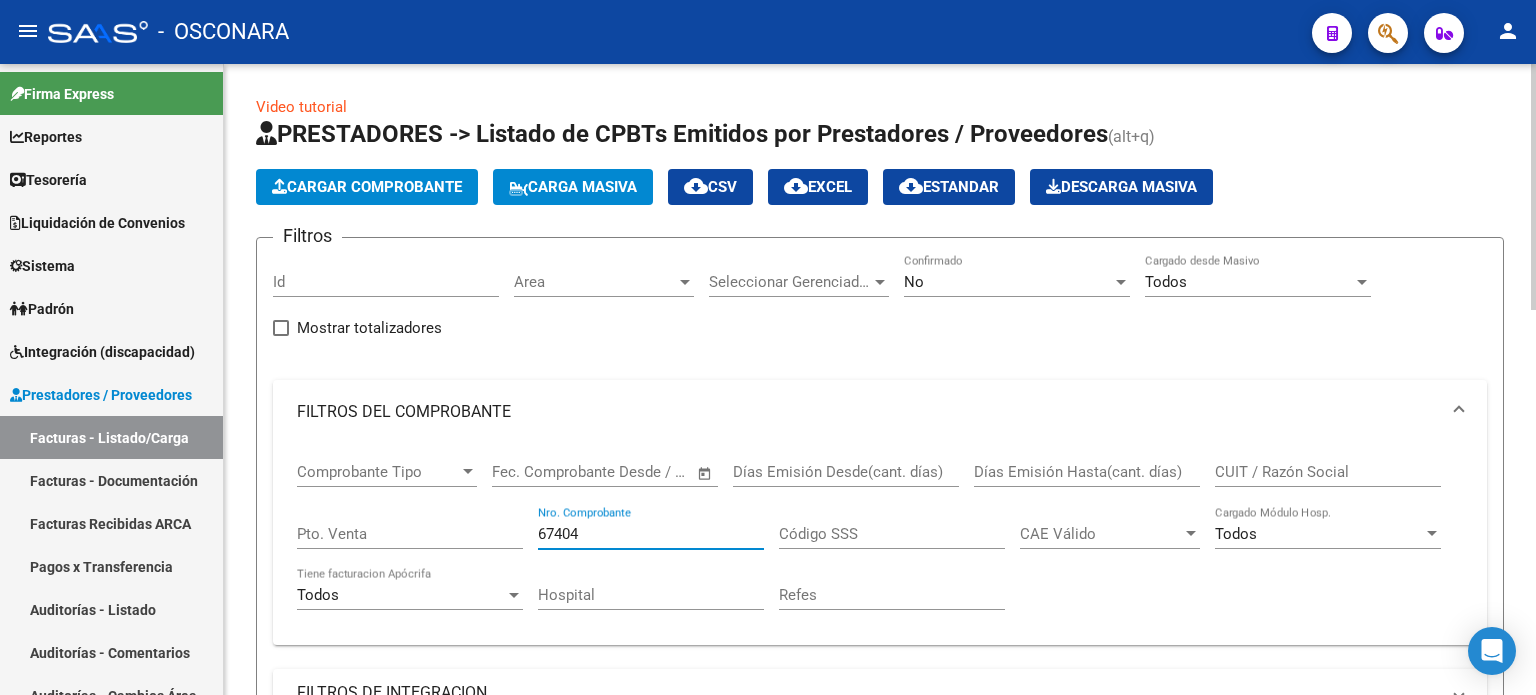 type on "67404" 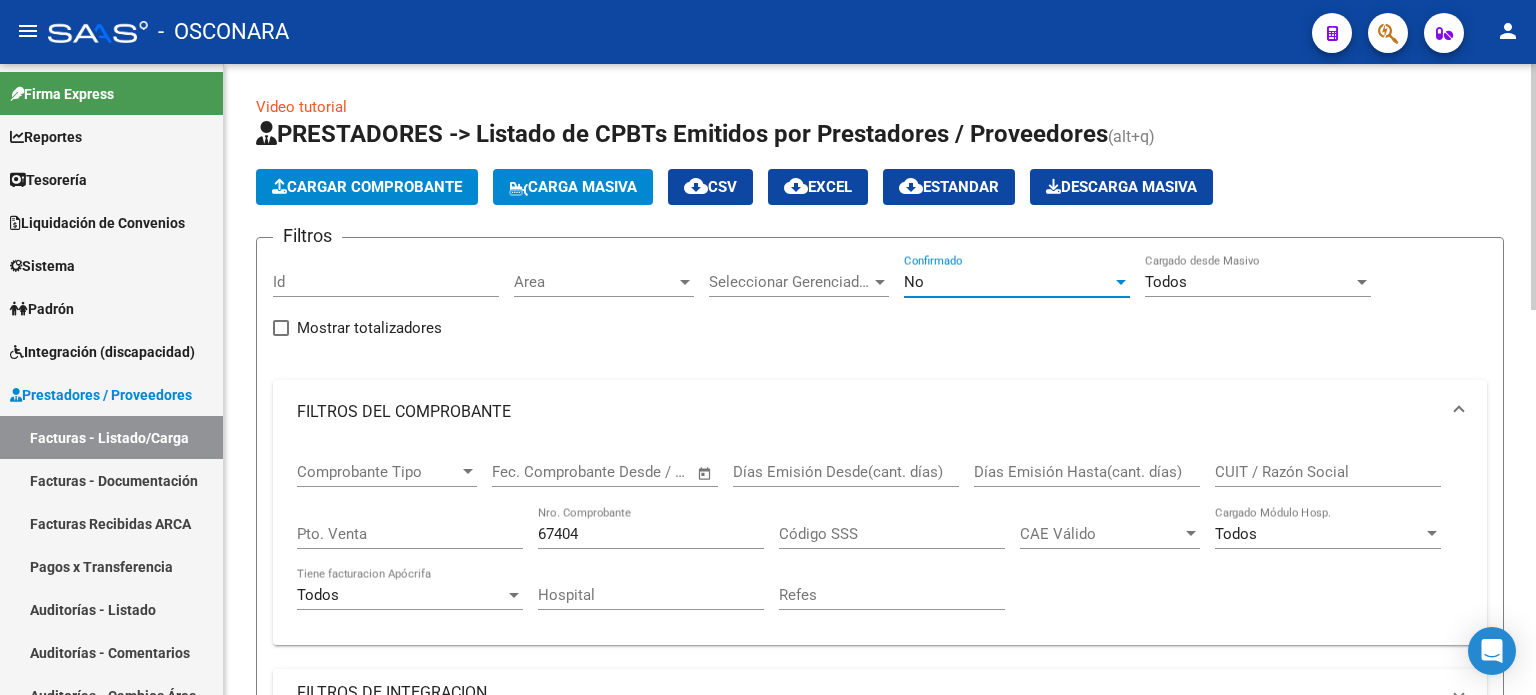 click on "No" at bounding box center [1008, 282] 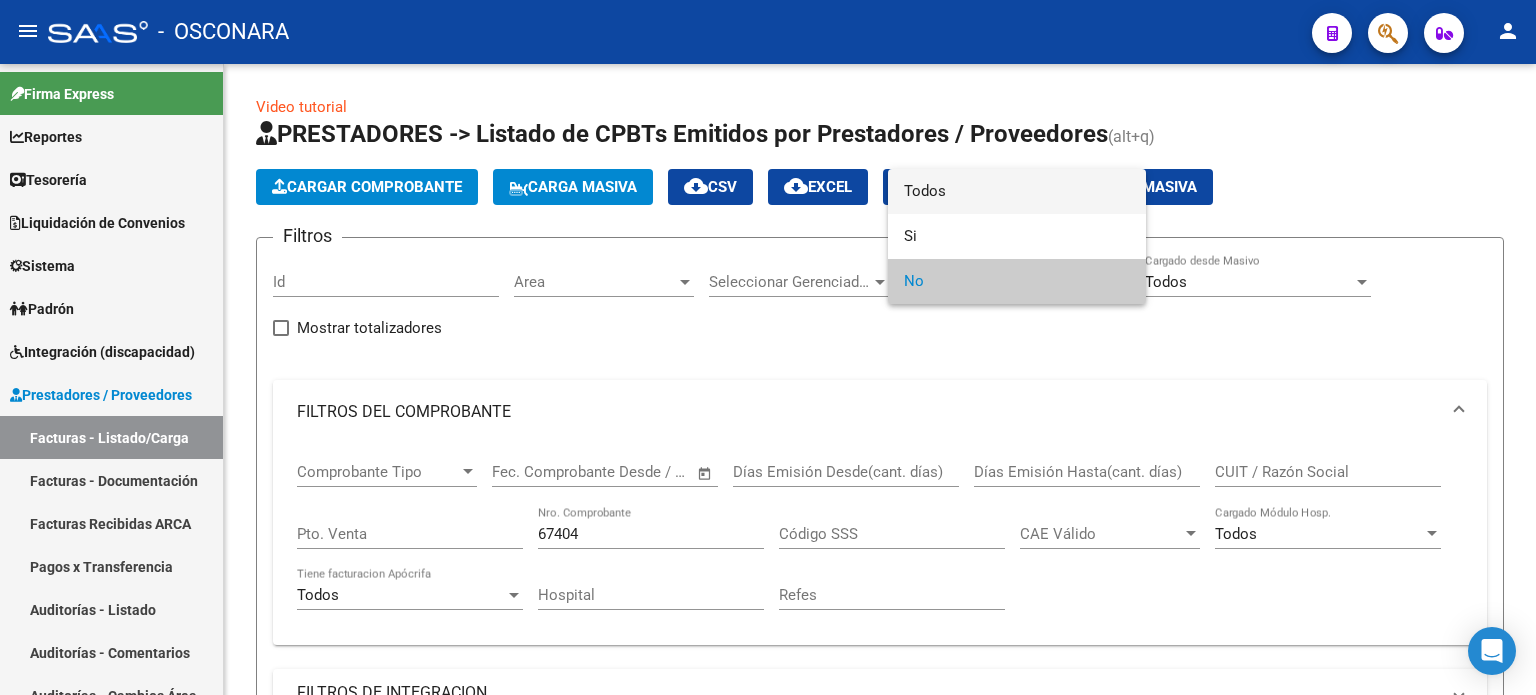 click on "Todos" at bounding box center [1017, 191] 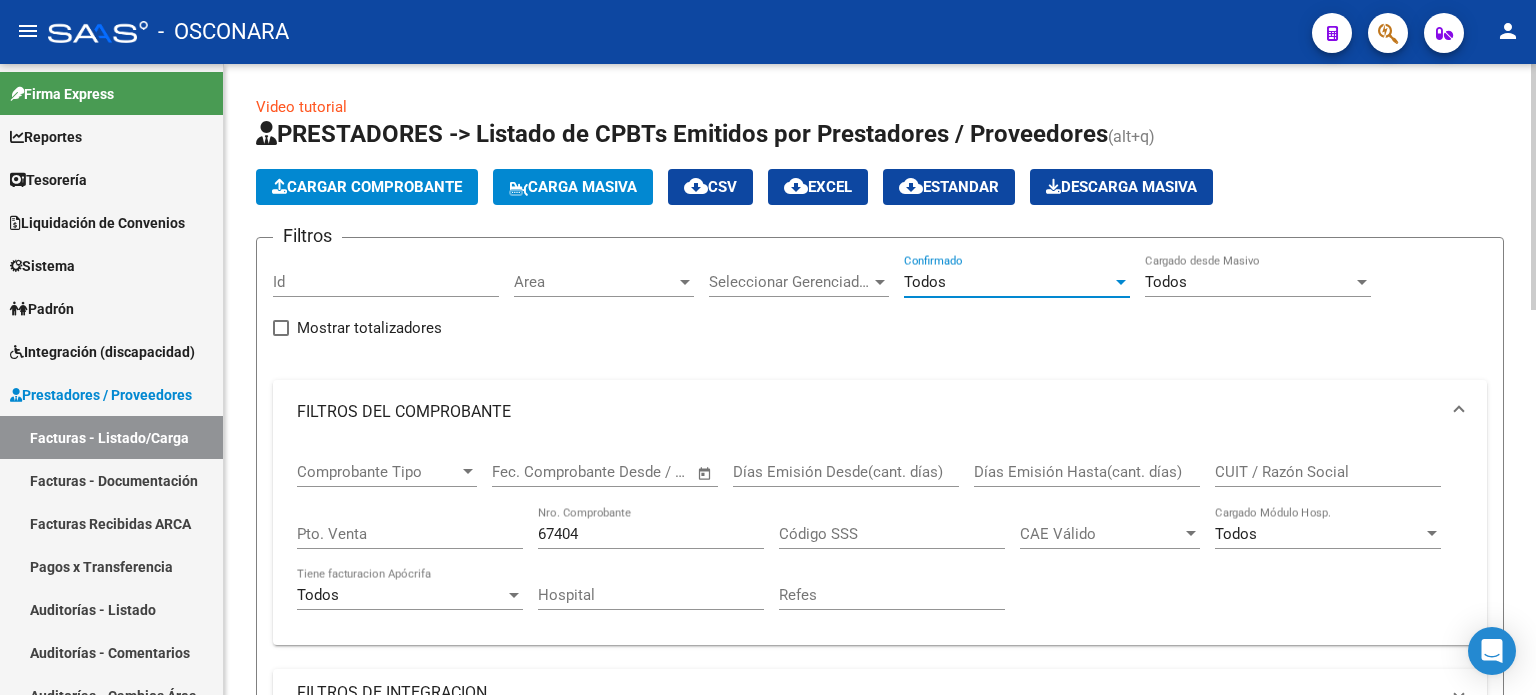 click on "67404" at bounding box center [651, 534] 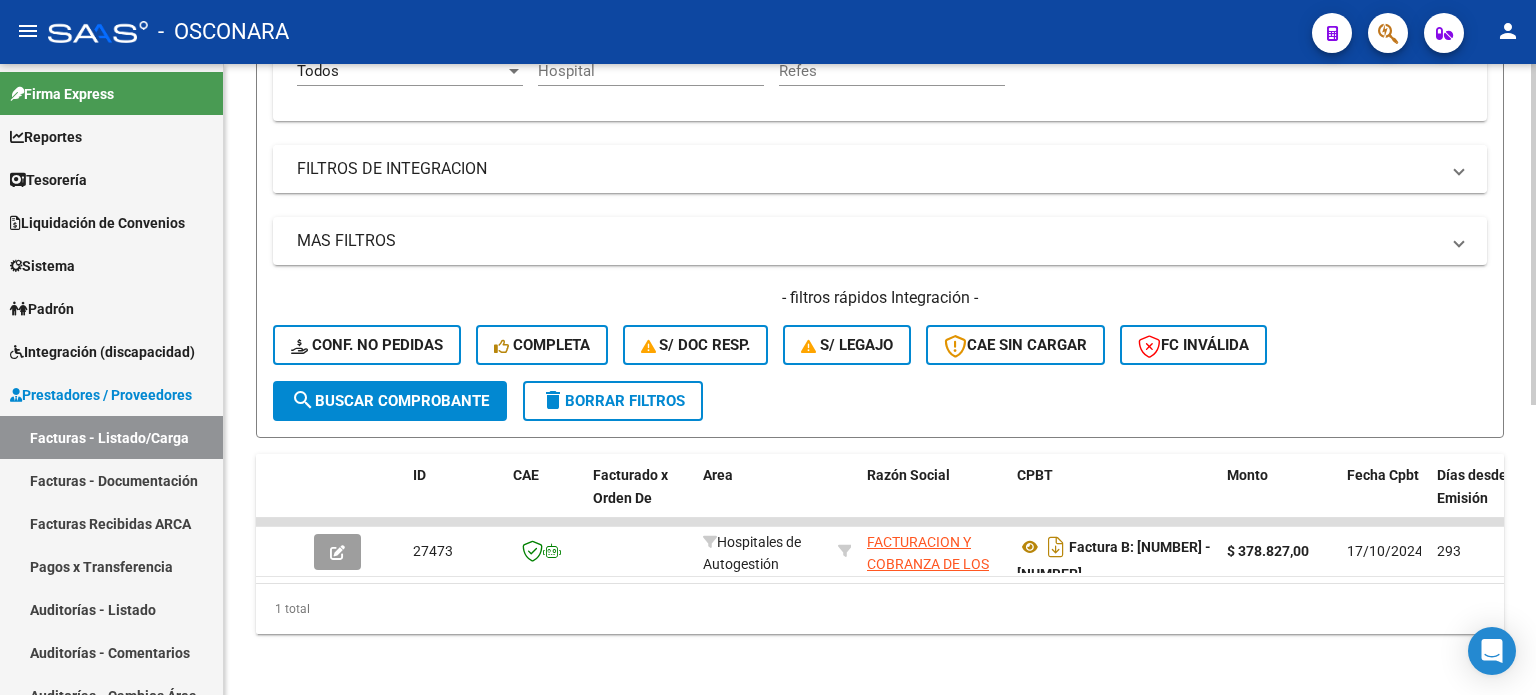 scroll, scrollTop: 538, scrollLeft: 0, axis: vertical 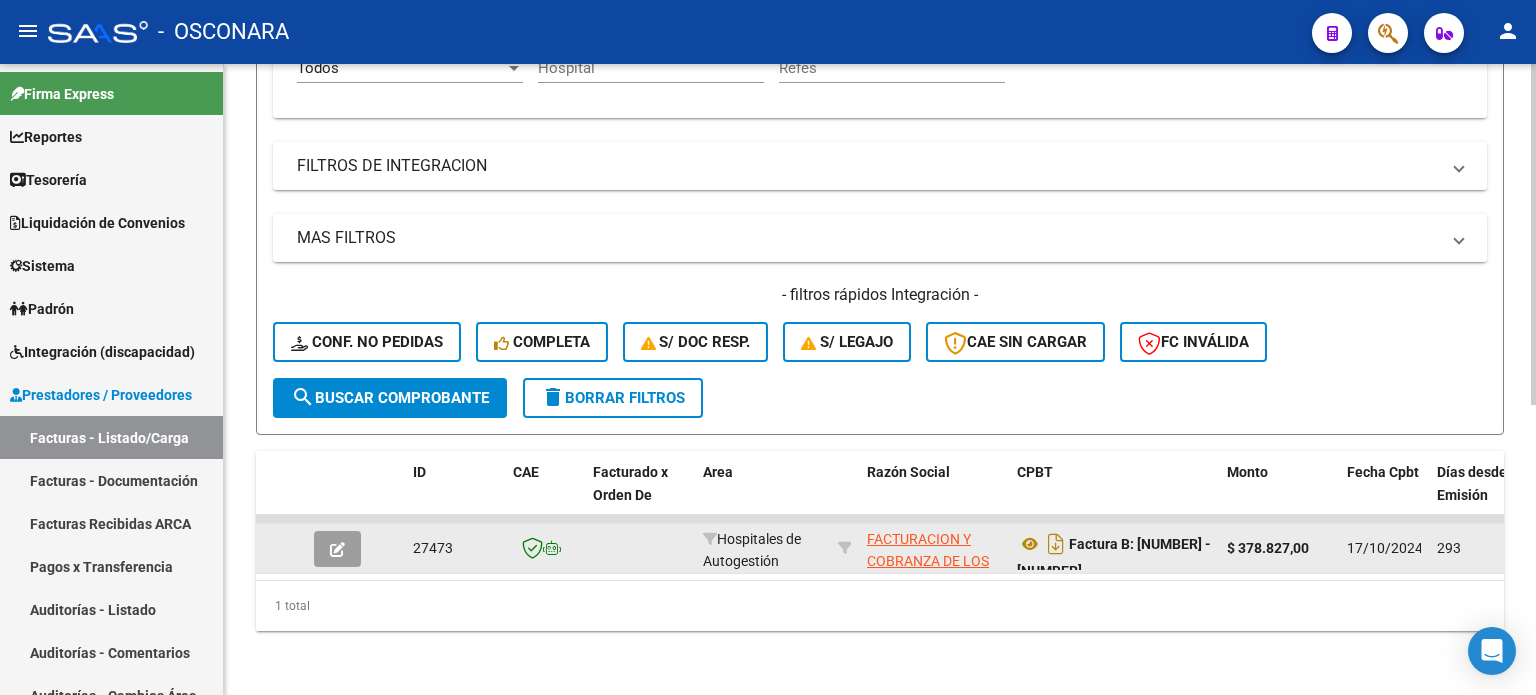 click 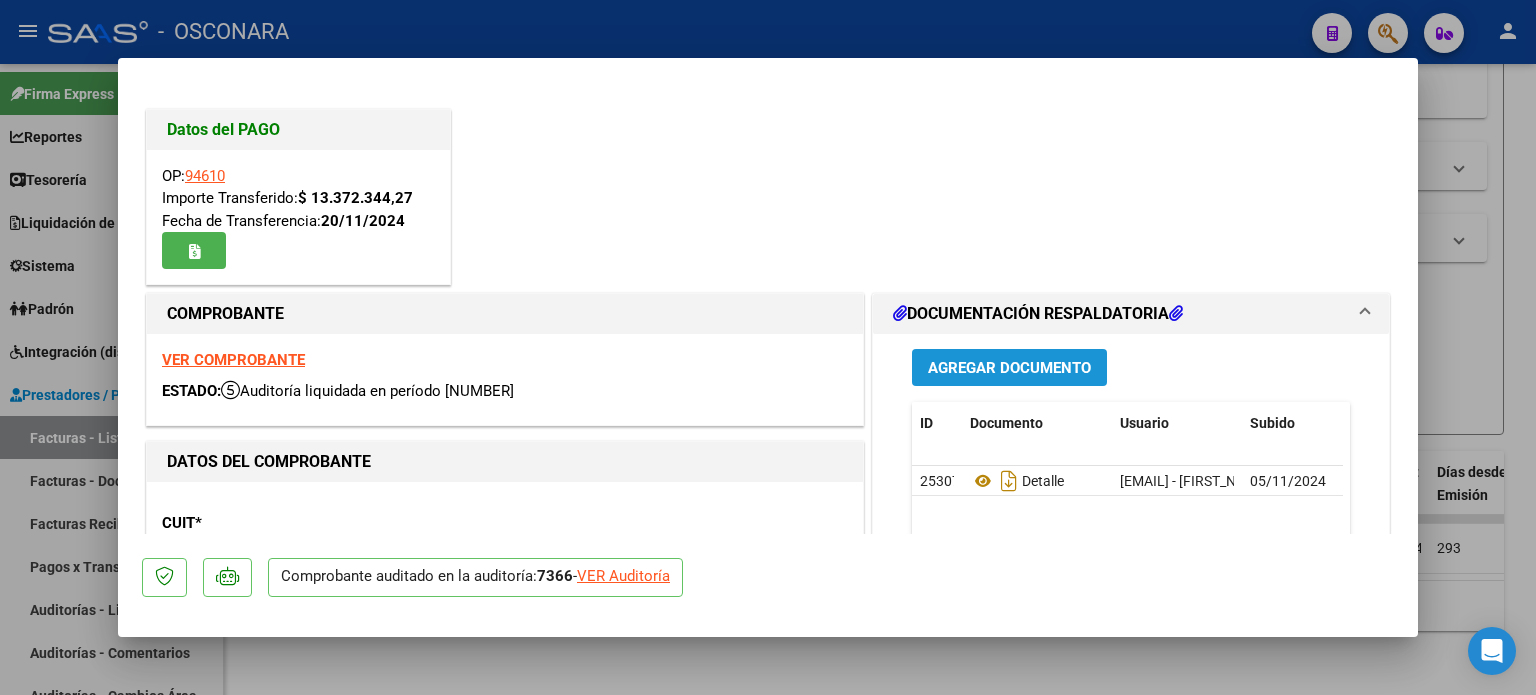 click on "Agregar Documento" at bounding box center (1009, 368) 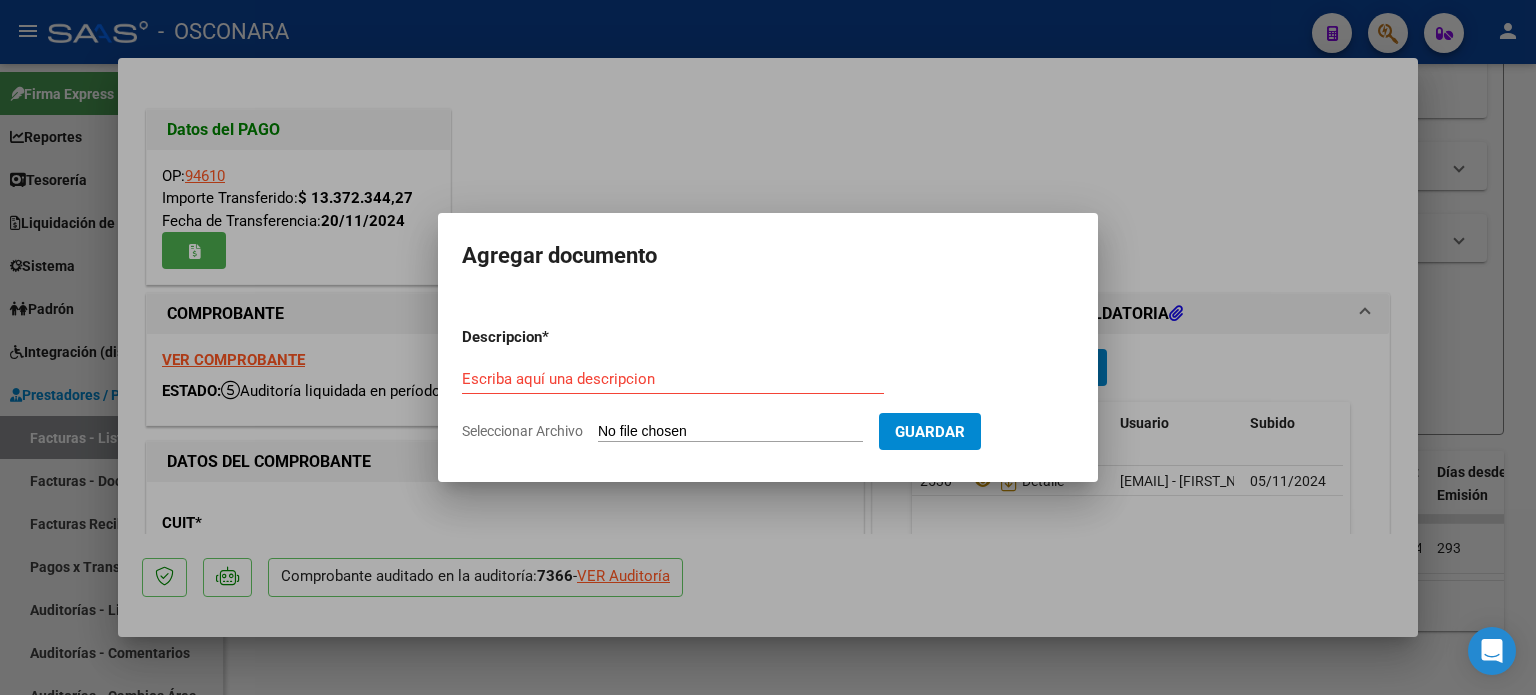 type on "C:\fakepath\CRG+[NUMBER]+1.pdf" 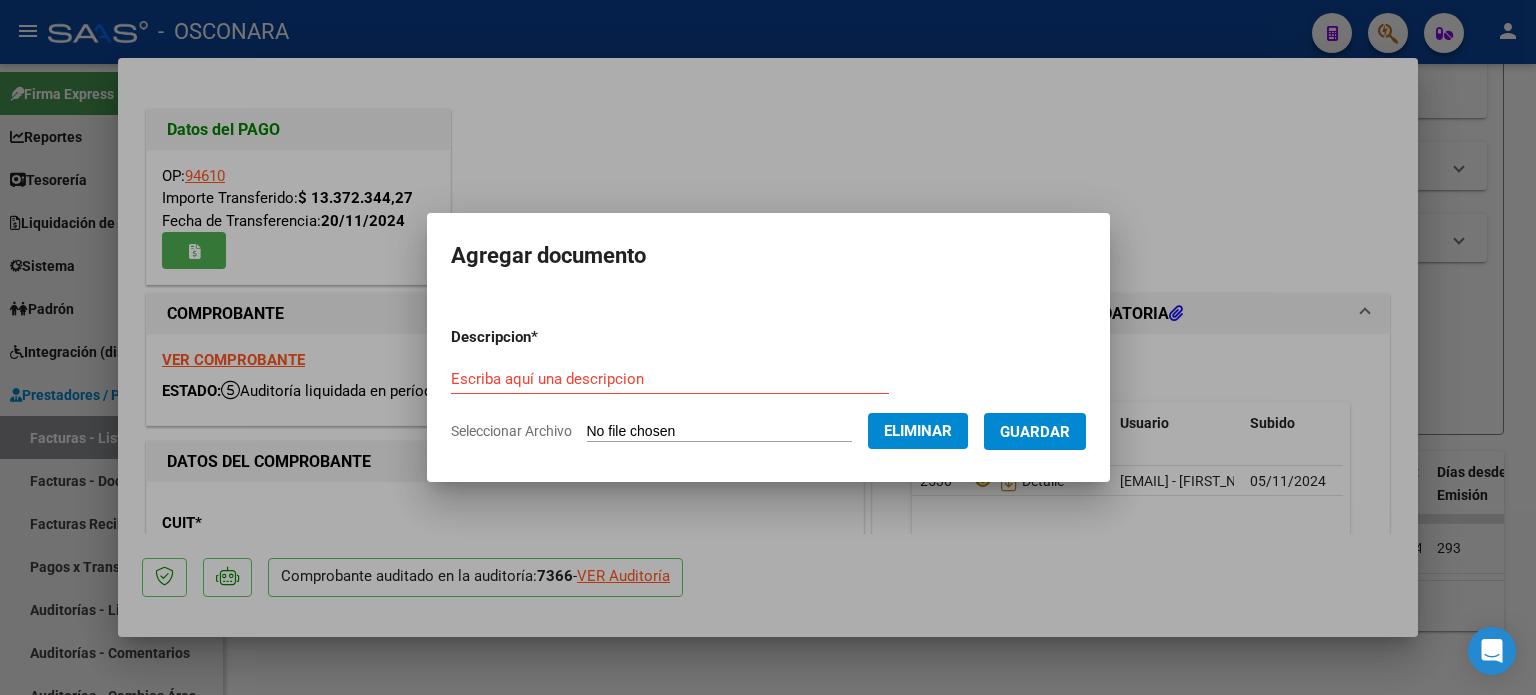 click on "Descripcion  *   Escriba aquí una descripcion  Seleccionar Archivo Eliminar Guardar" at bounding box center (768, 384) 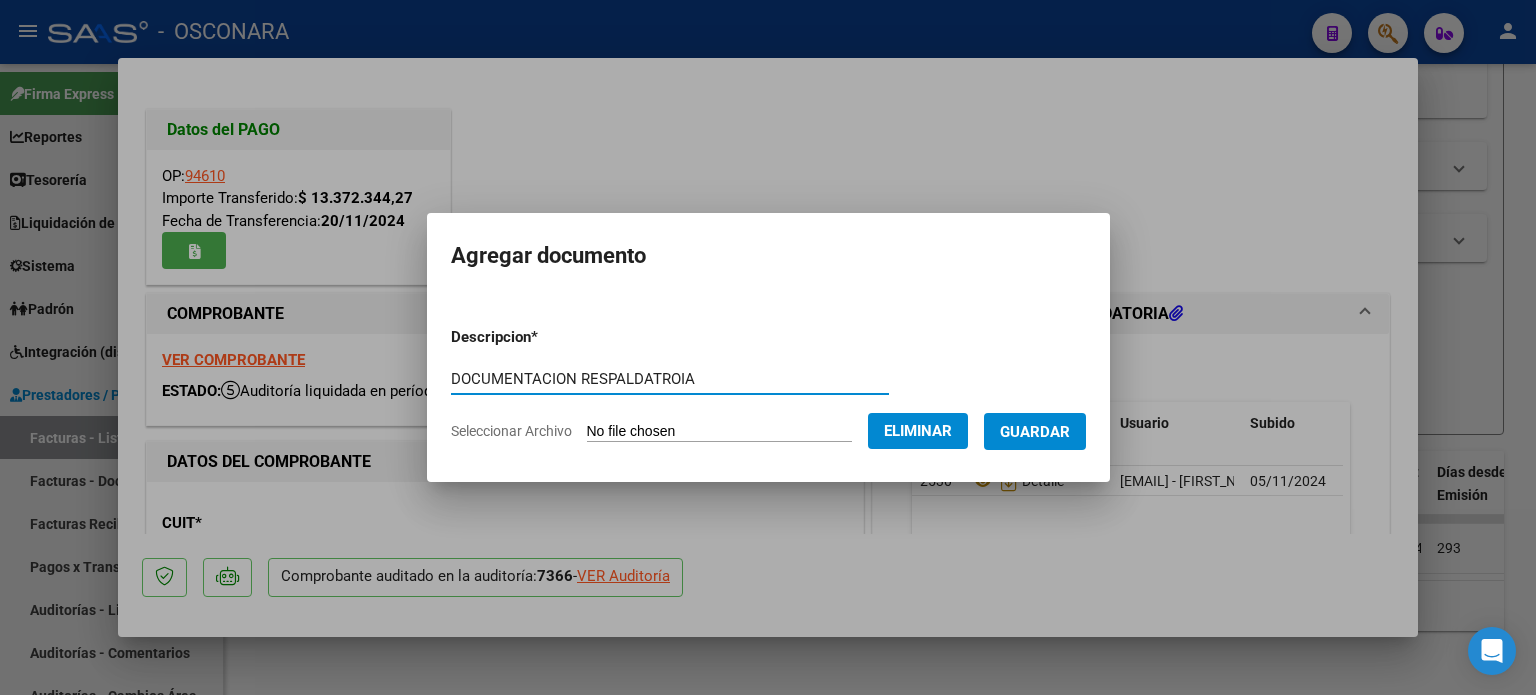click on "DOCUMENTACION RESPALDATROIA" at bounding box center (670, 379) 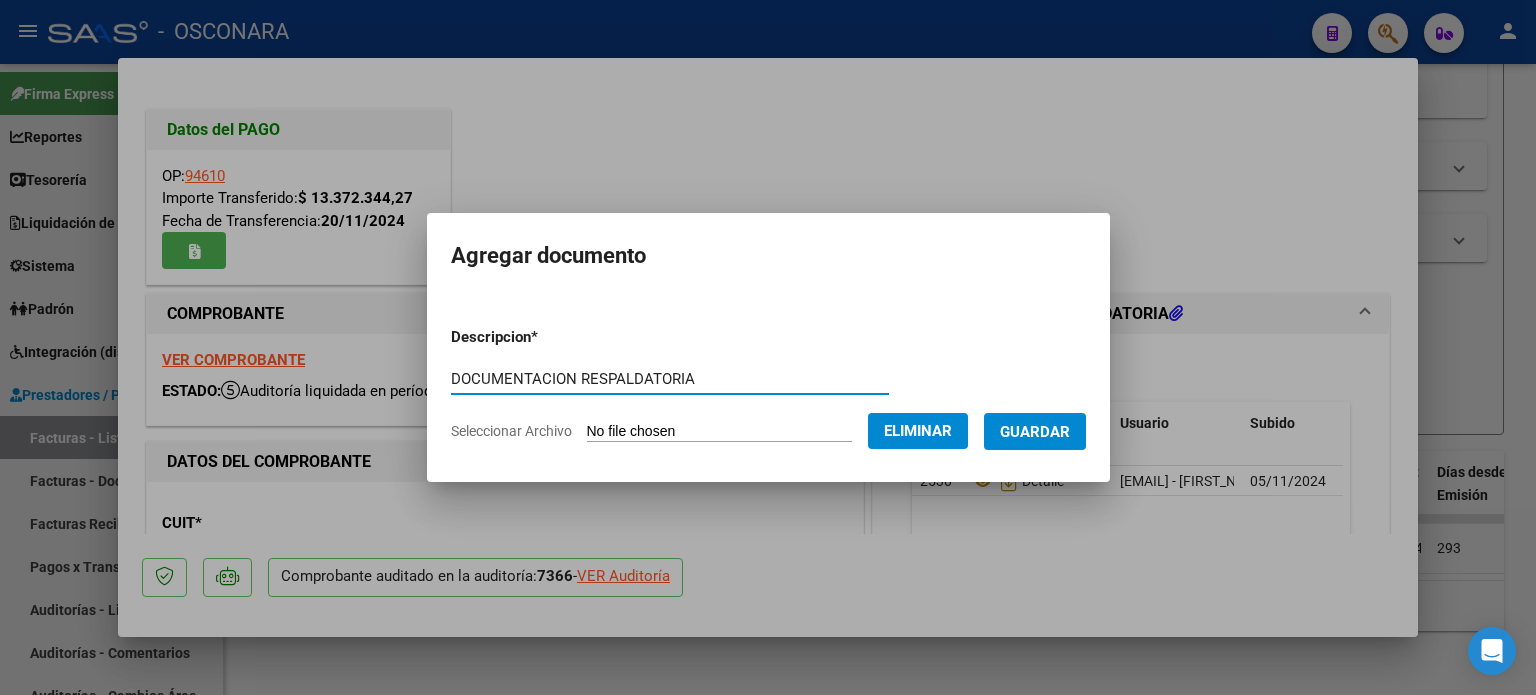 type on "DOCUMENTACION RESPALDATORIA" 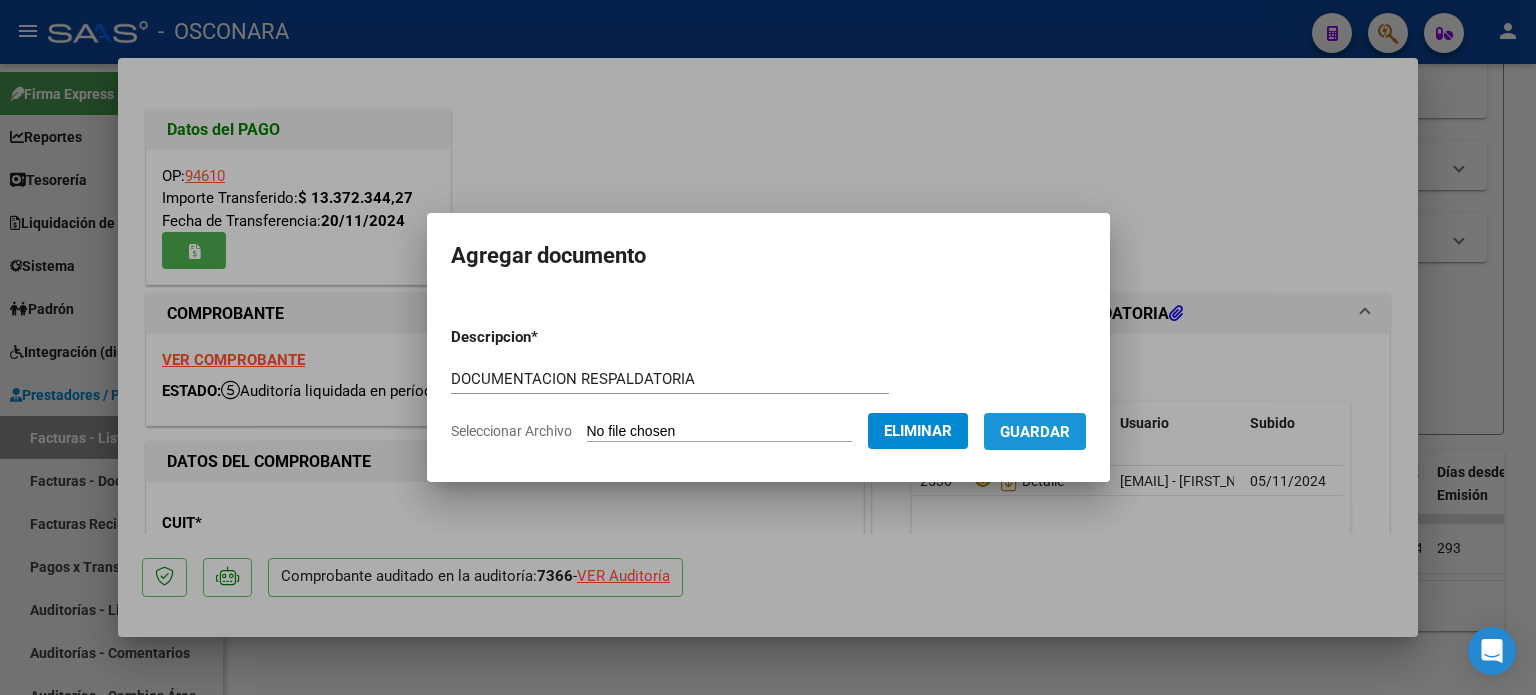 drag, startPoint x: 1061, startPoint y: 438, endPoint x: 1087, endPoint y: 417, distance: 33.42155 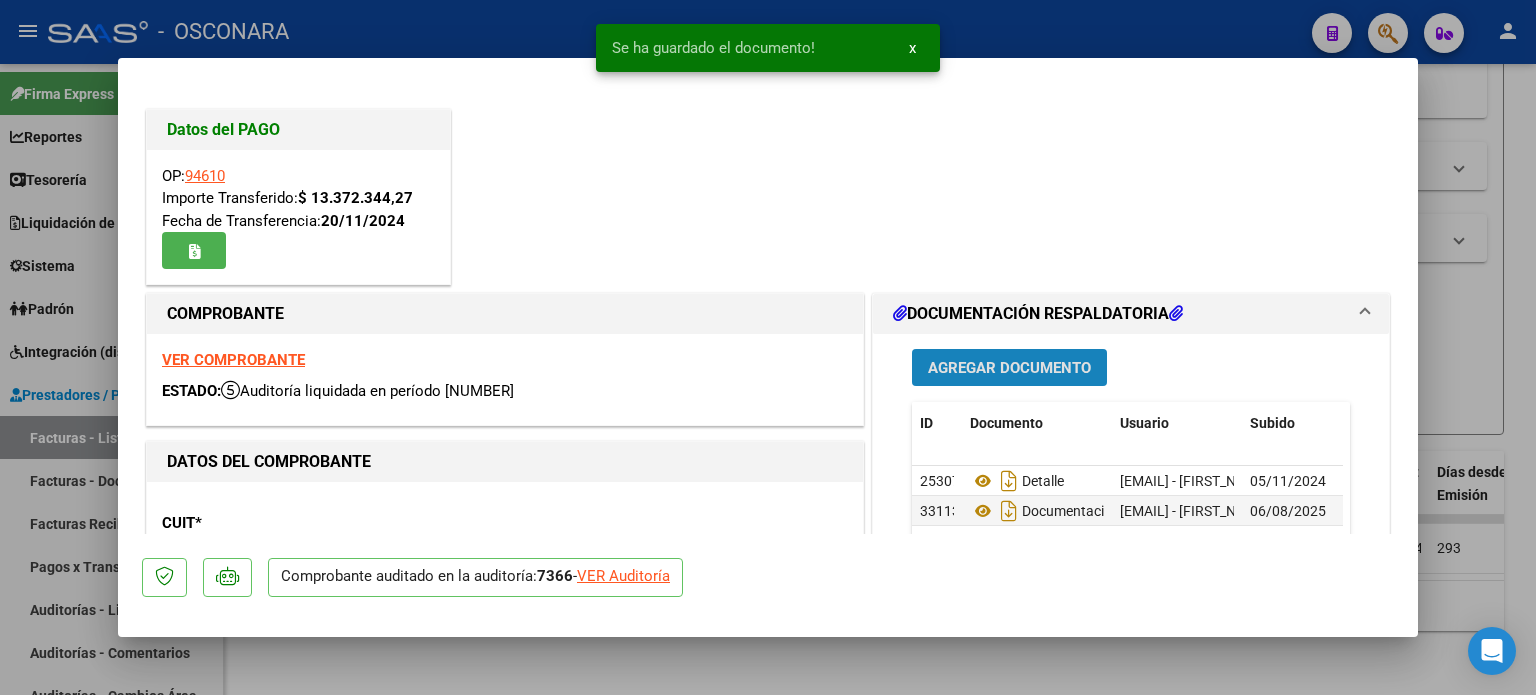 click on "Agregar Documento" at bounding box center [1009, 368] 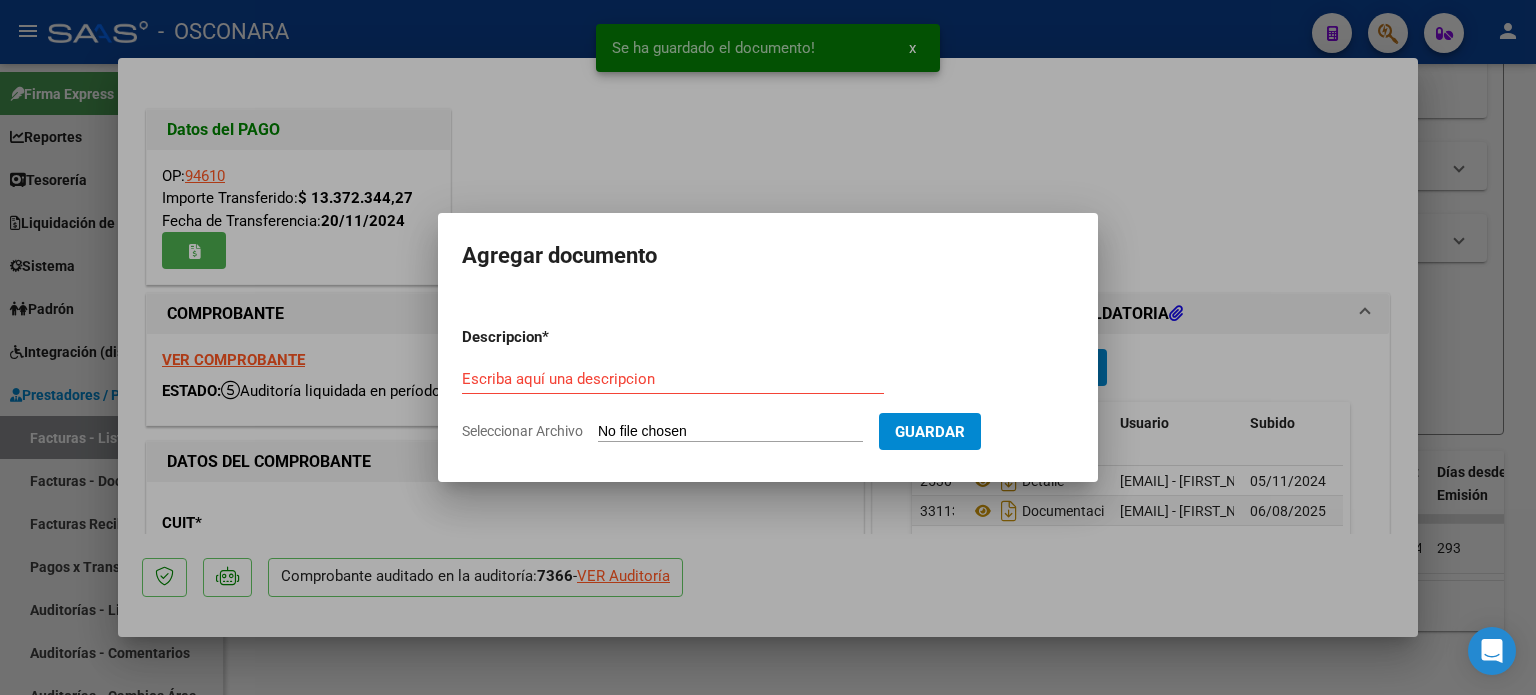 type on "C:\fakepath\CRG+[NUMBER]+2.pdf" 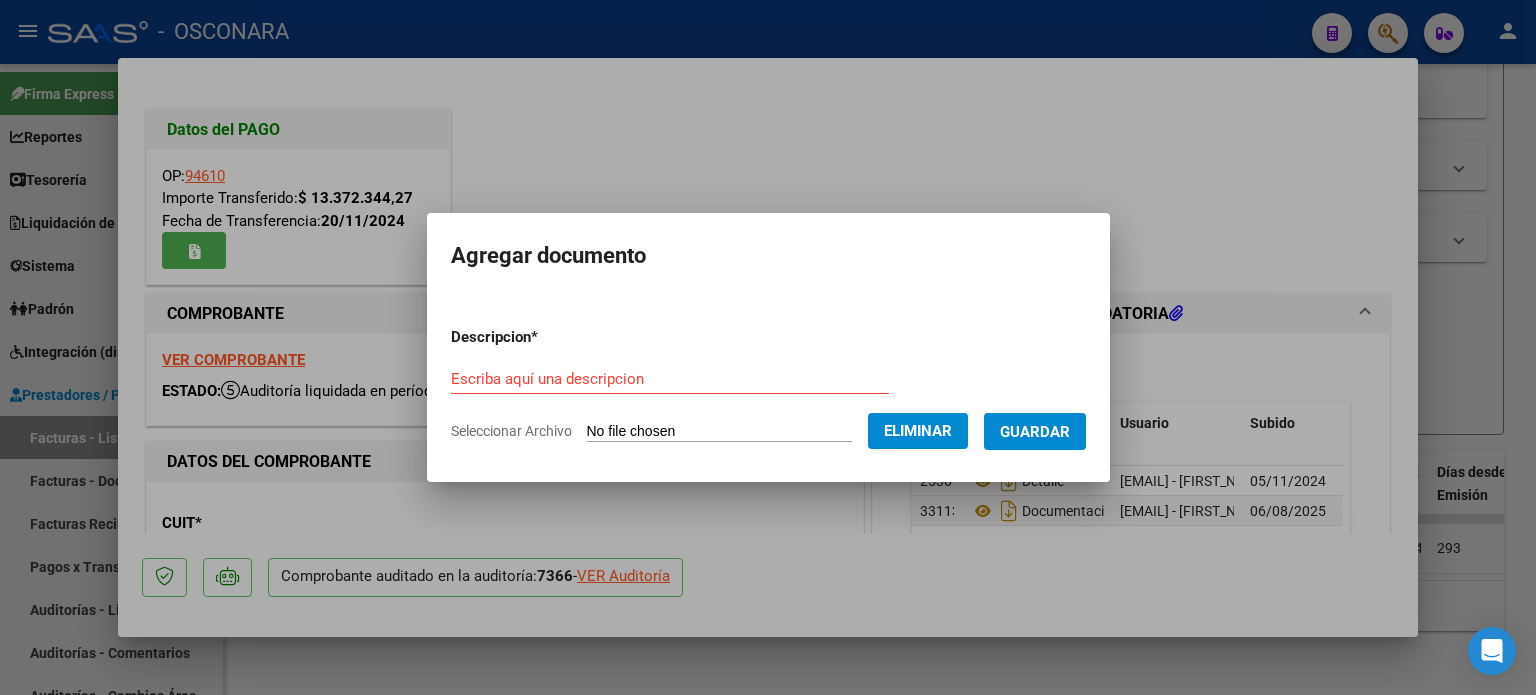 click on "Escriba aquí una descripcion" at bounding box center [670, 379] 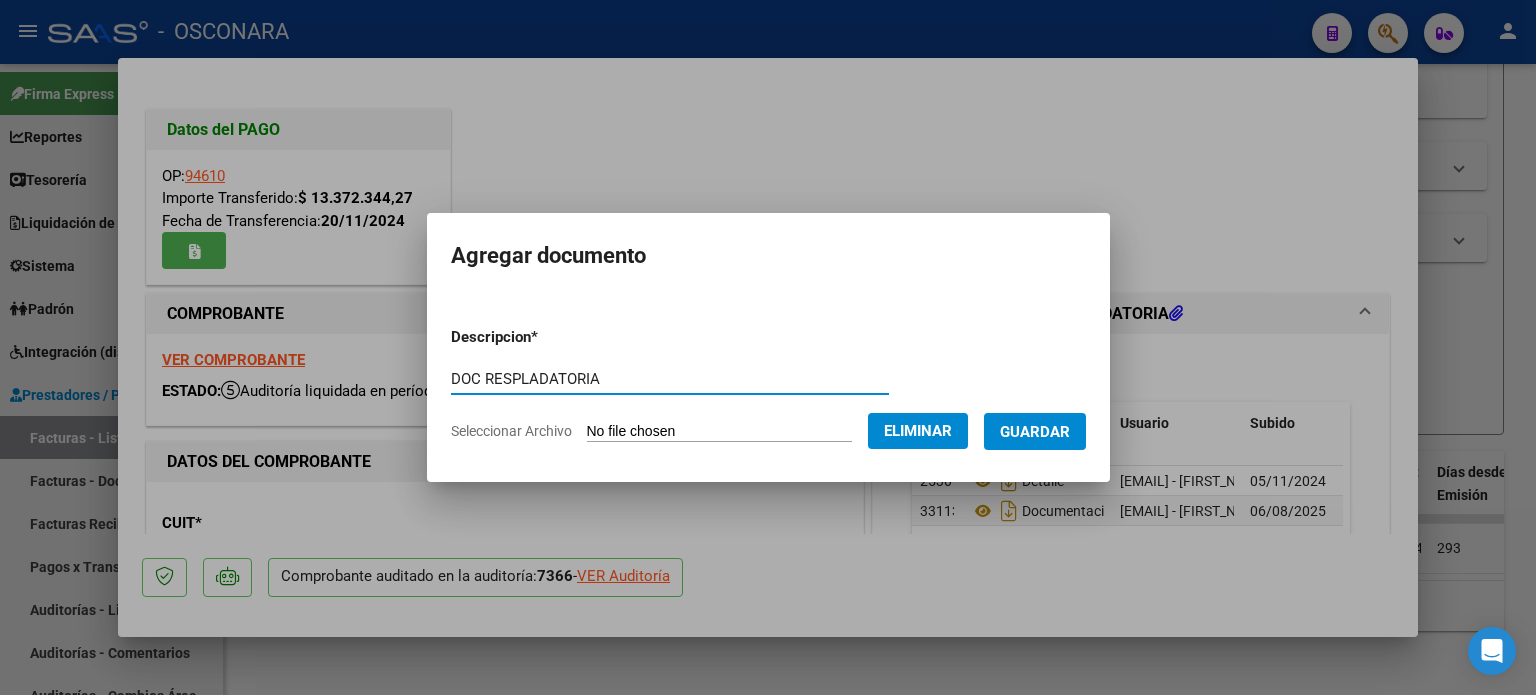 type on "DOC RESPLADATORIA" 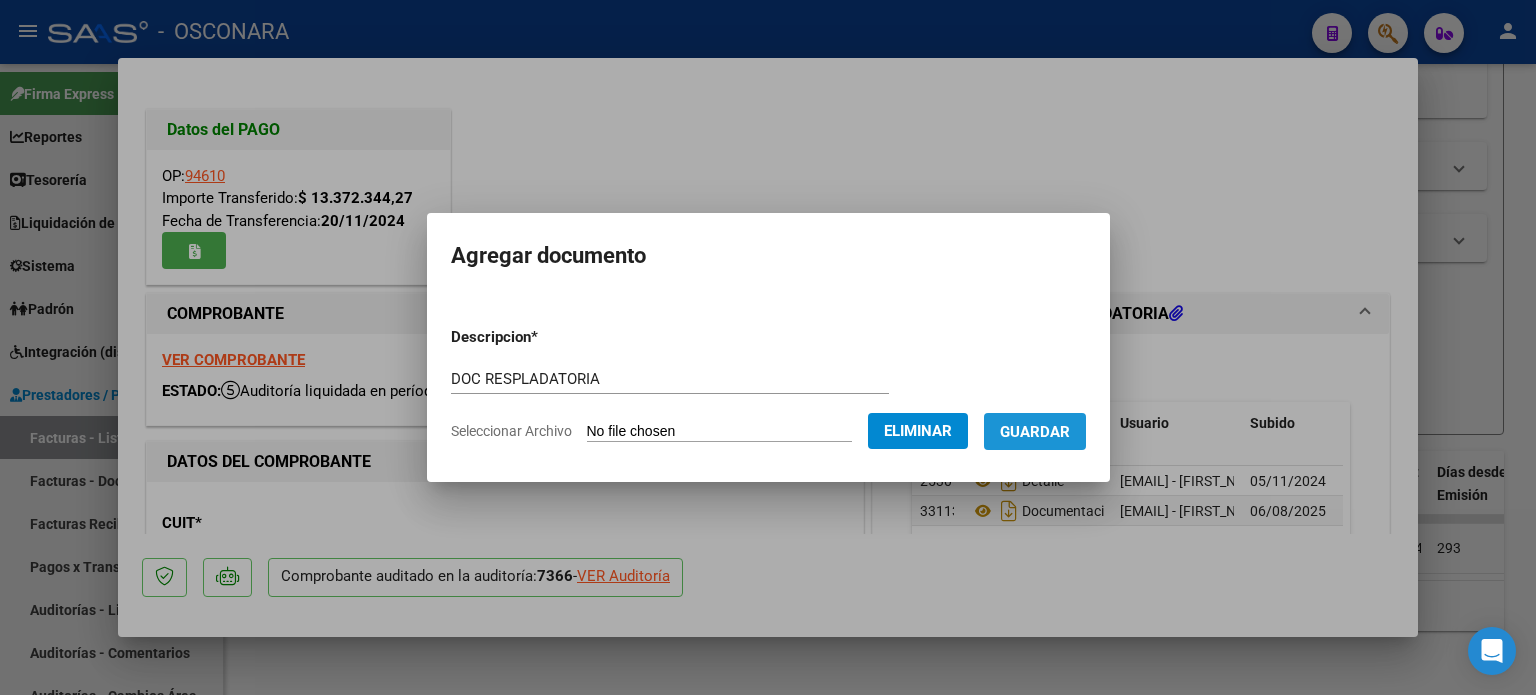click on "Guardar" at bounding box center [1035, 432] 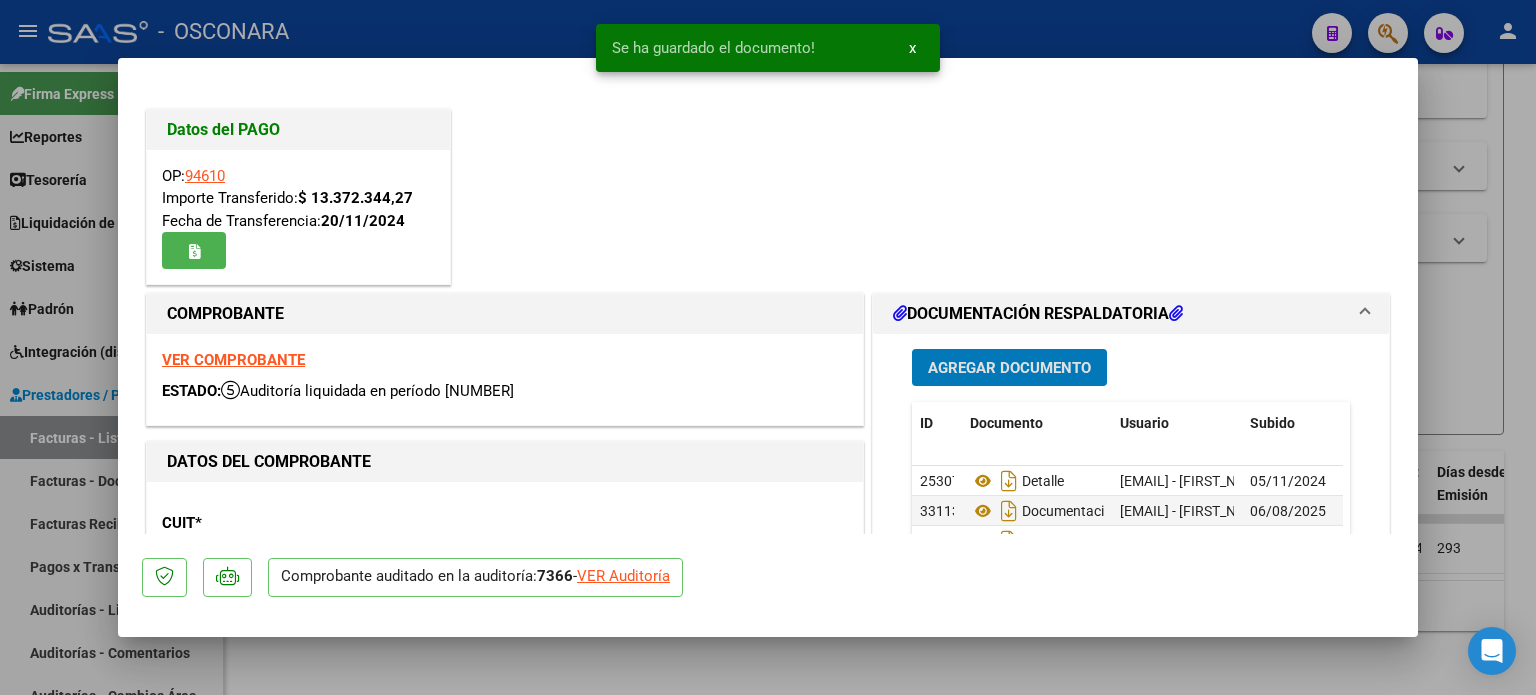 click on "Agregar Documento" at bounding box center (1009, 368) 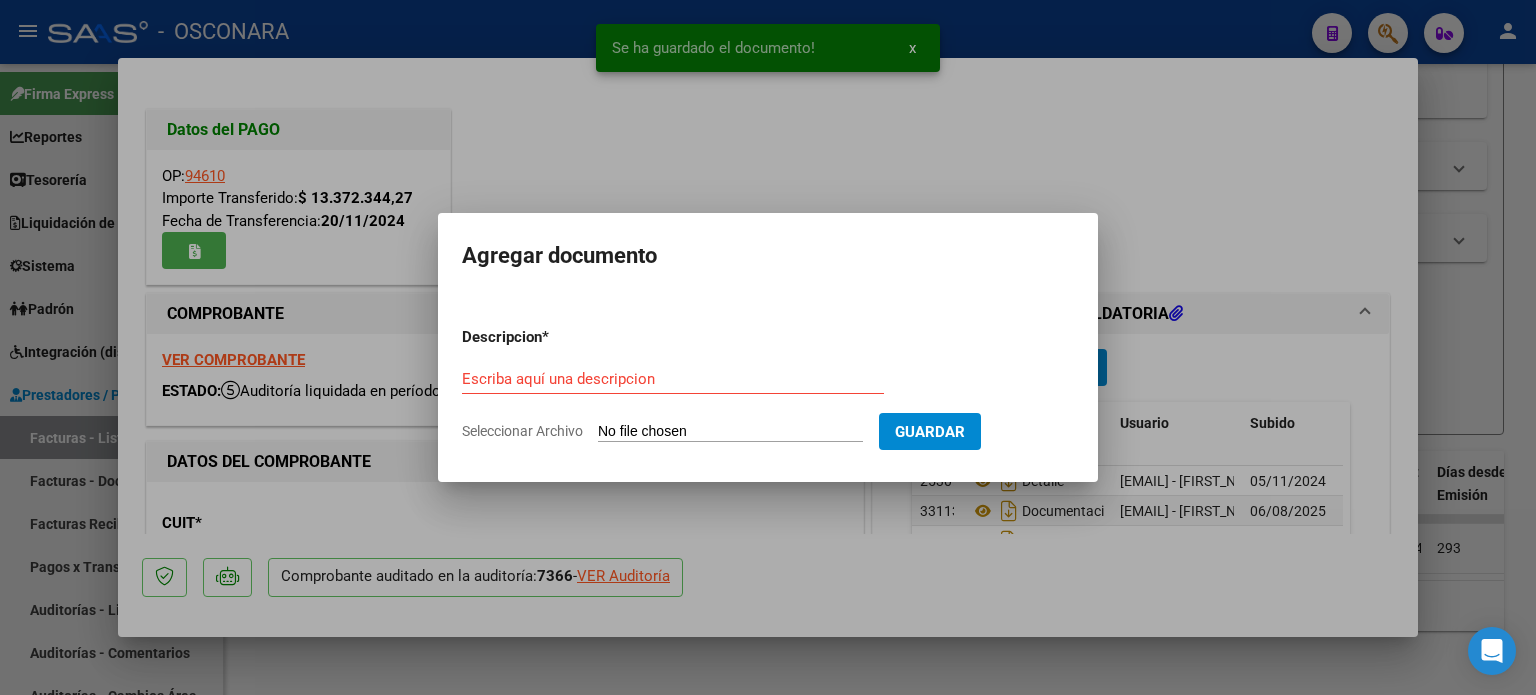 type on "C:\fakepath\[BRAND_NAME]+[NUMBER]+[NUMBER].pdf" 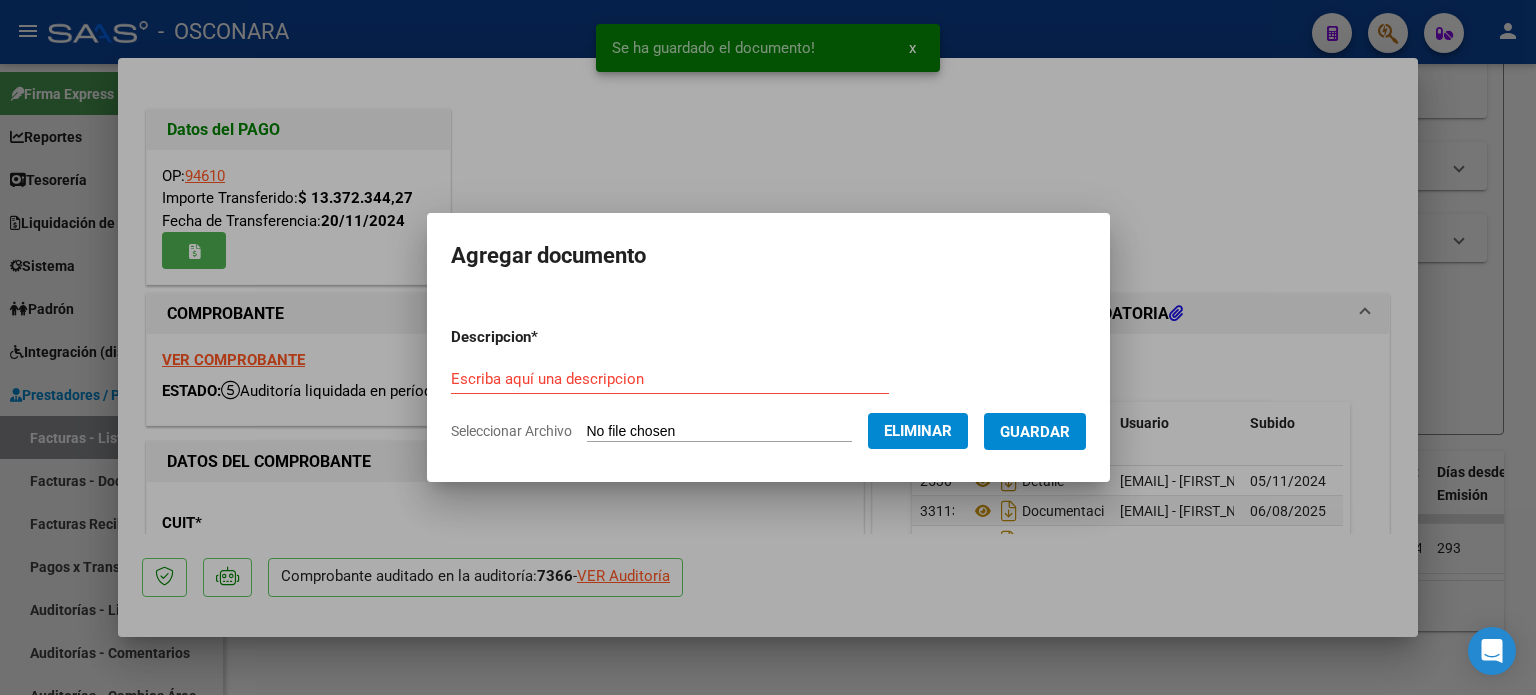 click on "Descripcion  *   Escriba aquí una descripcion  Seleccionar Archivo Eliminar Guardar" at bounding box center [768, 384] 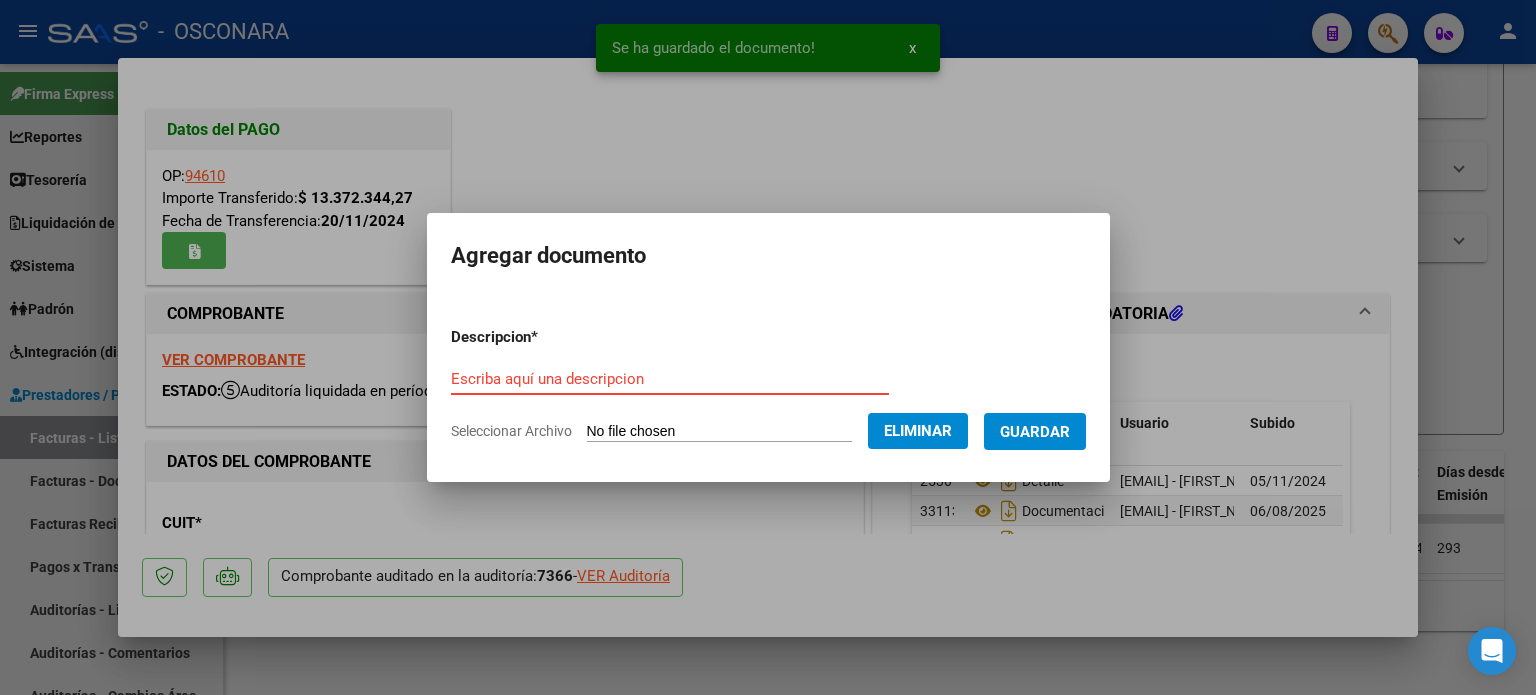 click on "Escriba aquí una descripcion" at bounding box center (670, 379) 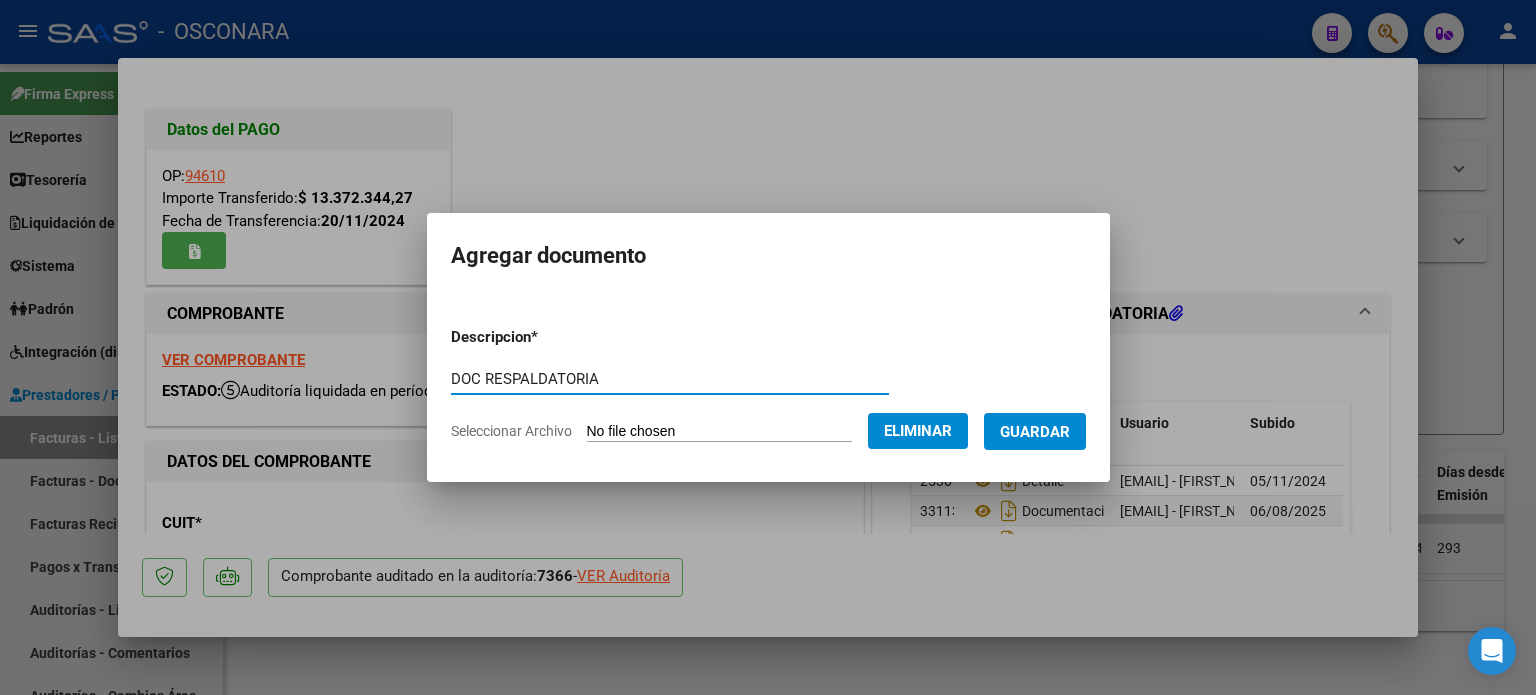 type on "DOC RESPALDATORIA" 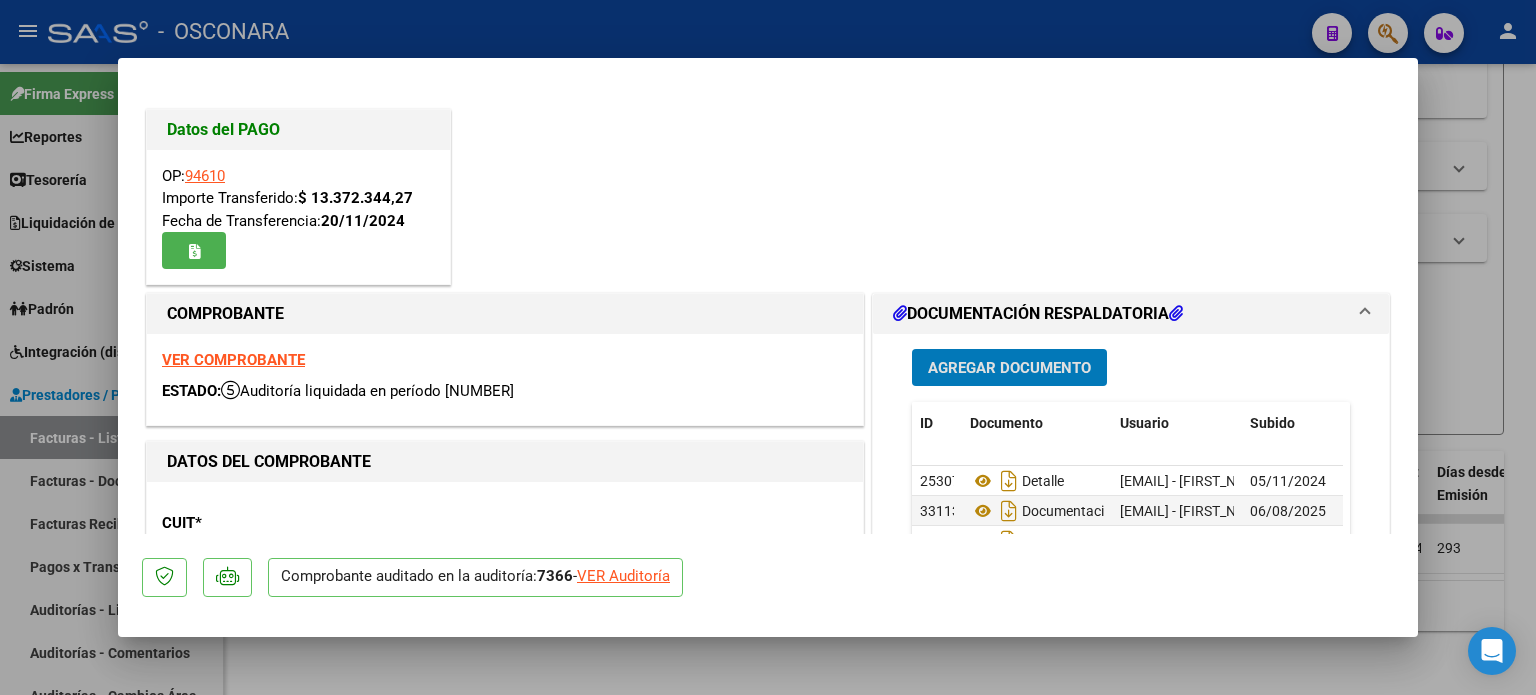 click at bounding box center [768, 347] 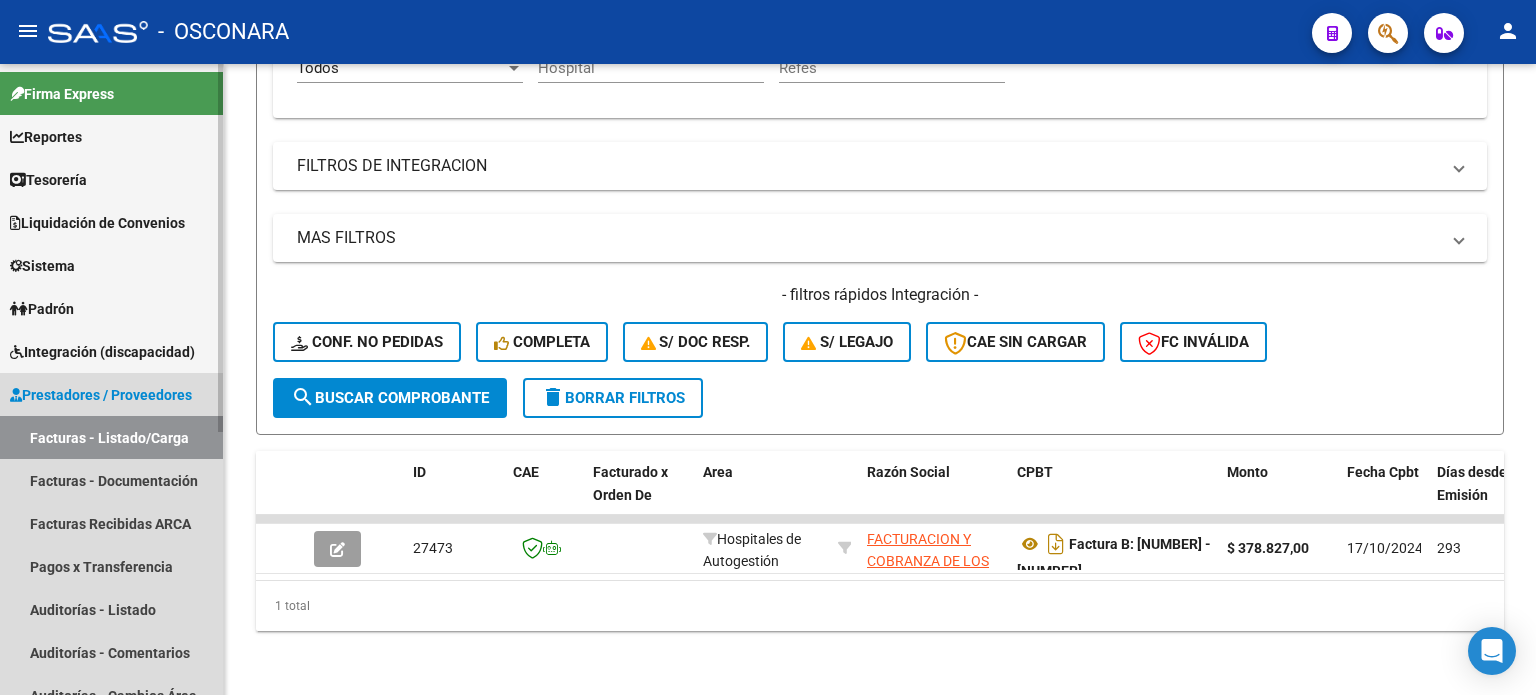 drag, startPoint x: 91, startPoint y: 438, endPoint x: 134, endPoint y: 424, distance: 45.221676 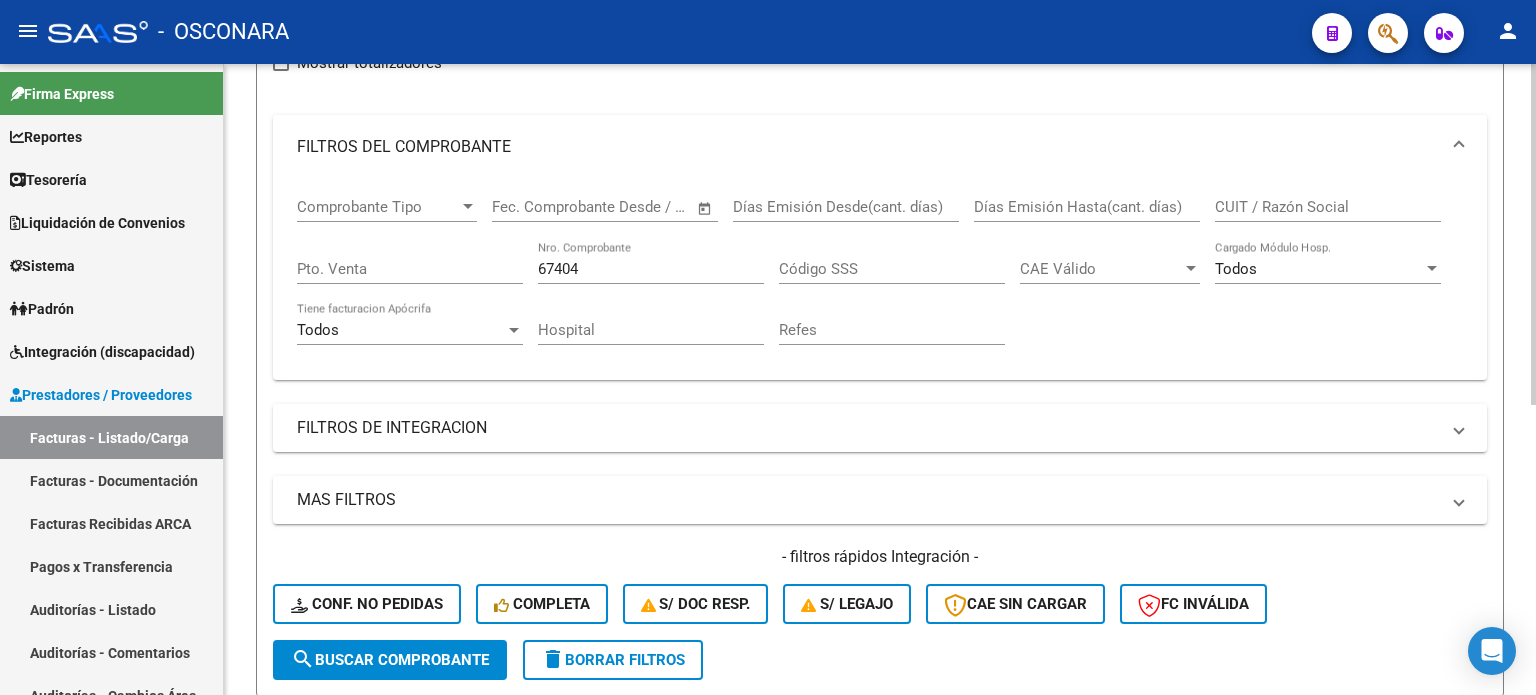 scroll, scrollTop: 238, scrollLeft: 0, axis: vertical 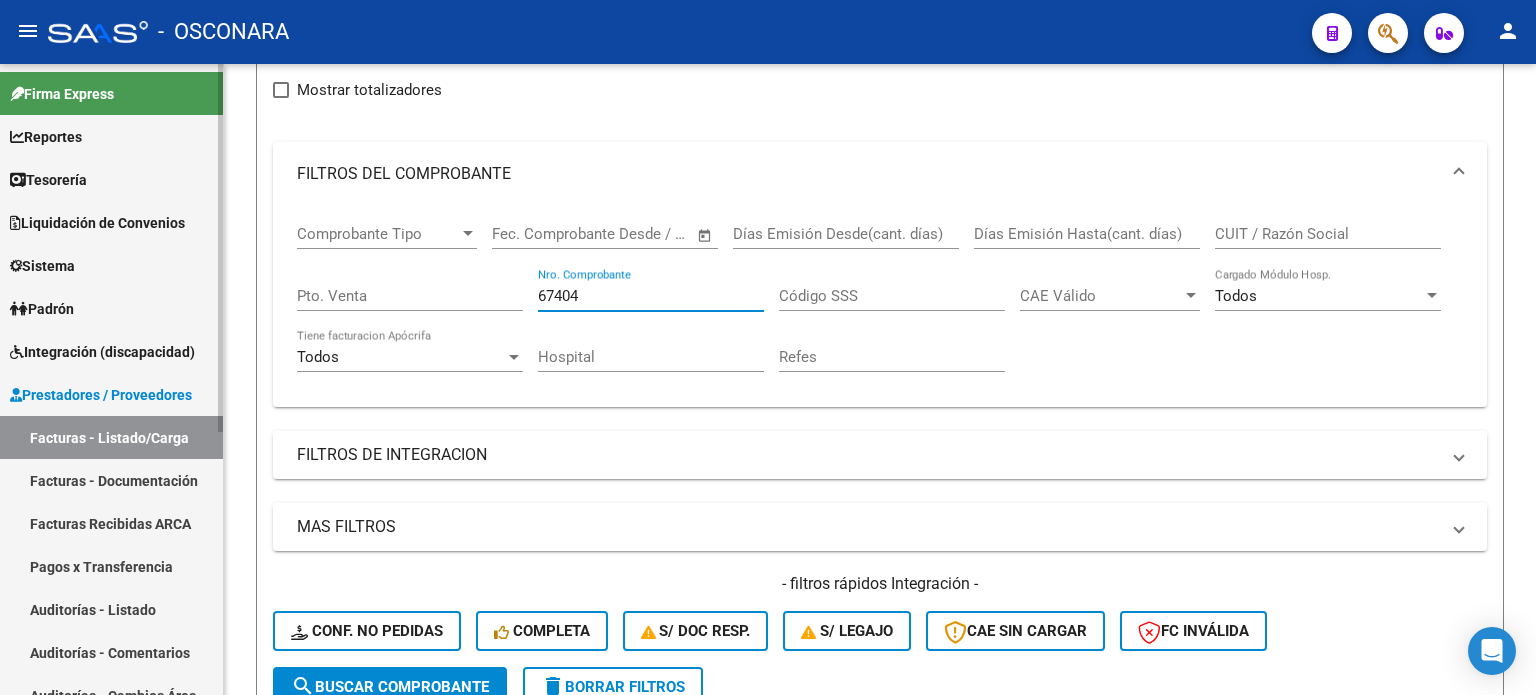drag, startPoint x: 586, startPoint y: 291, endPoint x: 207, endPoint y: 282, distance: 379.10684 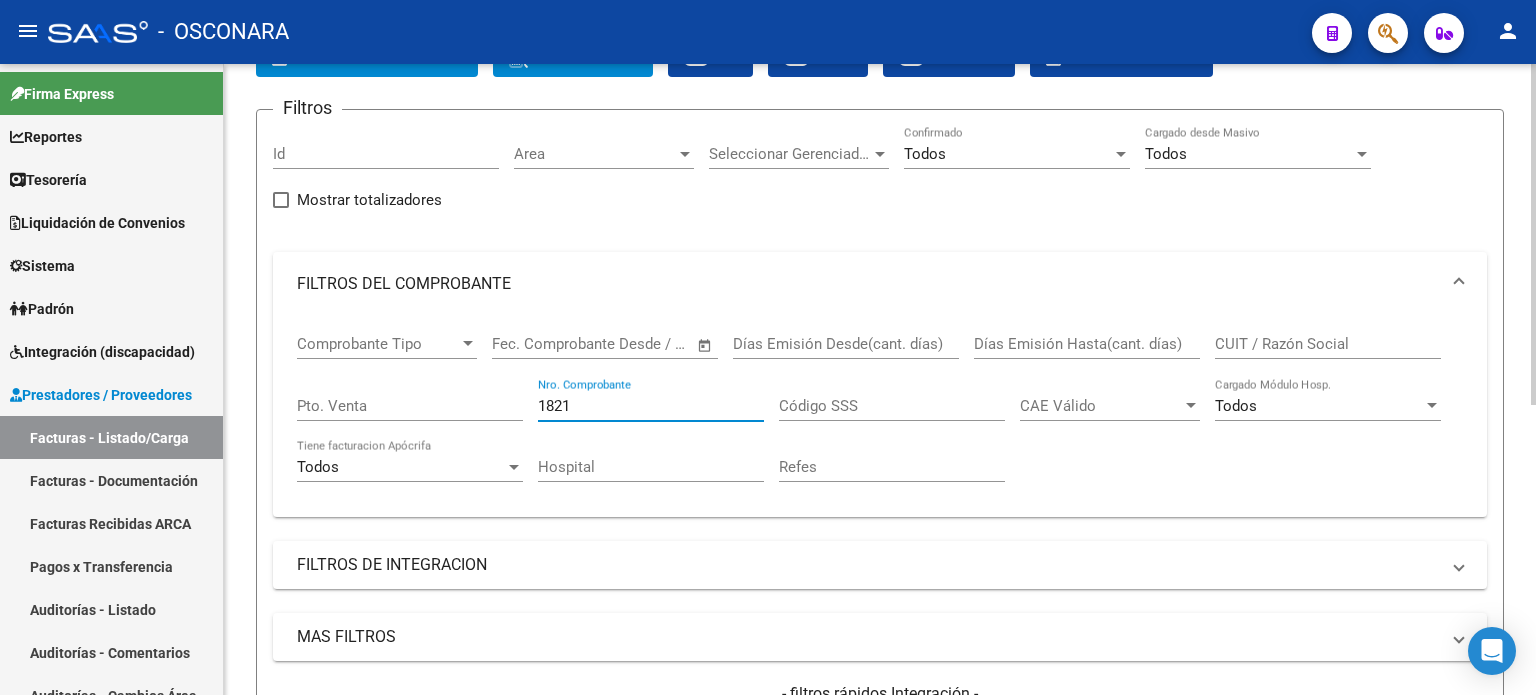 scroll, scrollTop: 238, scrollLeft: 0, axis: vertical 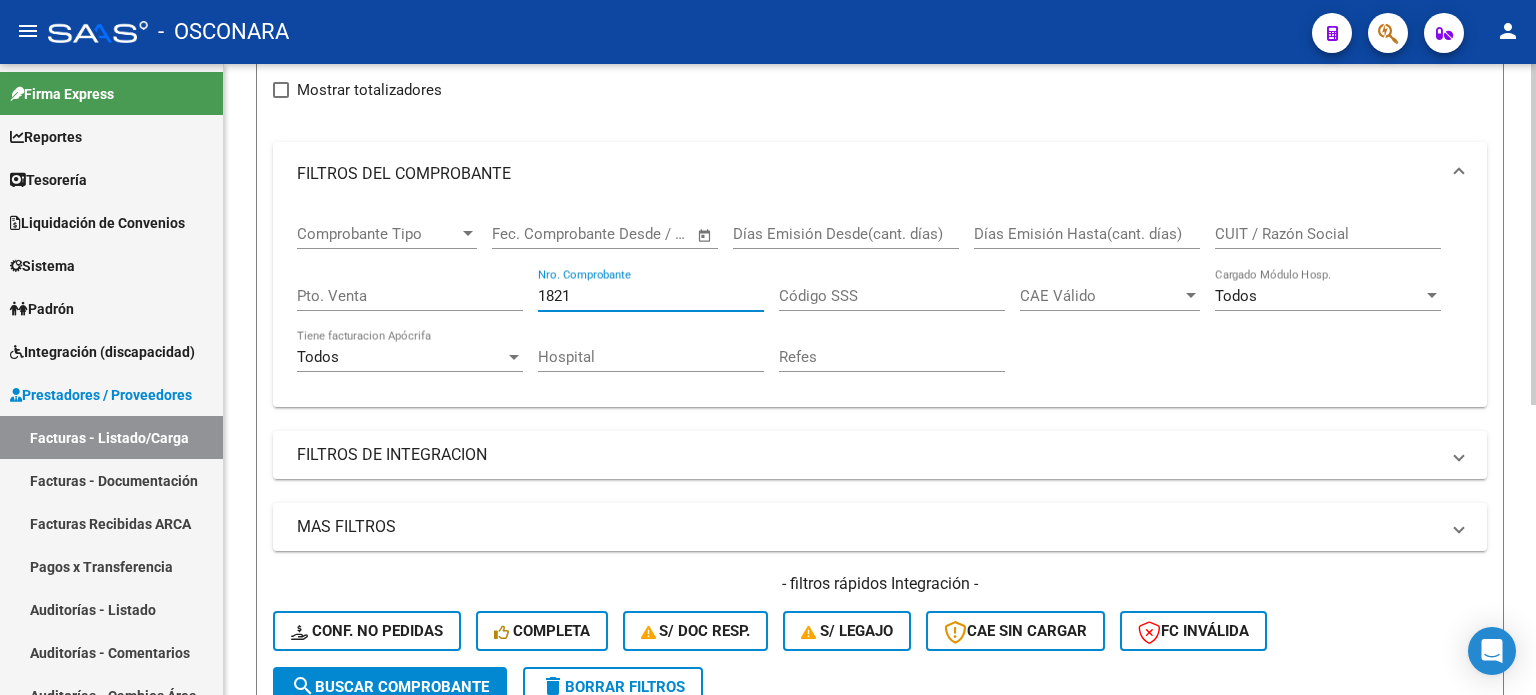 click on "1821" at bounding box center [651, 296] 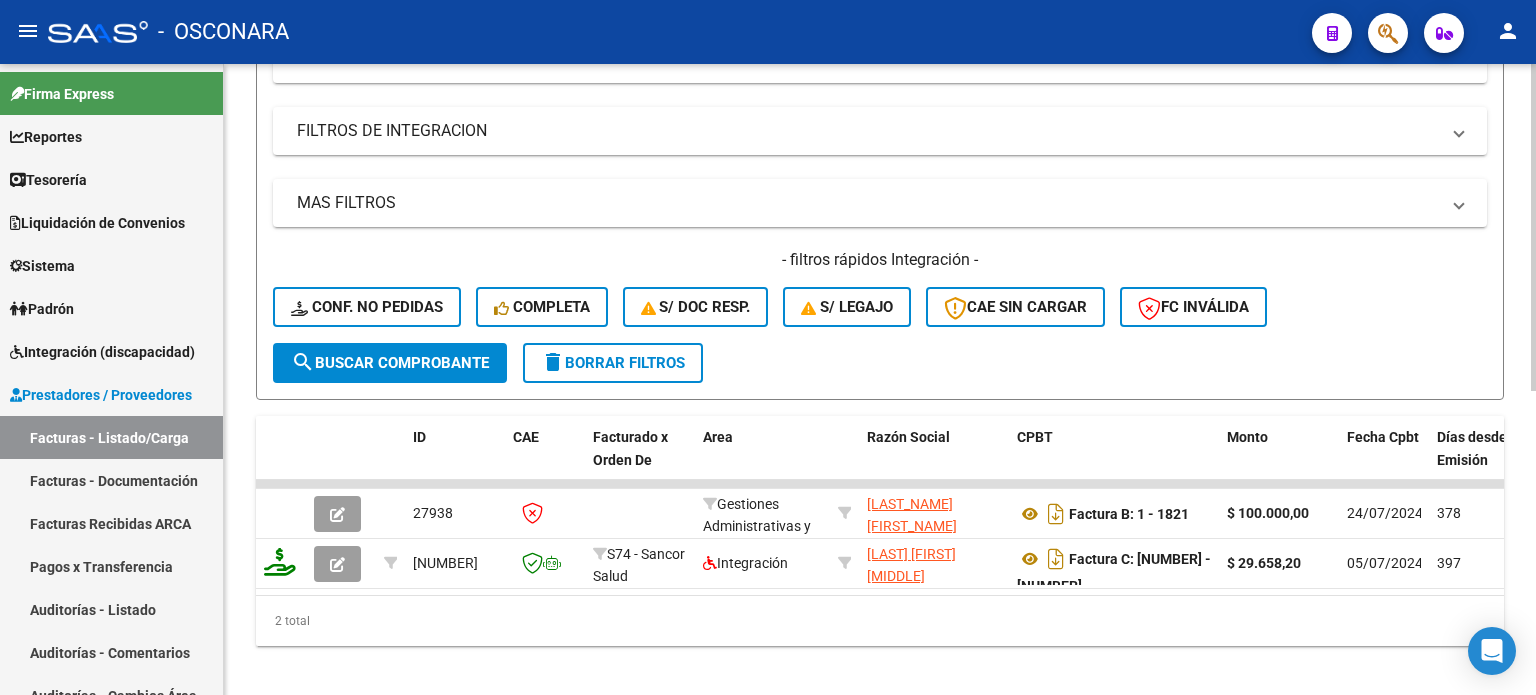 scroll, scrollTop: 588, scrollLeft: 0, axis: vertical 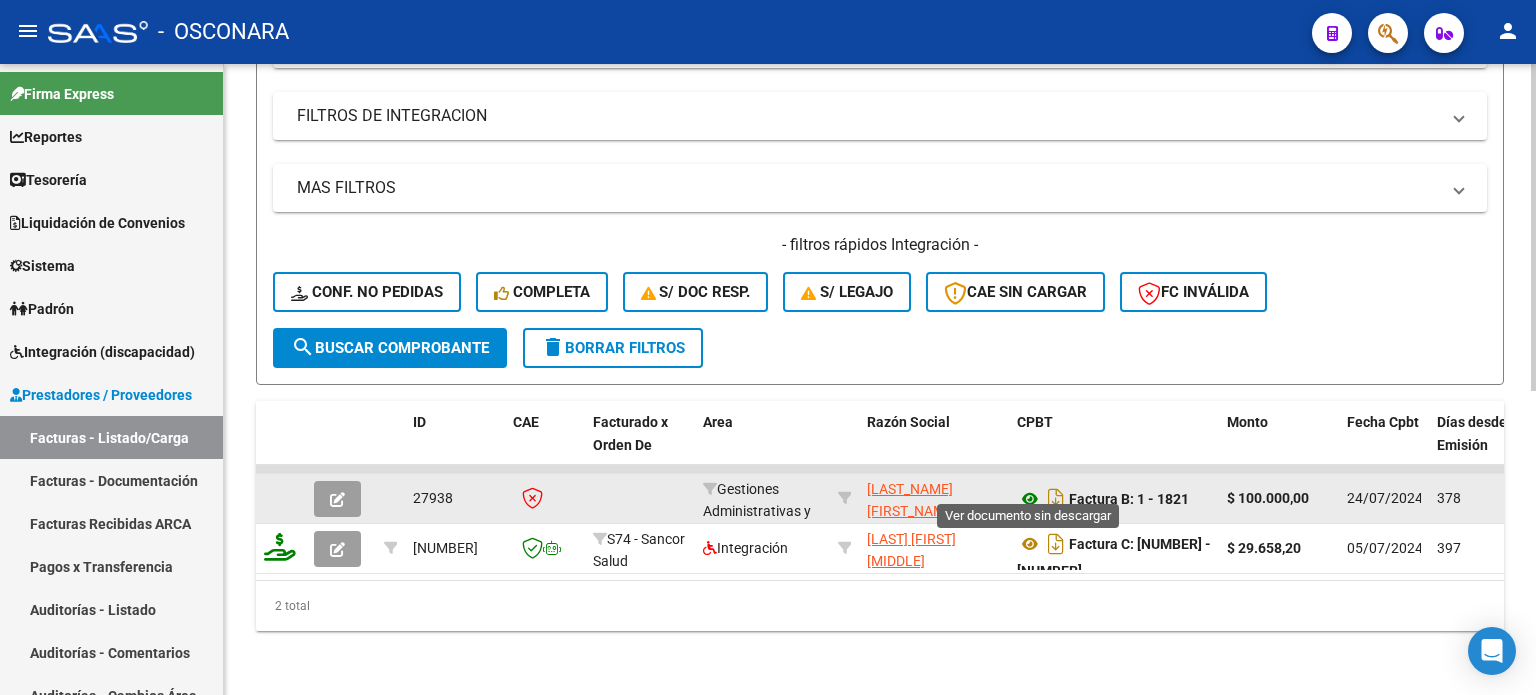 type on "1821" 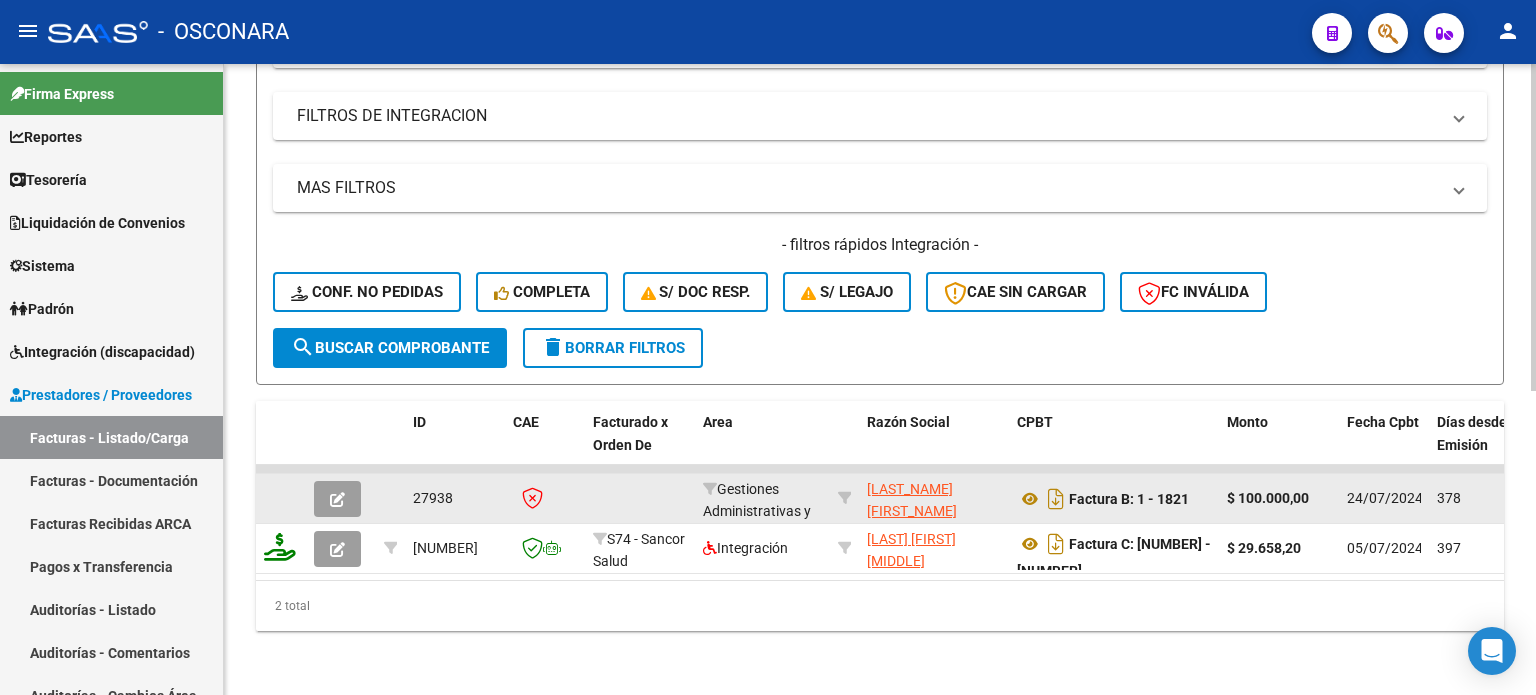 click 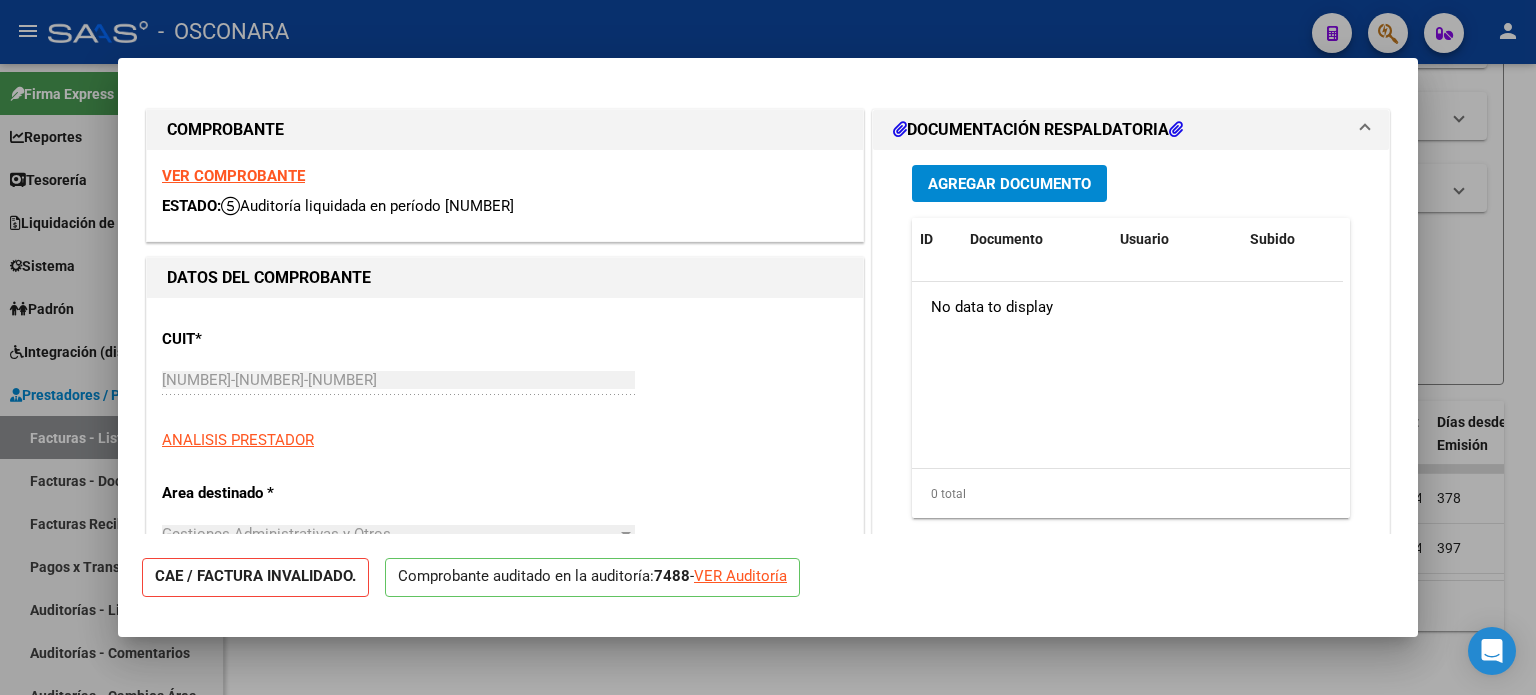 click on "VER Auditoría" 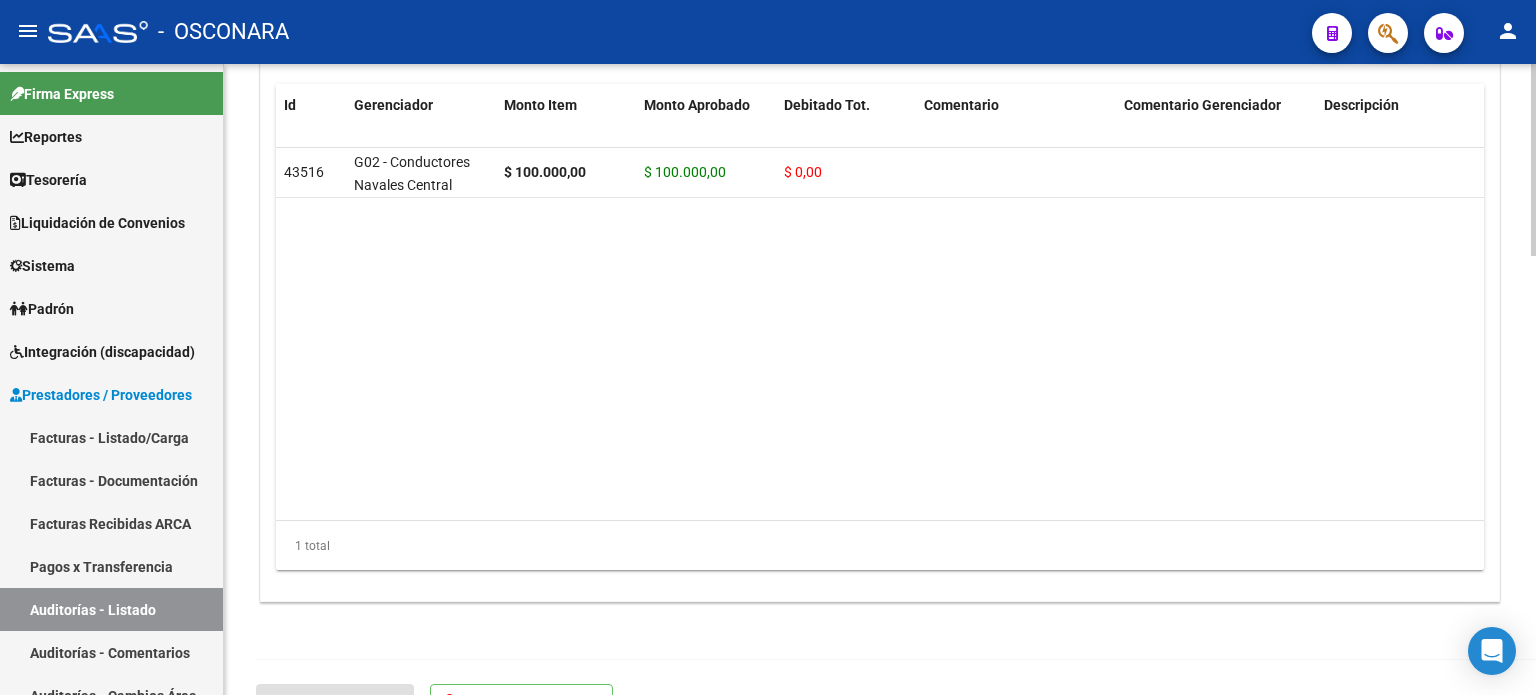 scroll, scrollTop: 1400, scrollLeft: 0, axis: vertical 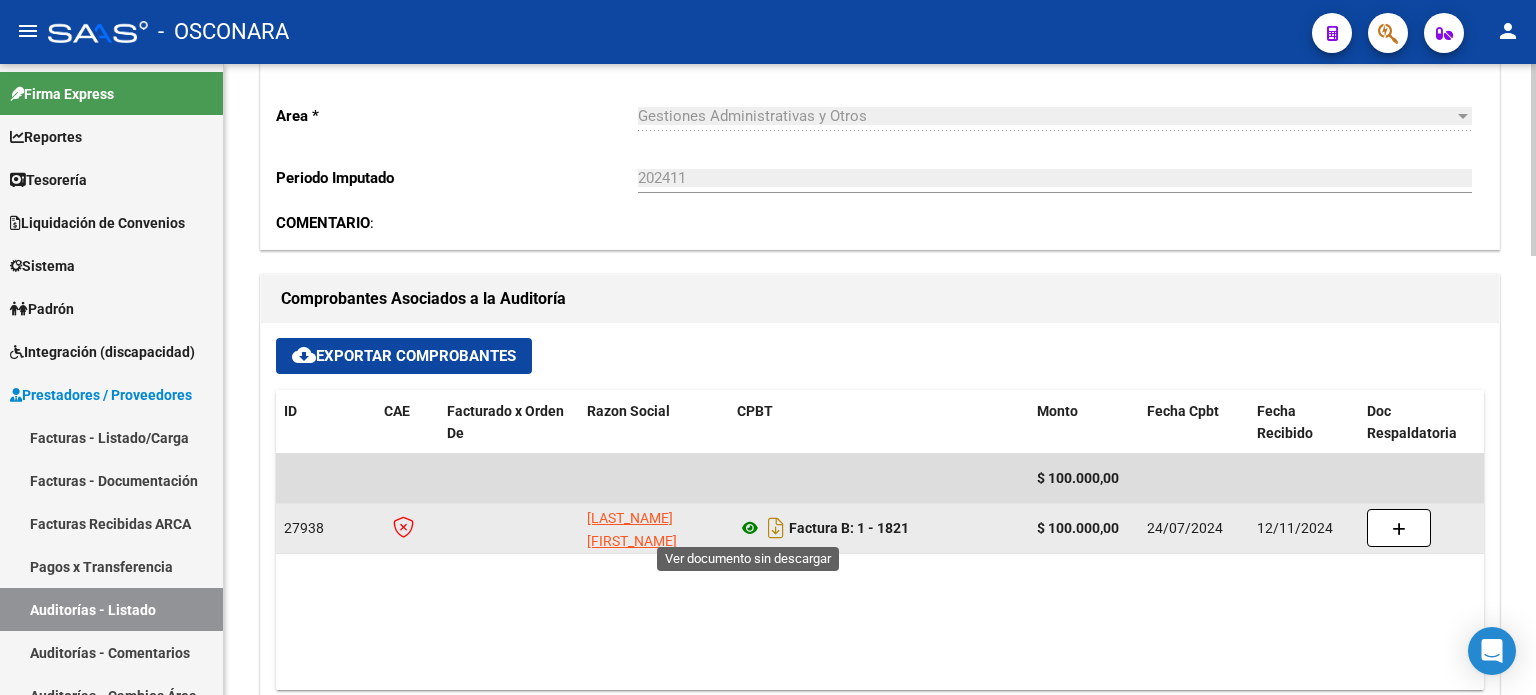 click 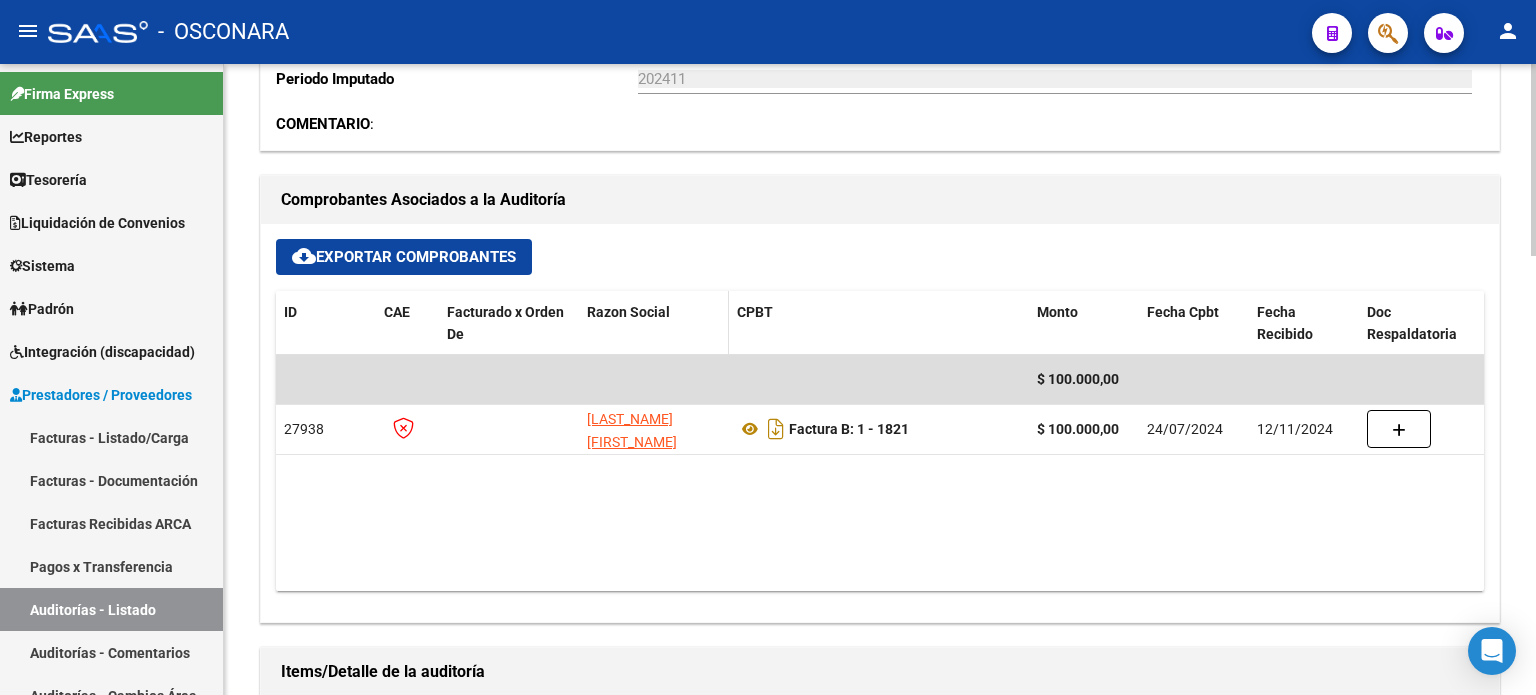 scroll, scrollTop: 700, scrollLeft: 0, axis: vertical 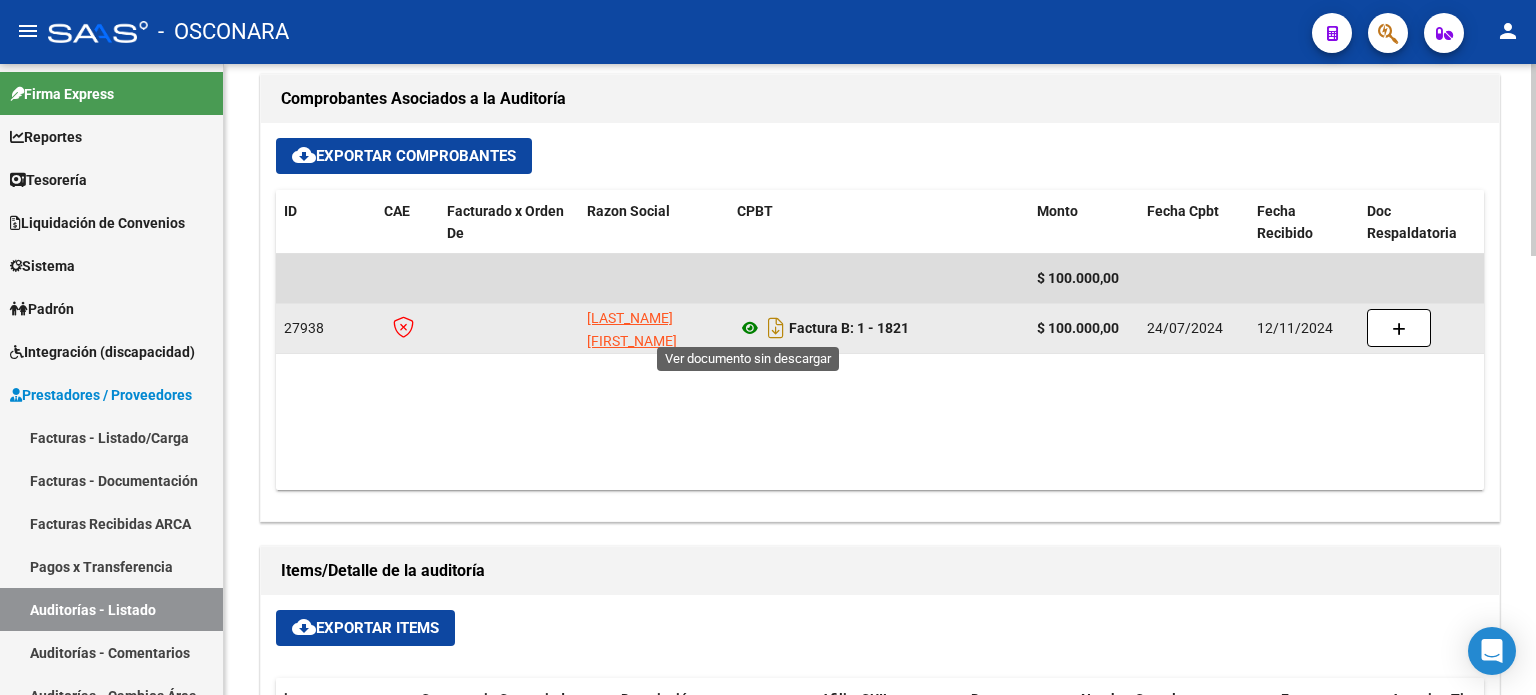 click 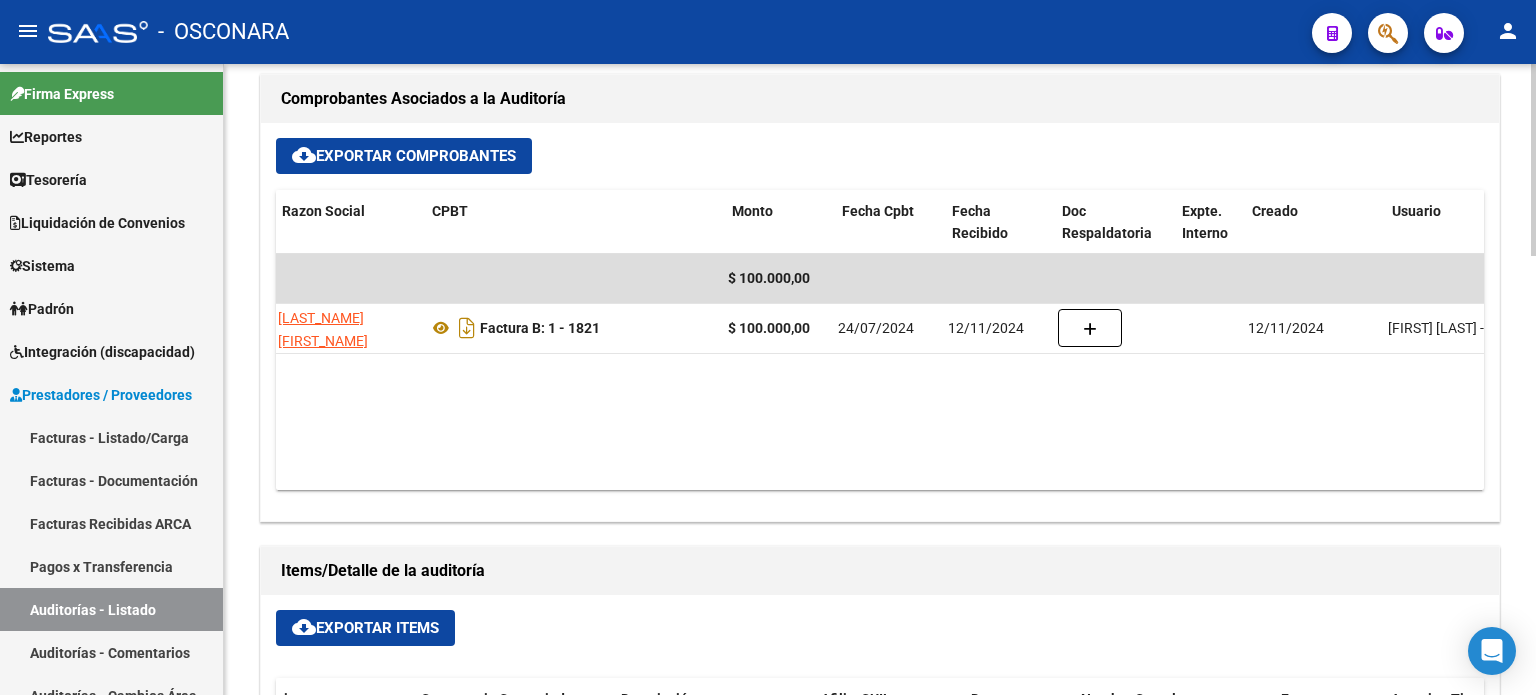 scroll, scrollTop: 0, scrollLeft: 34, axis: horizontal 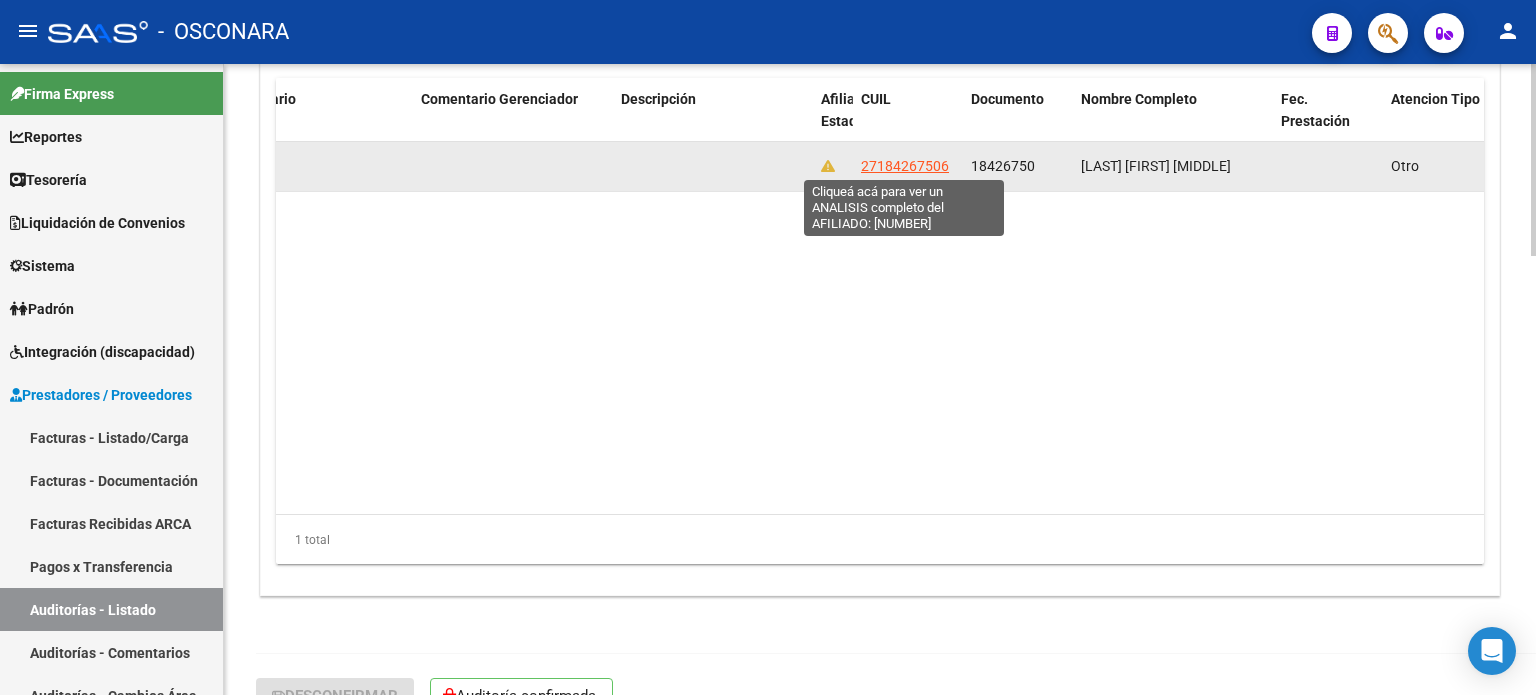 click on "27184267506" 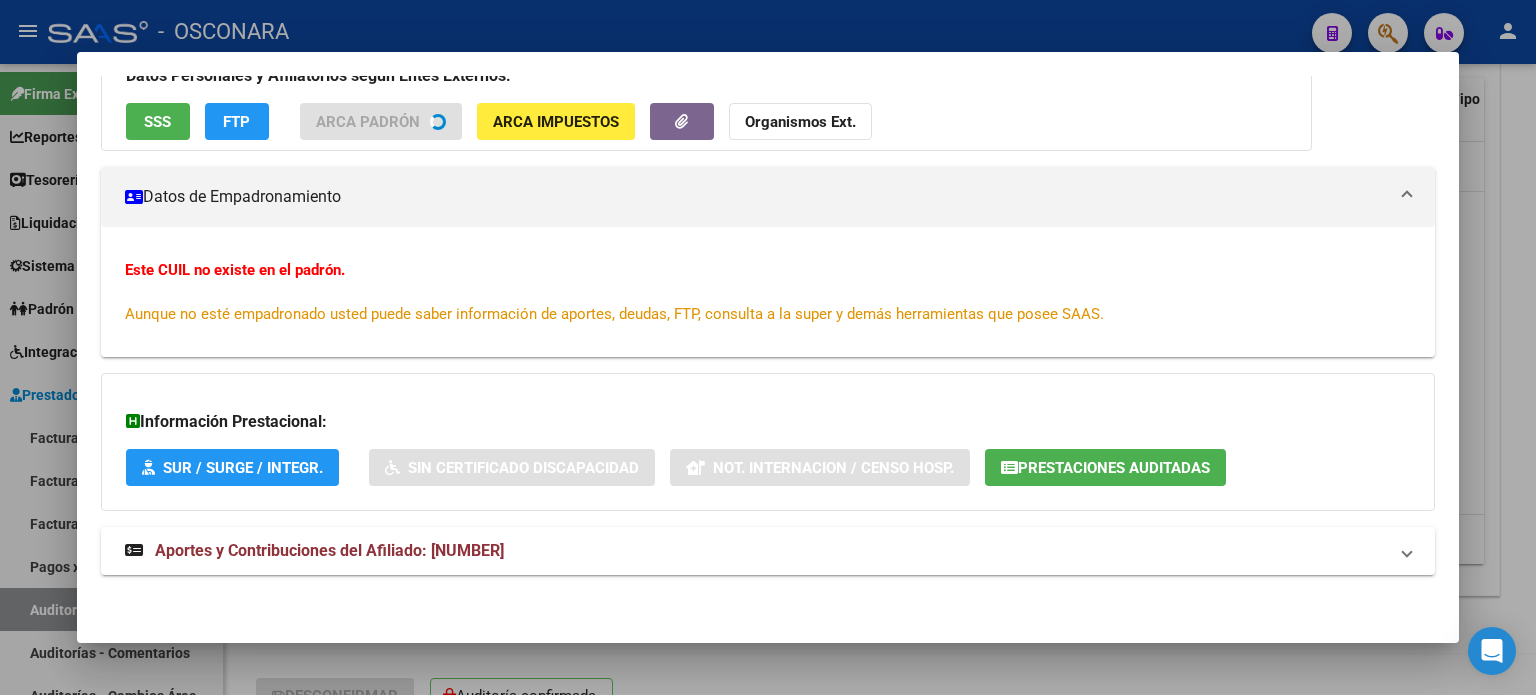 scroll, scrollTop: 186, scrollLeft: 0, axis: vertical 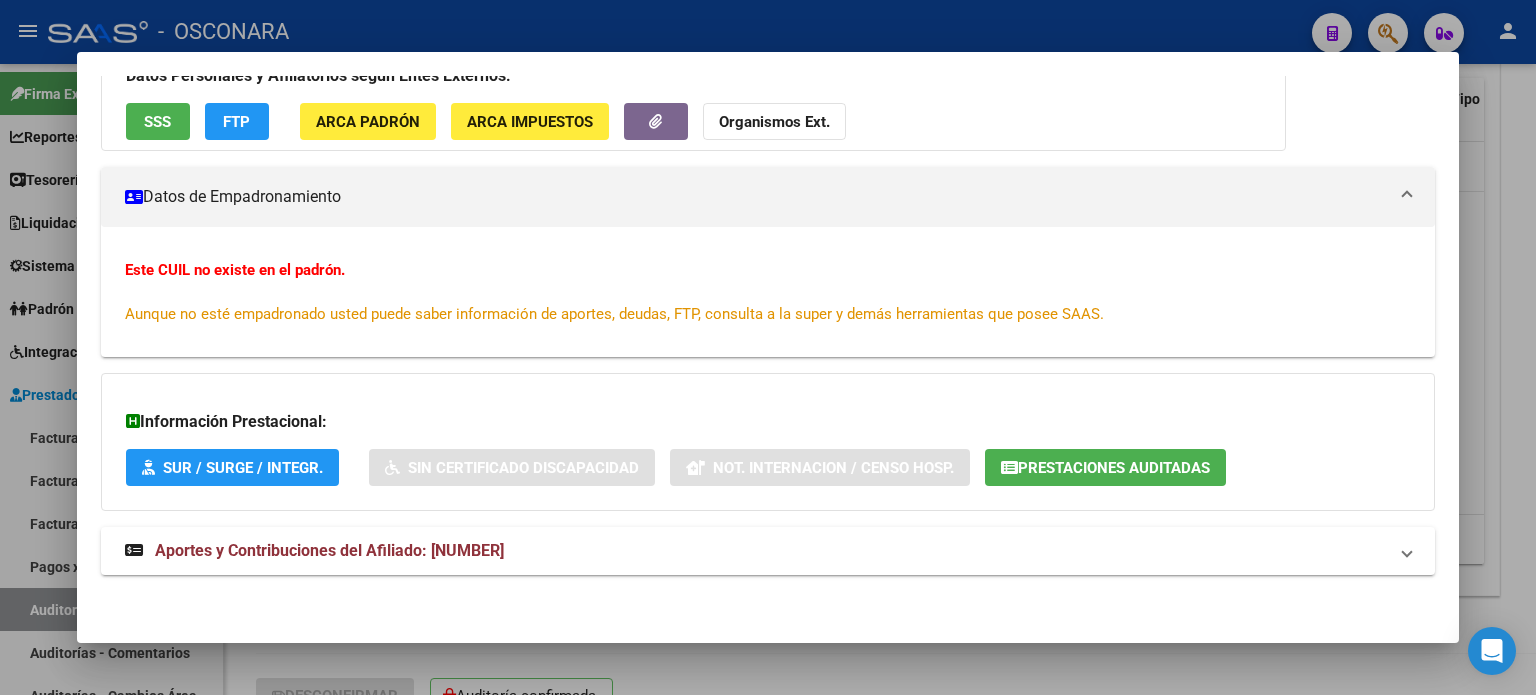 click at bounding box center (768, 347) 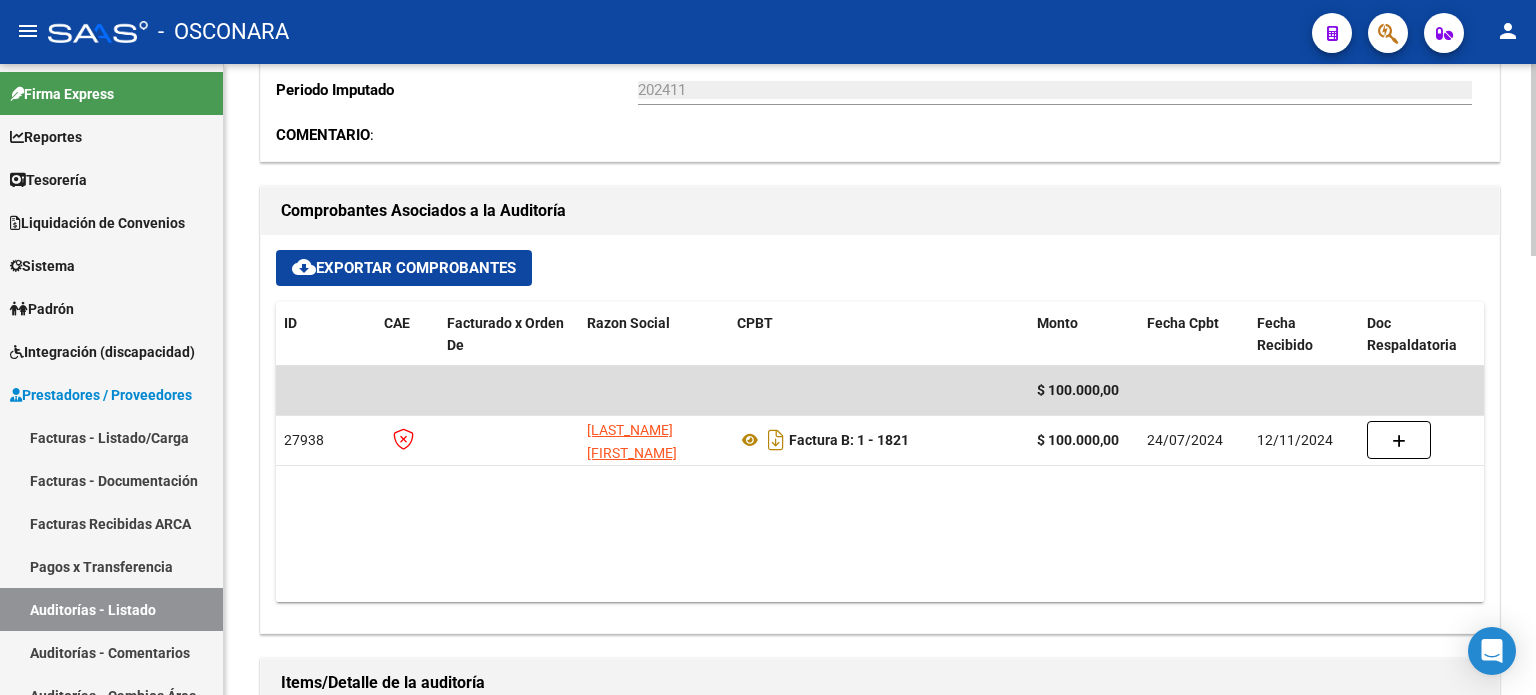 scroll, scrollTop: 700, scrollLeft: 0, axis: vertical 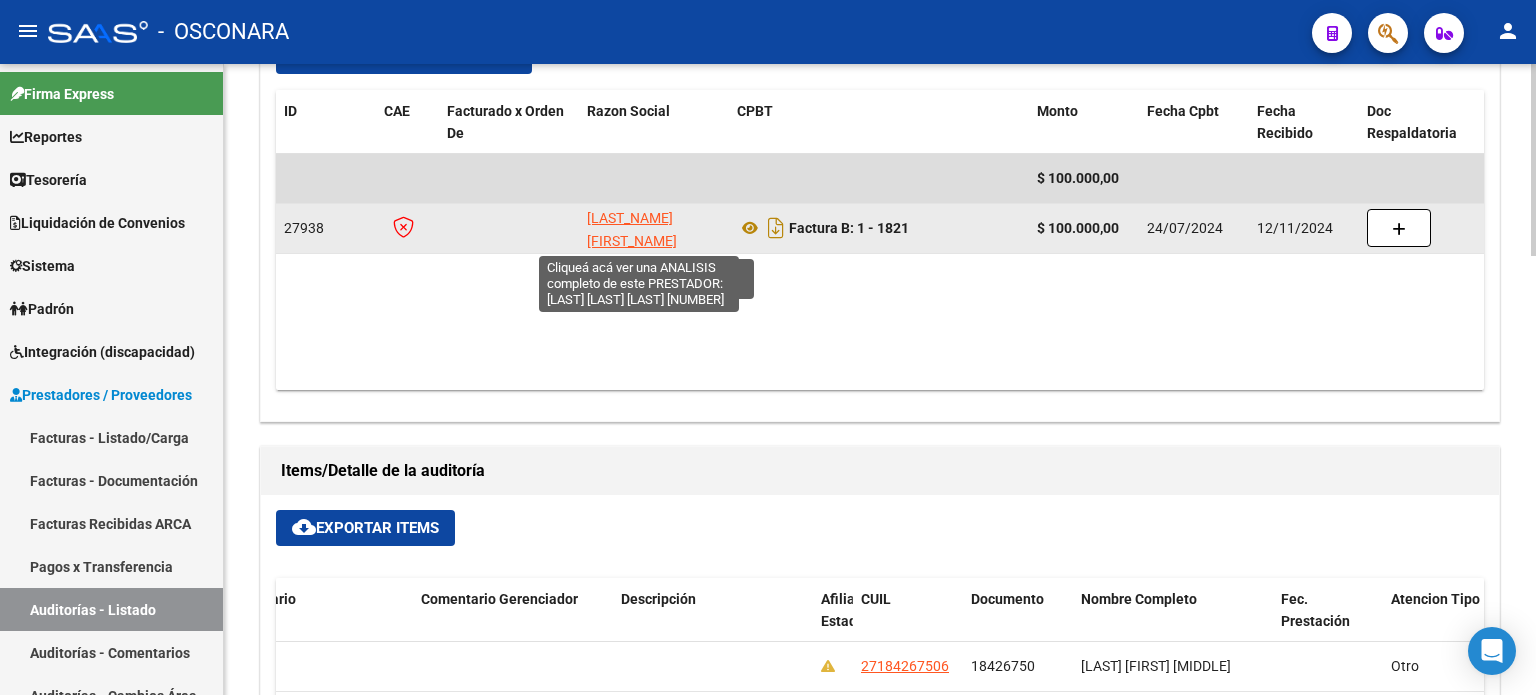 click on "[LAST_NAME] [FIRST_NAME] [MIDDLE_NAME]" 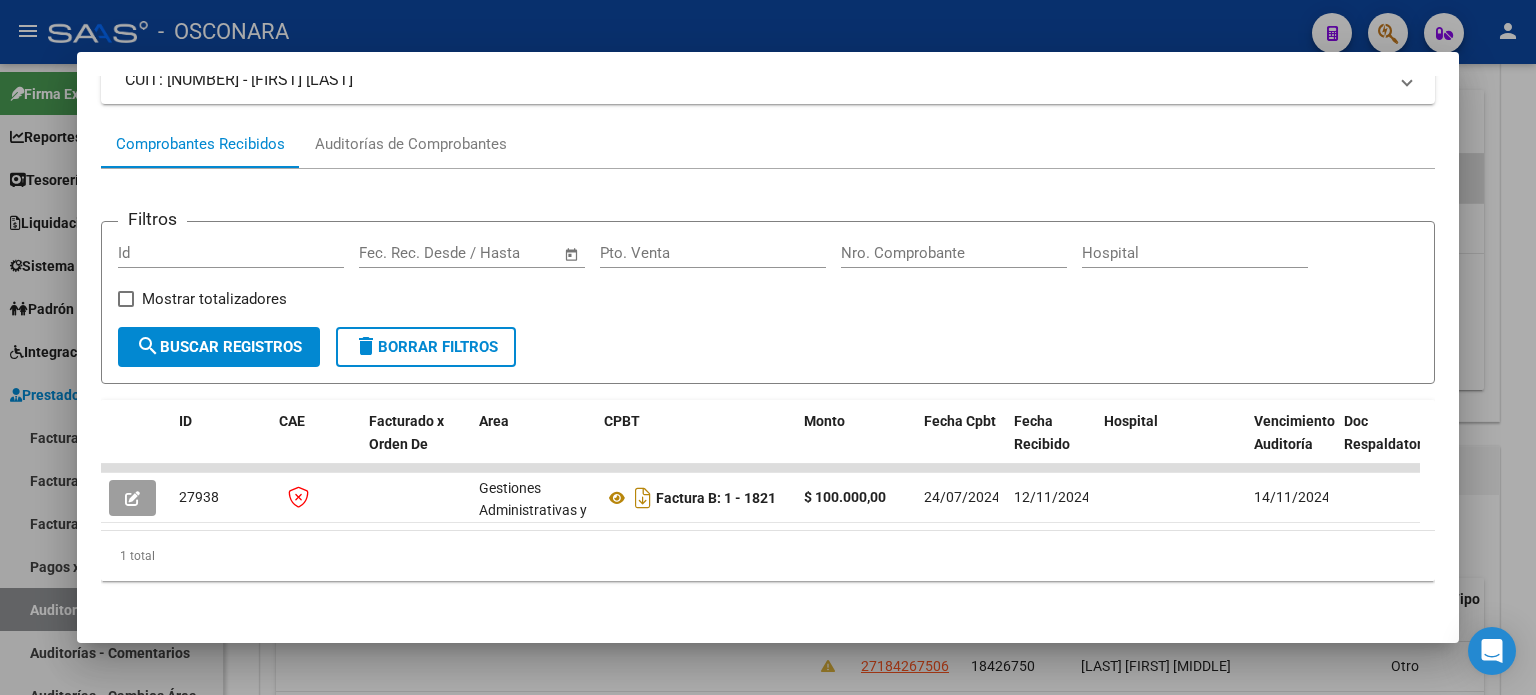 scroll, scrollTop: 165, scrollLeft: 0, axis: vertical 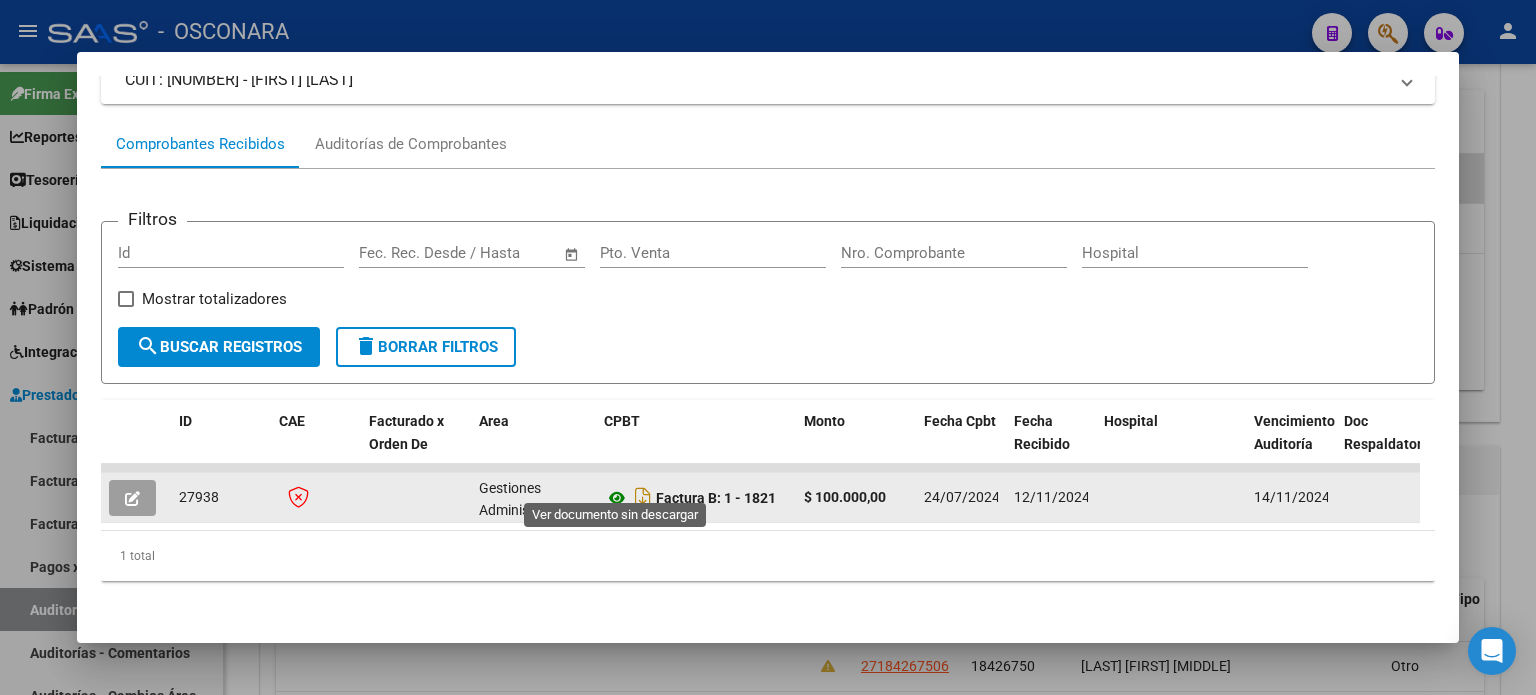 click 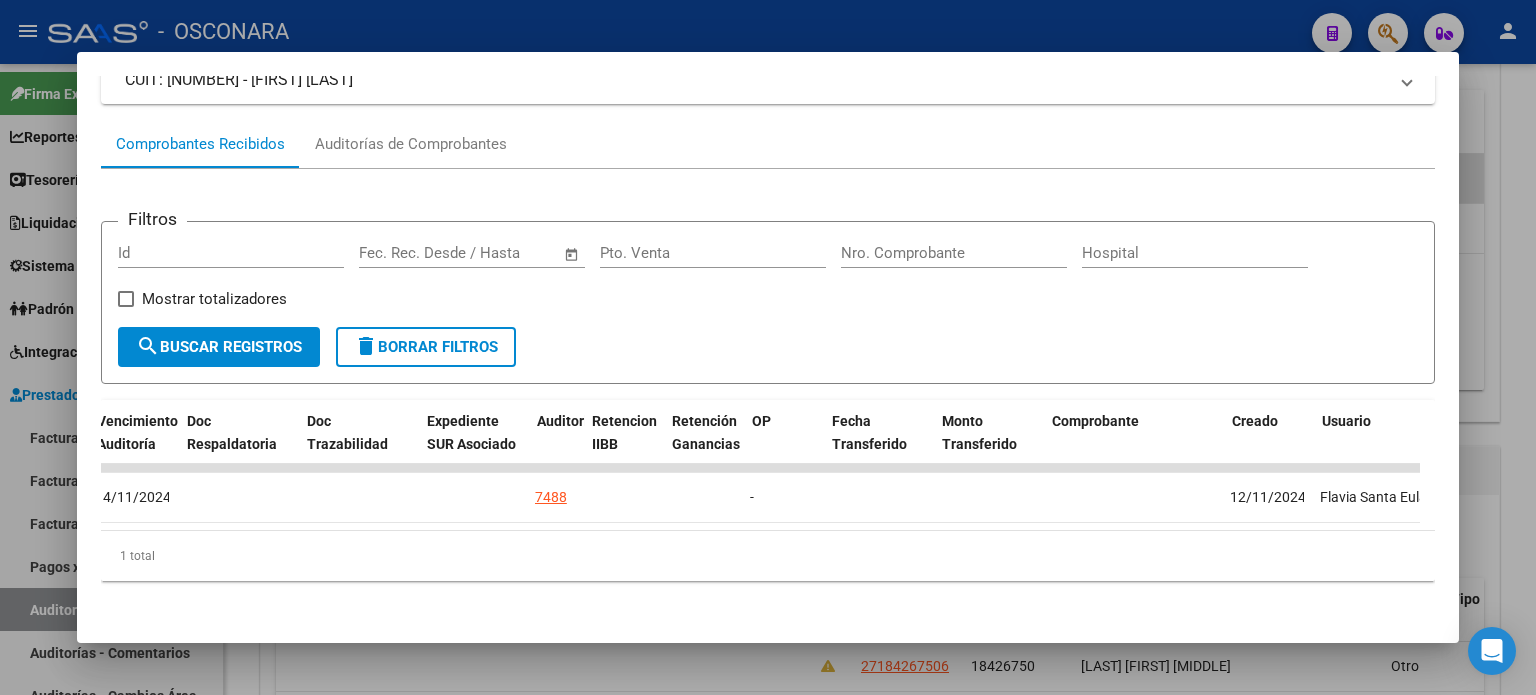 scroll, scrollTop: 0, scrollLeft: 1156, axis: horizontal 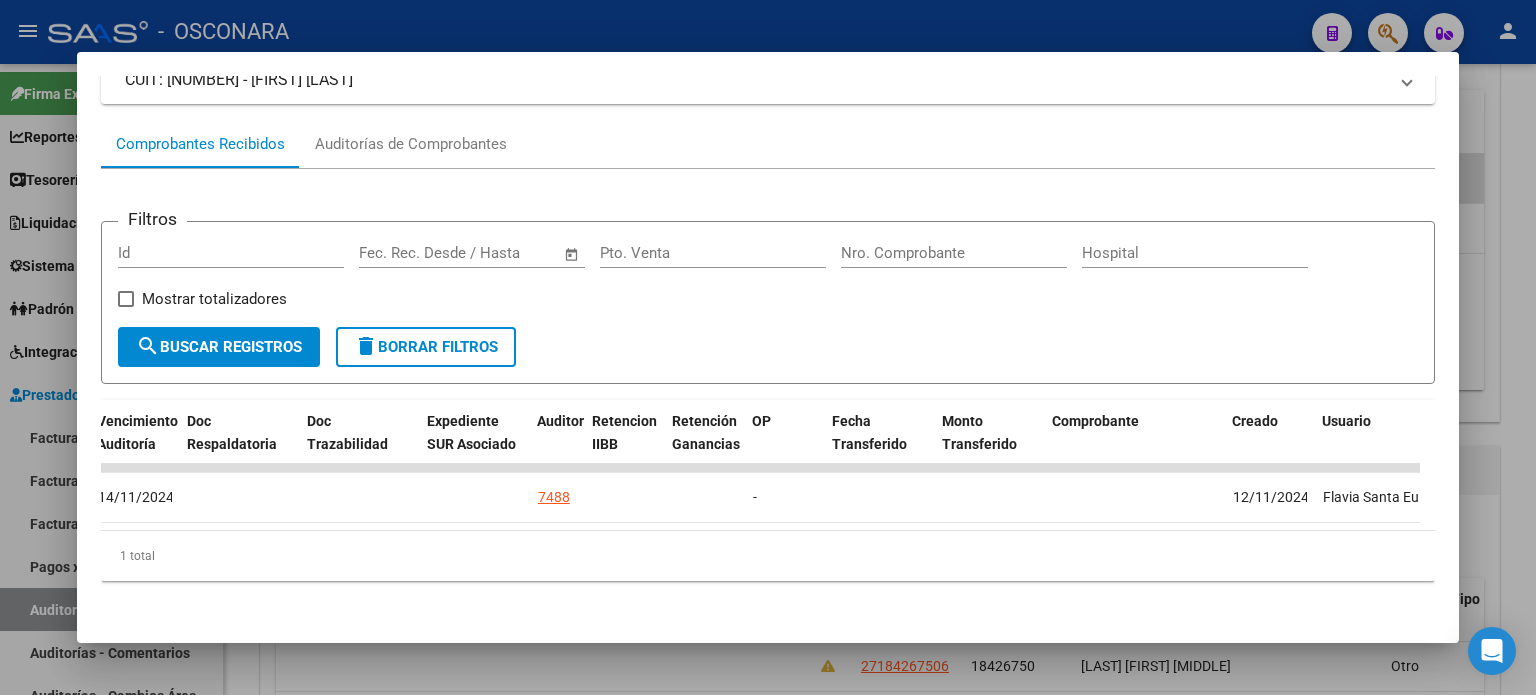 click at bounding box center (768, 347) 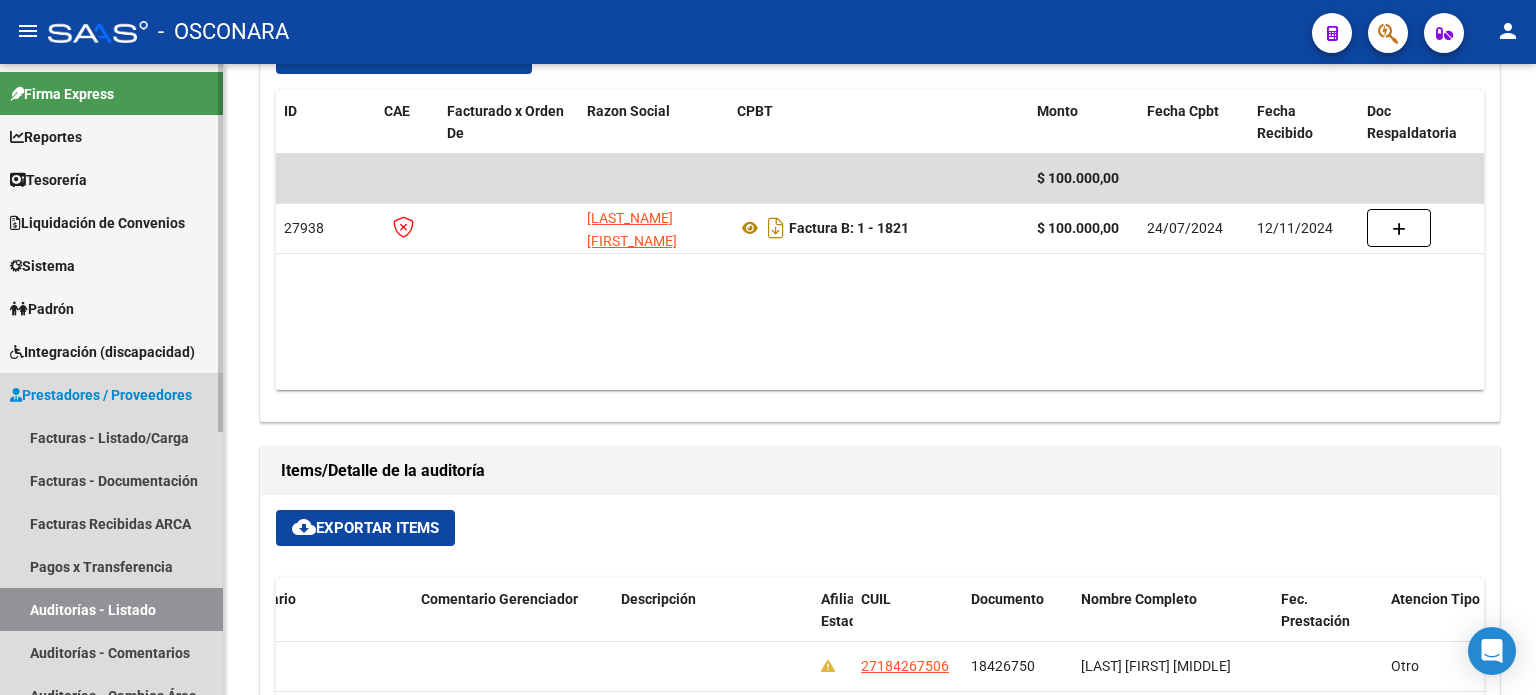 click on "Auditorías - Listado" at bounding box center [111, 609] 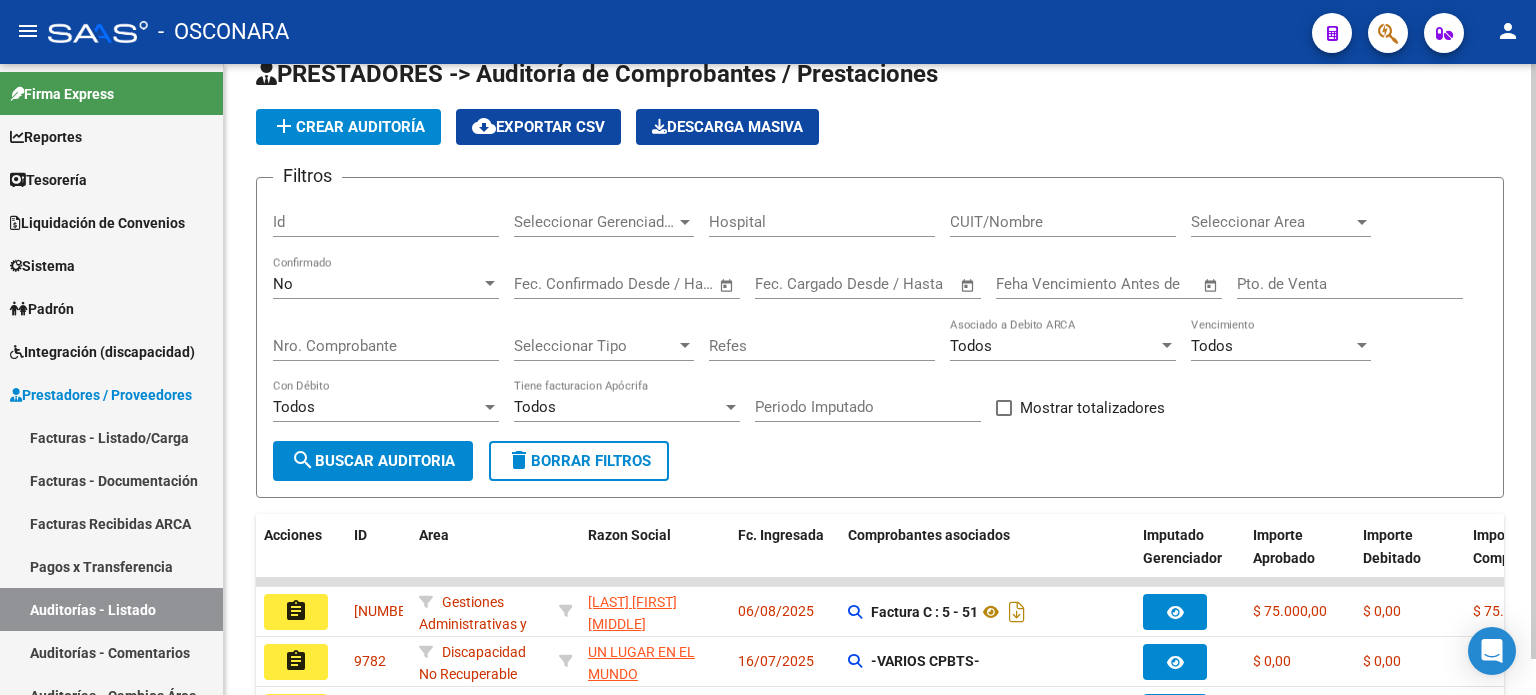 scroll, scrollTop: 563, scrollLeft: 0, axis: vertical 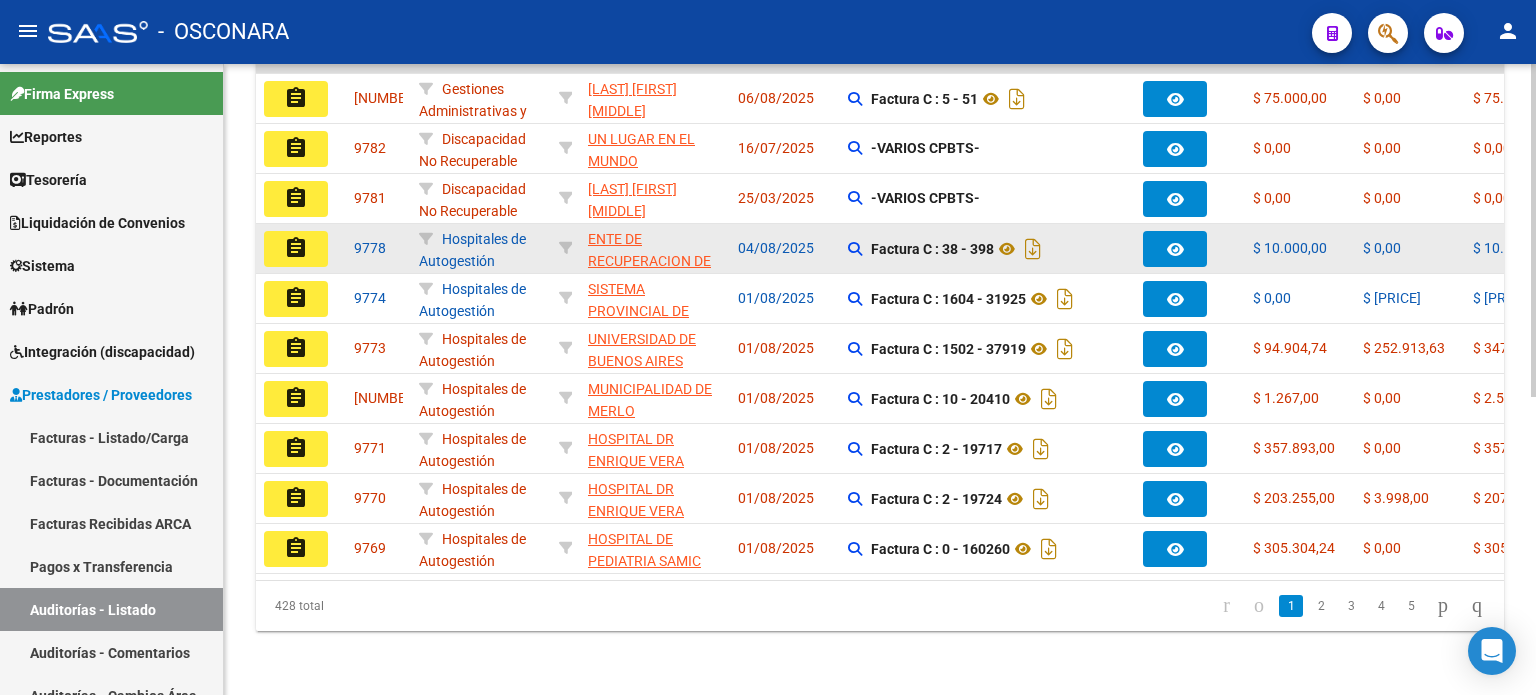 click on "9778" 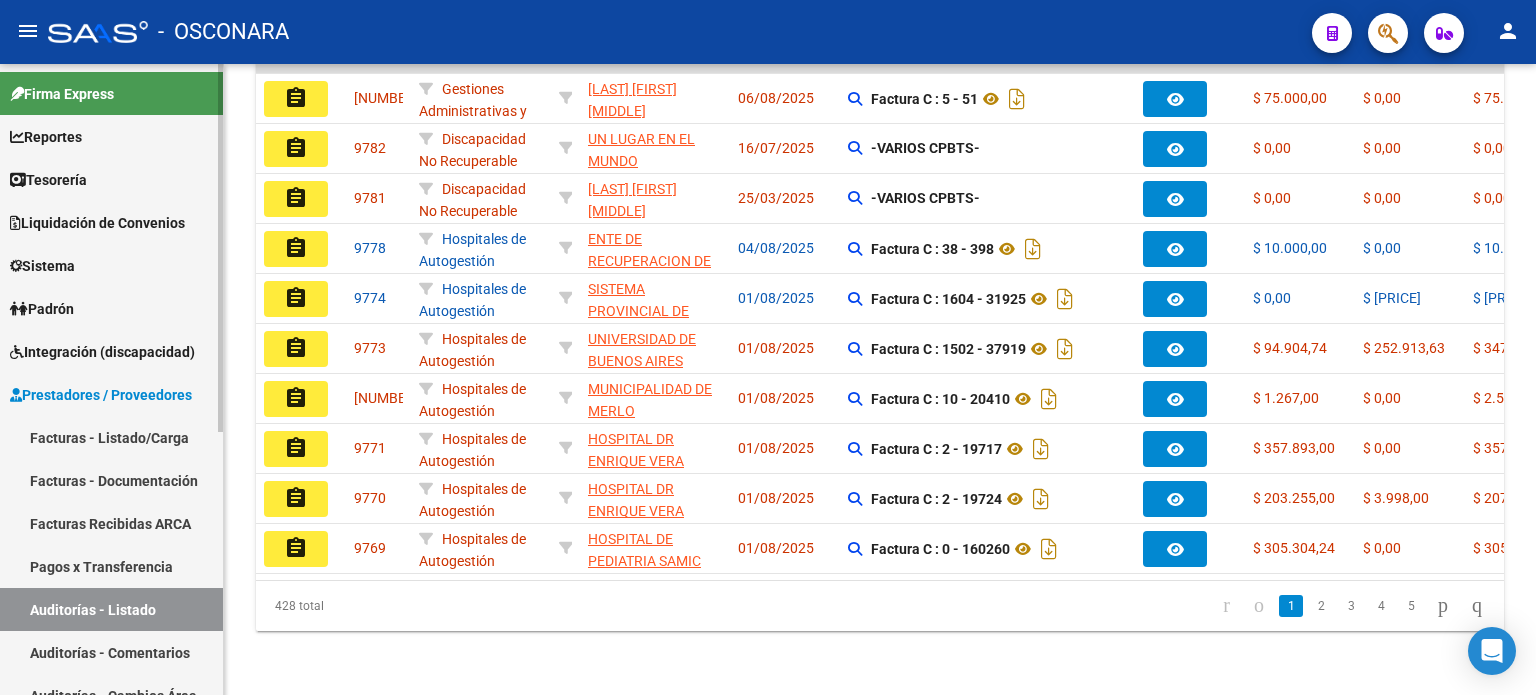 click on "Auditorías - Listado" at bounding box center (111, 609) 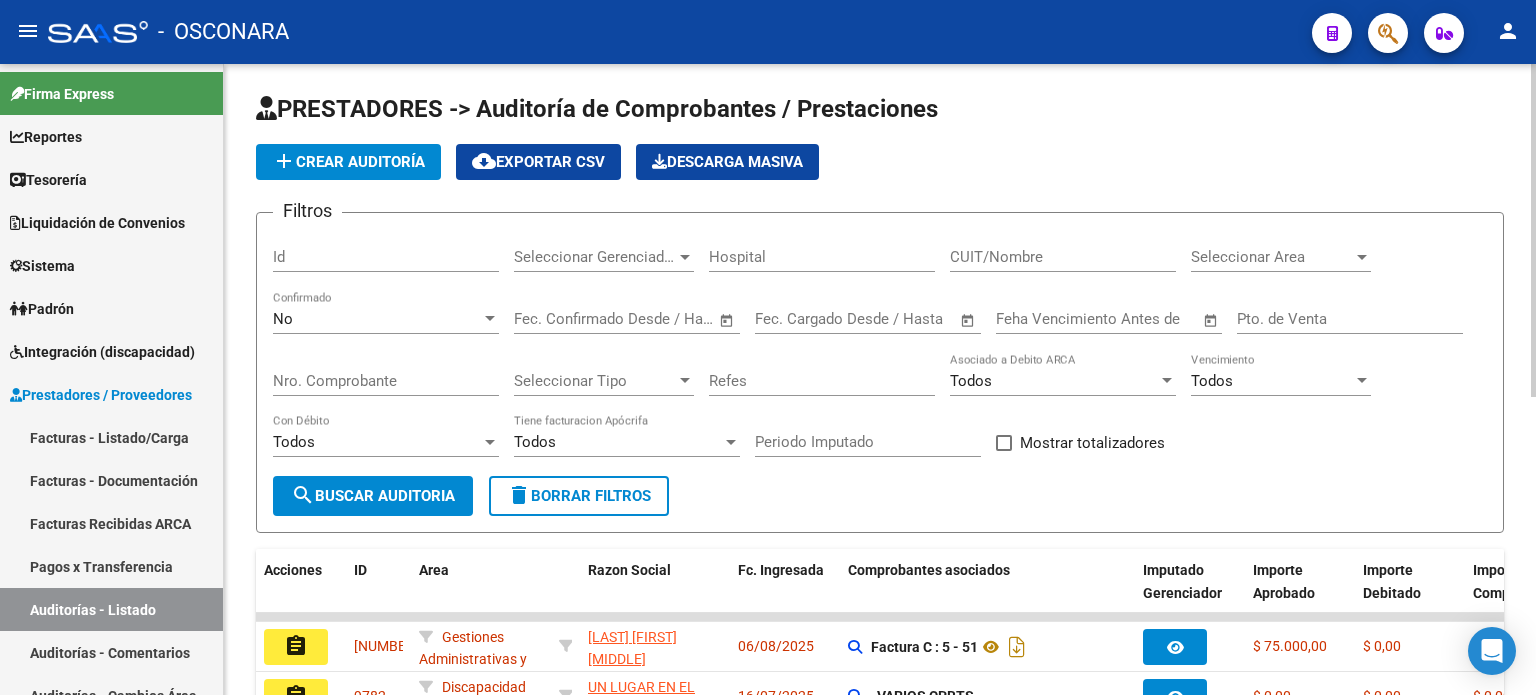scroll, scrollTop: 0, scrollLeft: 0, axis: both 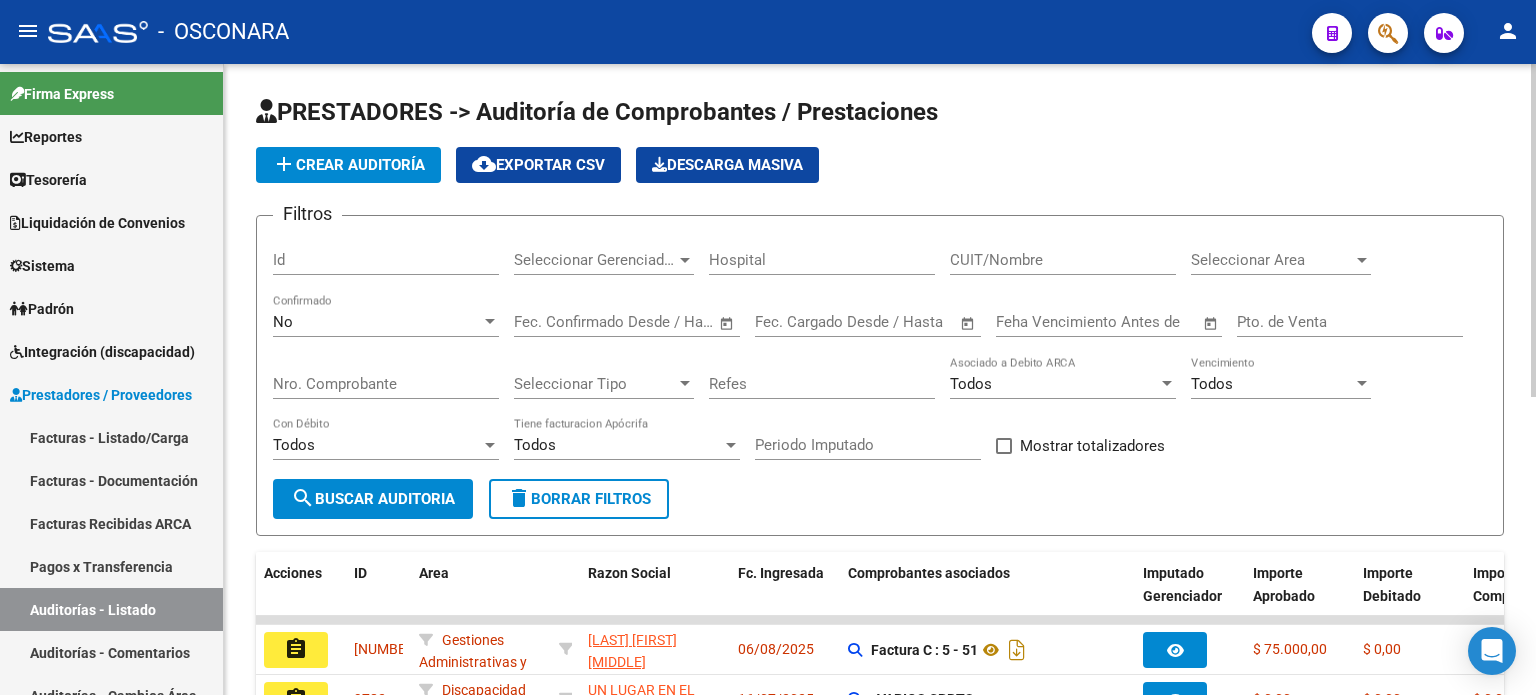 click on "Id" at bounding box center [386, 260] 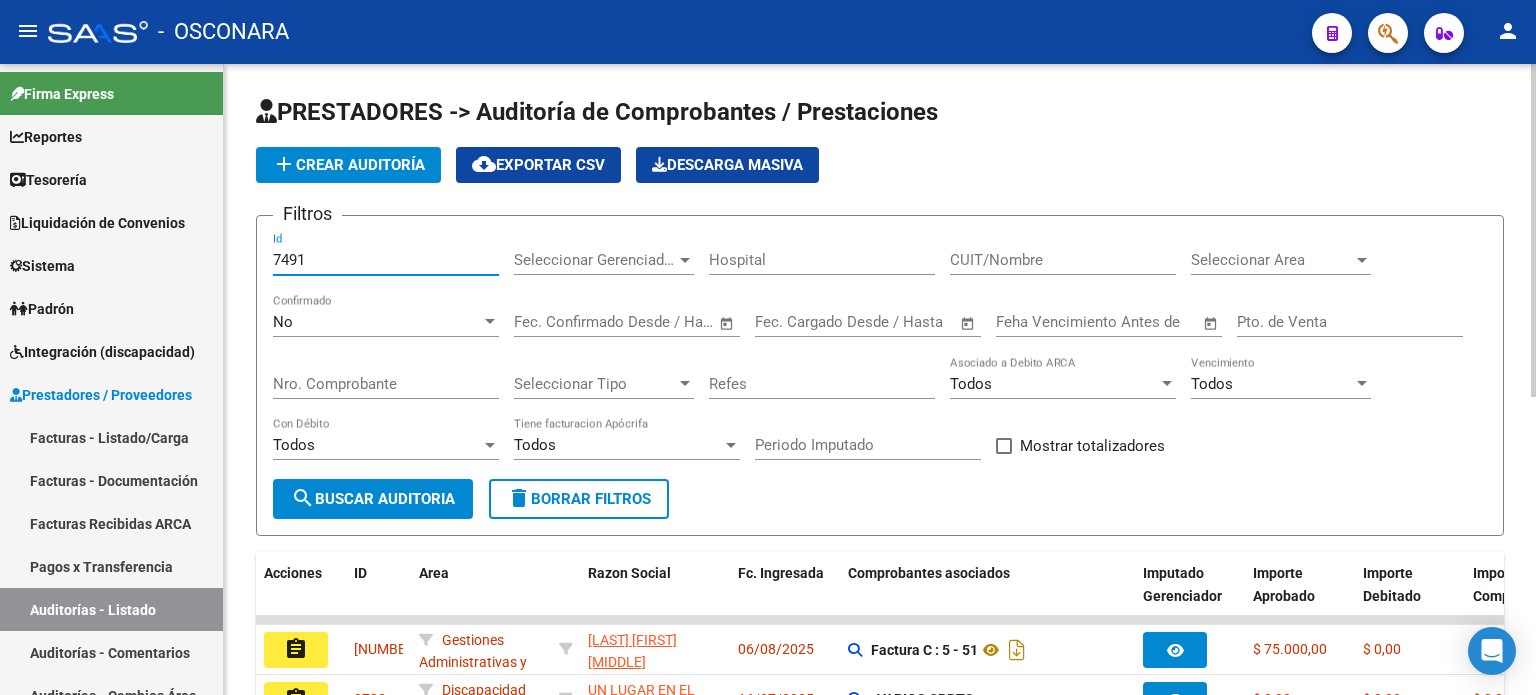 type on "7491" 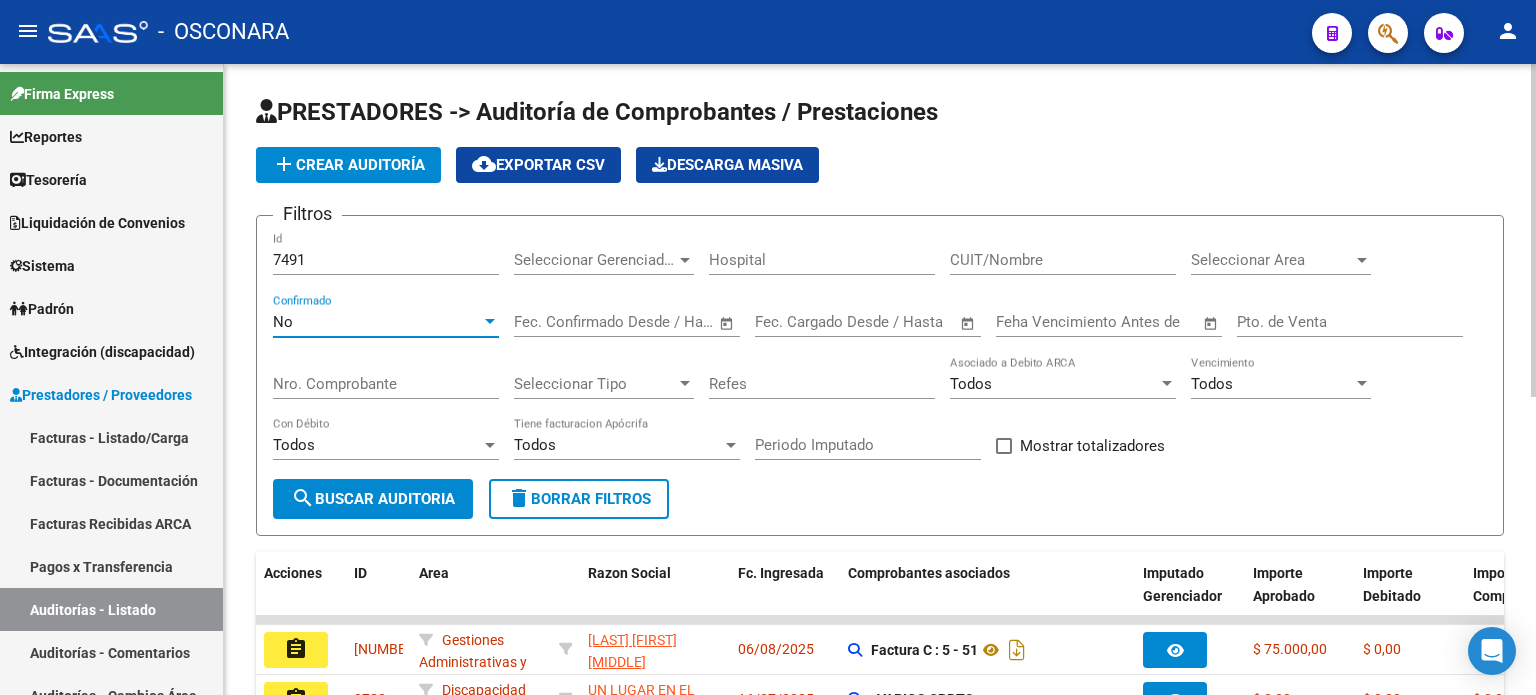click on "No" at bounding box center (377, 322) 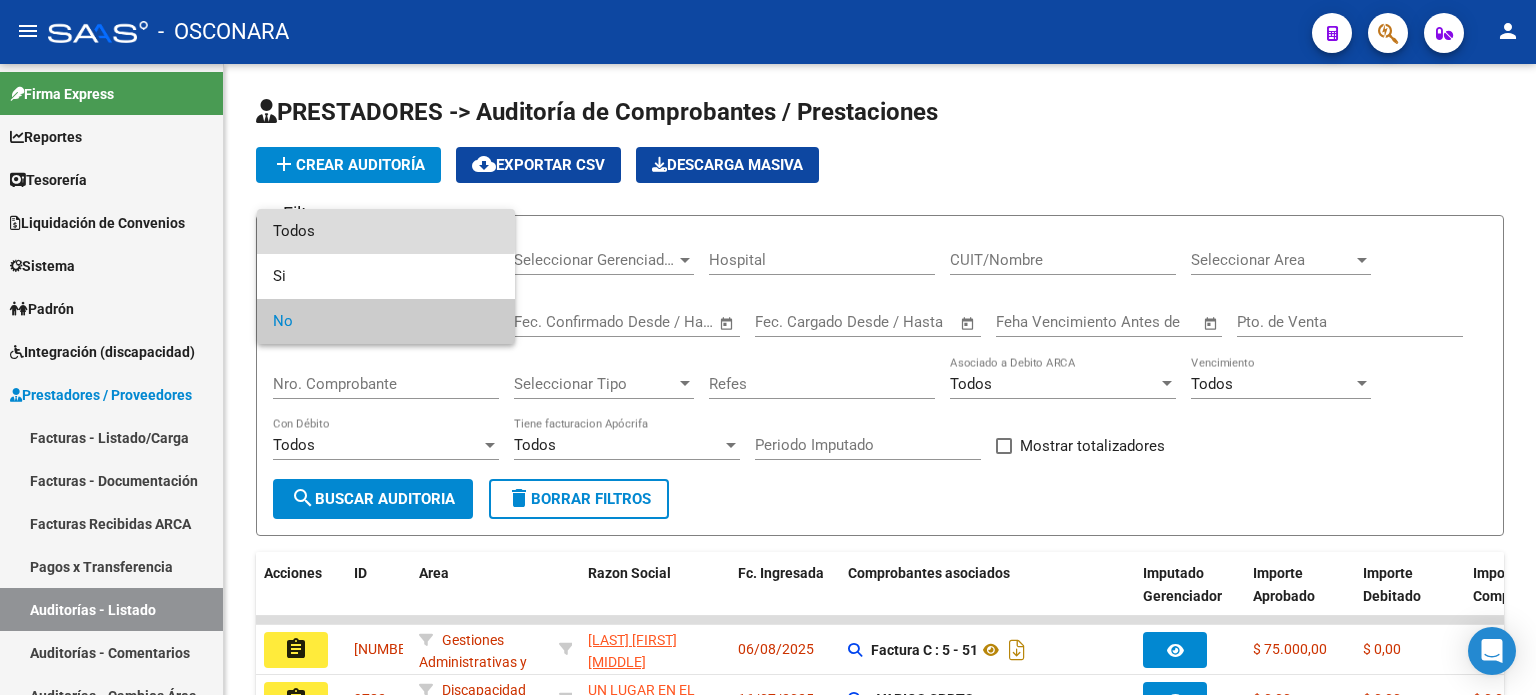 click on "Todos" at bounding box center (386, 231) 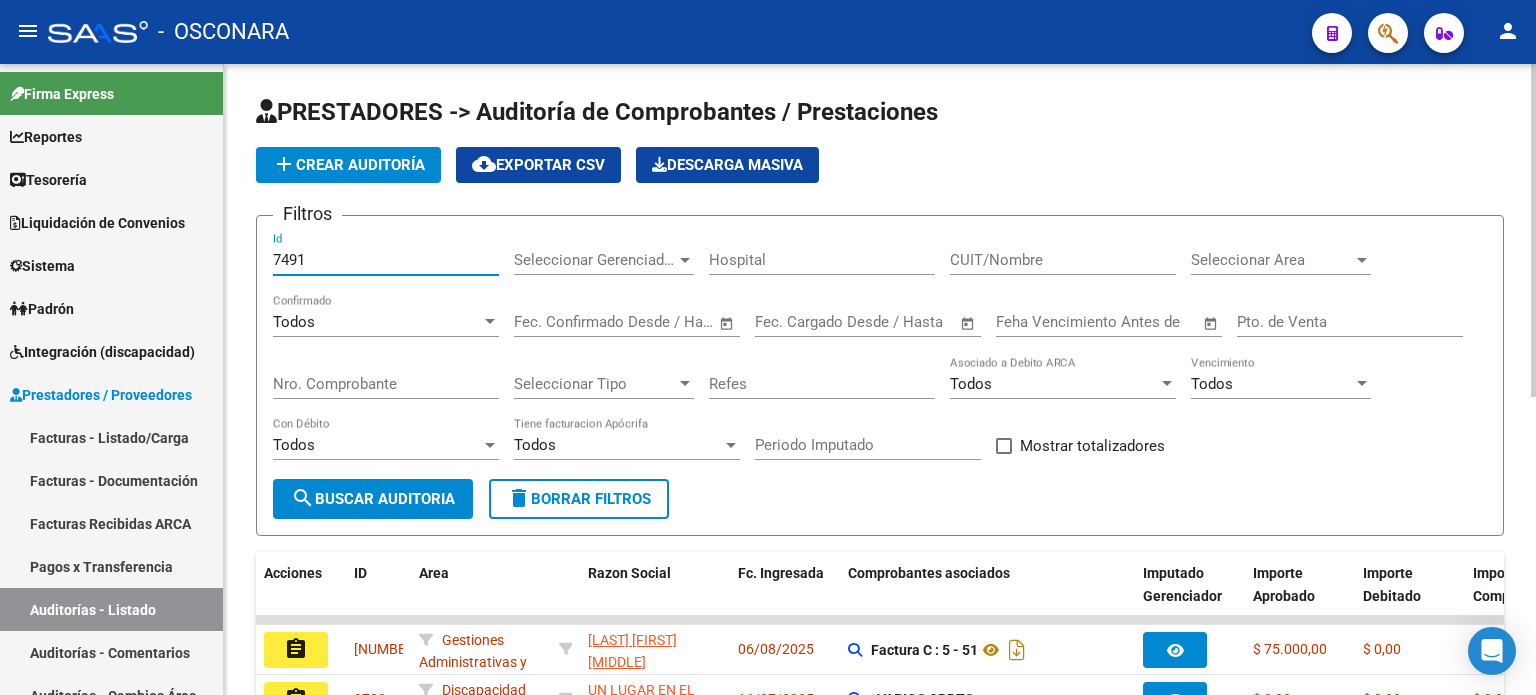 click on "7491" at bounding box center [386, 260] 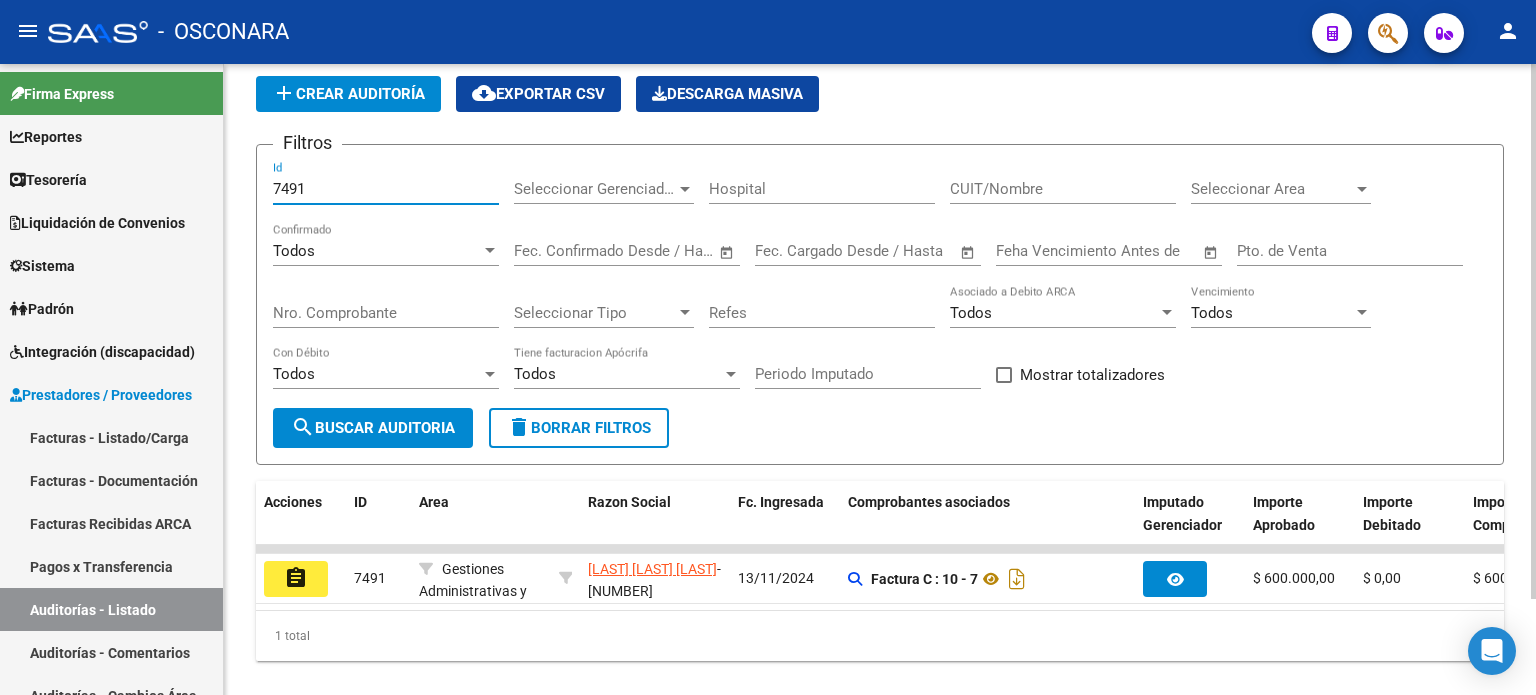 scroll, scrollTop: 100, scrollLeft: 0, axis: vertical 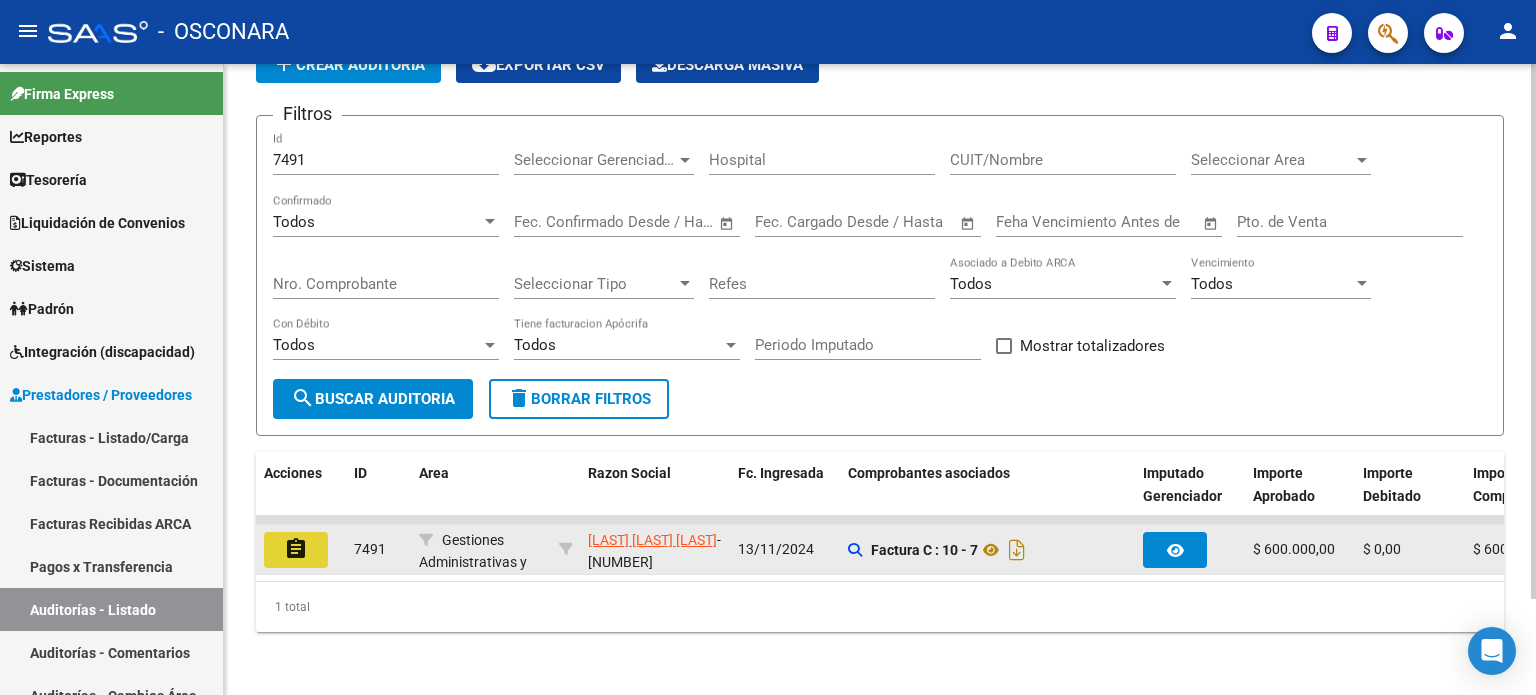 click on "assignment" 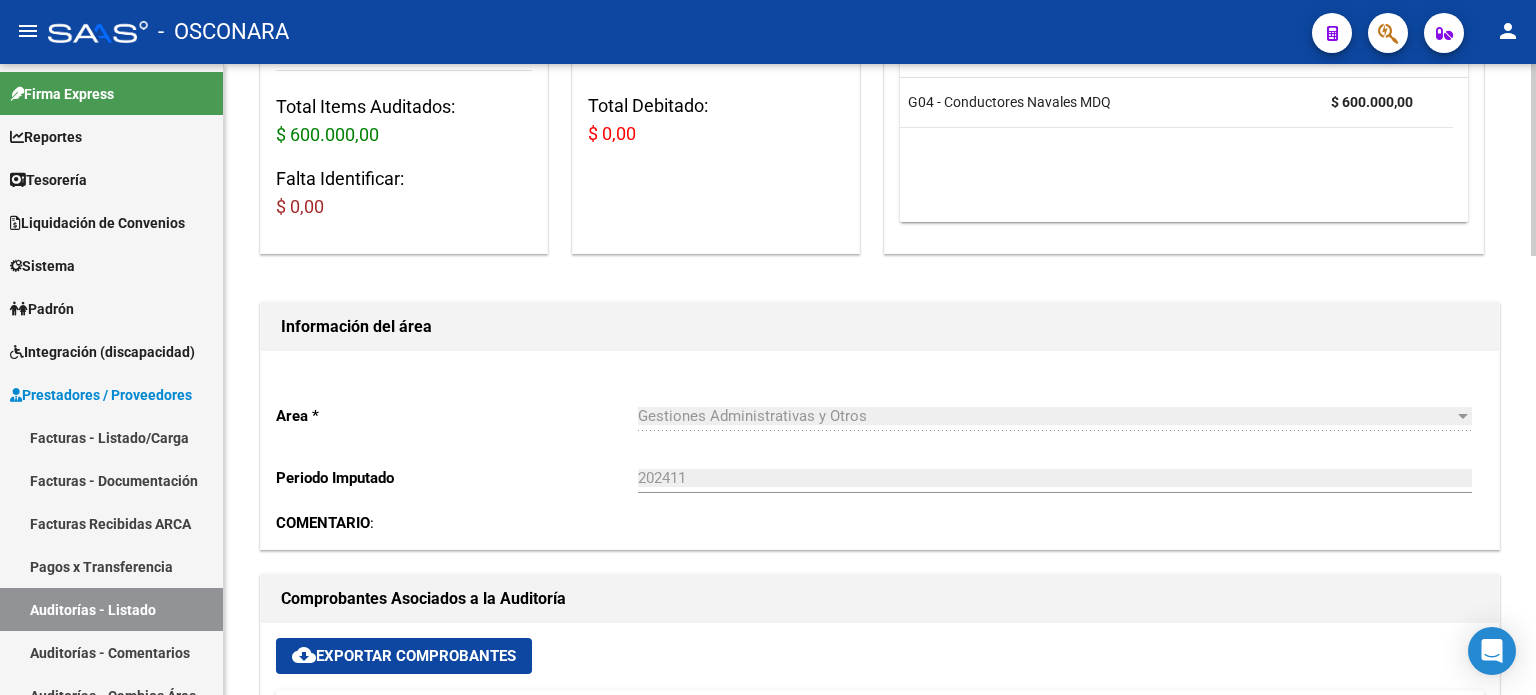 scroll, scrollTop: 600, scrollLeft: 0, axis: vertical 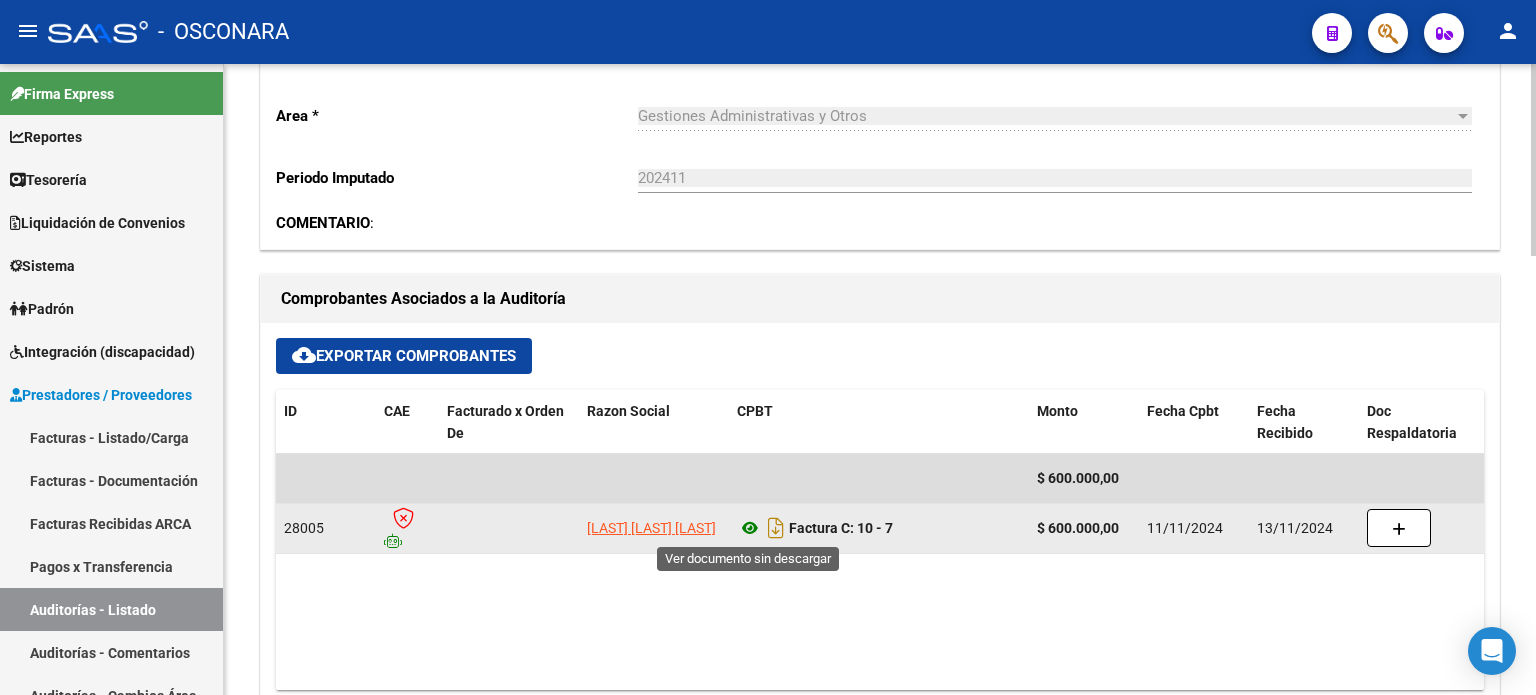click 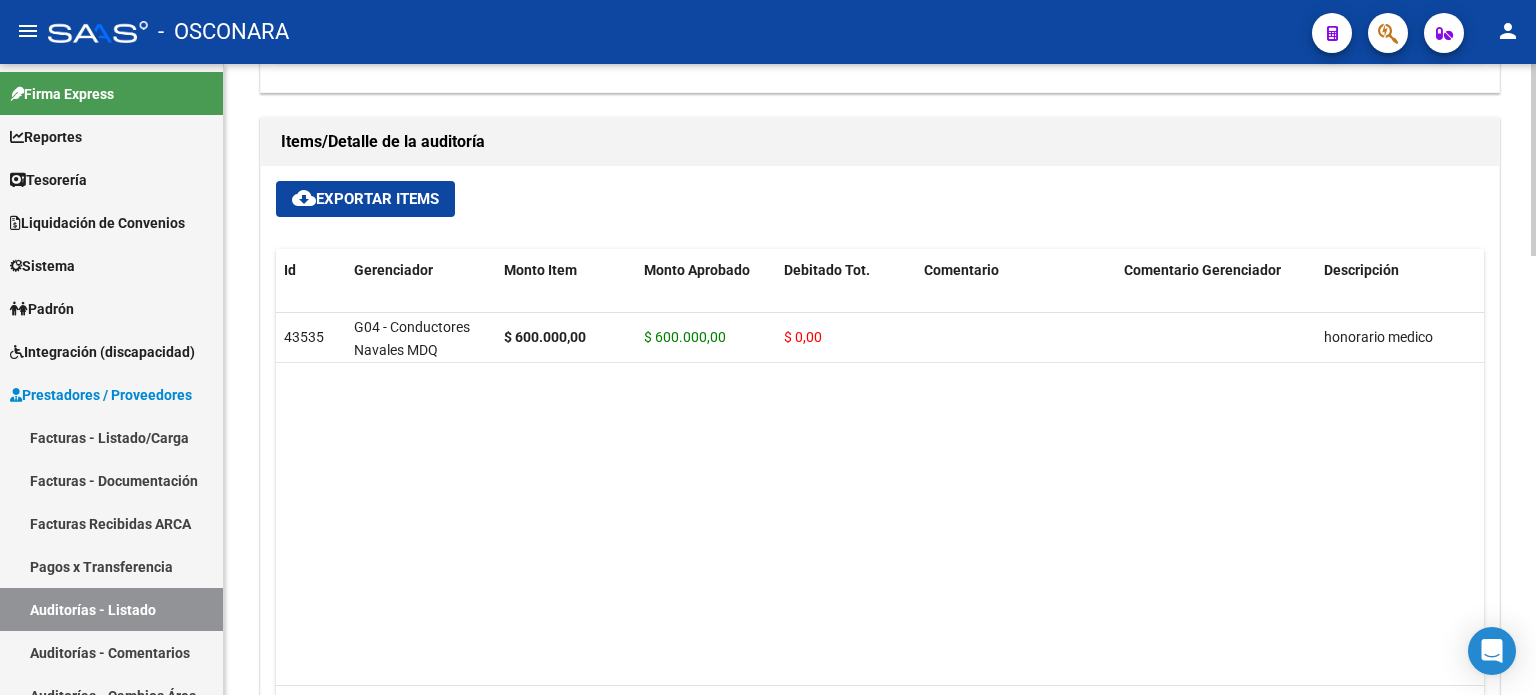 scroll, scrollTop: 1300, scrollLeft: 0, axis: vertical 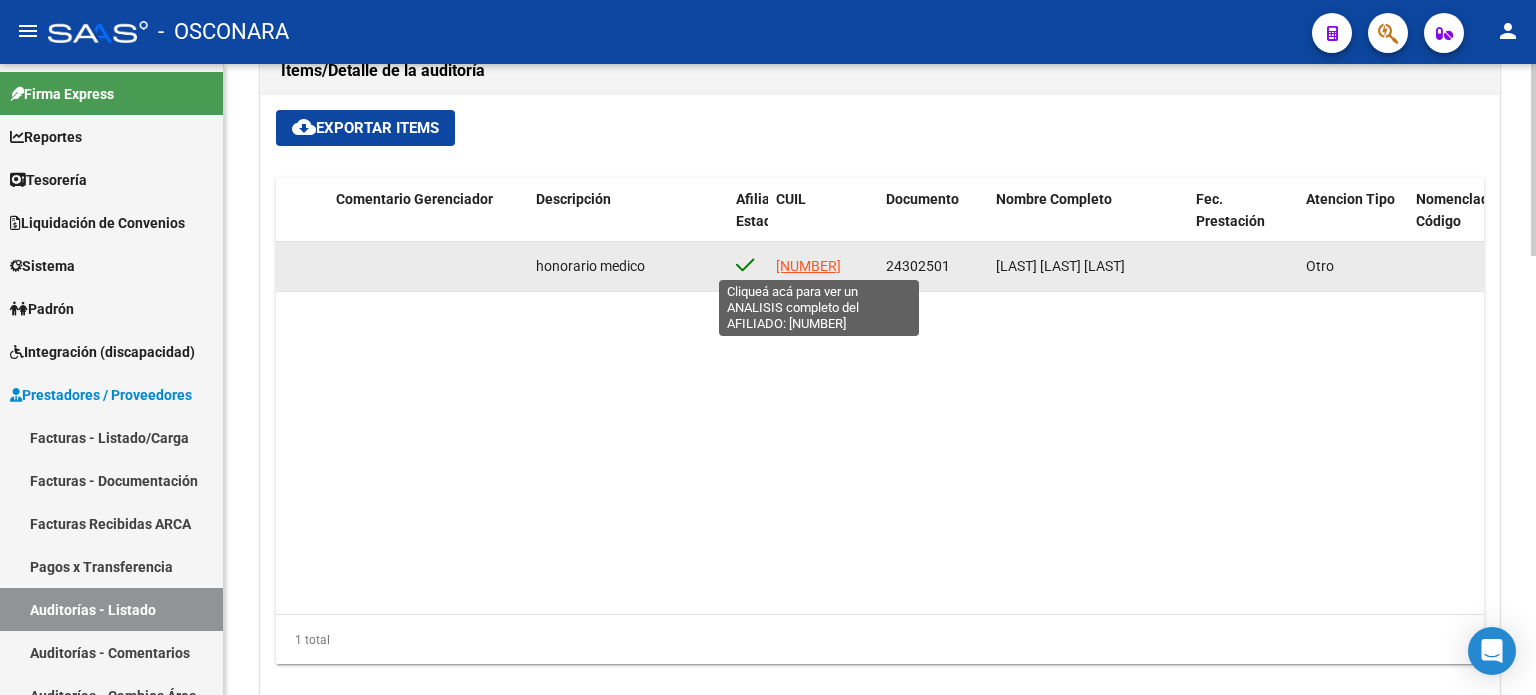 click on "[NUMBER]" 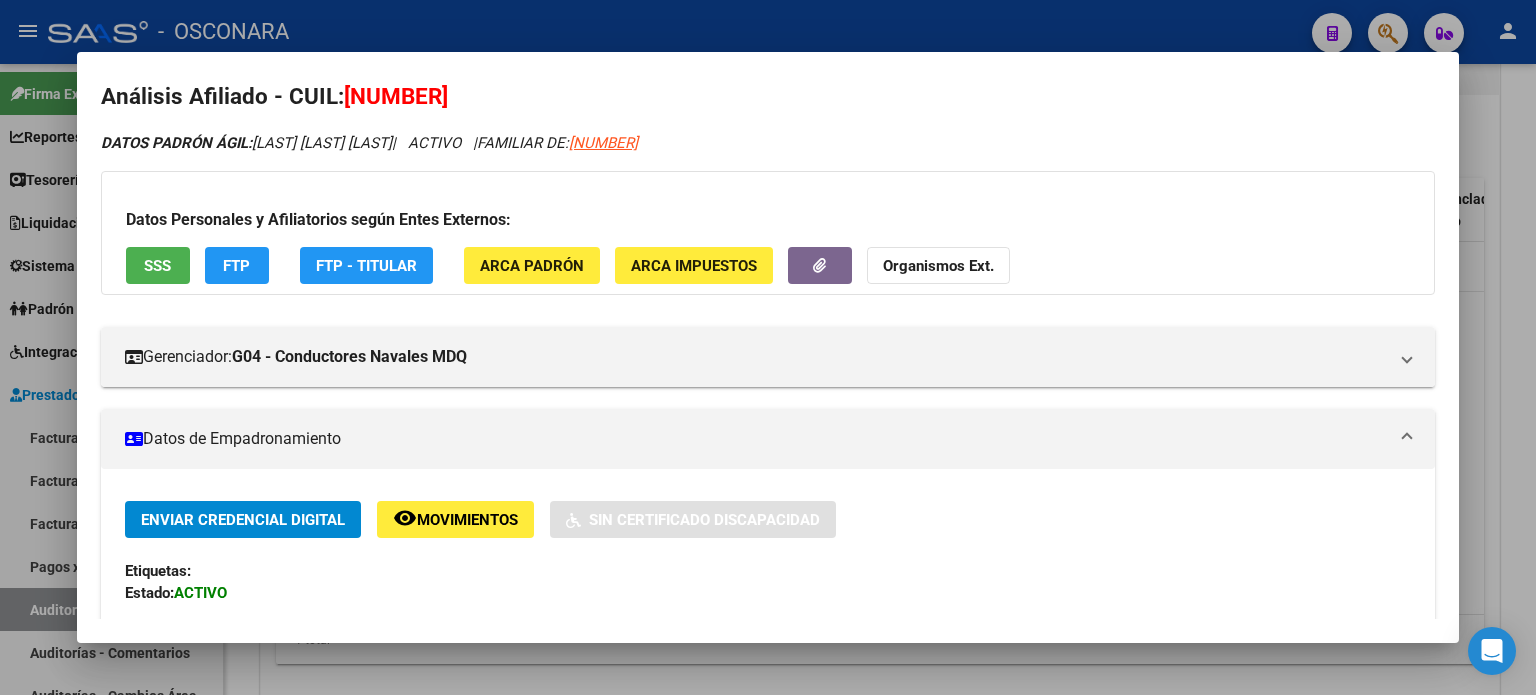 scroll, scrollTop: 0, scrollLeft: 0, axis: both 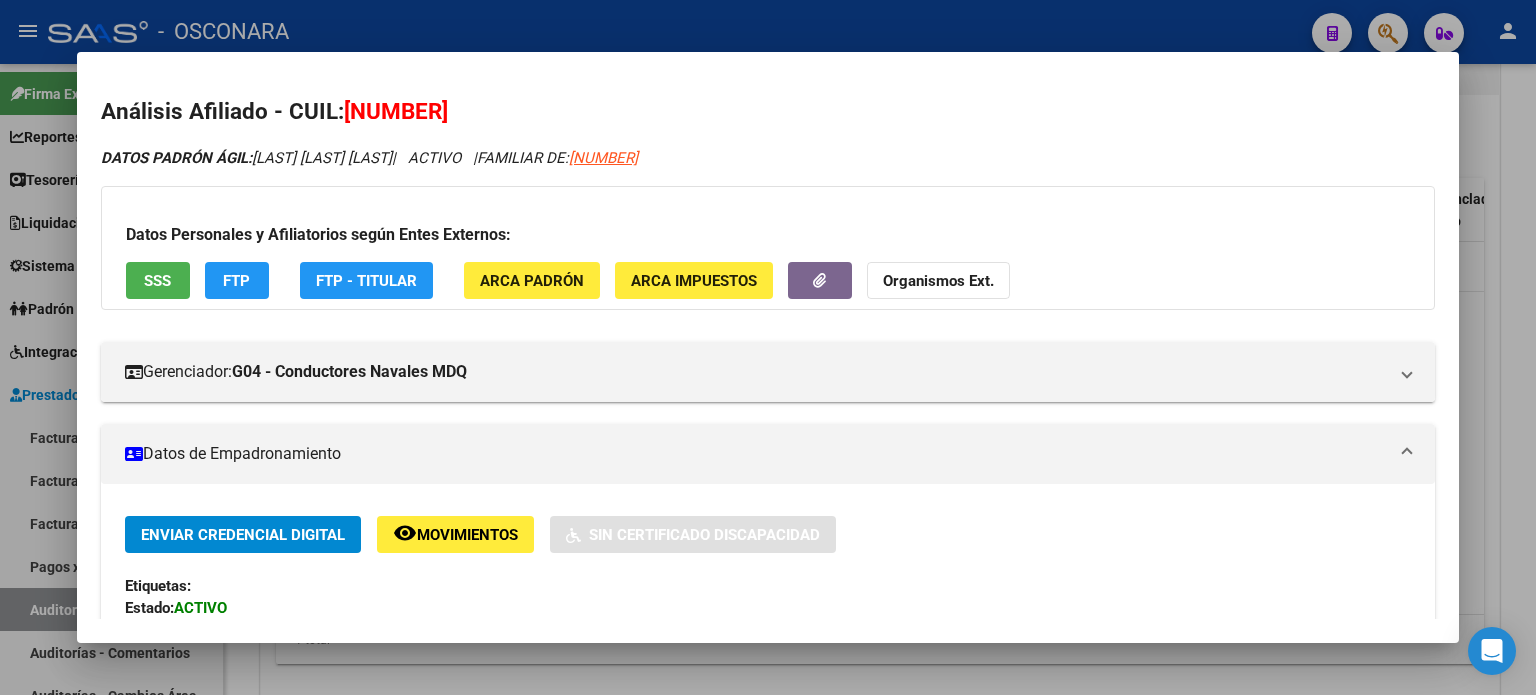 drag, startPoint x: 29, startPoint y: 619, endPoint x: 35, endPoint y: 606, distance: 14.3178215 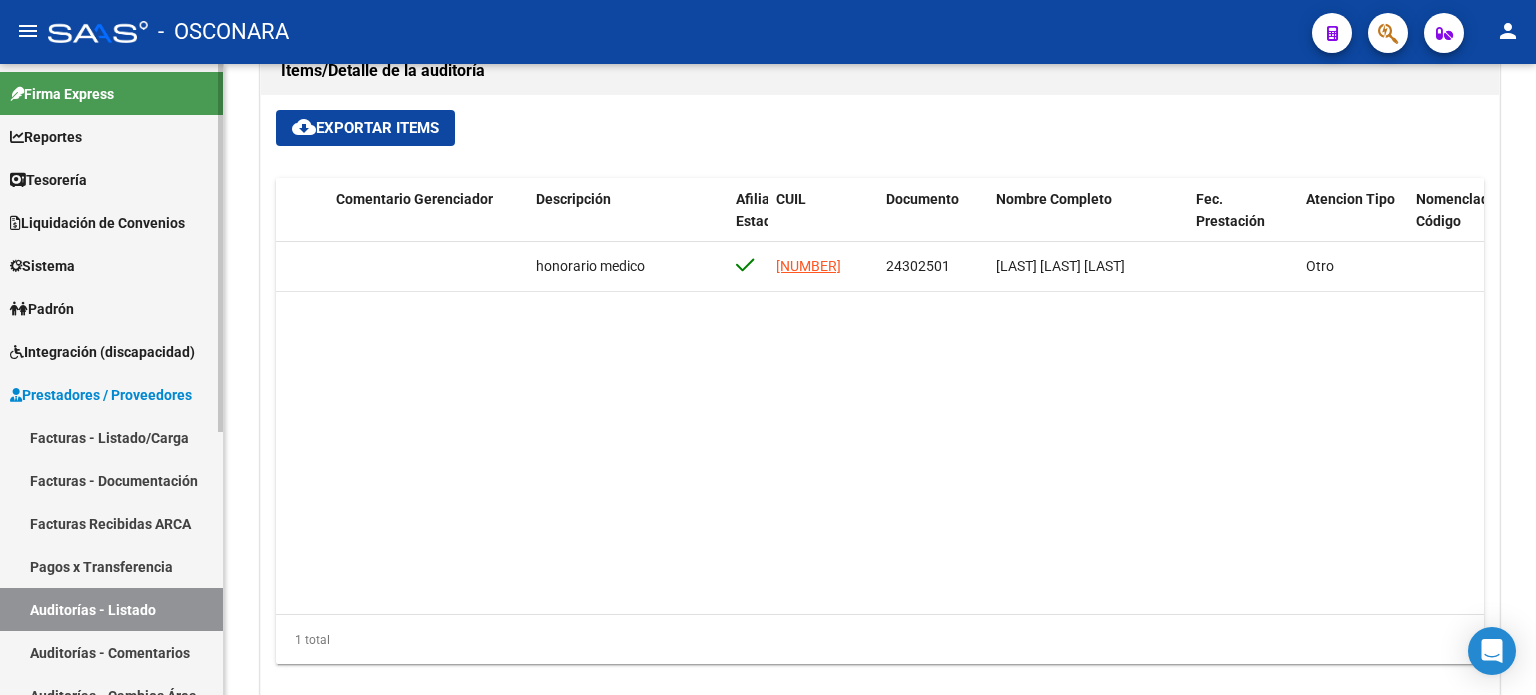 click on "Auditorías - Listado" at bounding box center [111, 609] 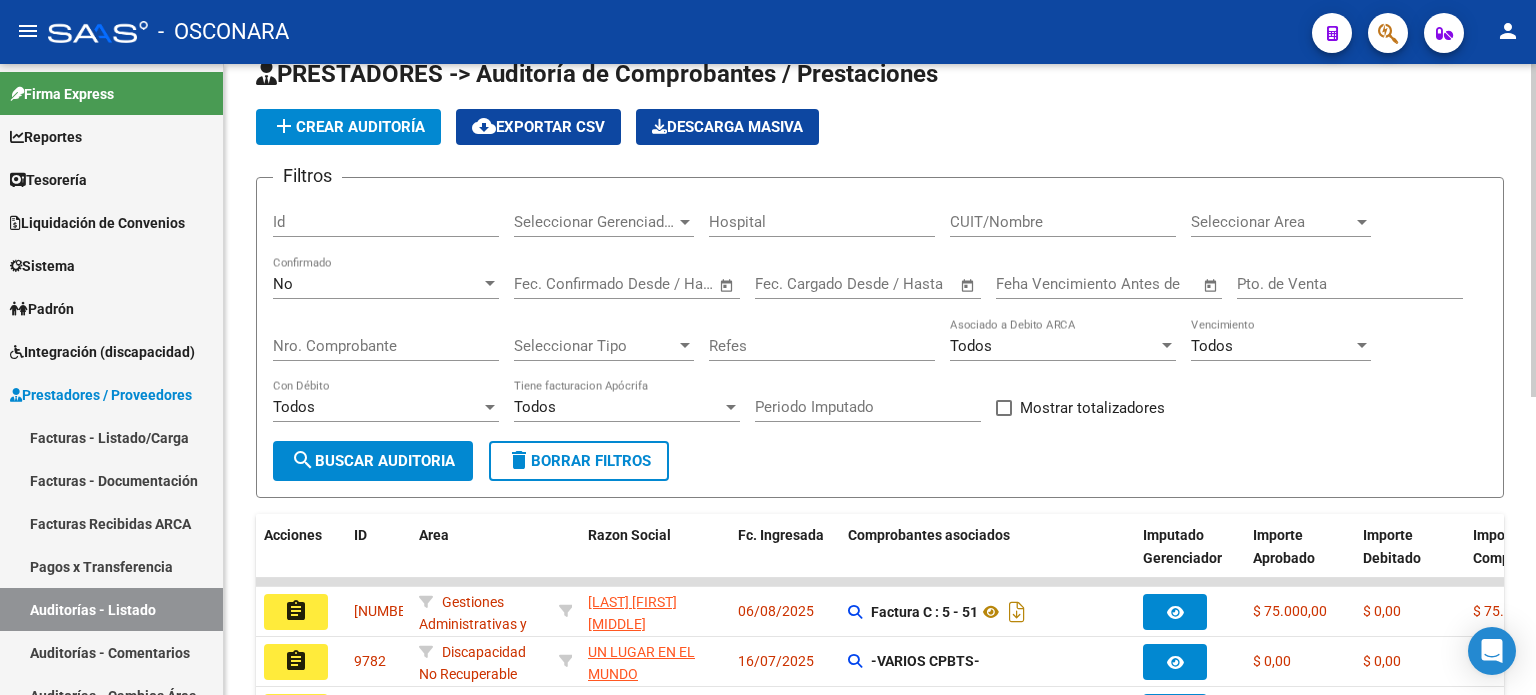 scroll, scrollTop: 563, scrollLeft: 0, axis: vertical 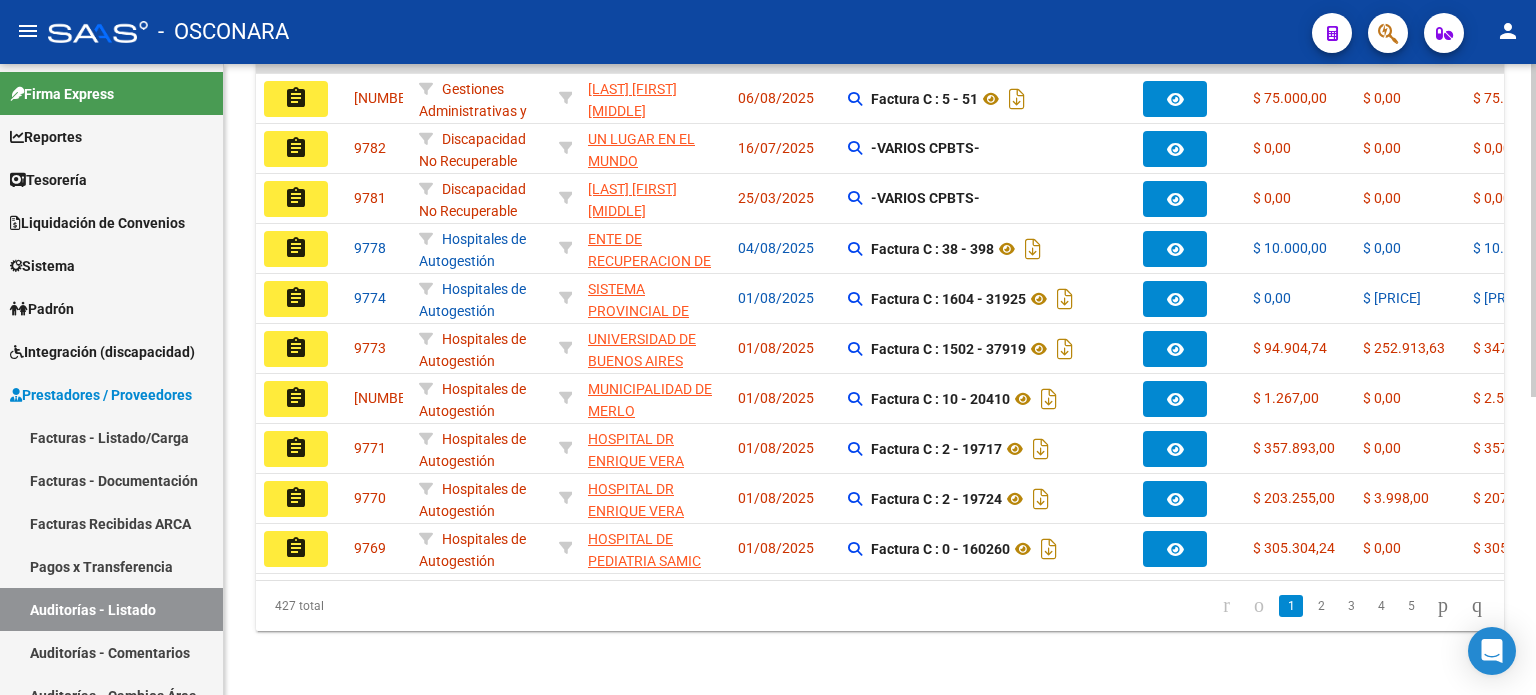 click on "assignment" 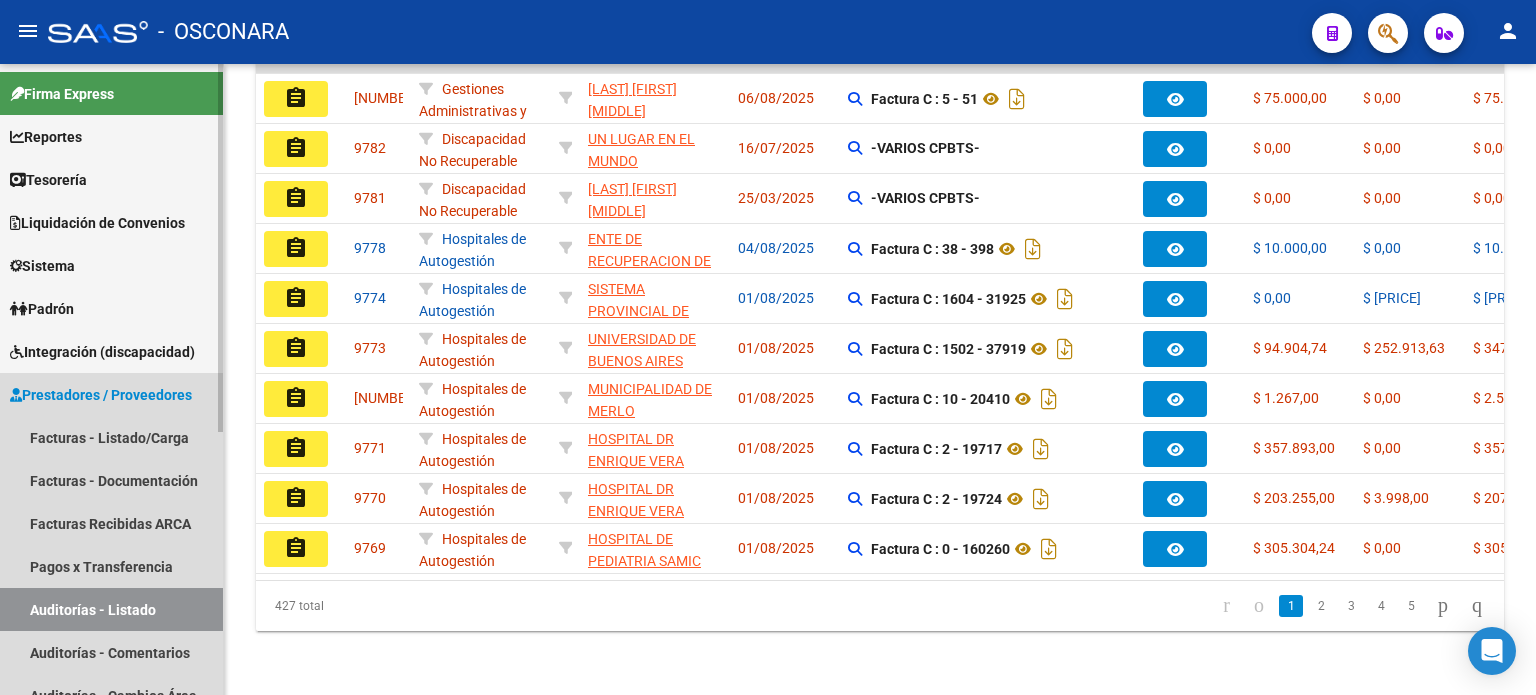 click on "Auditorías - Listado" at bounding box center [111, 609] 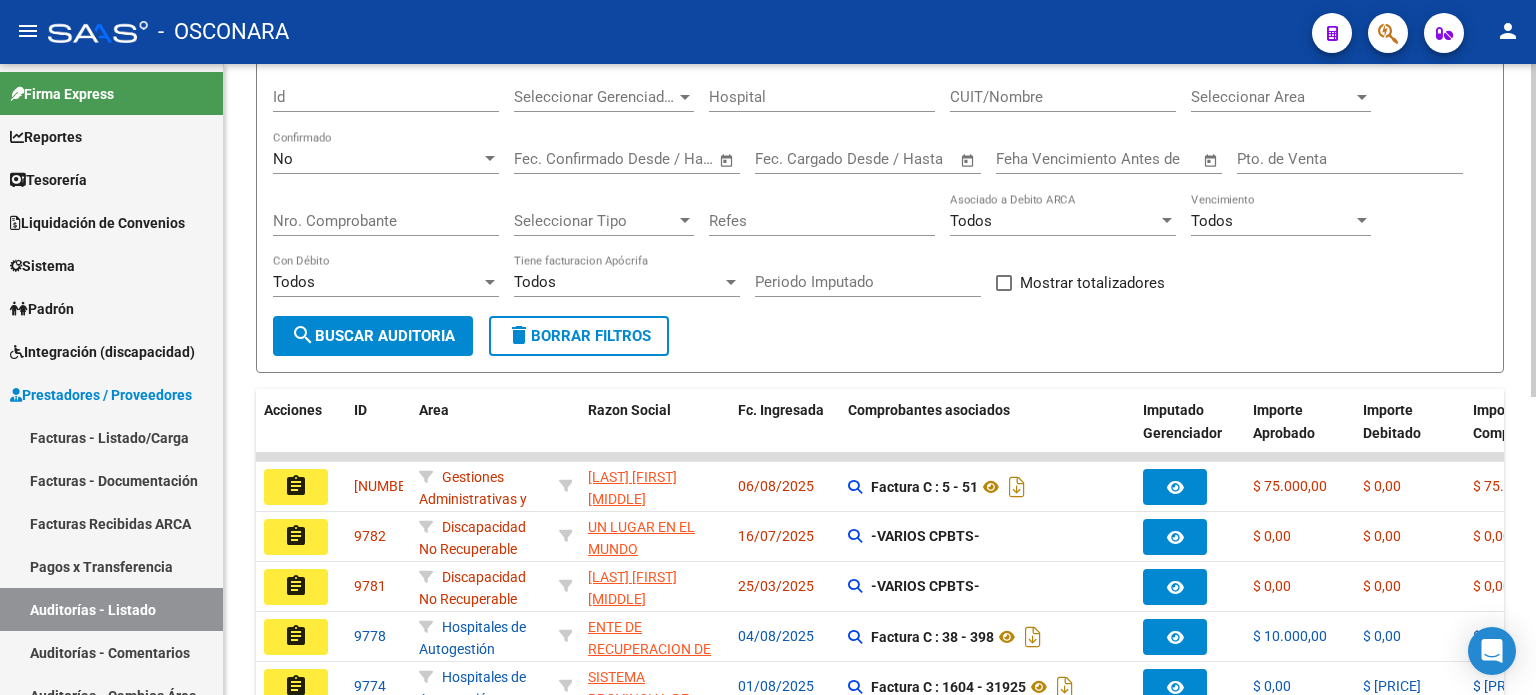 scroll, scrollTop: 0, scrollLeft: 0, axis: both 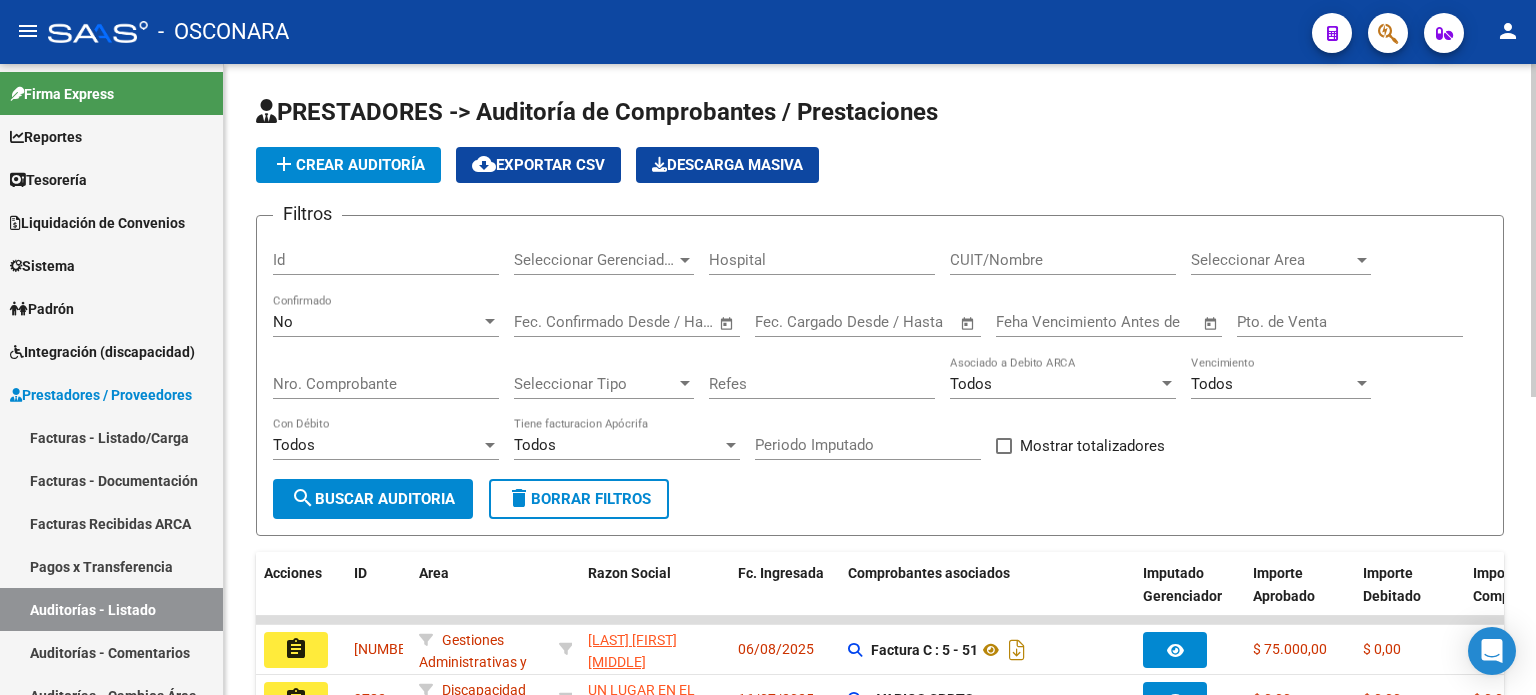 click on "Id" at bounding box center (386, 260) 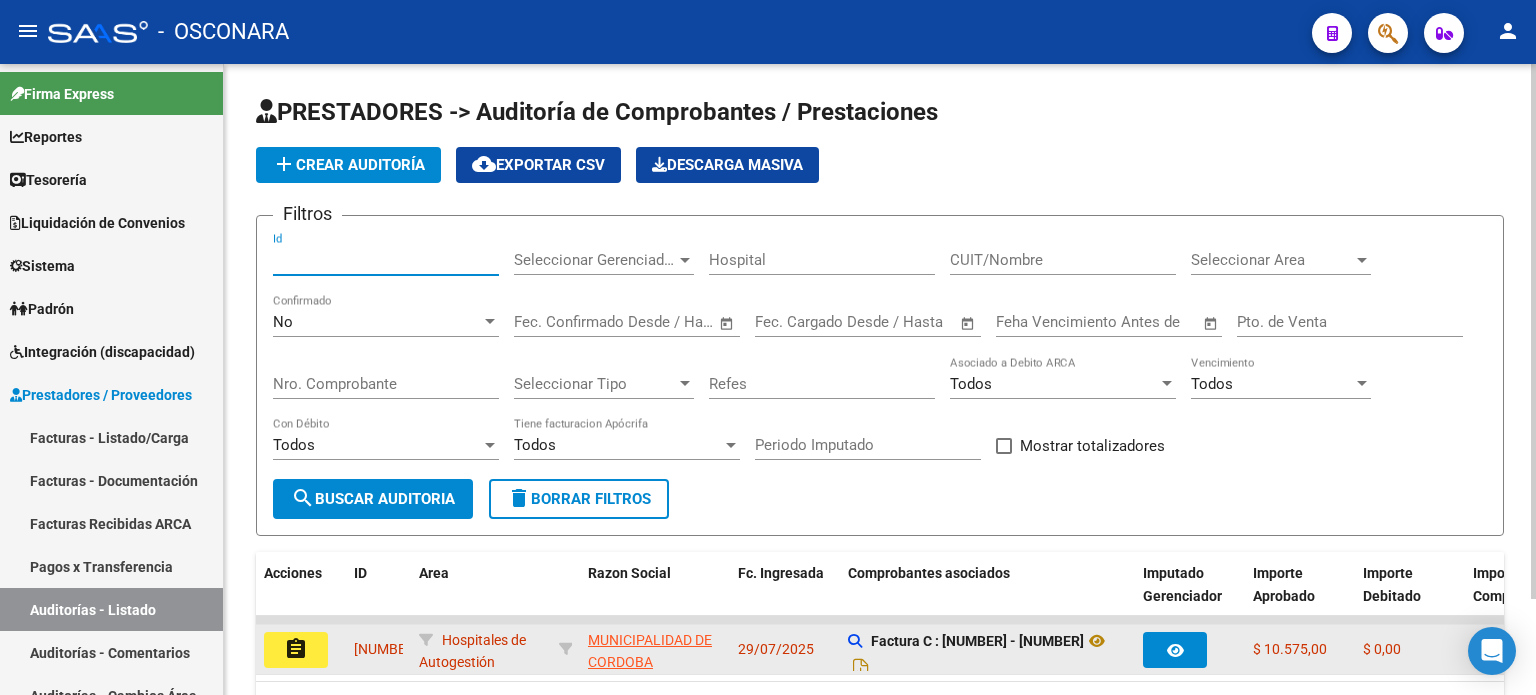 type on "[NUMBER]" 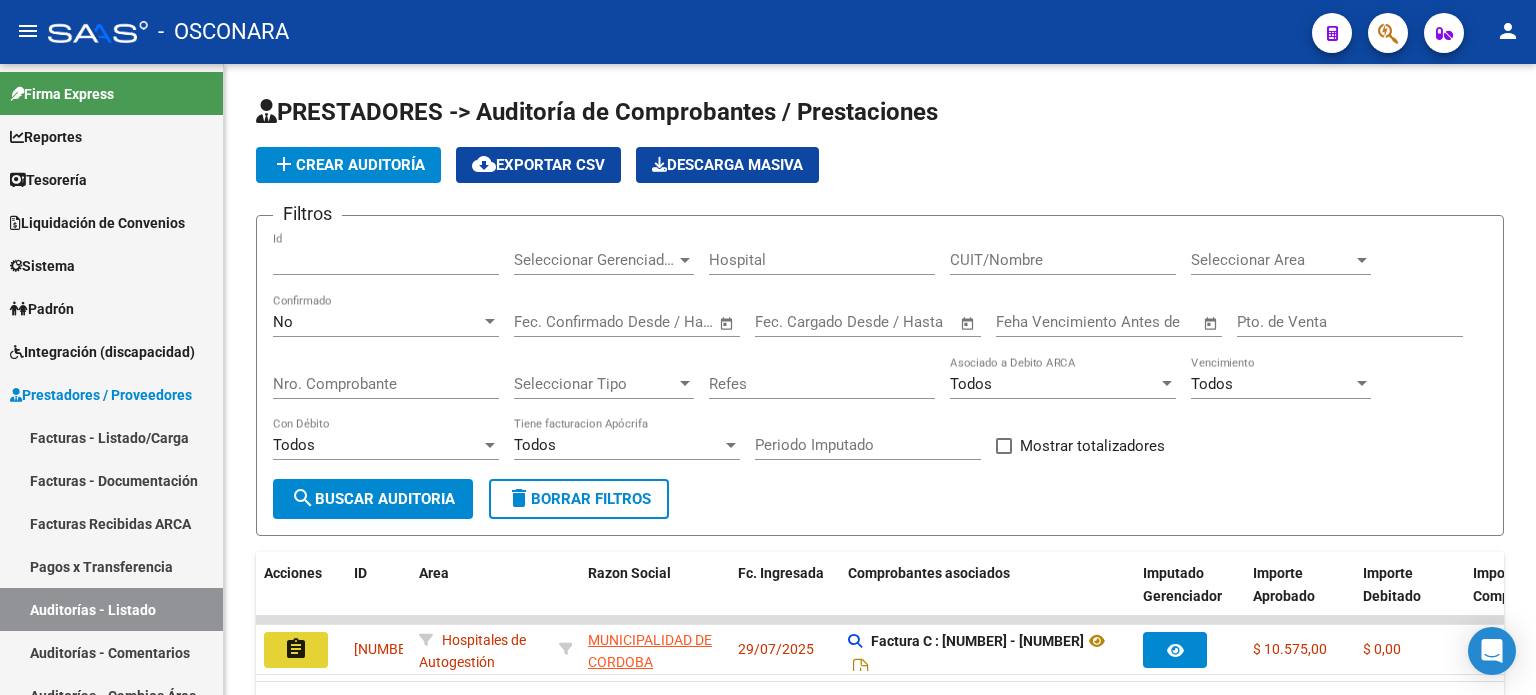 click on "assignment" 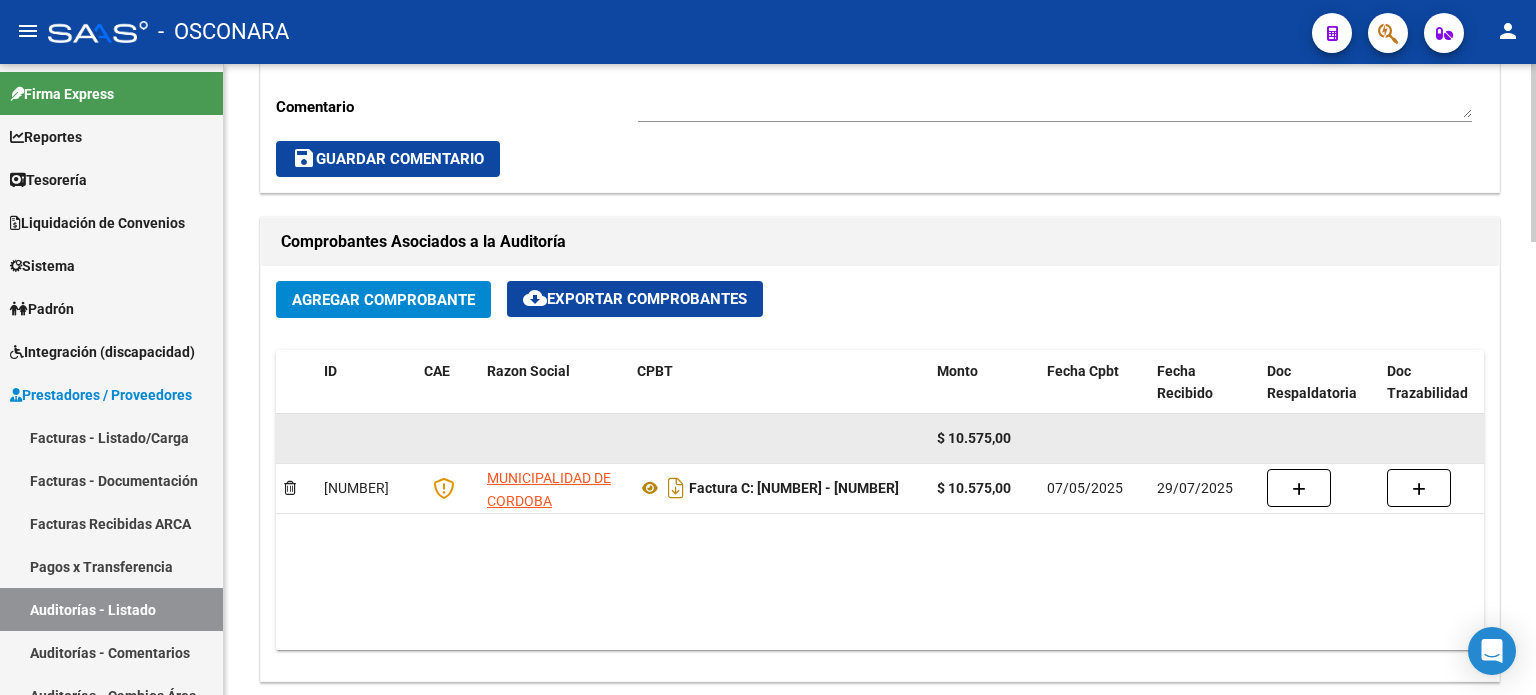scroll, scrollTop: 1200, scrollLeft: 0, axis: vertical 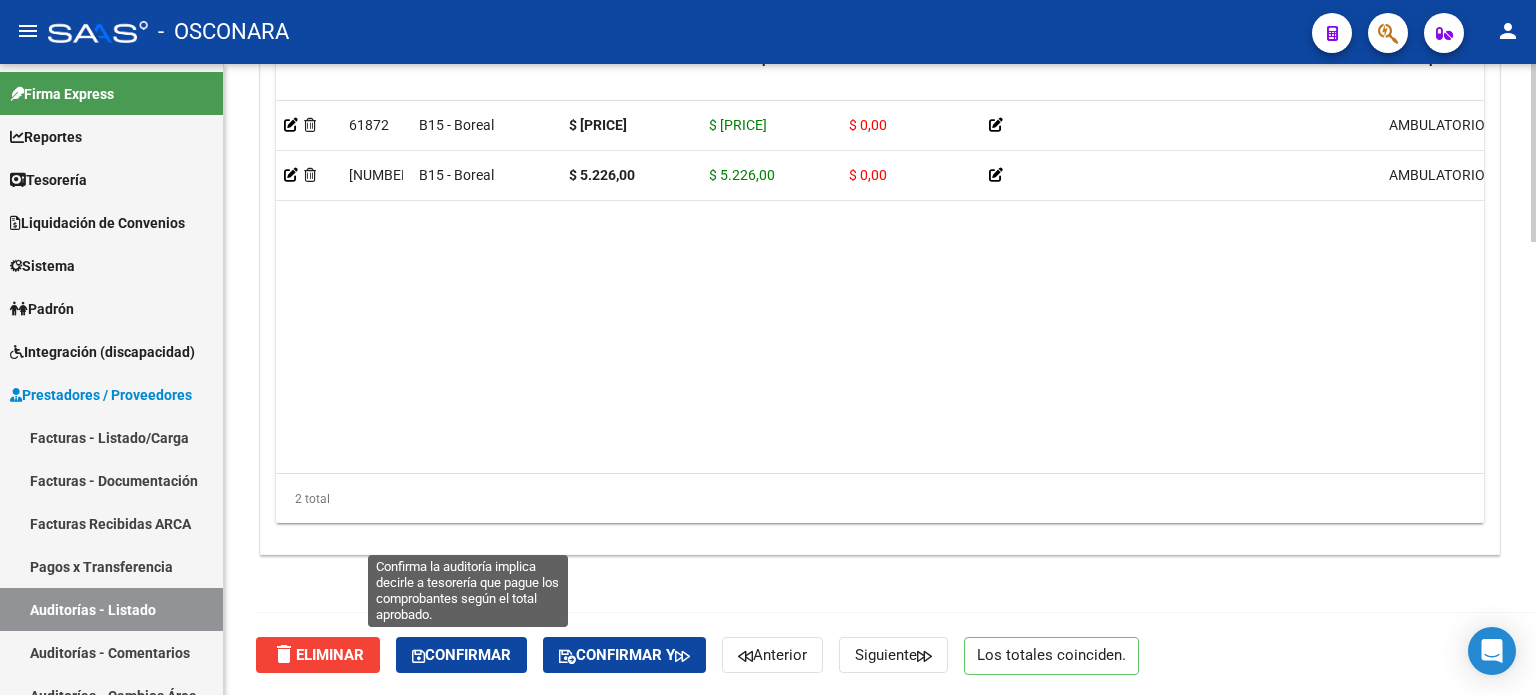 click on "Confirmar" 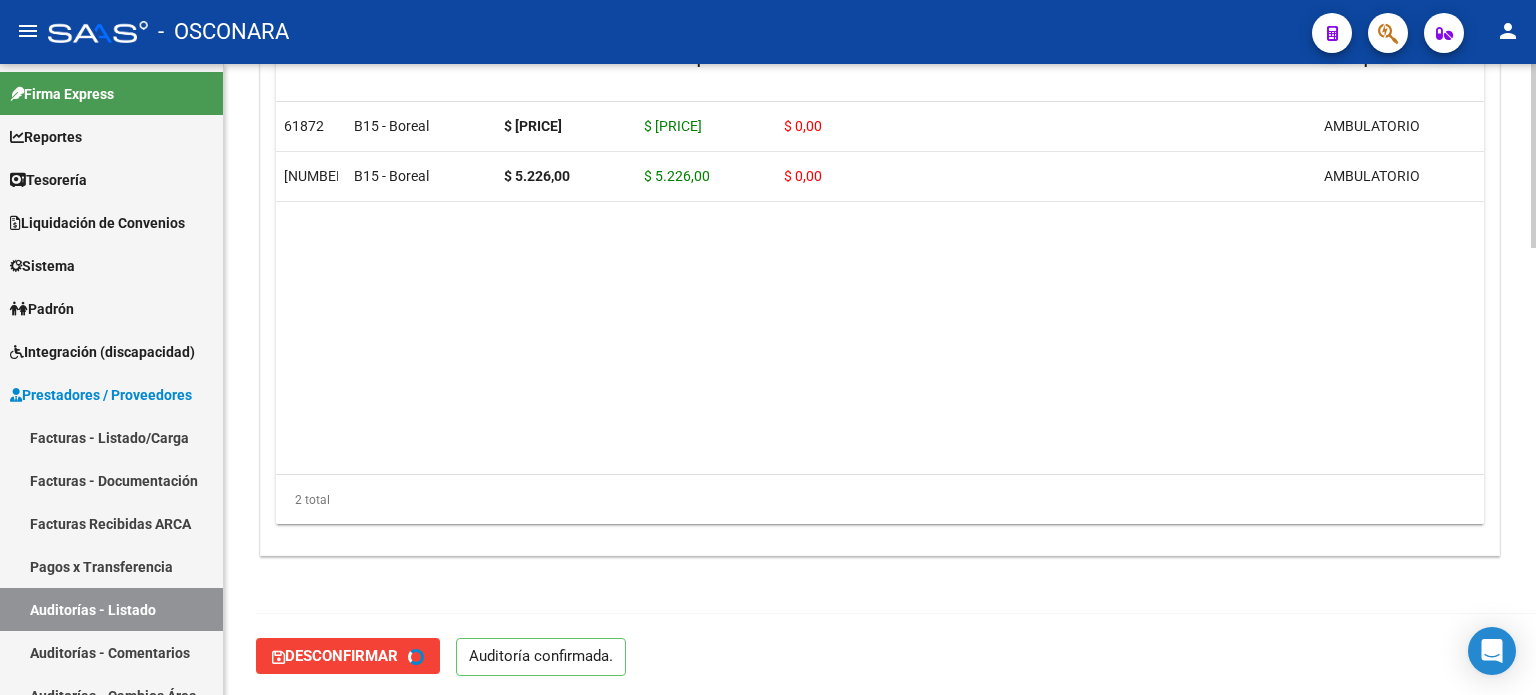 type on "202508" 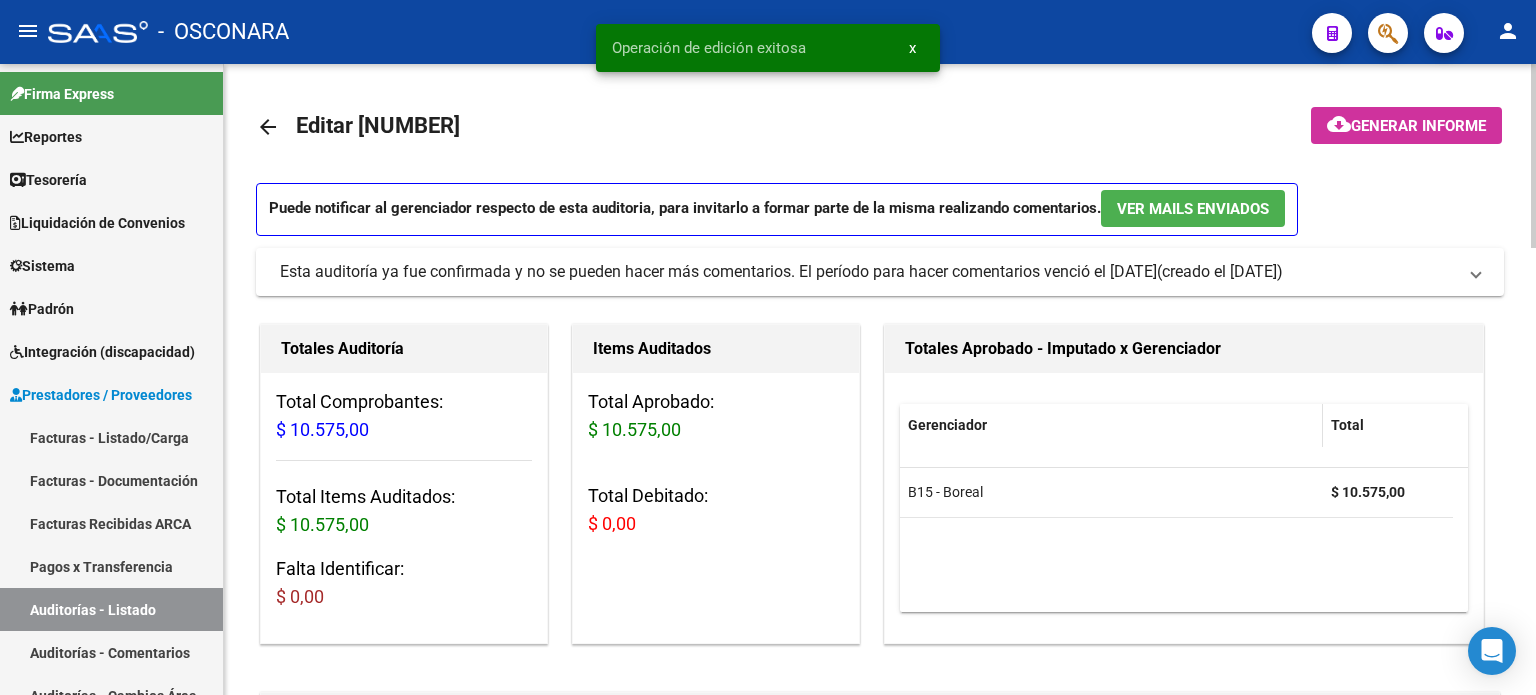 scroll, scrollTop: 0, scrollLeft: 0, axis: both 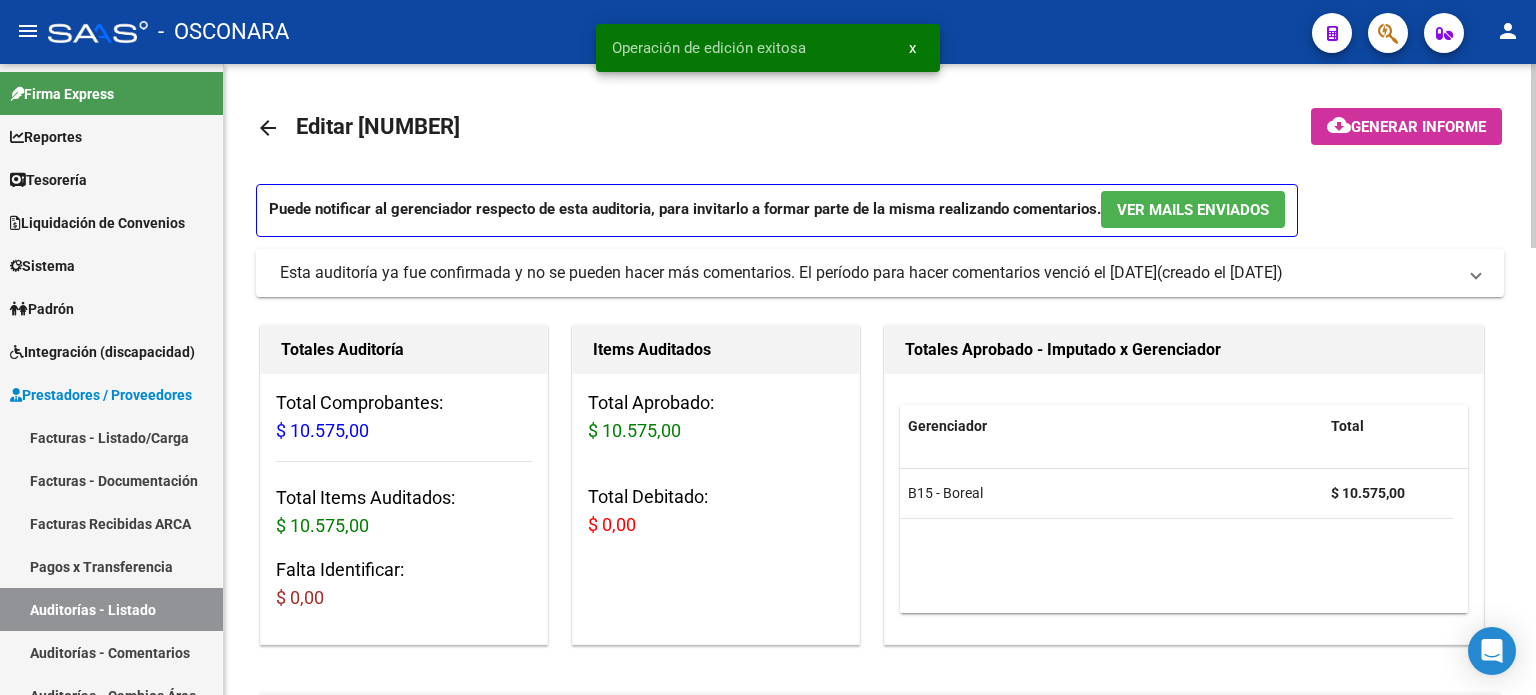 click on "Generar informe" 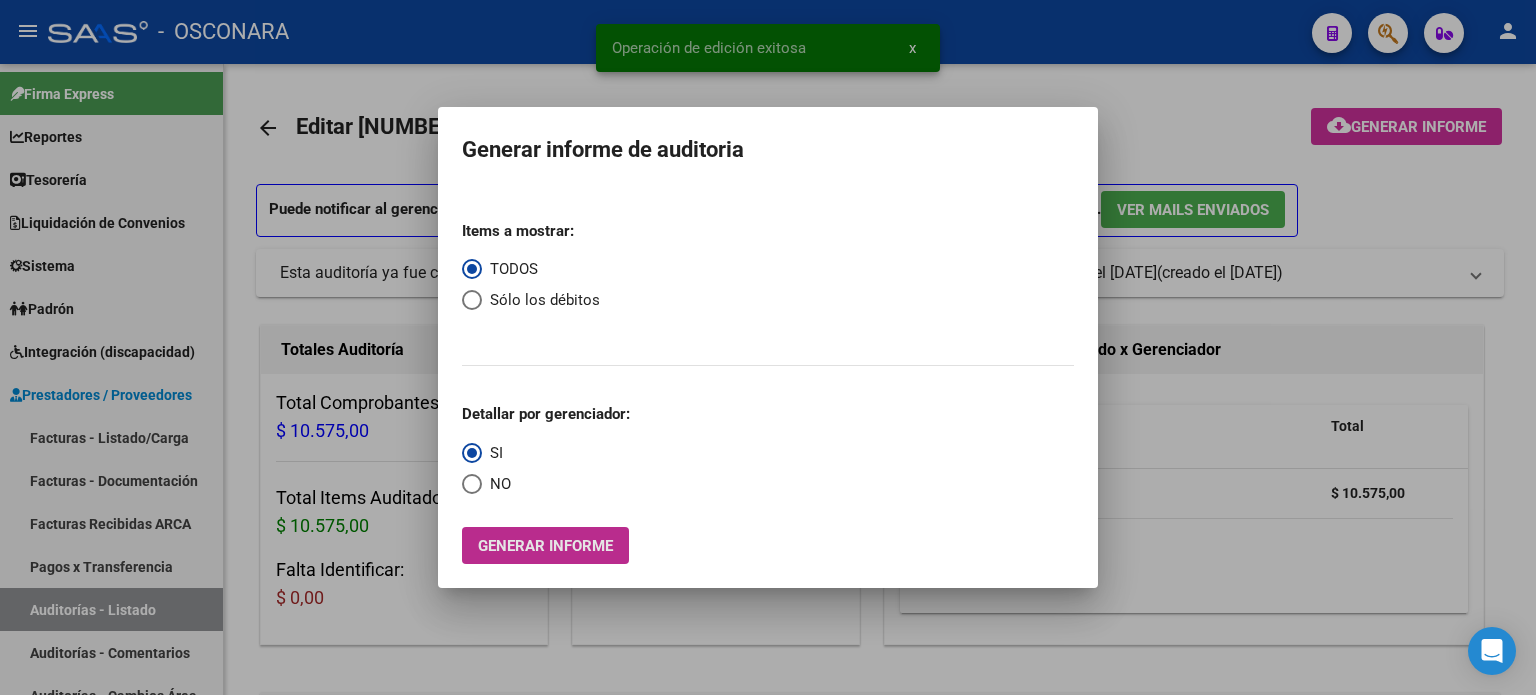 click on "Generar informe" at bounding box center [545, 546] 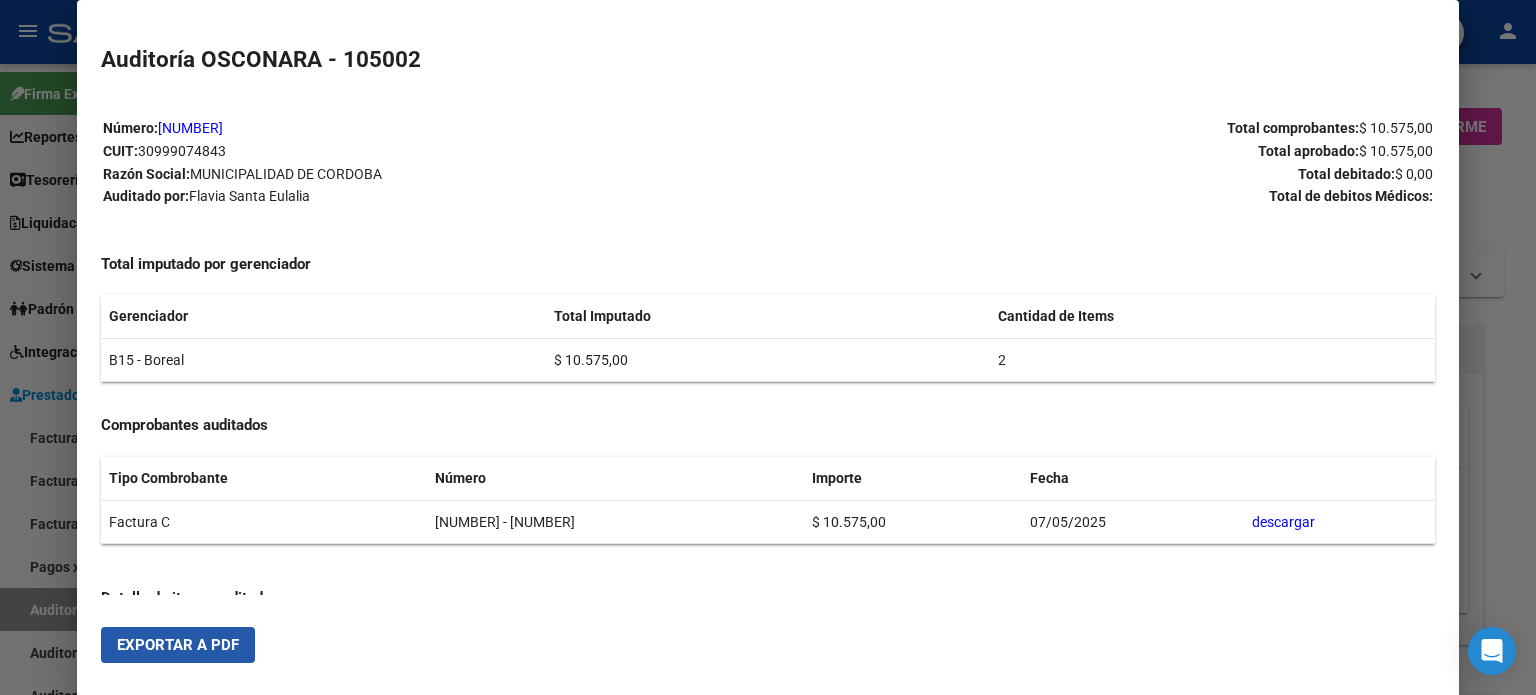 click on "Exportar a PDF" at bounding box center (178, 645) 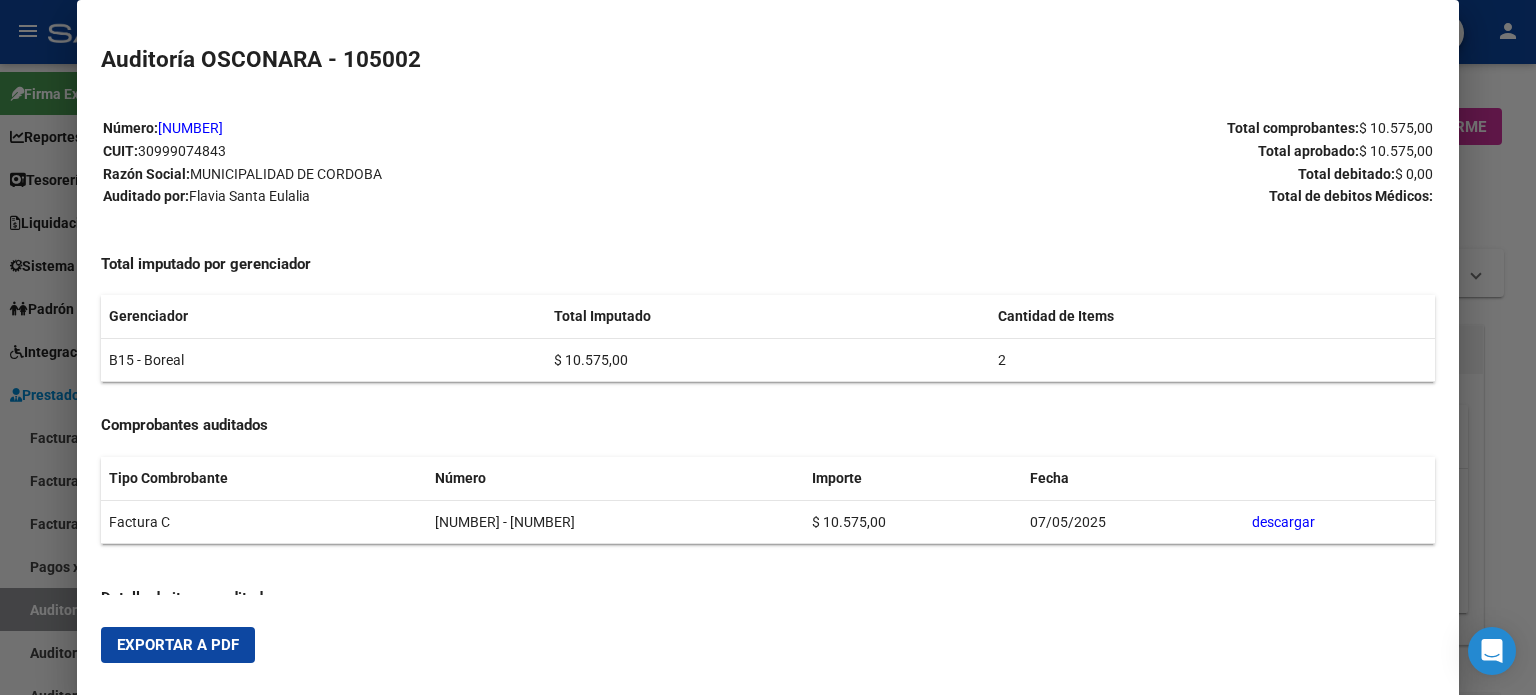 click at bounding box center (768, 347) 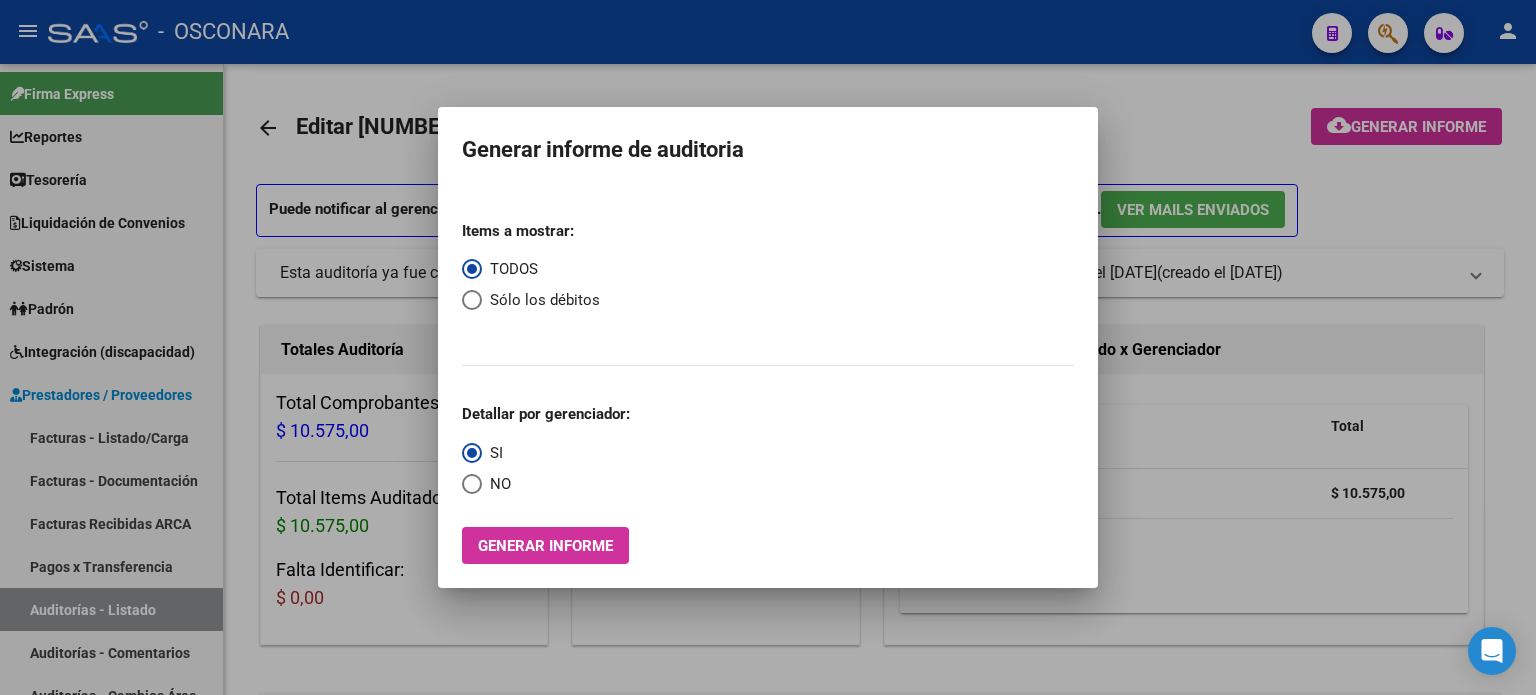 click at bounding box center (768, 347) 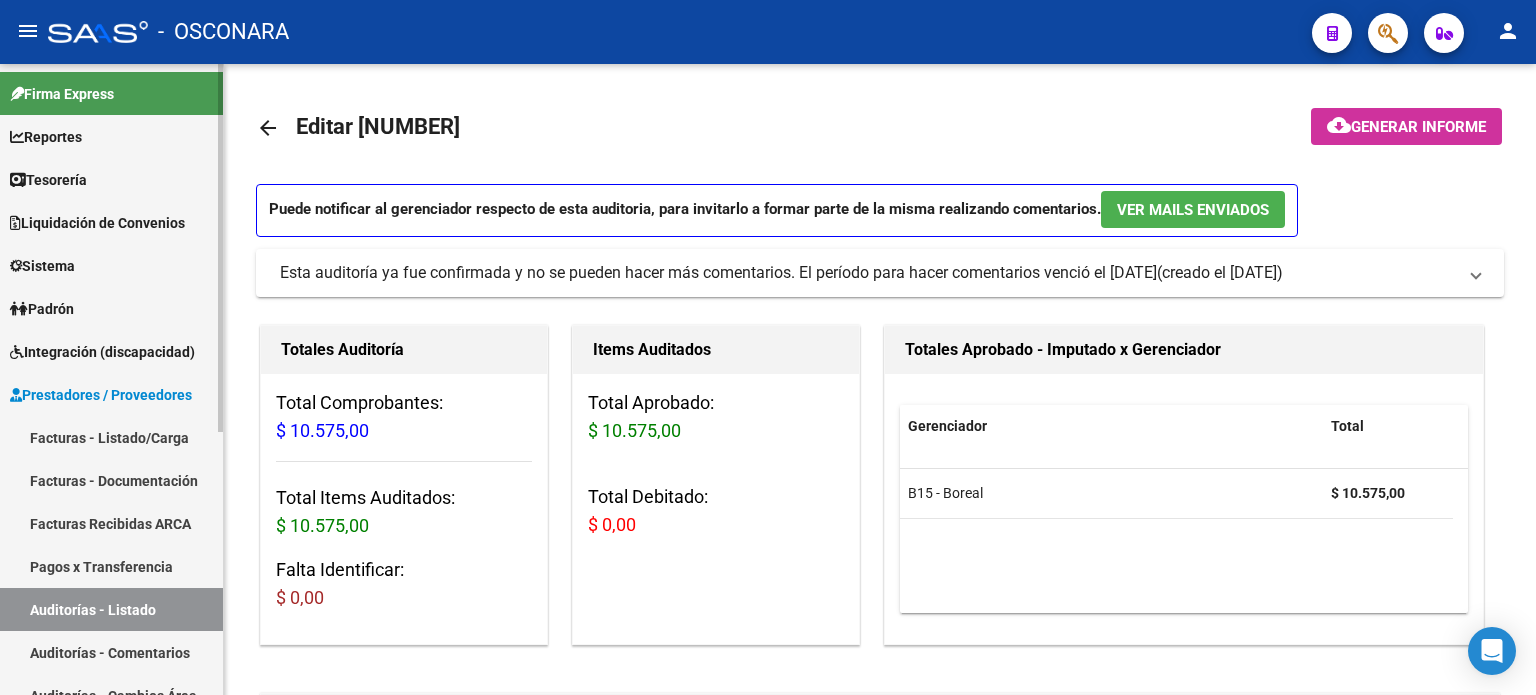 click on "Auditorías - Listado" at bounding box center [111, 609] 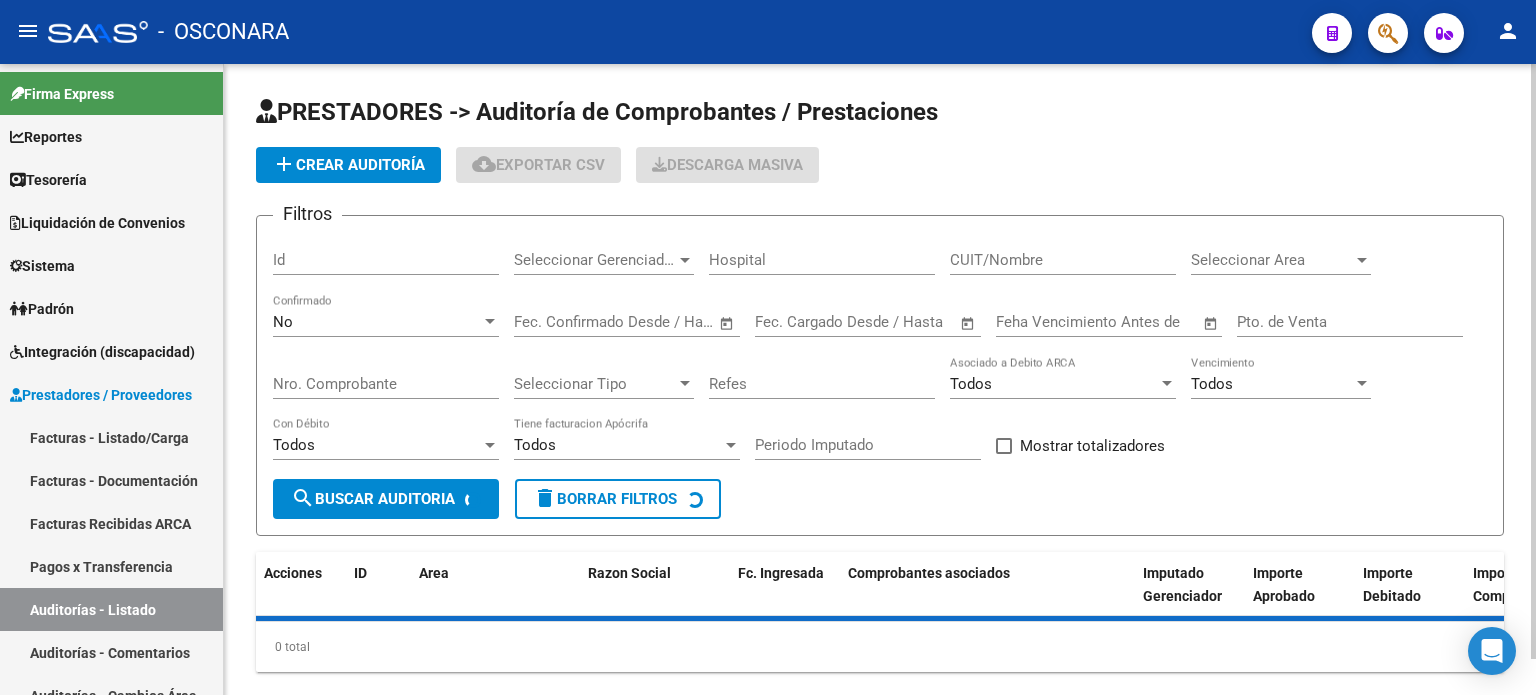 click on "Id" 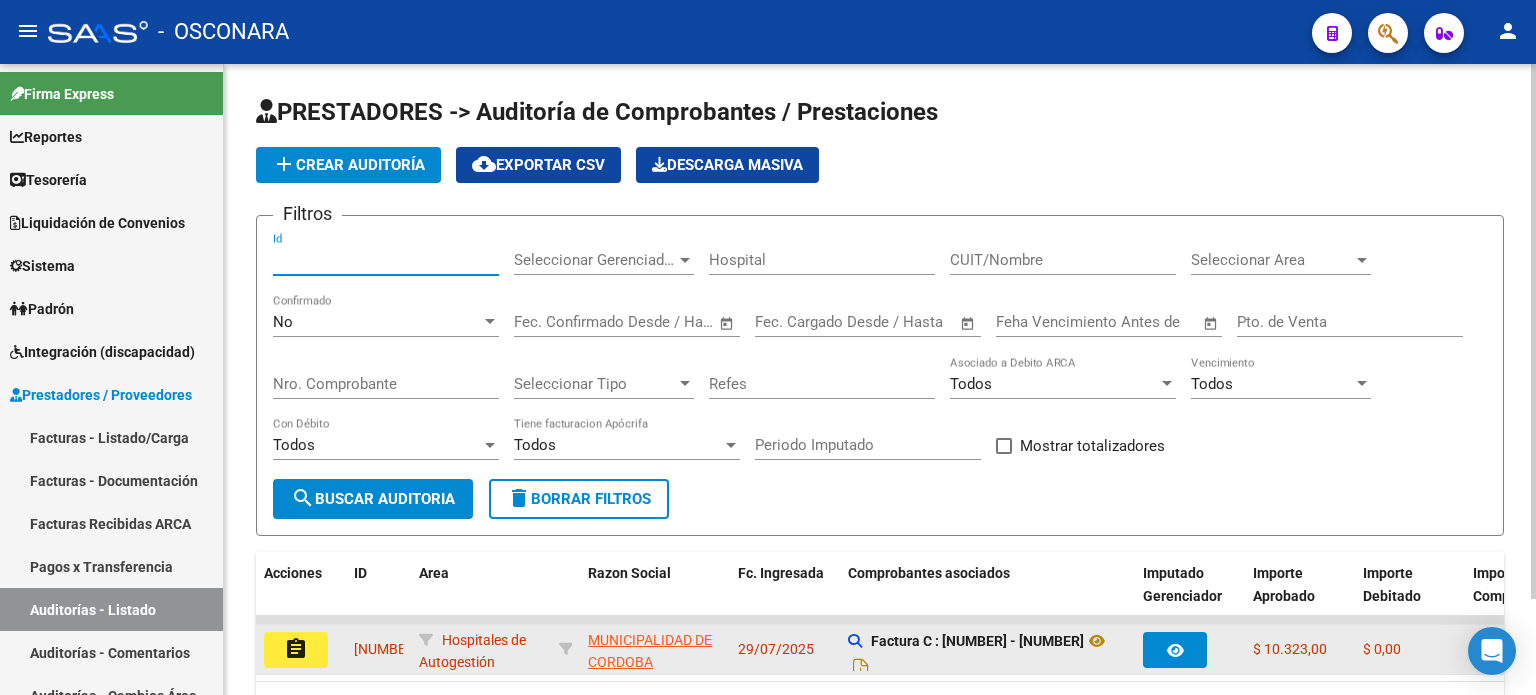 type on "[NUMBER]" 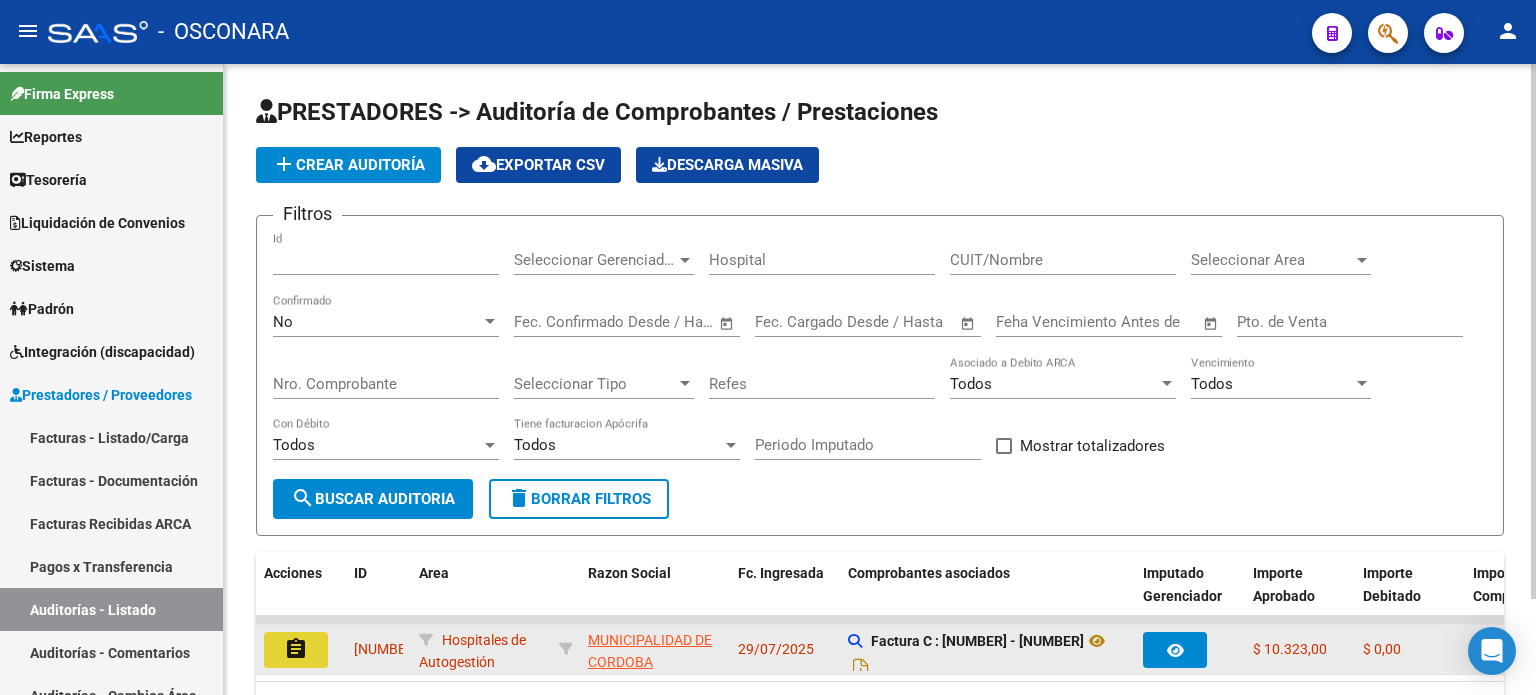 click on "assignment" 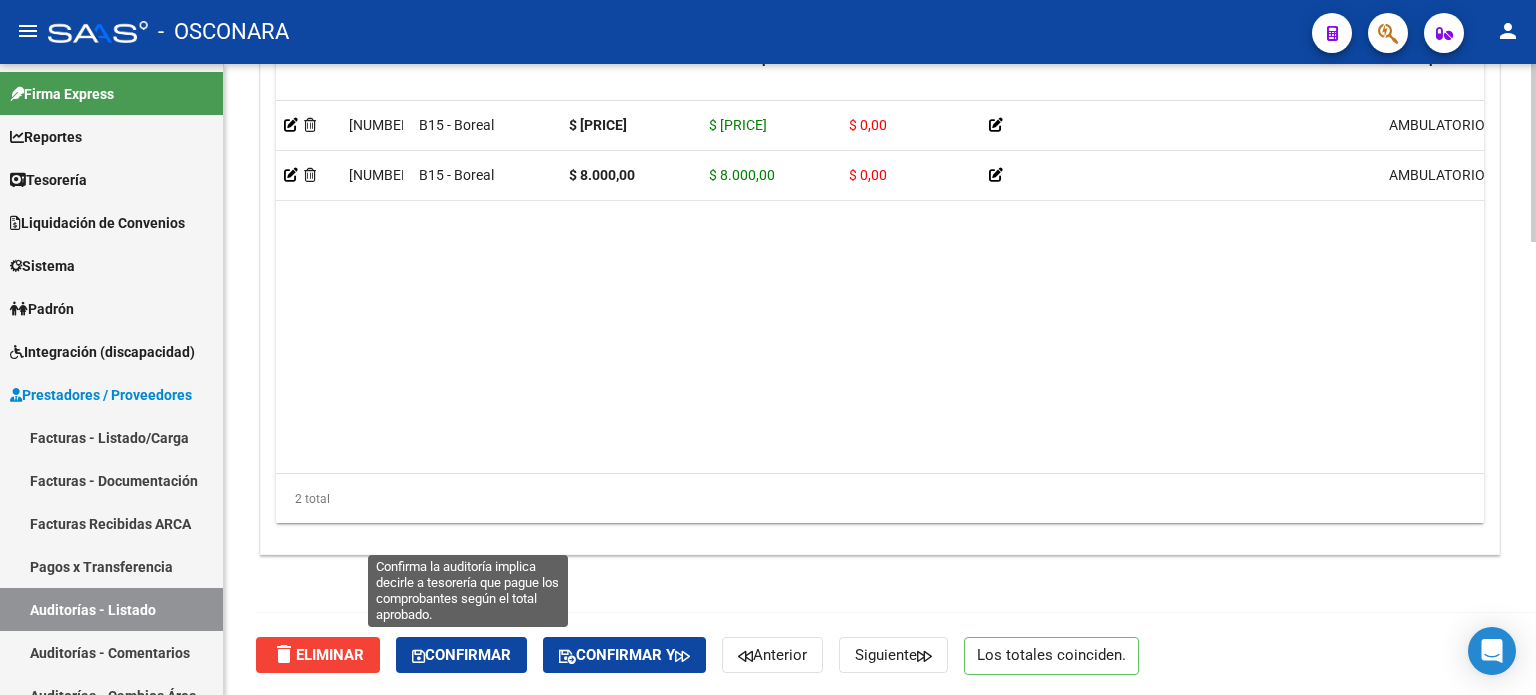 click on "Confirmar" 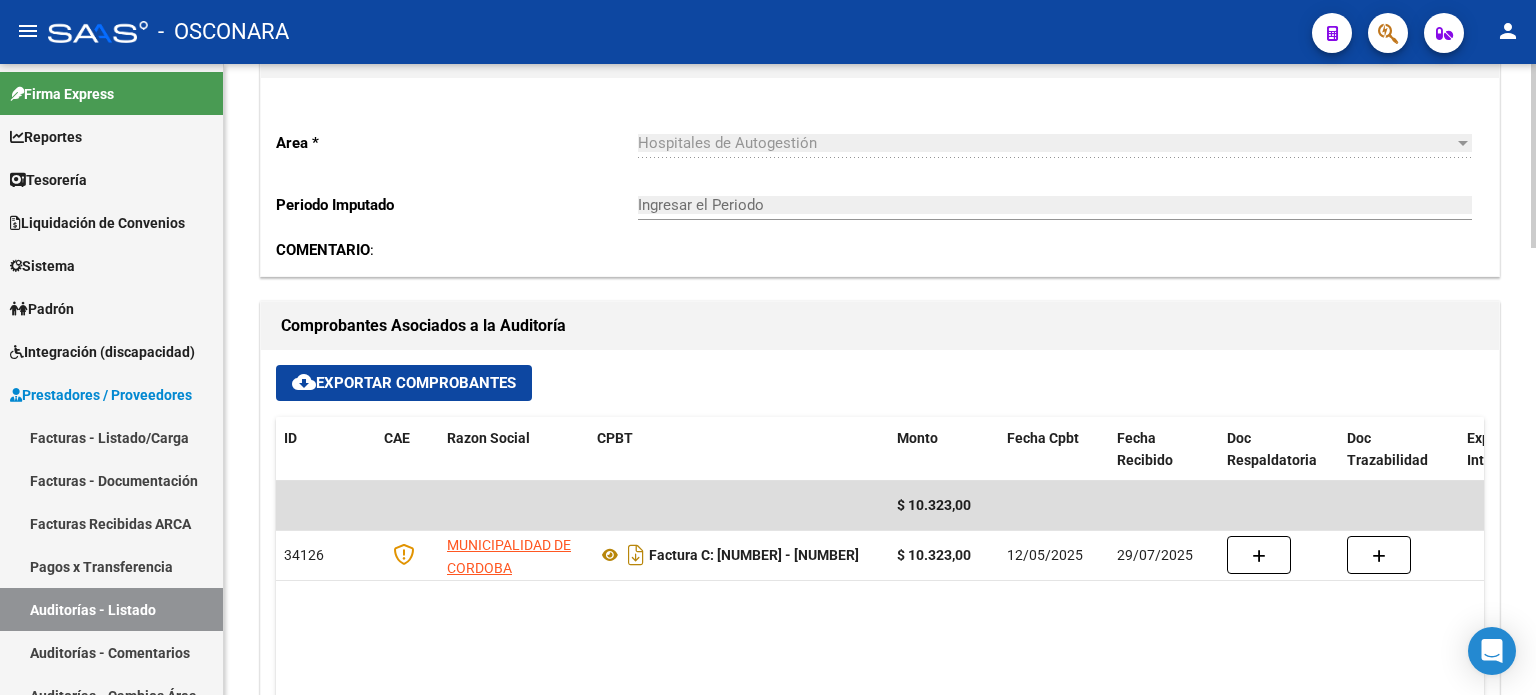 type on "202508" 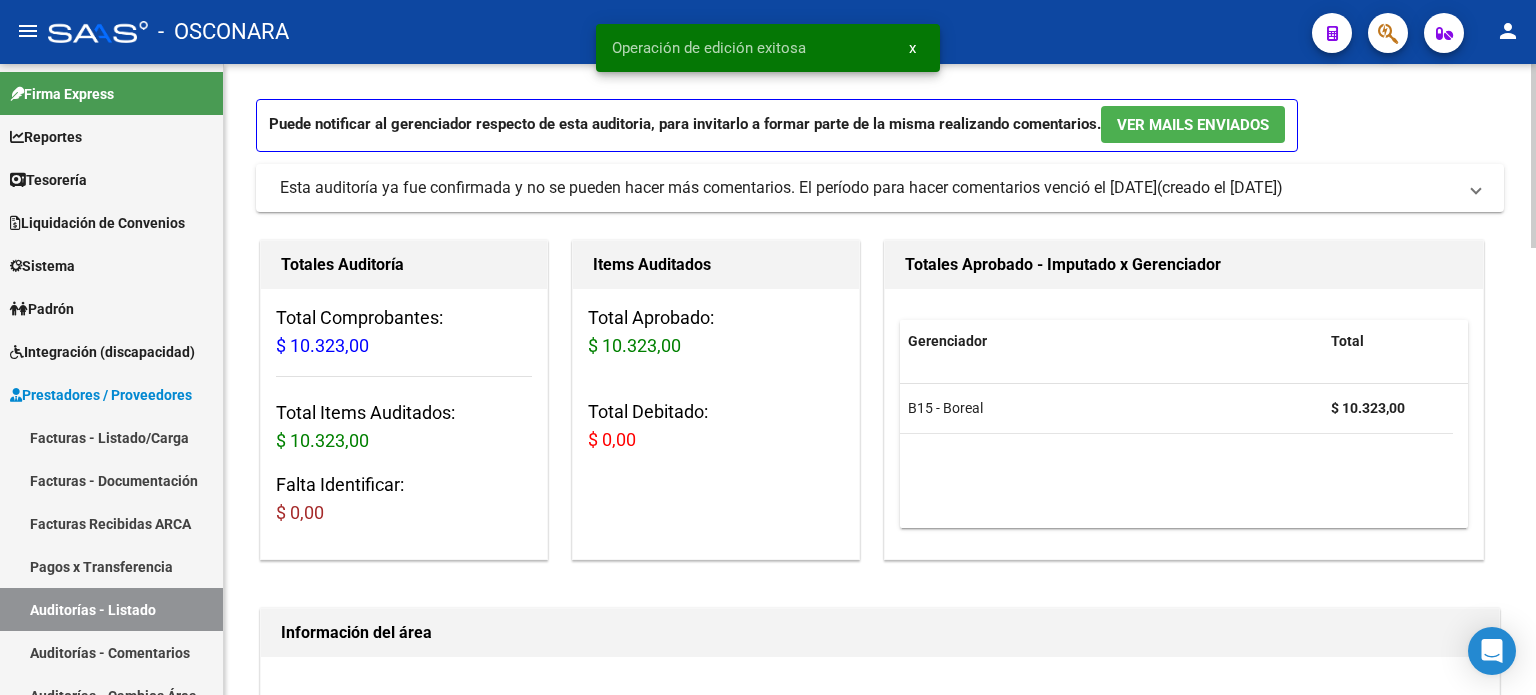 scroll, scrollTop: 0, scrollLeft: 0, axis: both 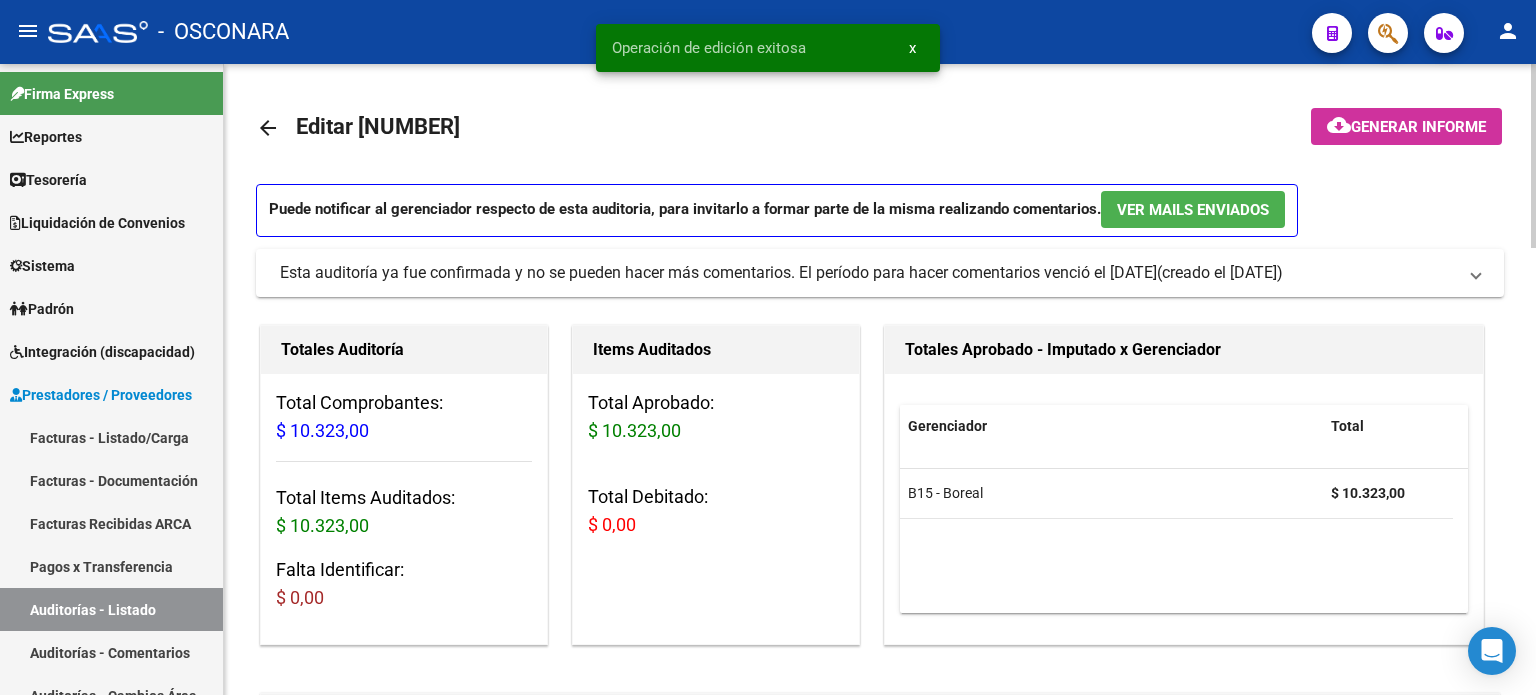 click on "Generar informe" 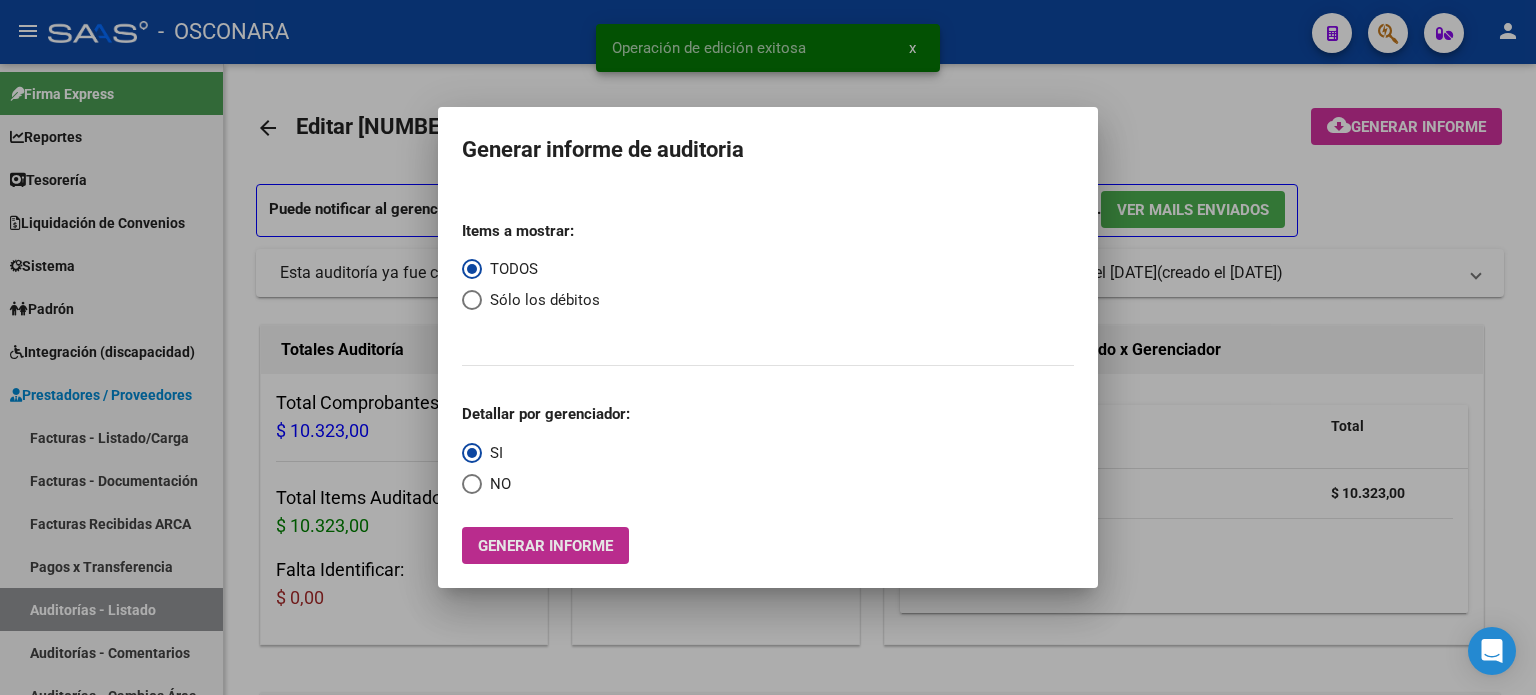 click on "Generar informe" at bounding box center (545, 546) 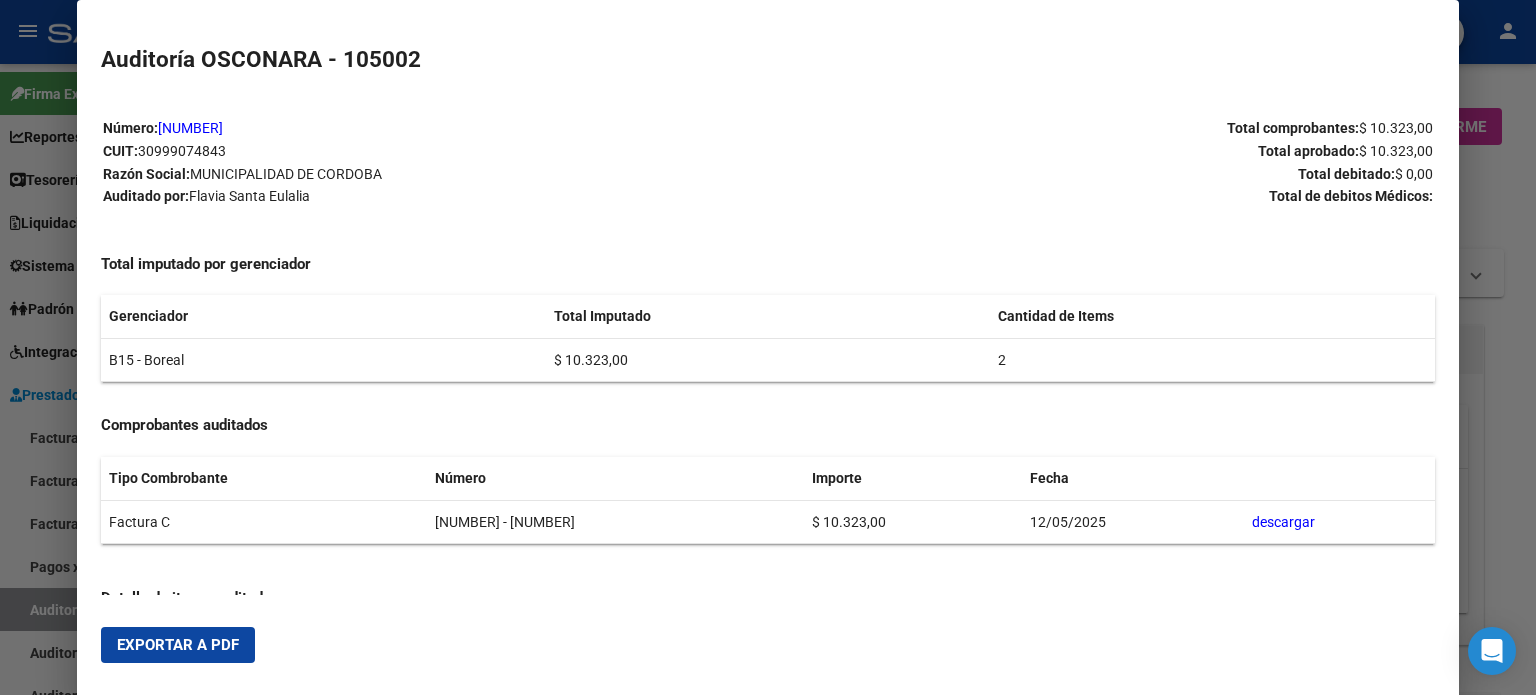 click on "Exportar a PDF" at bounding box center [178, 645] 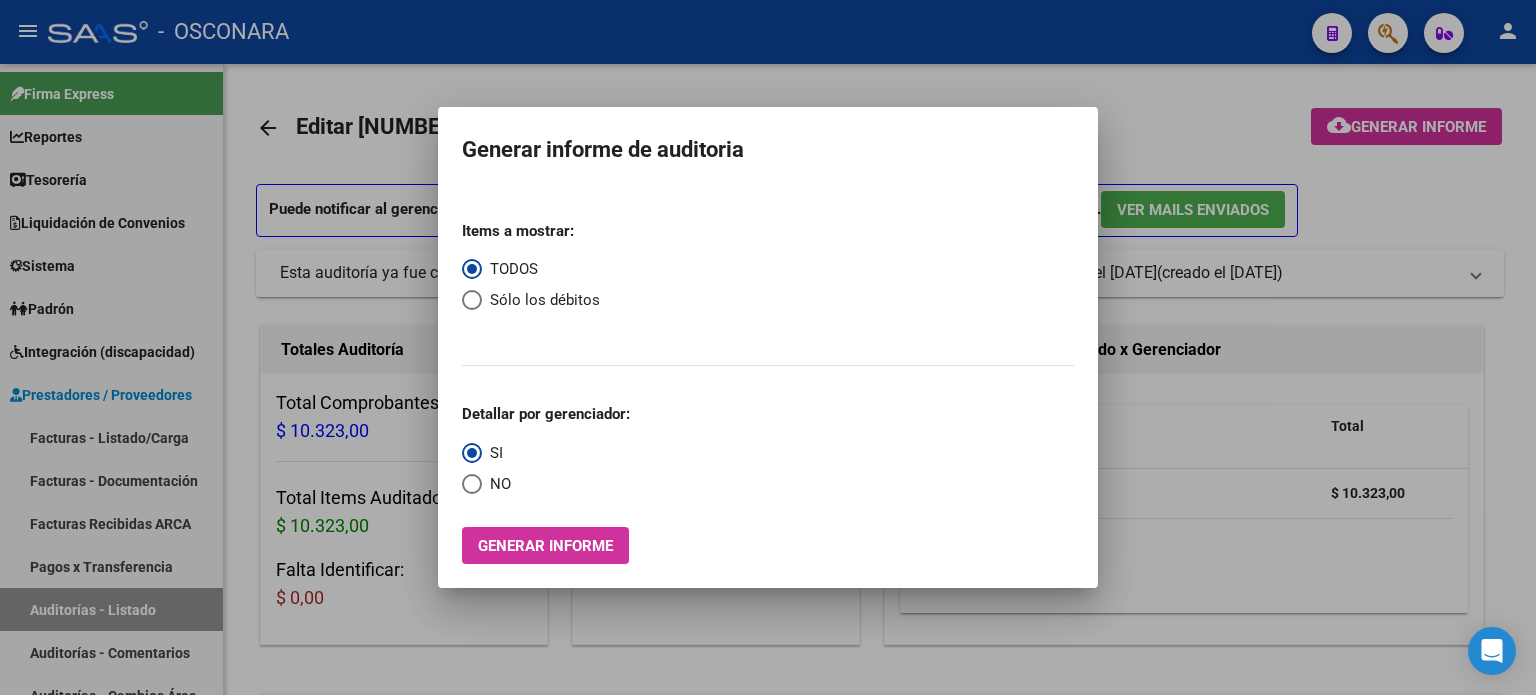 click at bounding box center (768, 347) 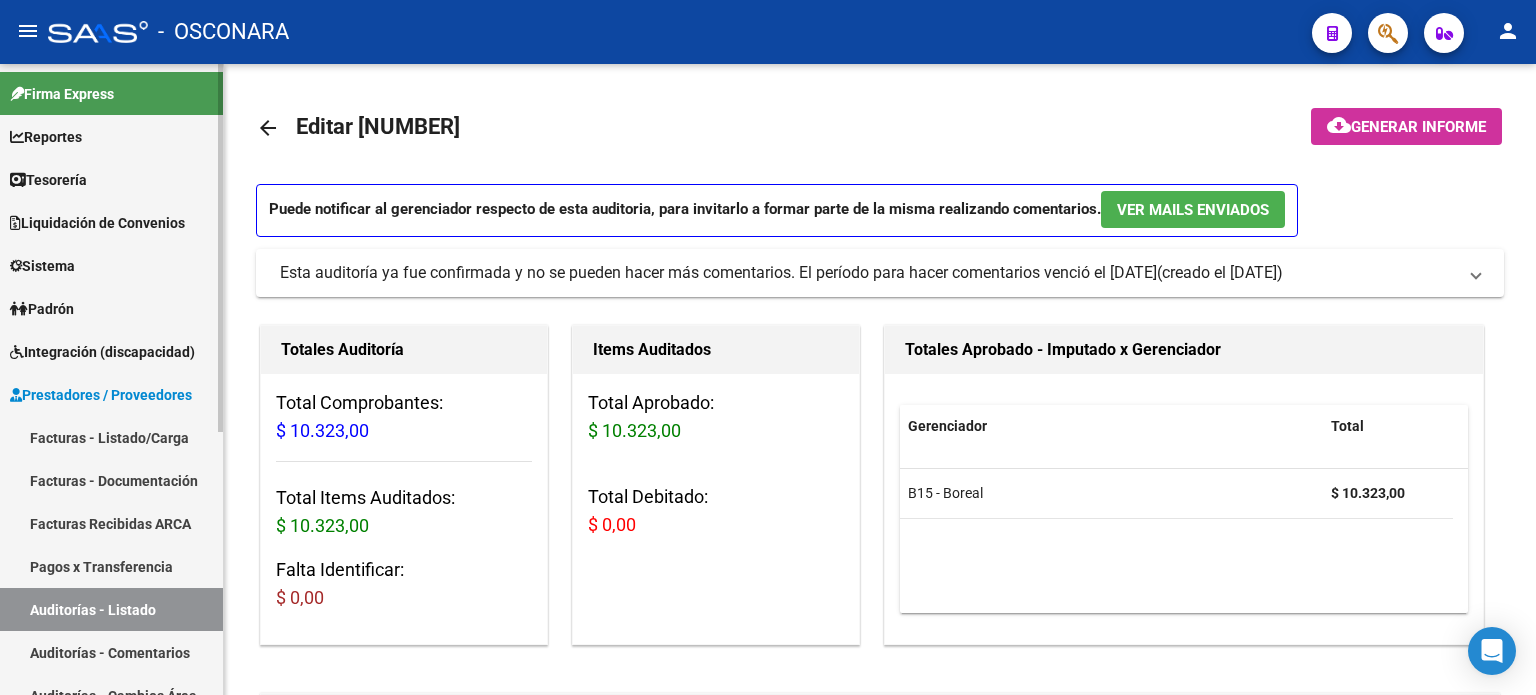 click on "Auditorías - Listado" at bounding box center (111, 609) 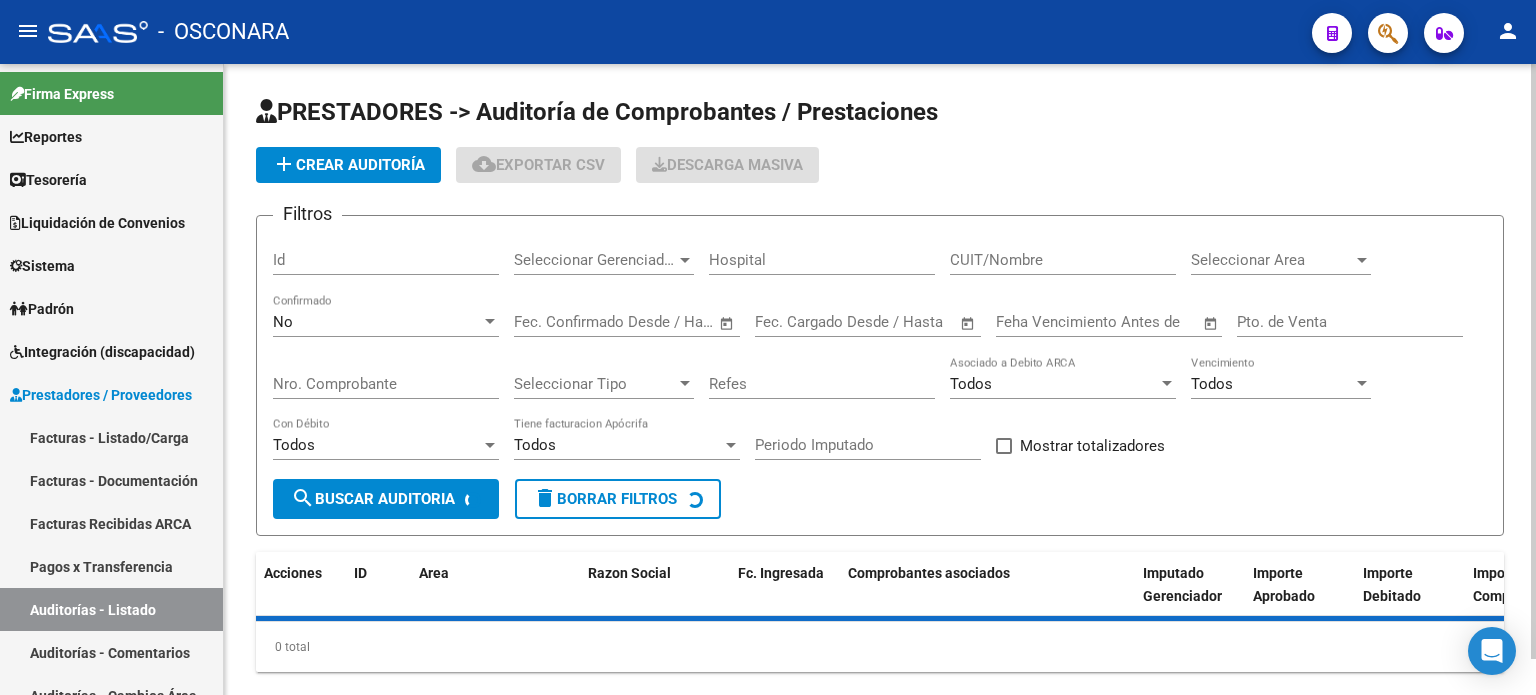 click on "Id" at bounding box center [386, 260] 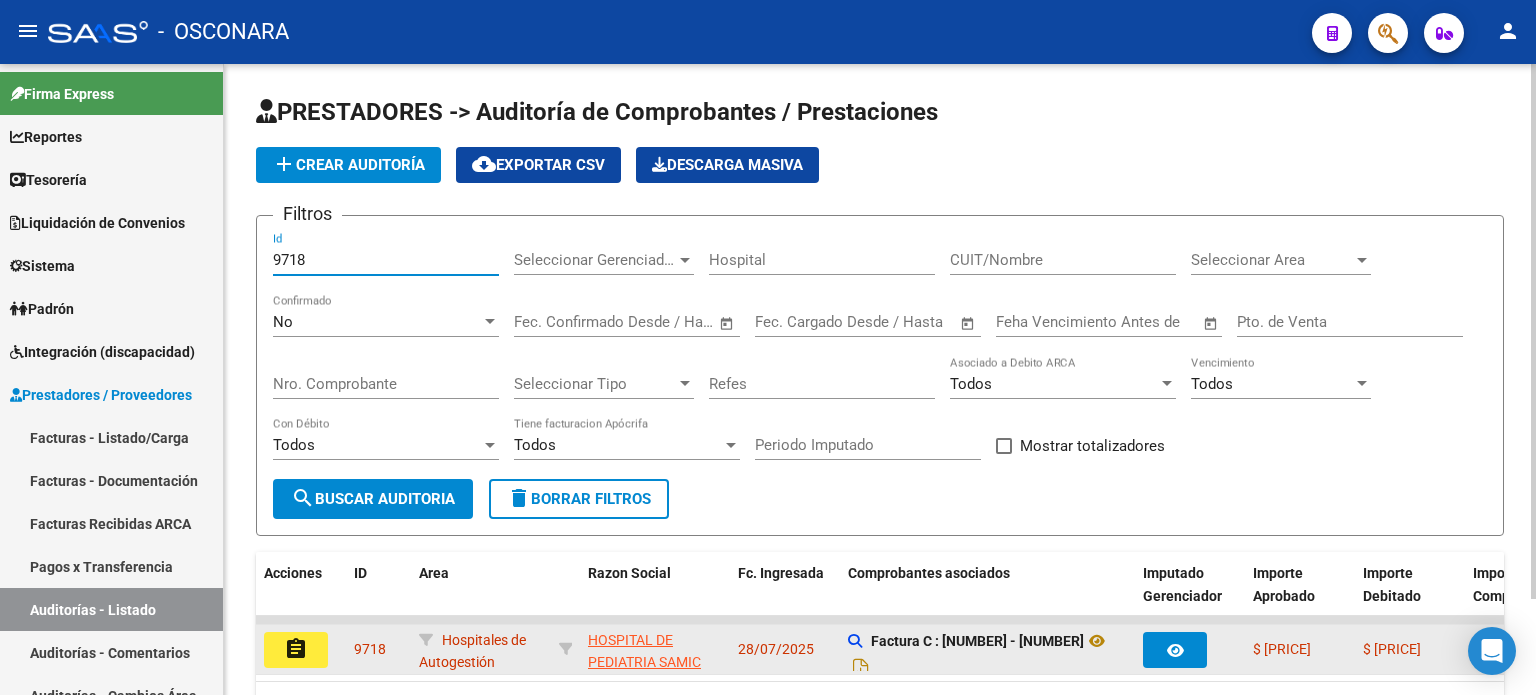 type on "9718" 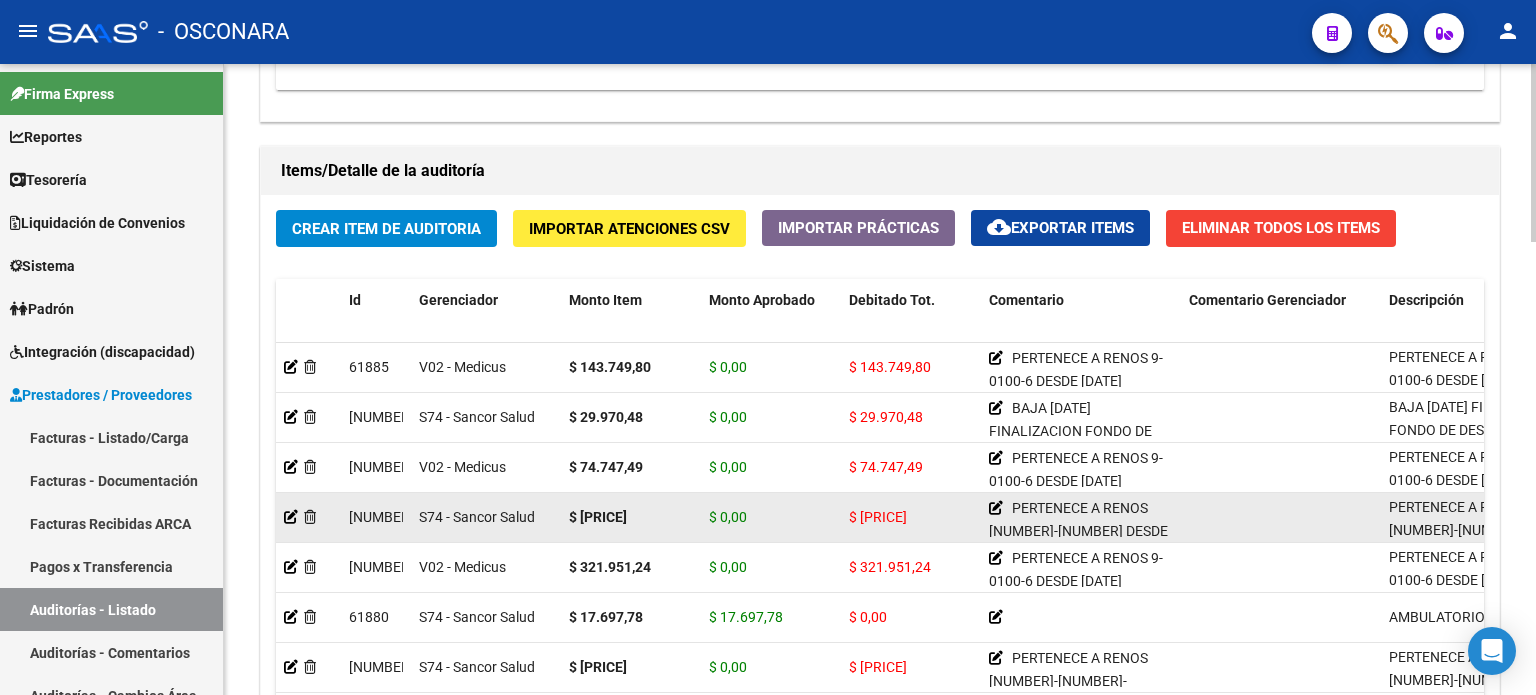 scroll, scrollTop: 1400, scrollLeft: 0, axis: vertical 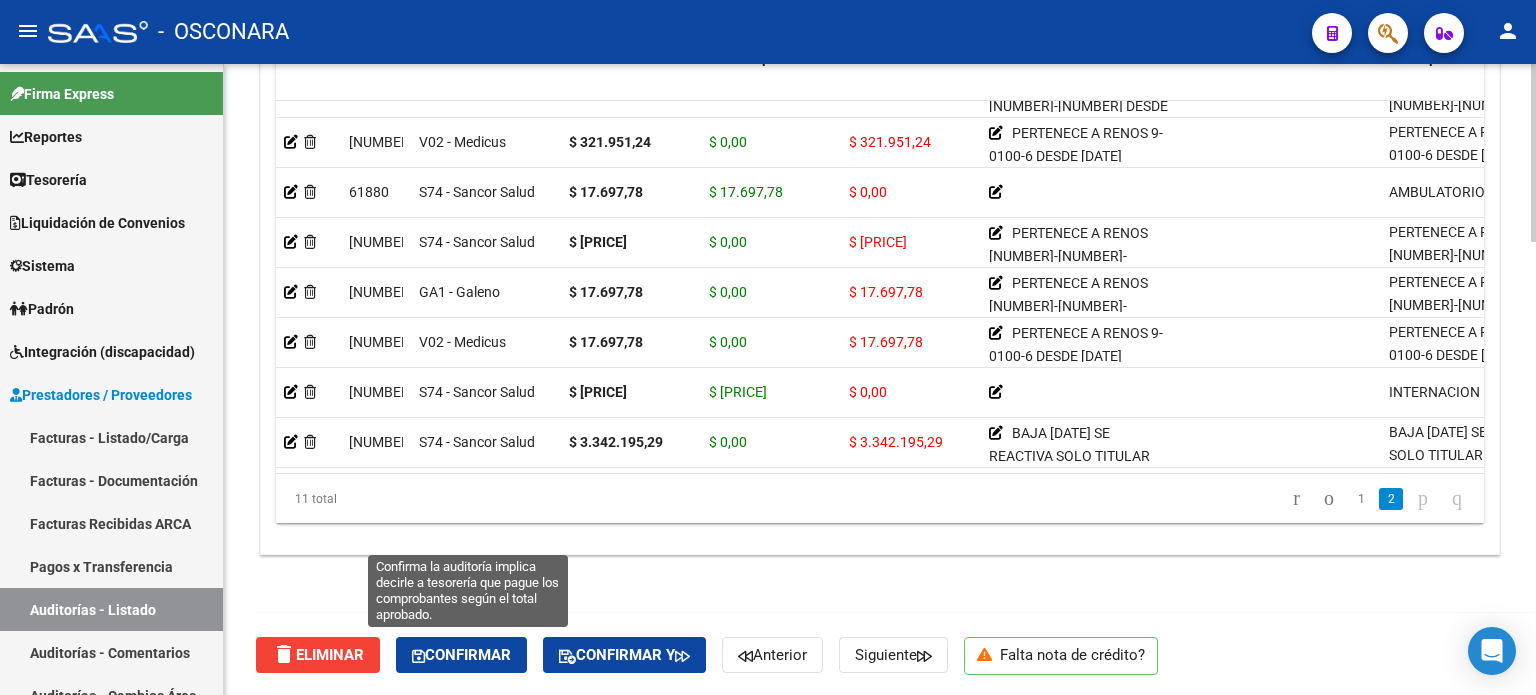 click on "Confirmar" 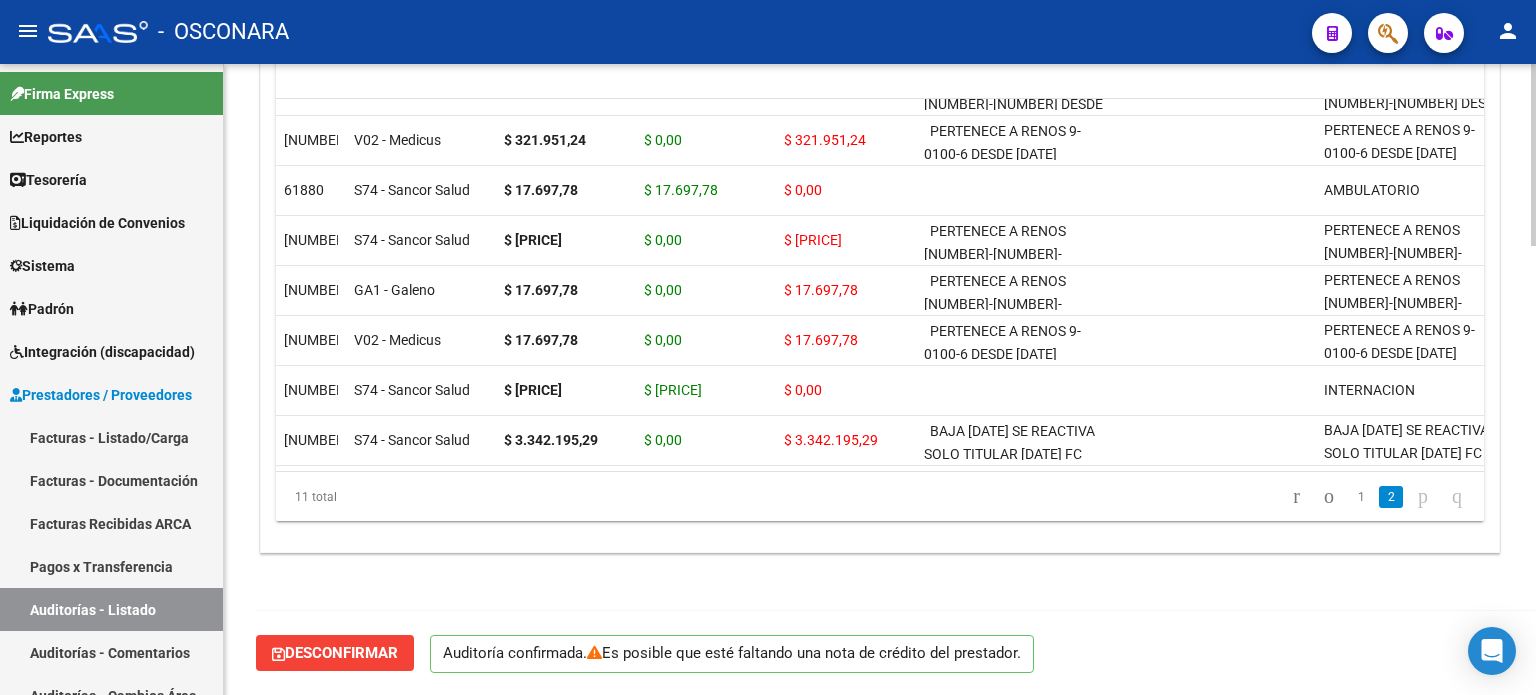 scroll, scrollTop: 1553, scrollLeft: 0, axis: vertical 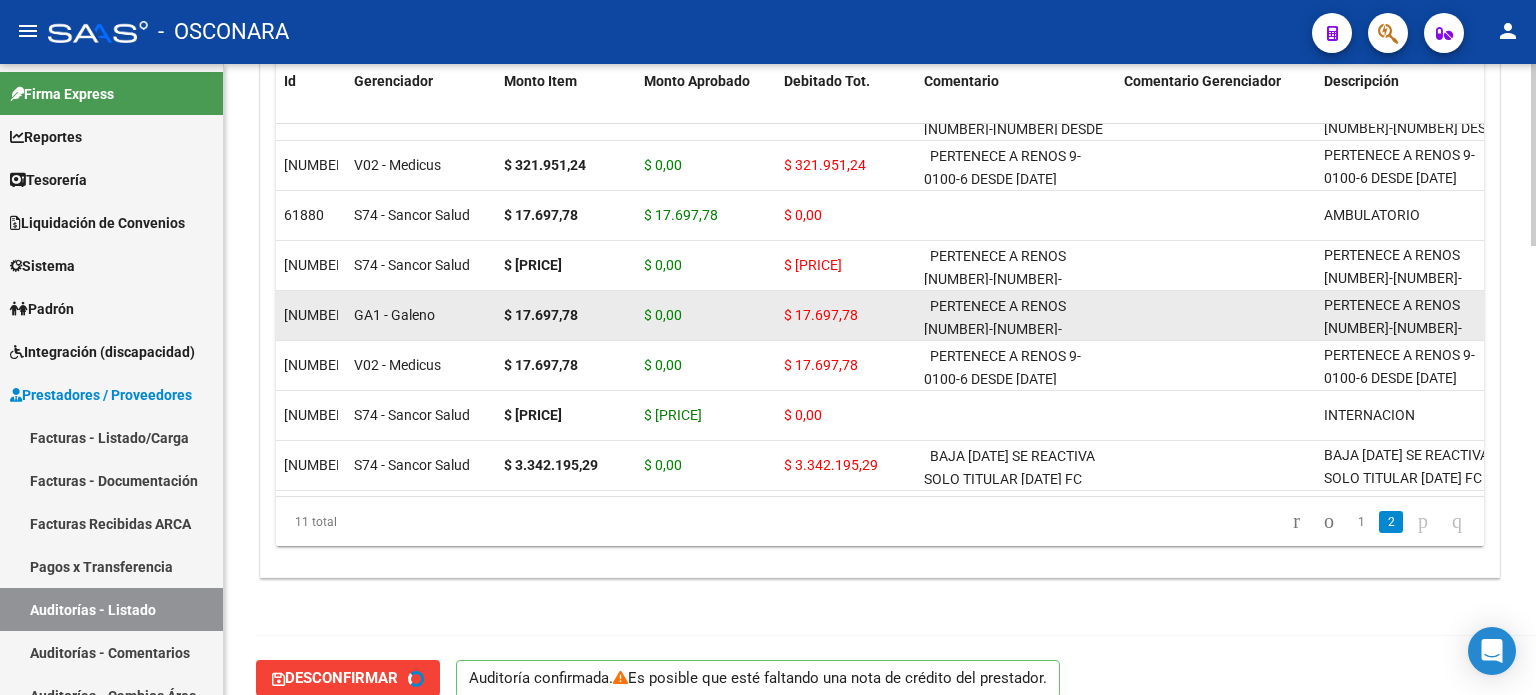 type on "202508" 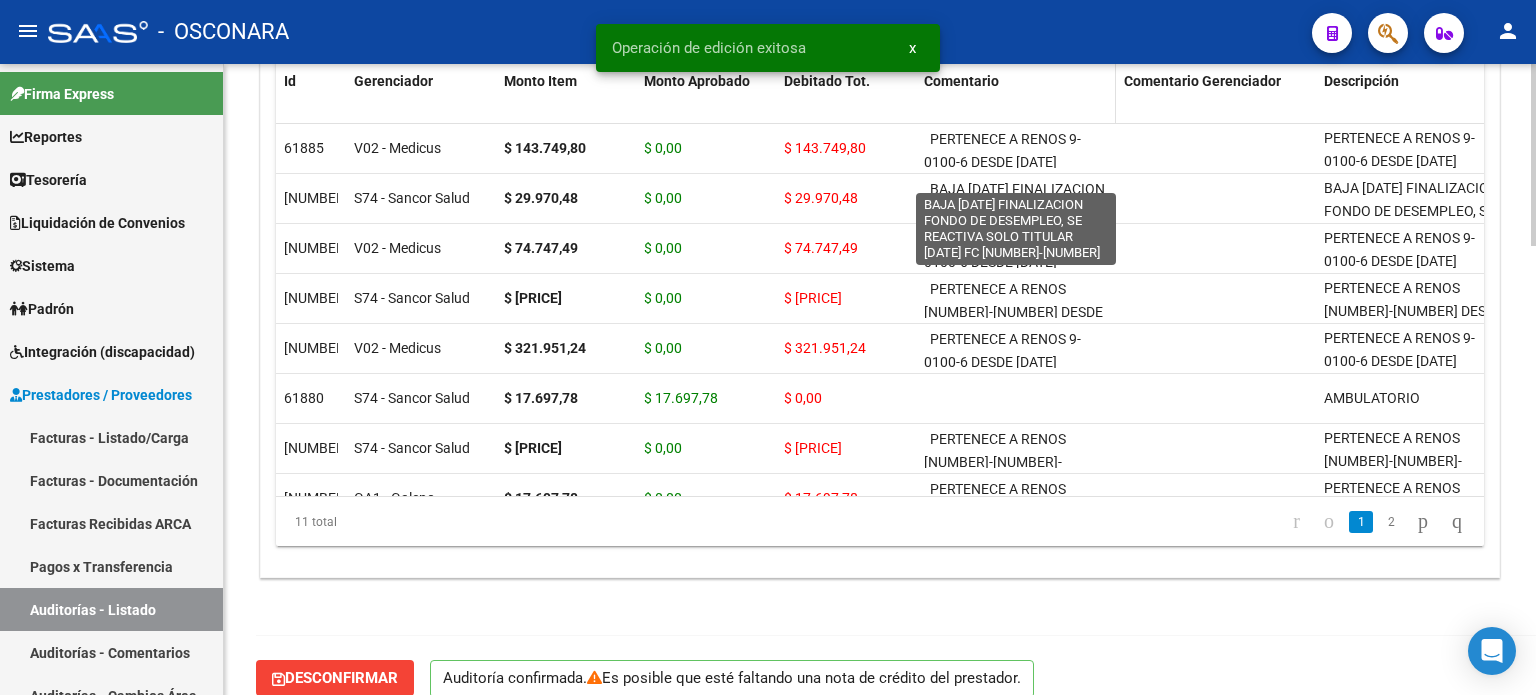 scroll, scrollTop: 0, scrollLeft: 0, axis: both 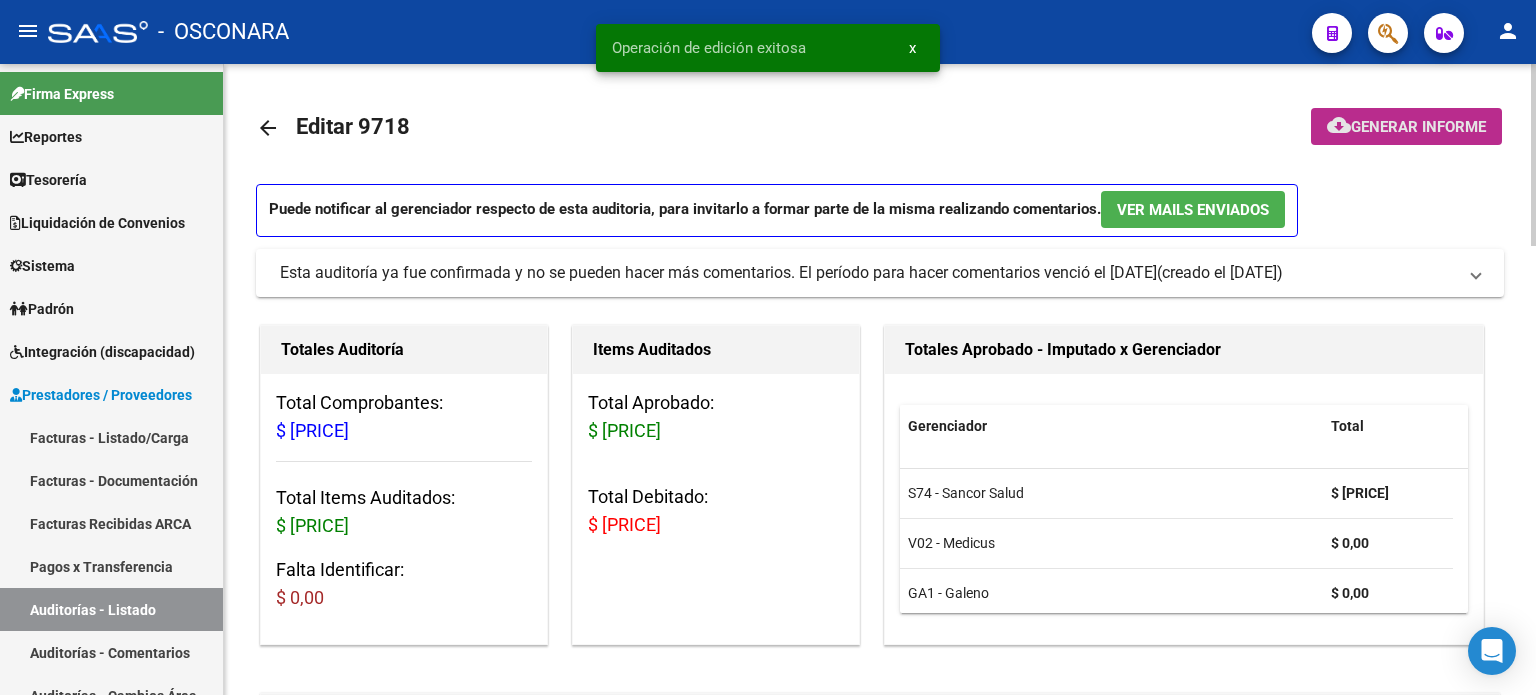 click on "Generar informe" 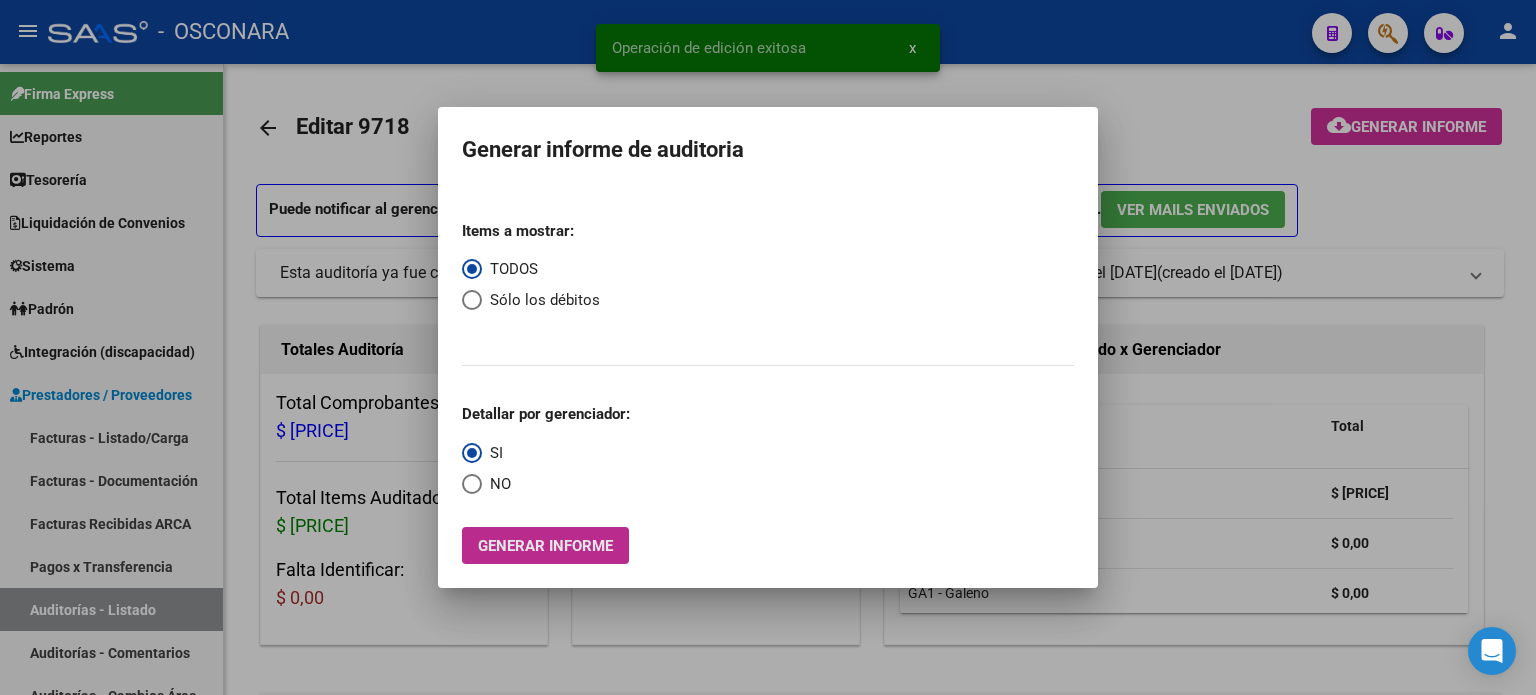 click on "Generar informe" at bounding box center [545, 545] 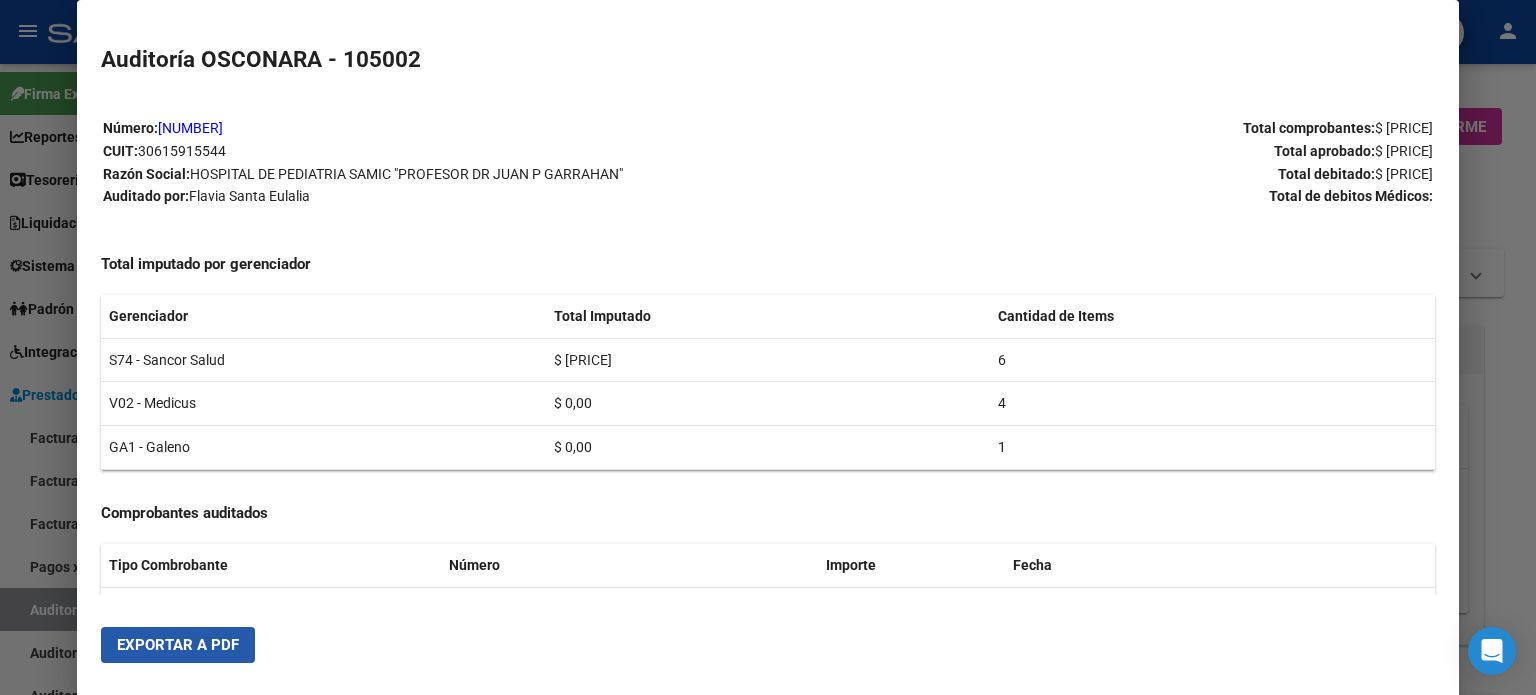 click on "Exportar a PDF" at bounding box center (178, 645) 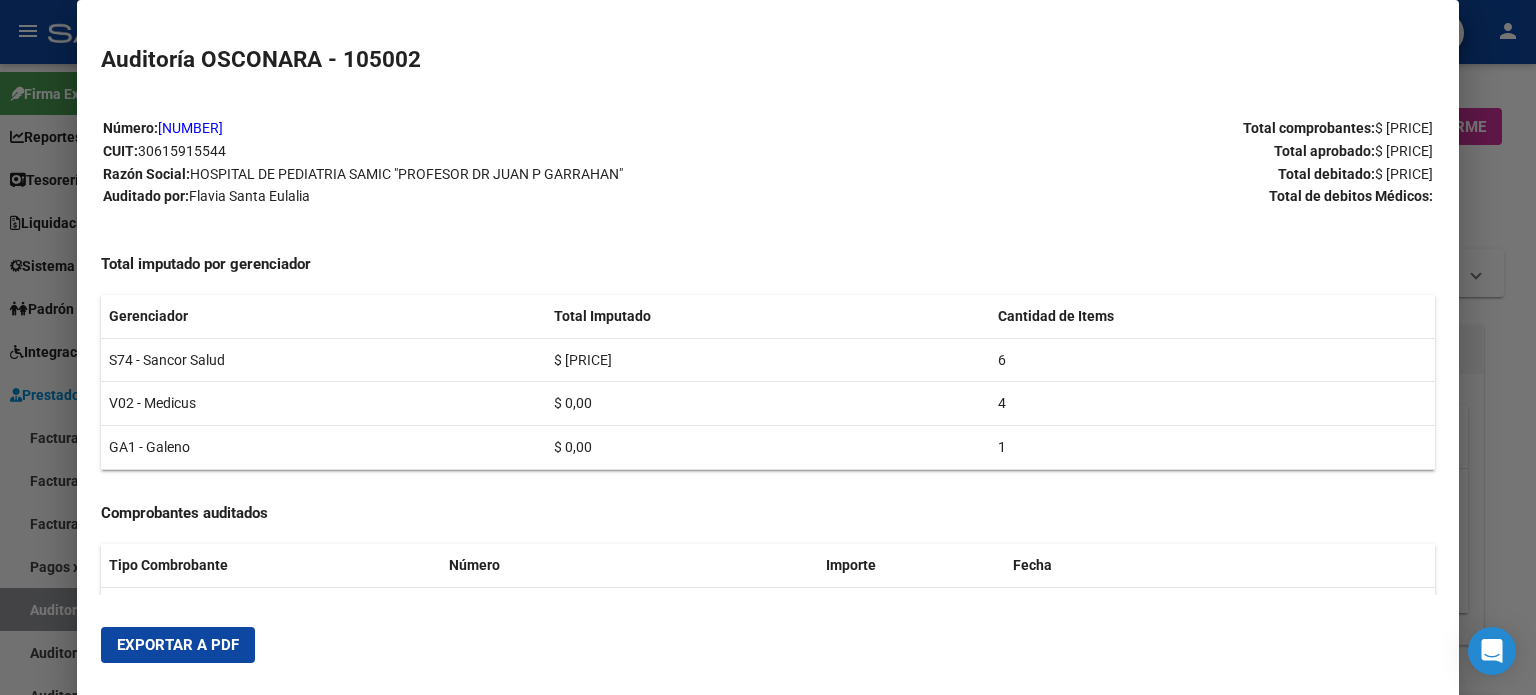 click at bounding box center [768, 347] 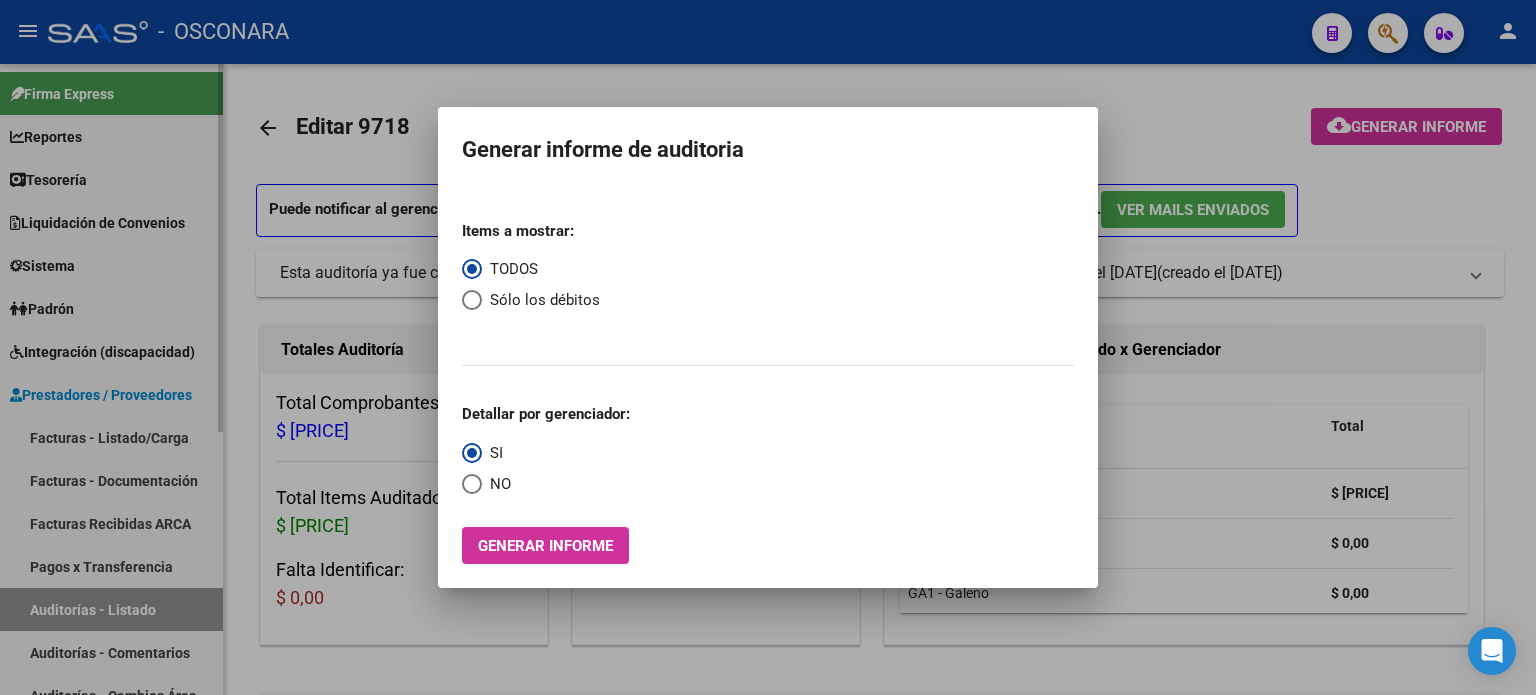 click at bounding box center [768, 347] 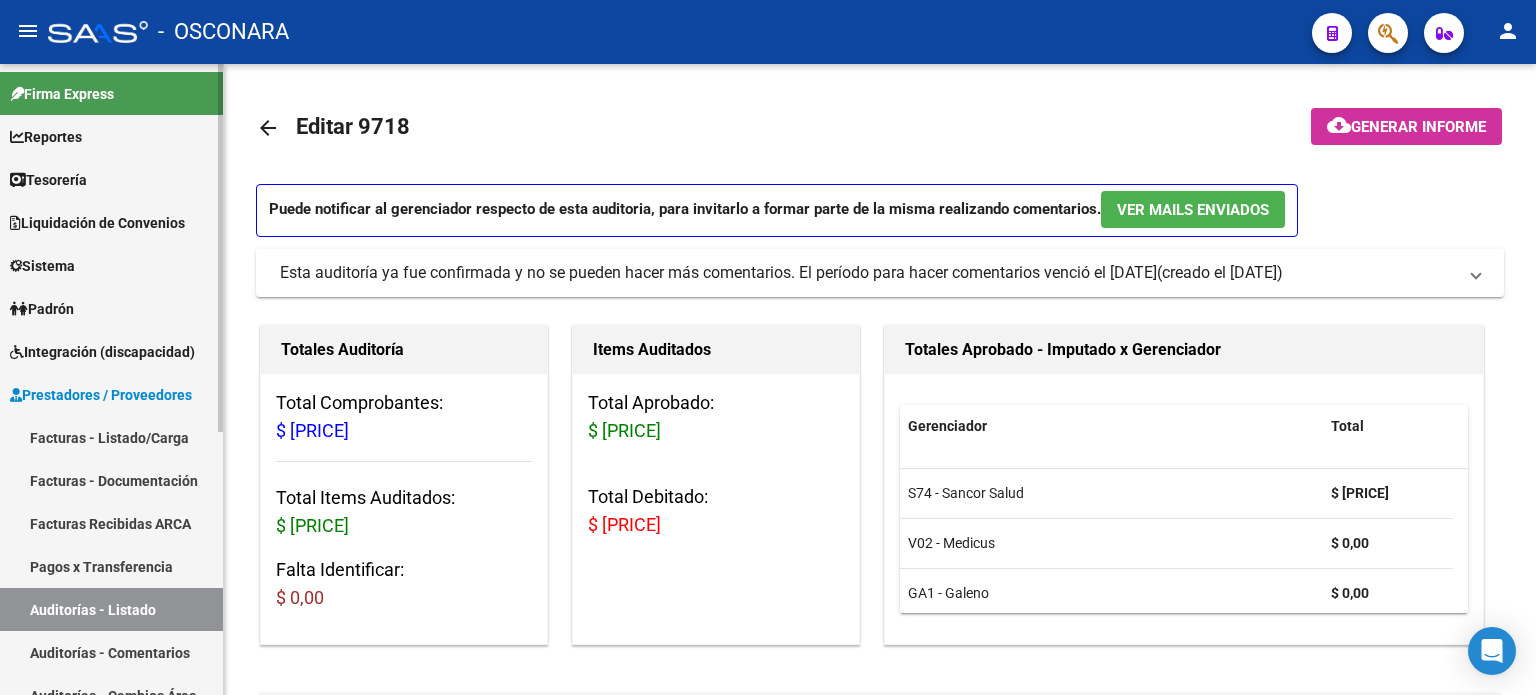 click on "Facturas - Listado/Carga" at bounding box center [111, 437] 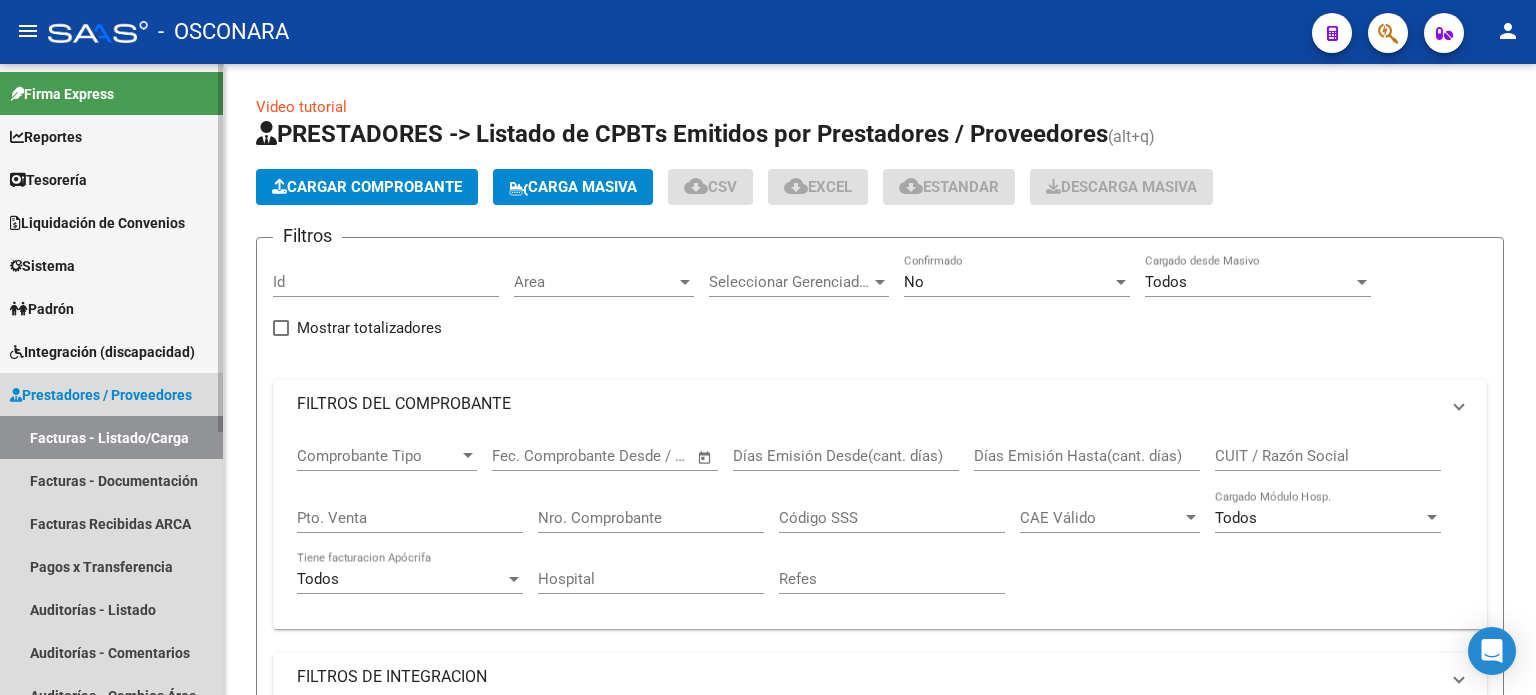 click on "Facturas - Listado/Carga" at bounding box center (111, 437) 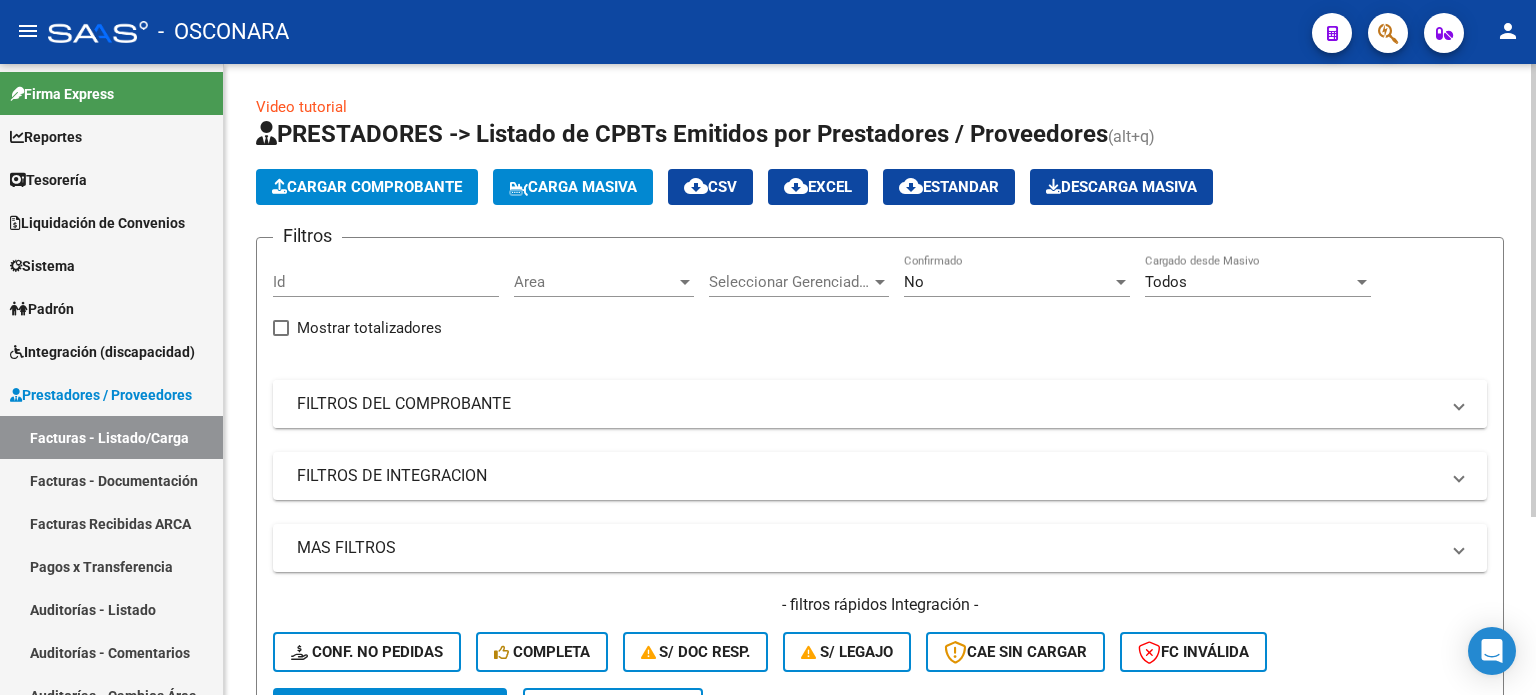 click on "FILTROS DEL COMPROBANTE" at bounding box center [868, 404] 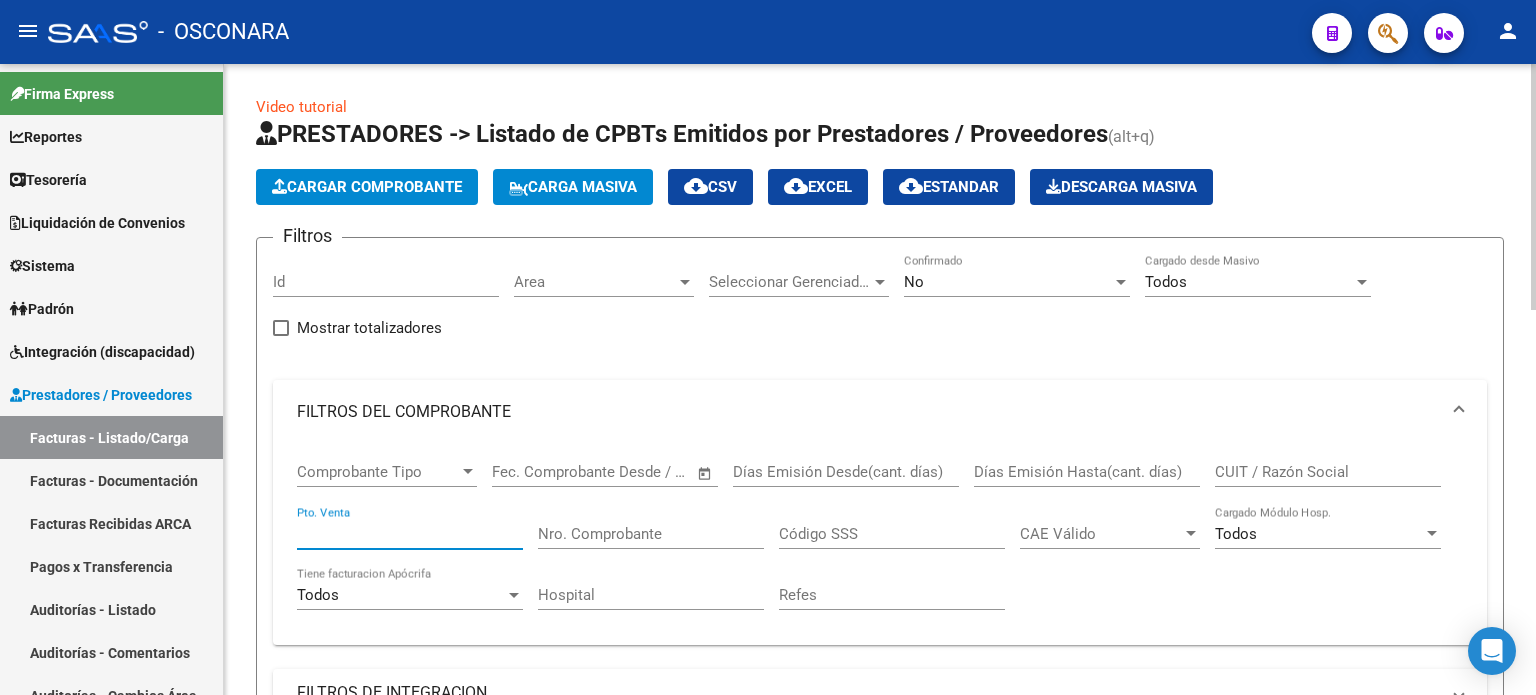 click on "Pto. Venta" at bounding box center [410, 534] 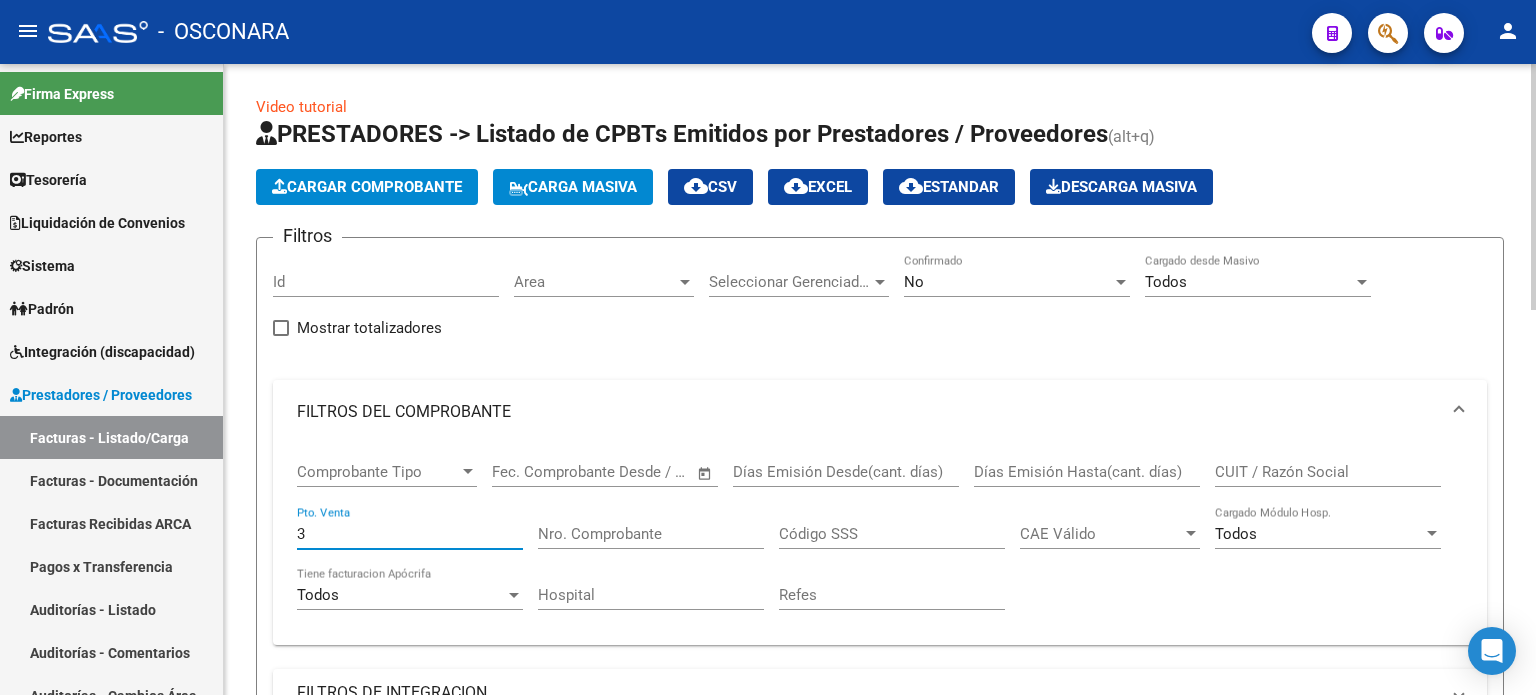 type on "3" 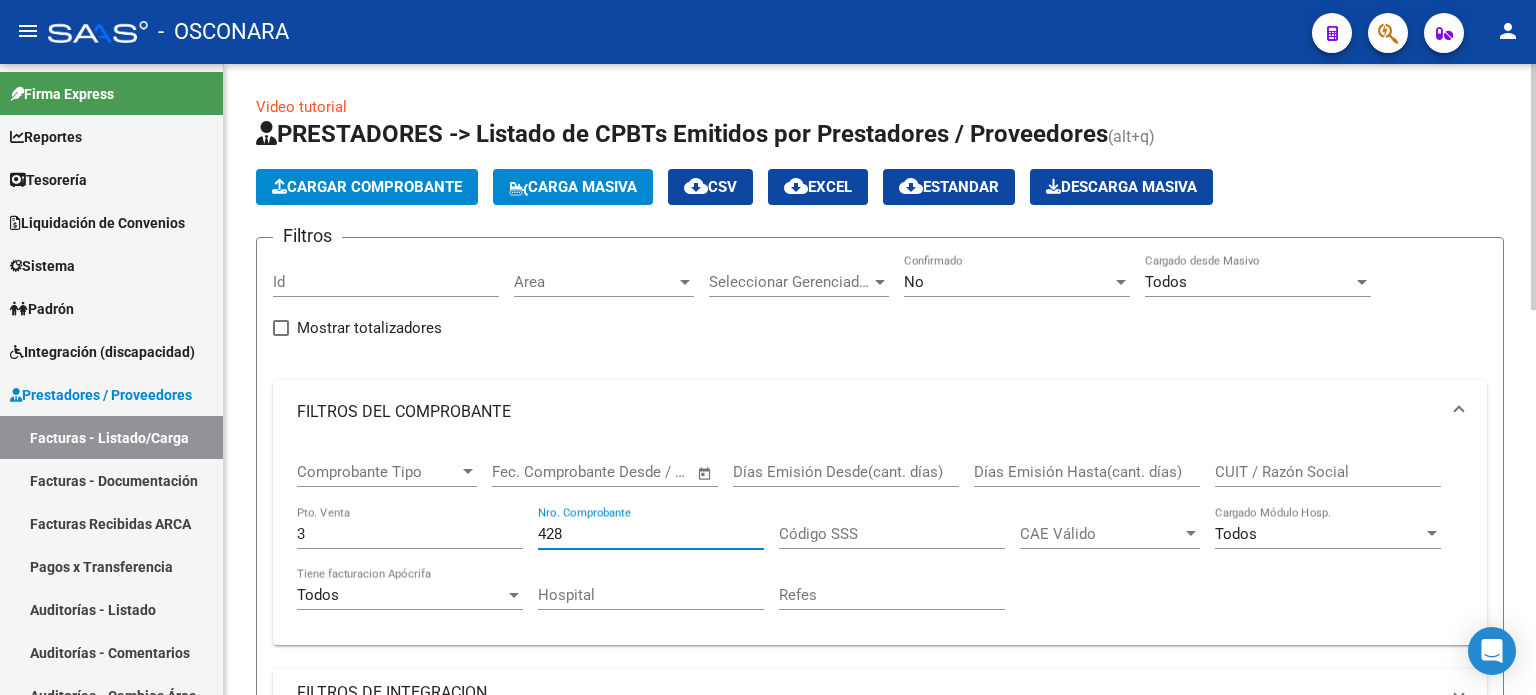 type on "428" 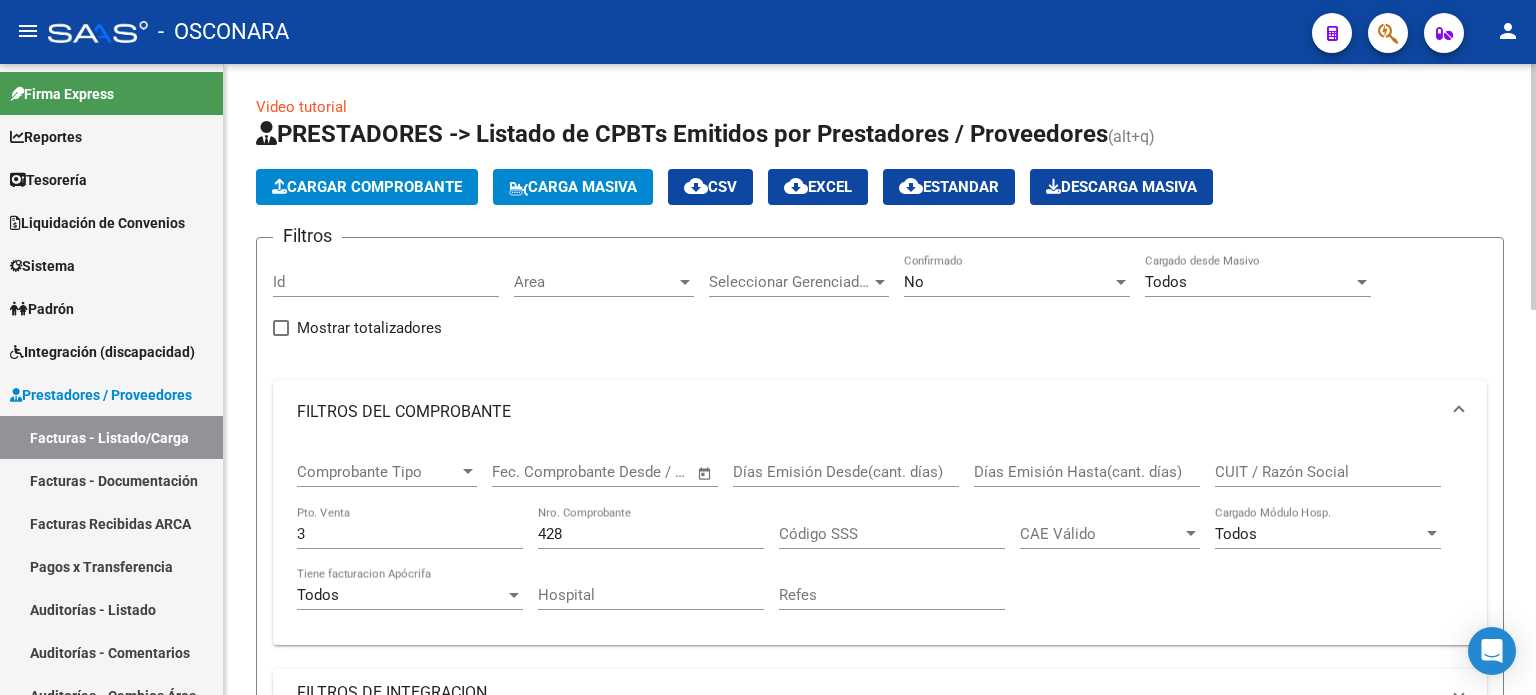 click on "No Confirmado" 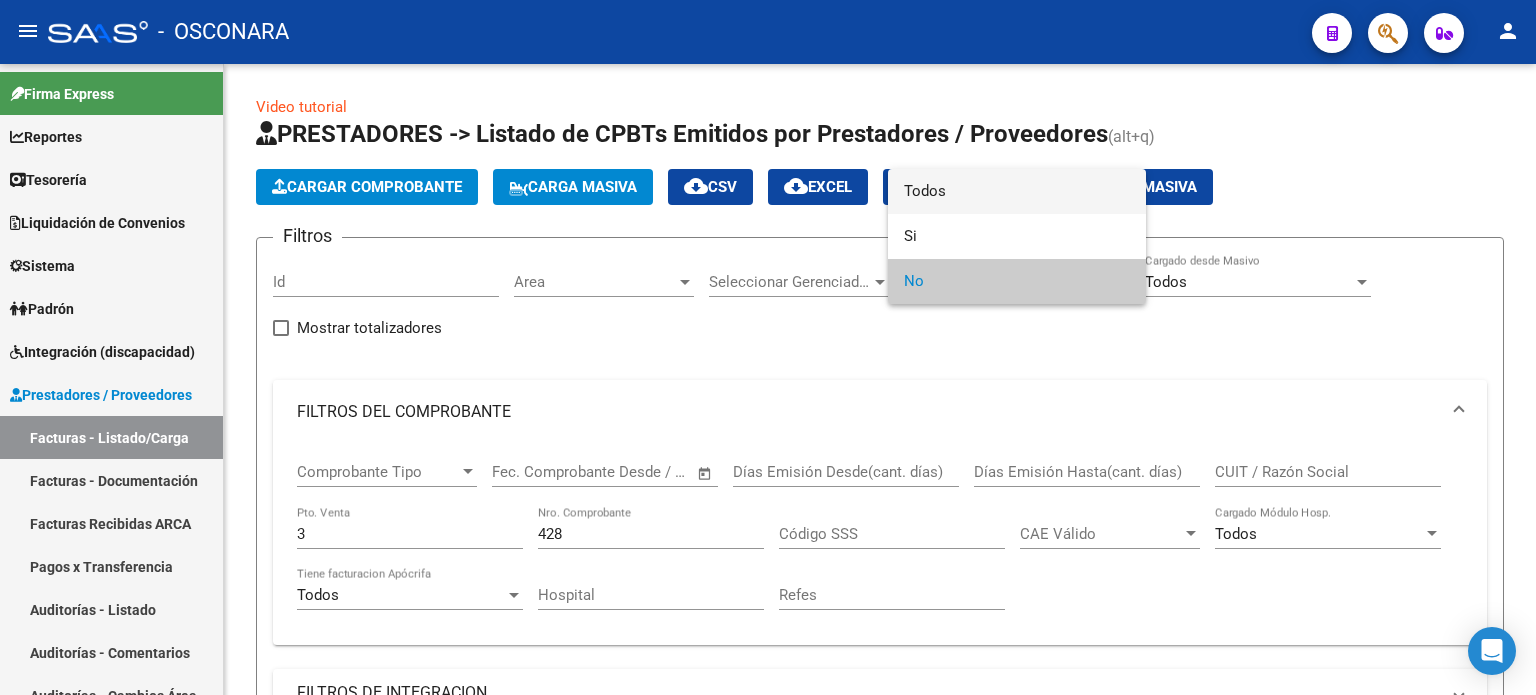 click on "Todos" at bounding box center (1017, 191) 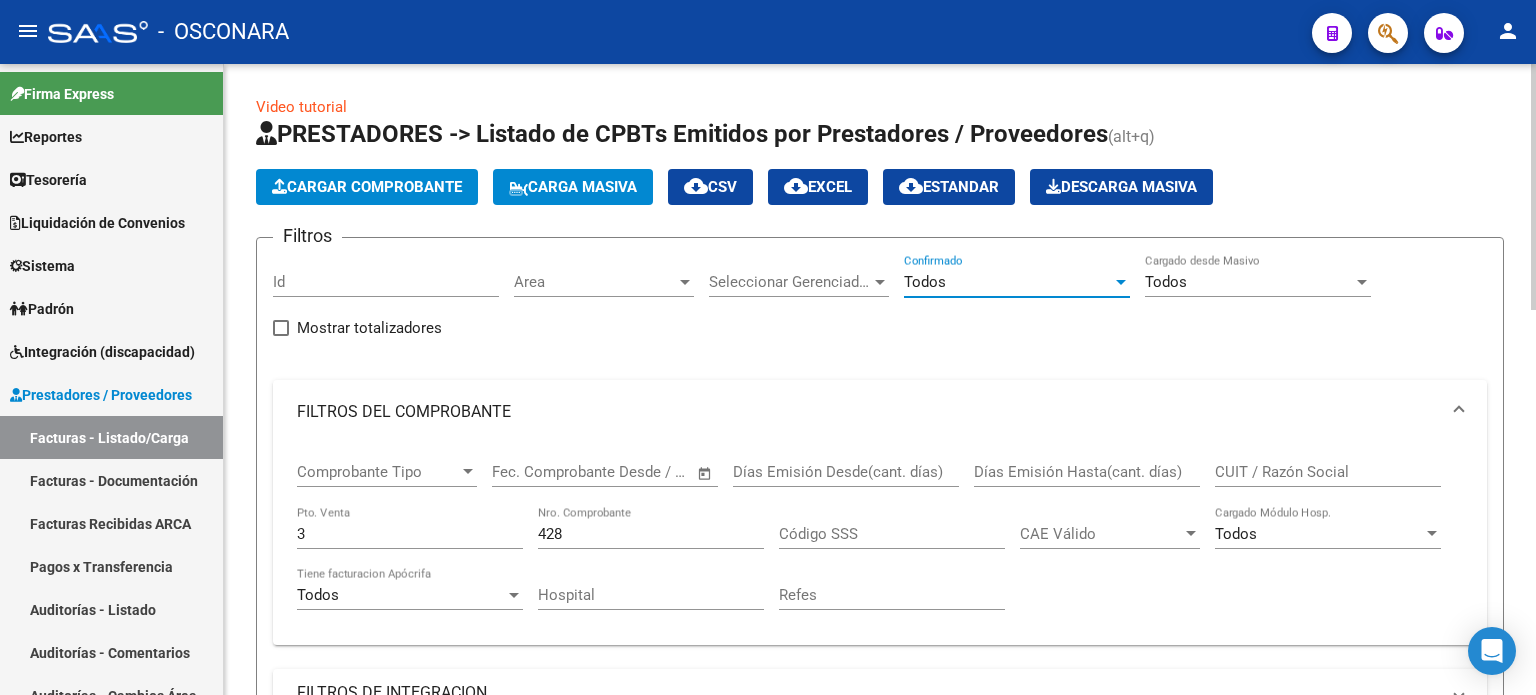 drag, startPoint x: 654, startPoint y: 528, endPoint x: 665, endPoint y: 515, distance: 17.029387 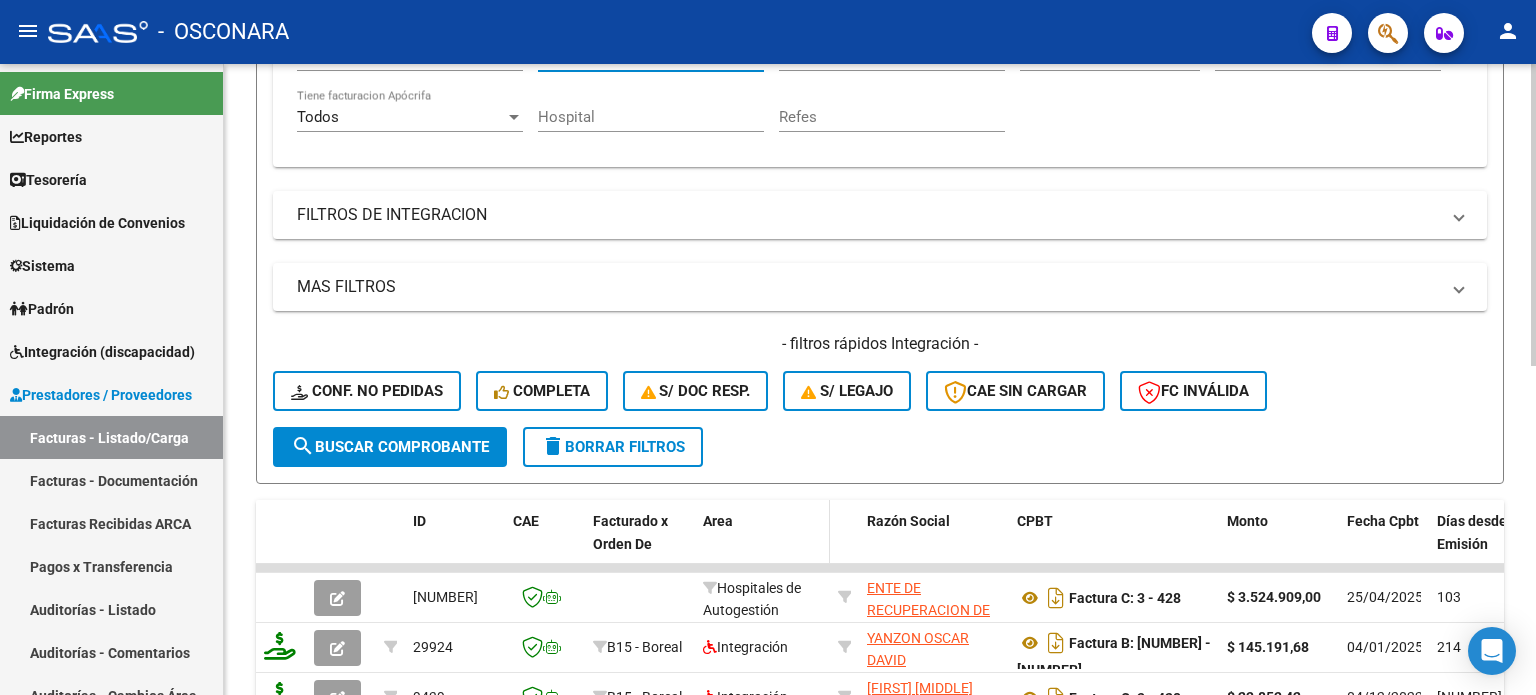 scroll, scrollTop: 500, scrollLeft: 0, axis: vertical 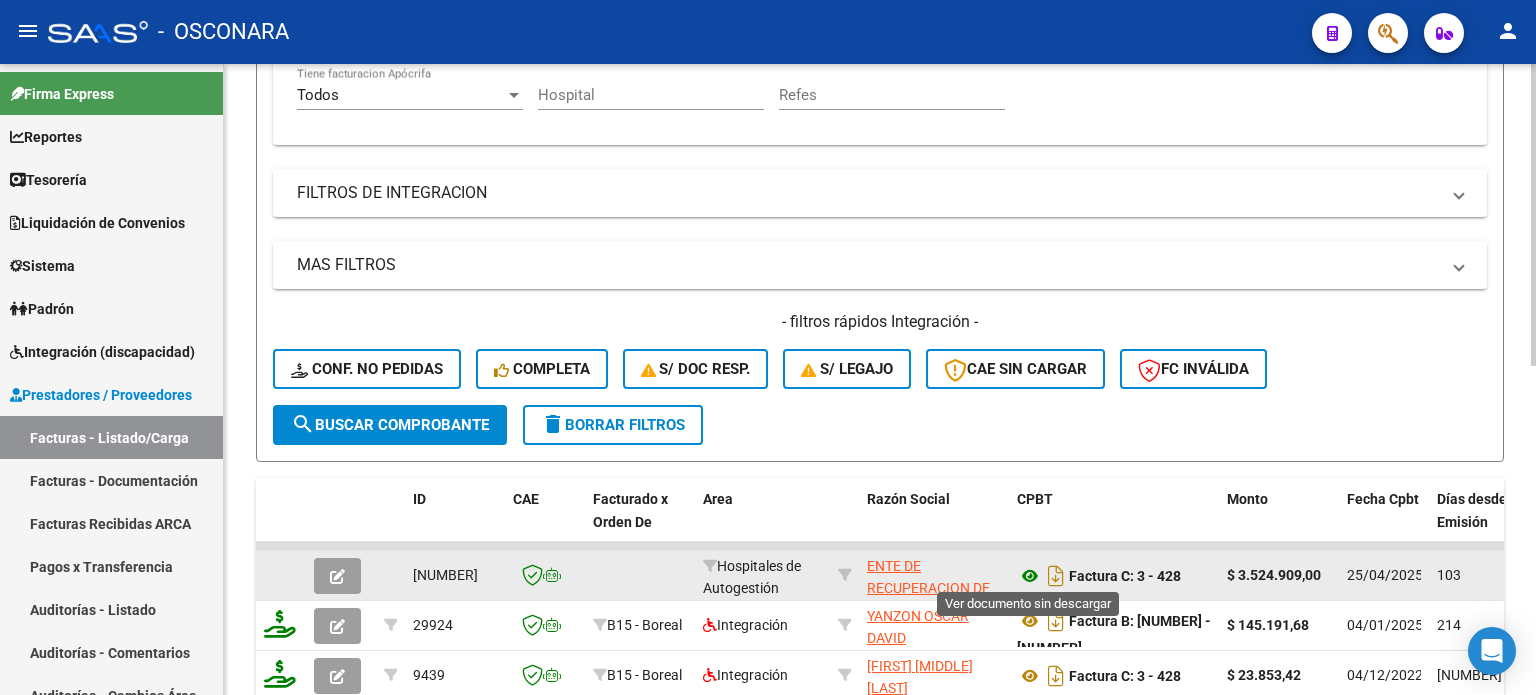 click 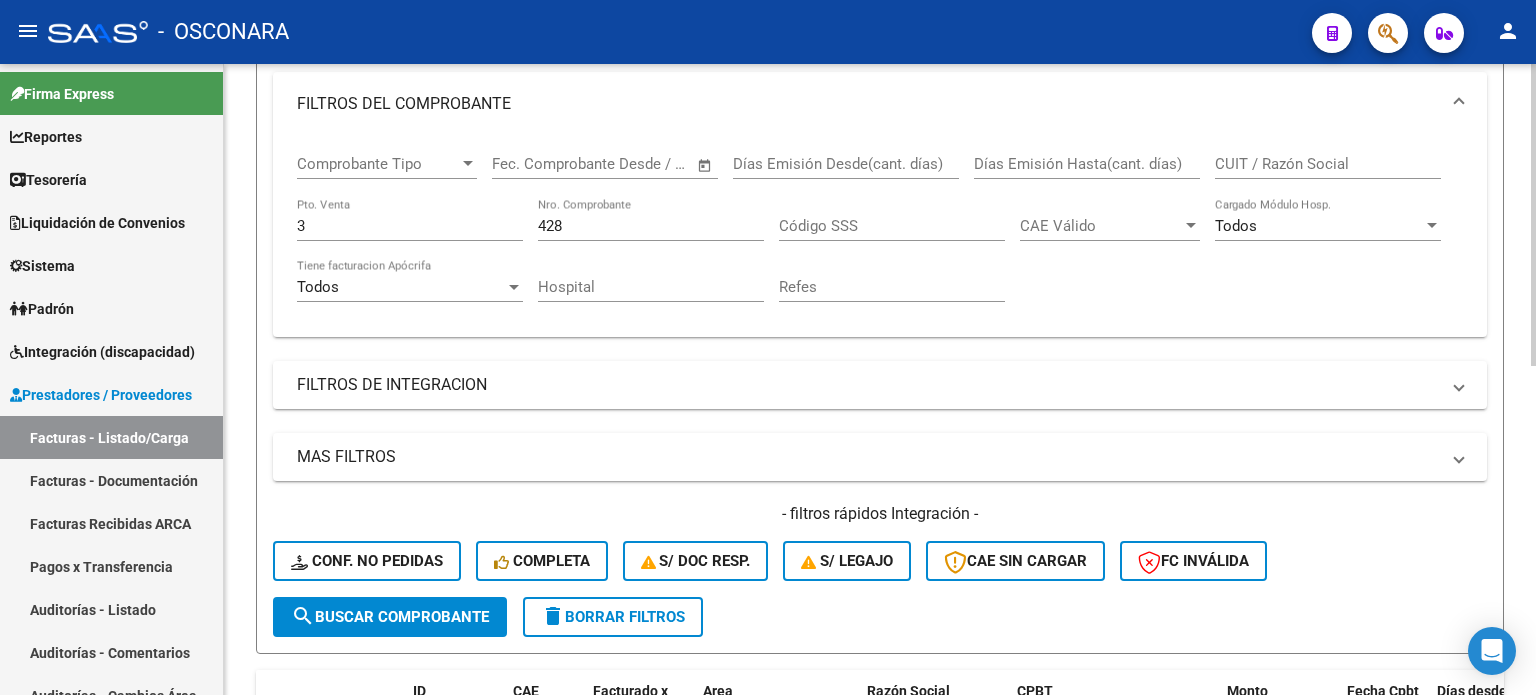 scroll, scrollTop: 300, scrollLeft: 0, axis: vertical 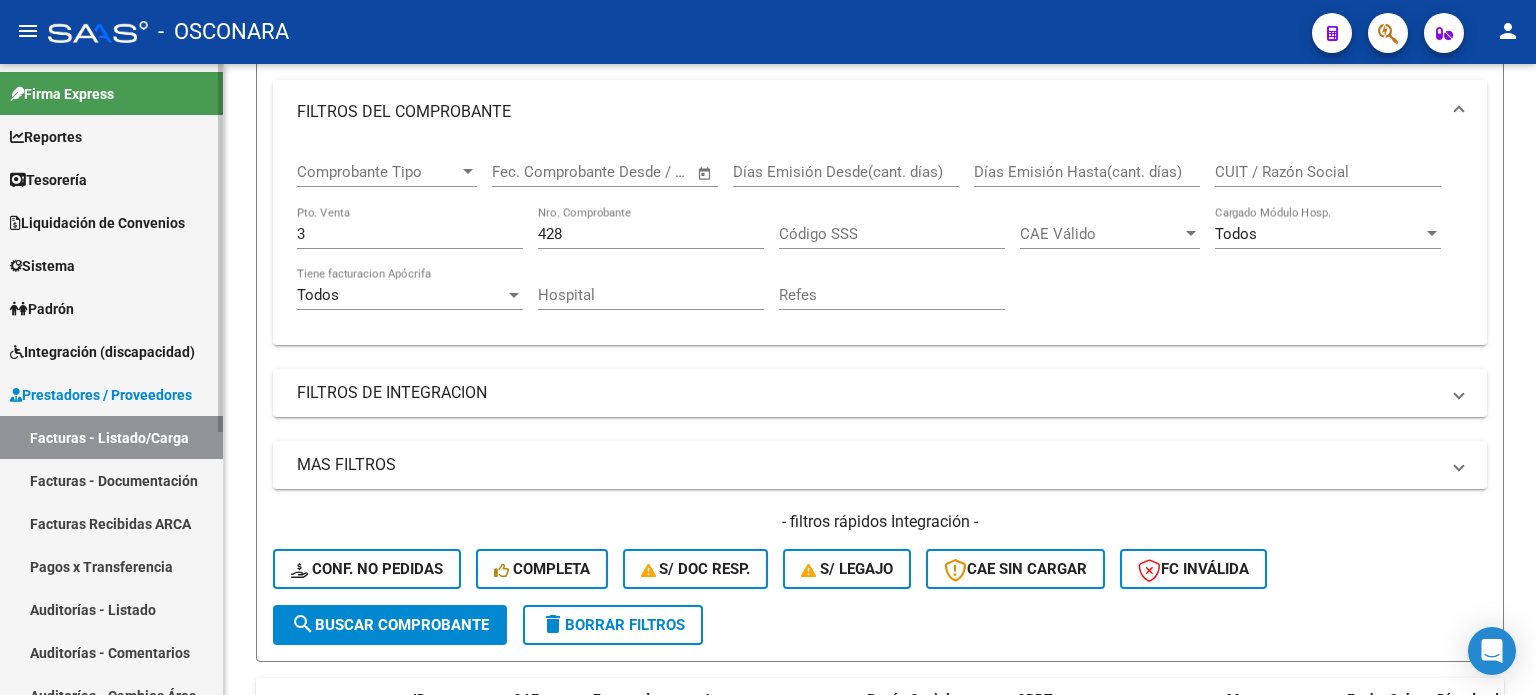 click on "Auditorías - Listado" at bounding box center (111, 609) 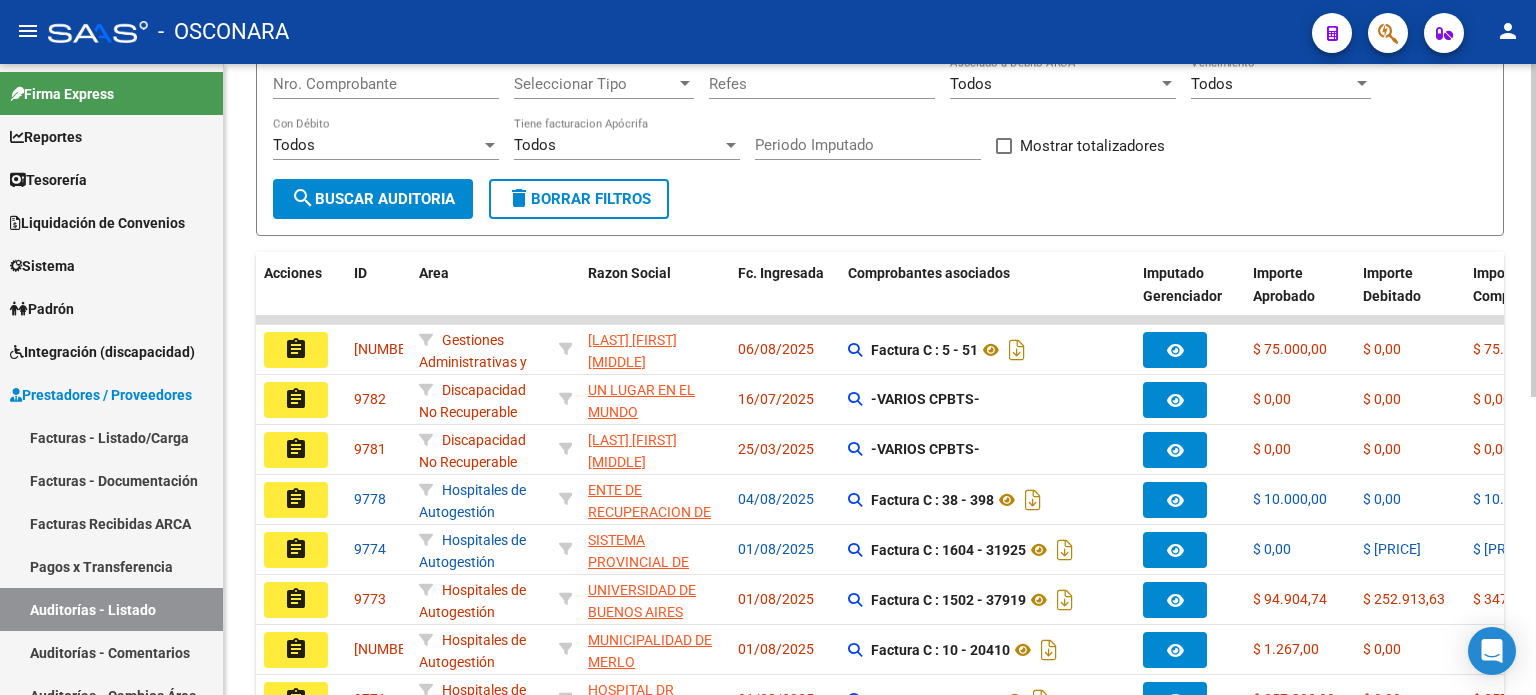 click on "Filtros Id Seleccionar Gerenciador Seleccionar Gerenciador Hospital CUIT/Nombre Seleccionar Area Seleccionar Area No Confirmado Start date – End date Fec. Confirmado Desde / Hasta Start date – End date Fec. Cargado Desde / Hasta Feha Vencimiento Antes de Pto. de Venta Nro. Comprobante Seleccionar Tipo Seleccionar Tipo Refes Todos Asociado a Debito ARCA Todos Vencimiento Todos Con Débito Todos Tiene facturacion Apócrifa Periodo Imputado    Mostrar totalizadores search  Buscar Auditoria  delete  Borrar Filtros" 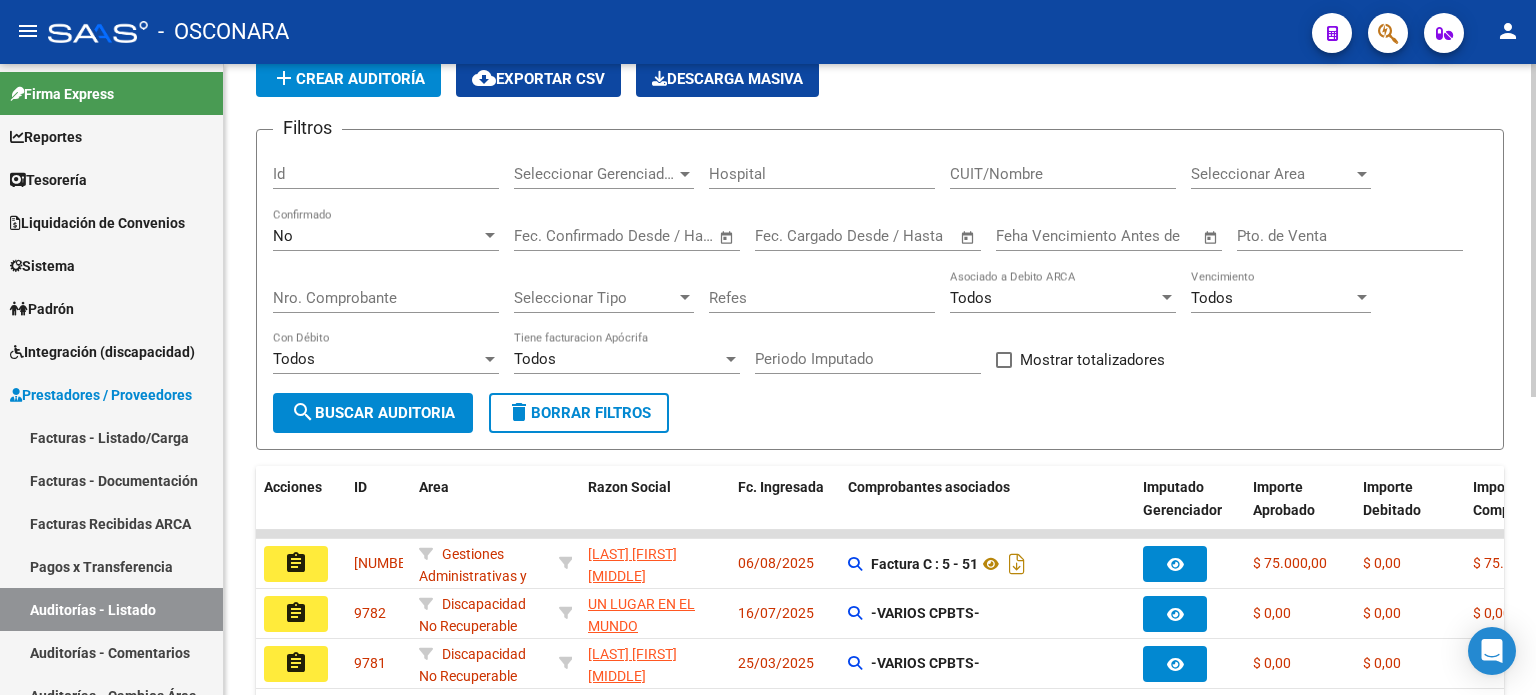 scroll, scrollTop: 0, scrollLeft: 0, axis: both 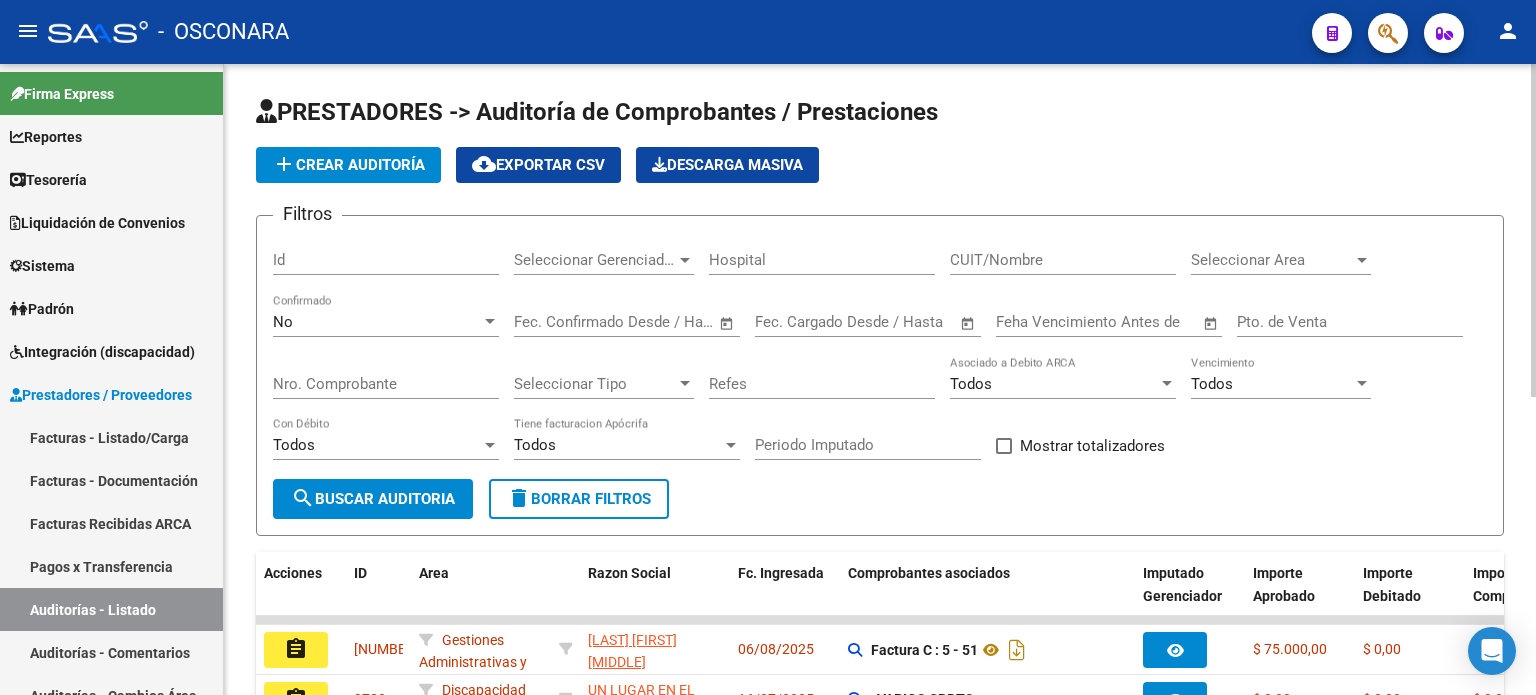click on "Id" at bounding box center (386, 260) 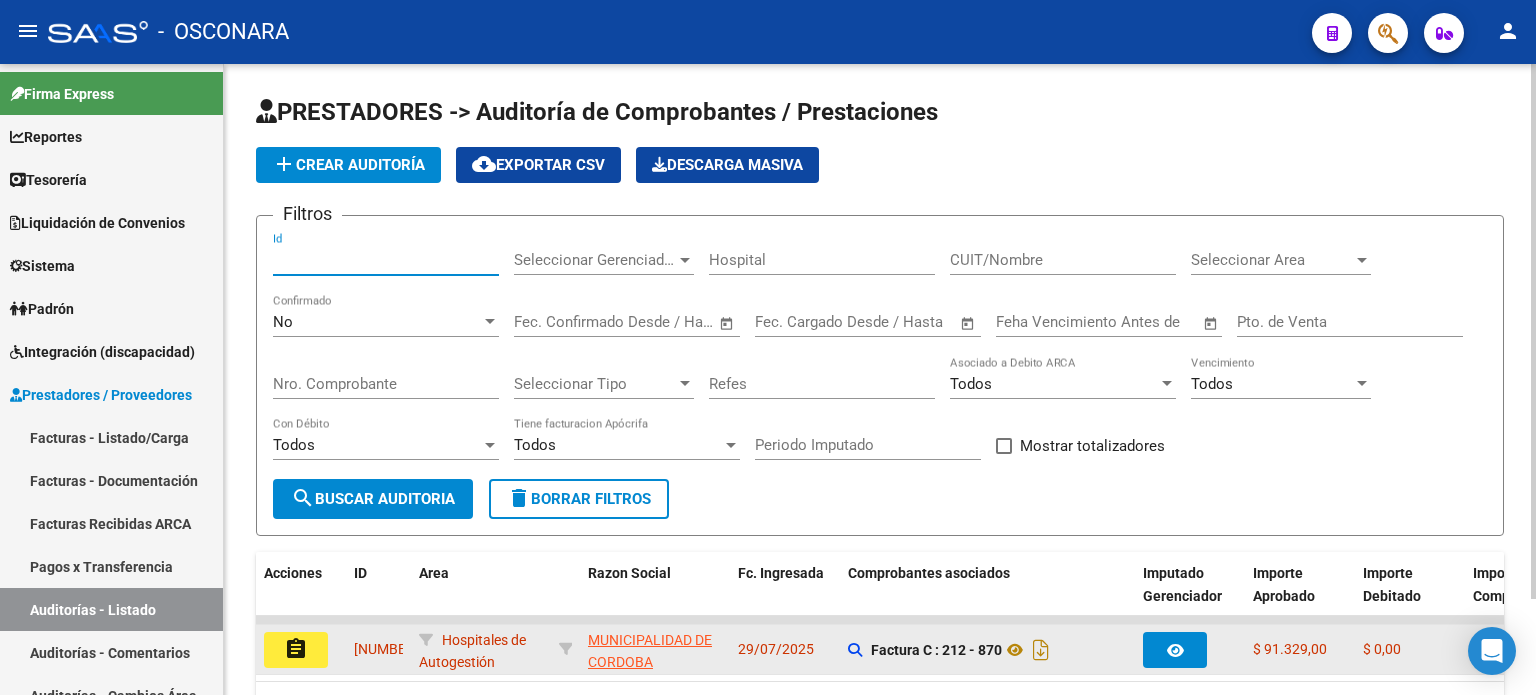 type on "[NUMBER]" 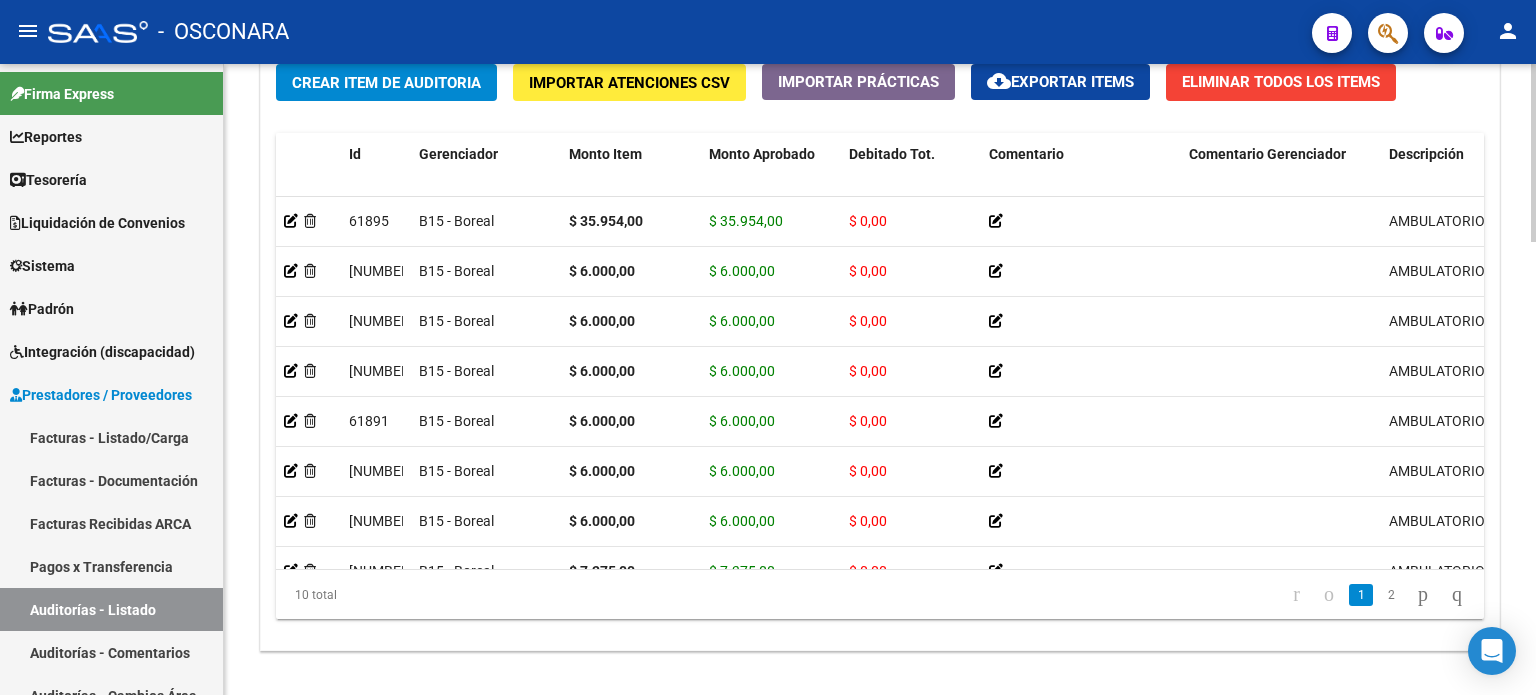 scroll, scrollTop: 1600, scrollLeft: 0, axis: vertical 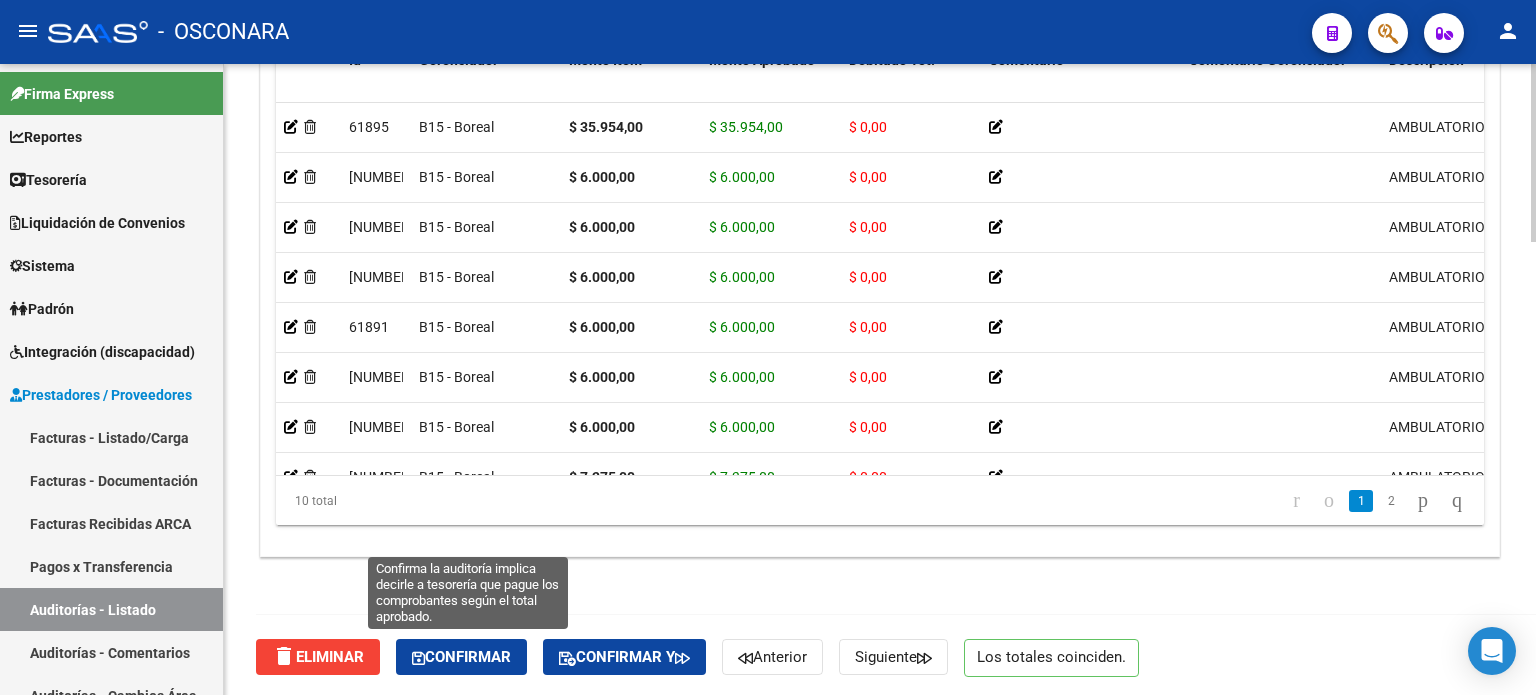 click on "Confirmar" 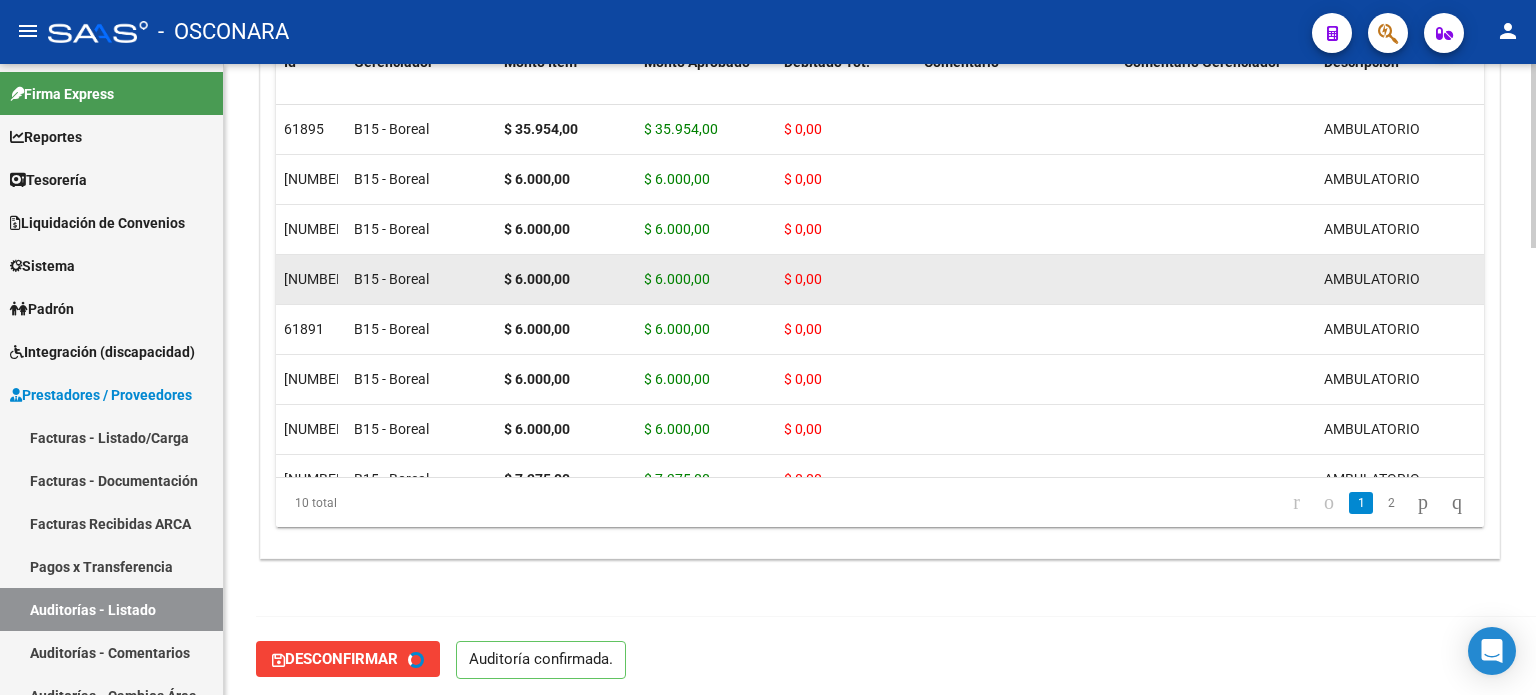 type on "202508" 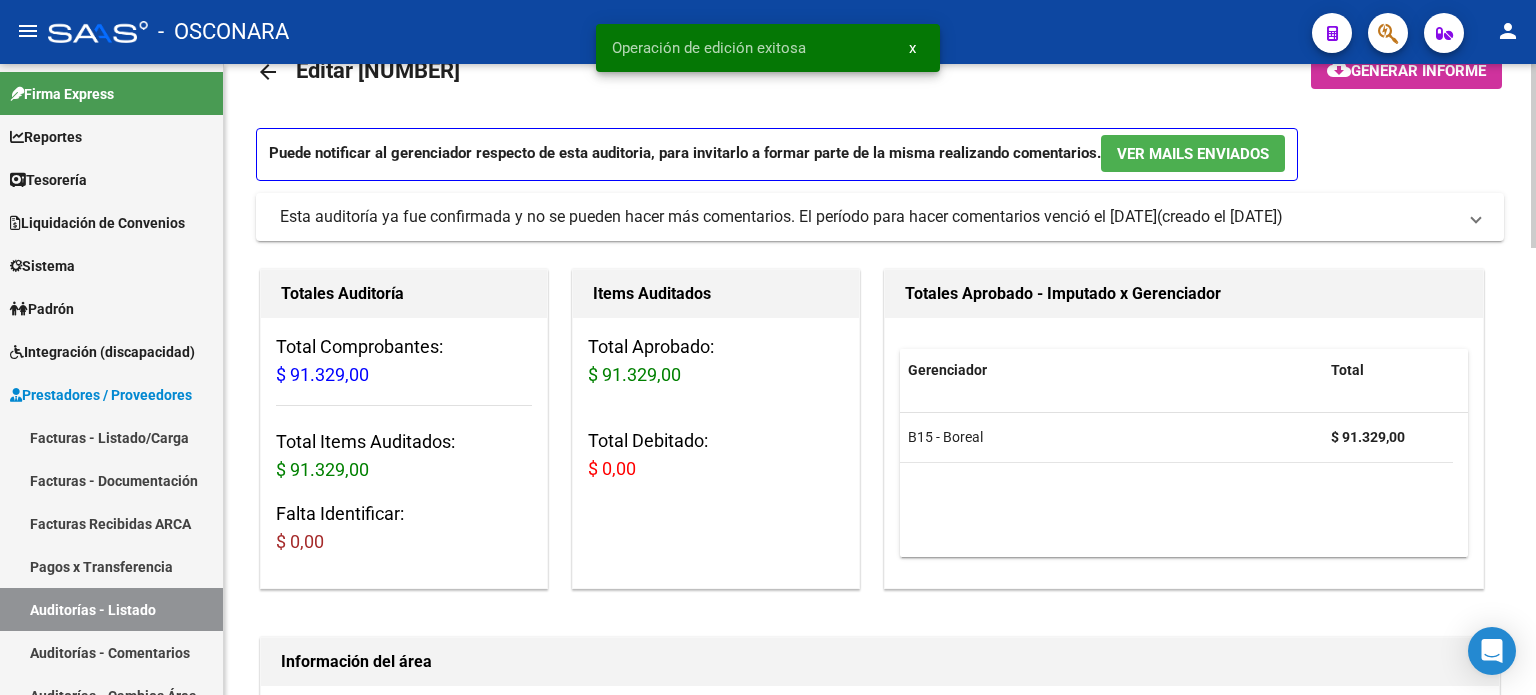 scroll, scrollTop: 0, scrollLeft: 0, axis: both 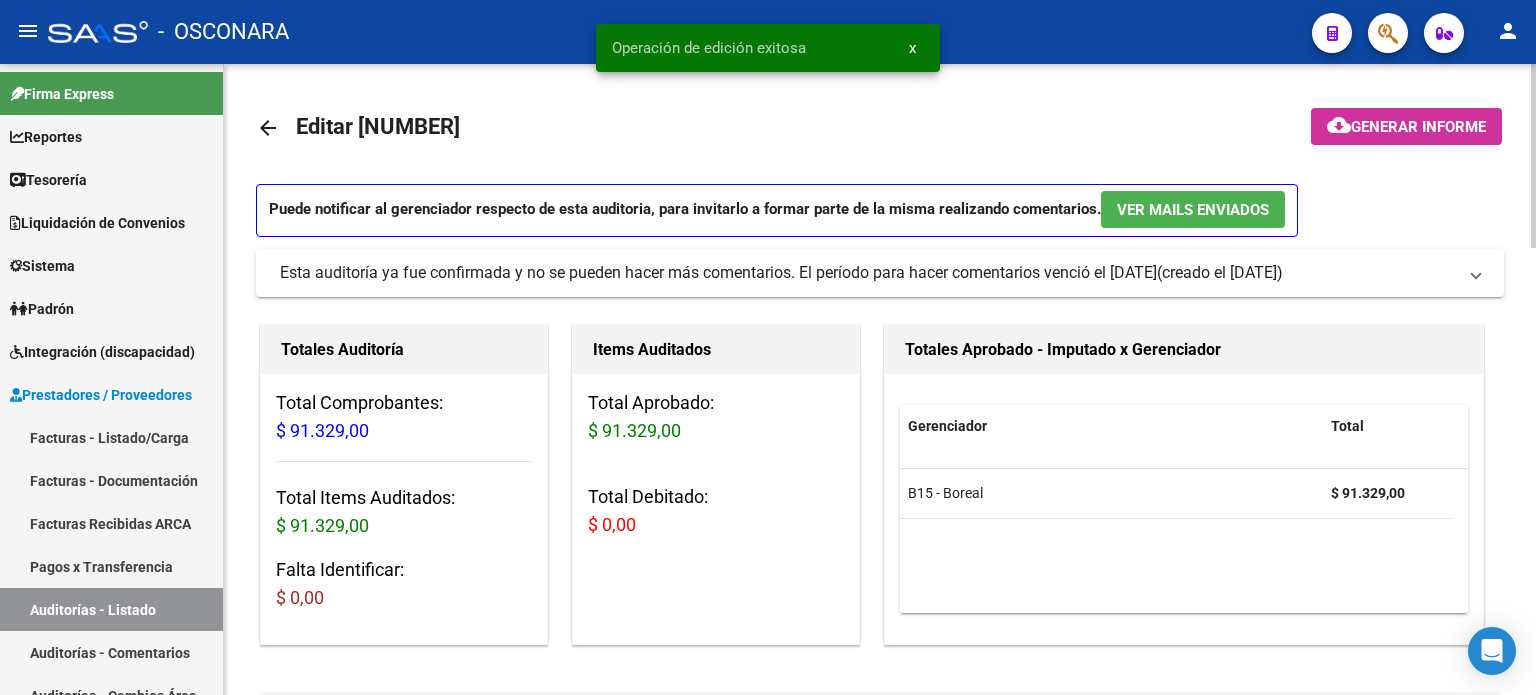 click on "cloud_download  Generar informe" 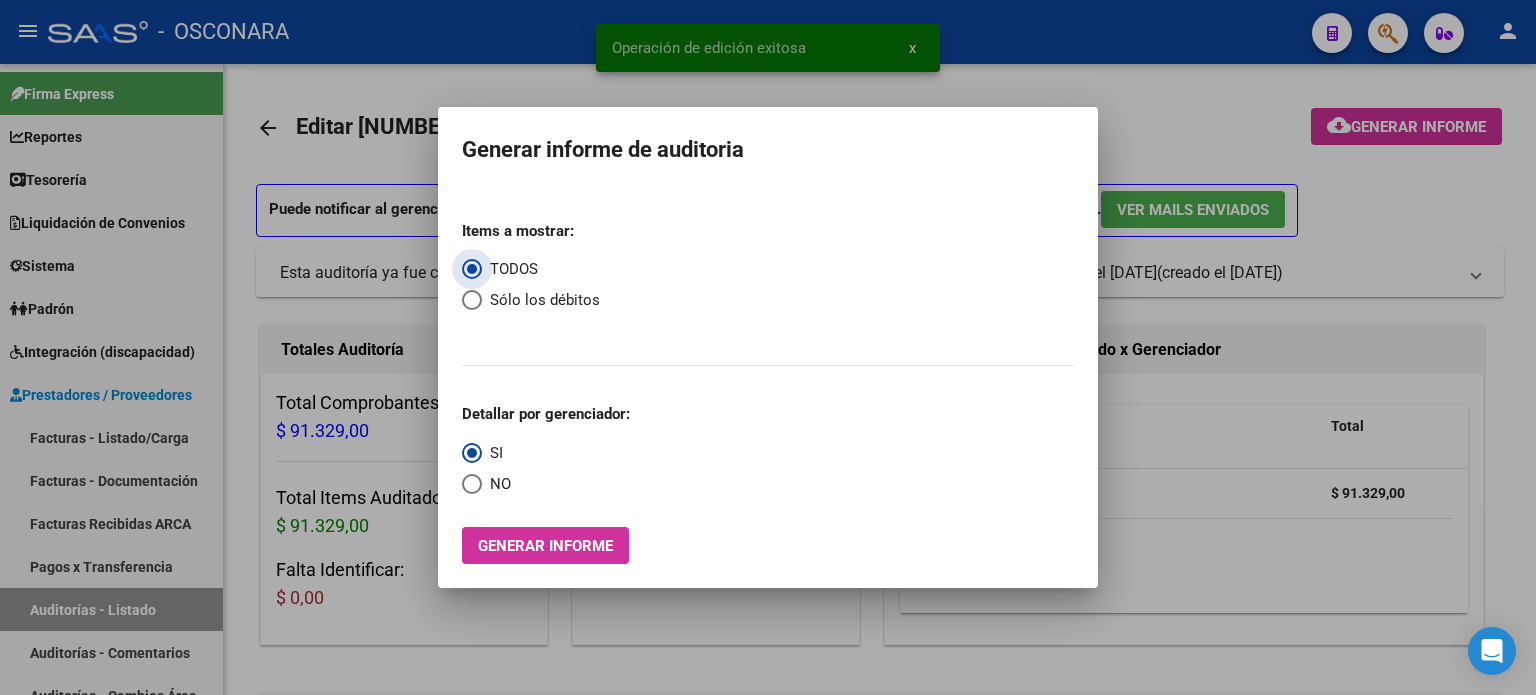 click on "Generar informe" at bounding box center (545, 545) 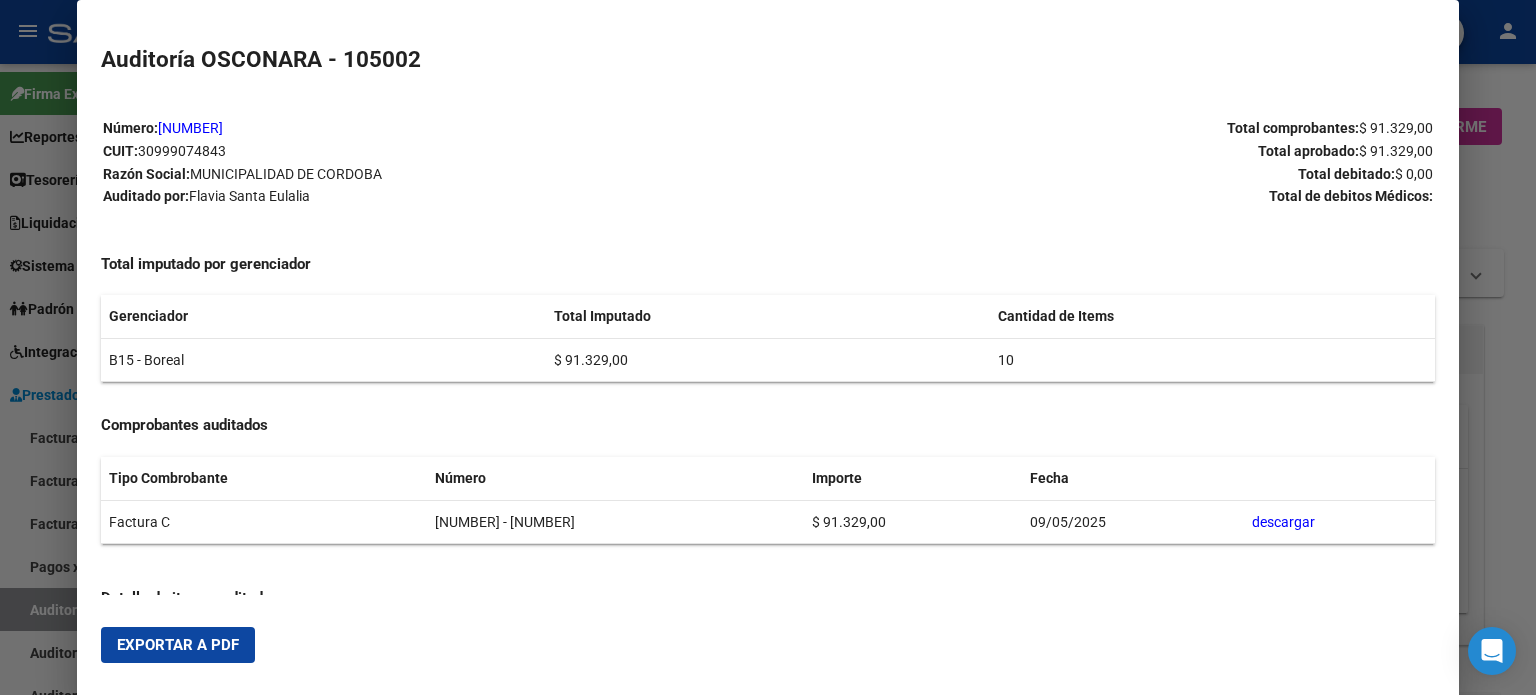 click on "Exportar a PDF" at bounding box center [178, 645] 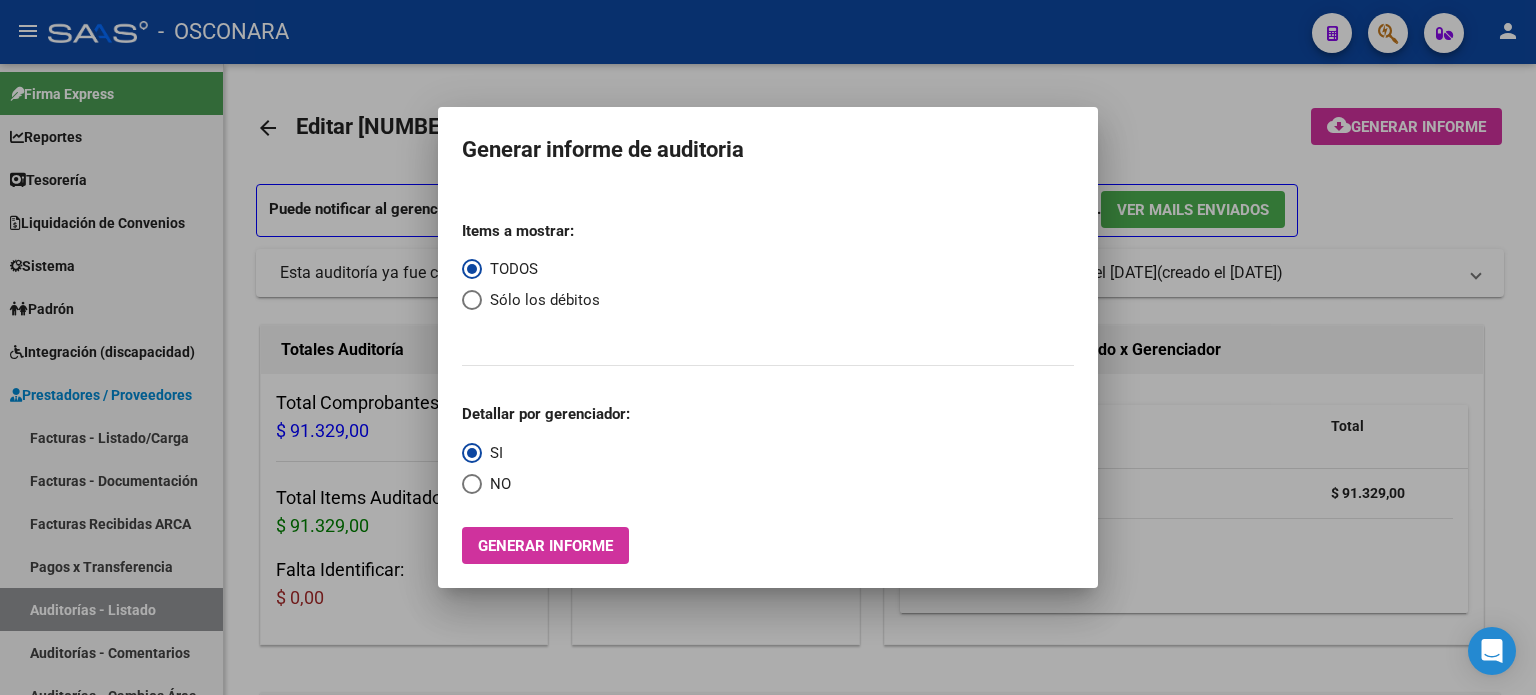 click at bounding box center (768, 347) 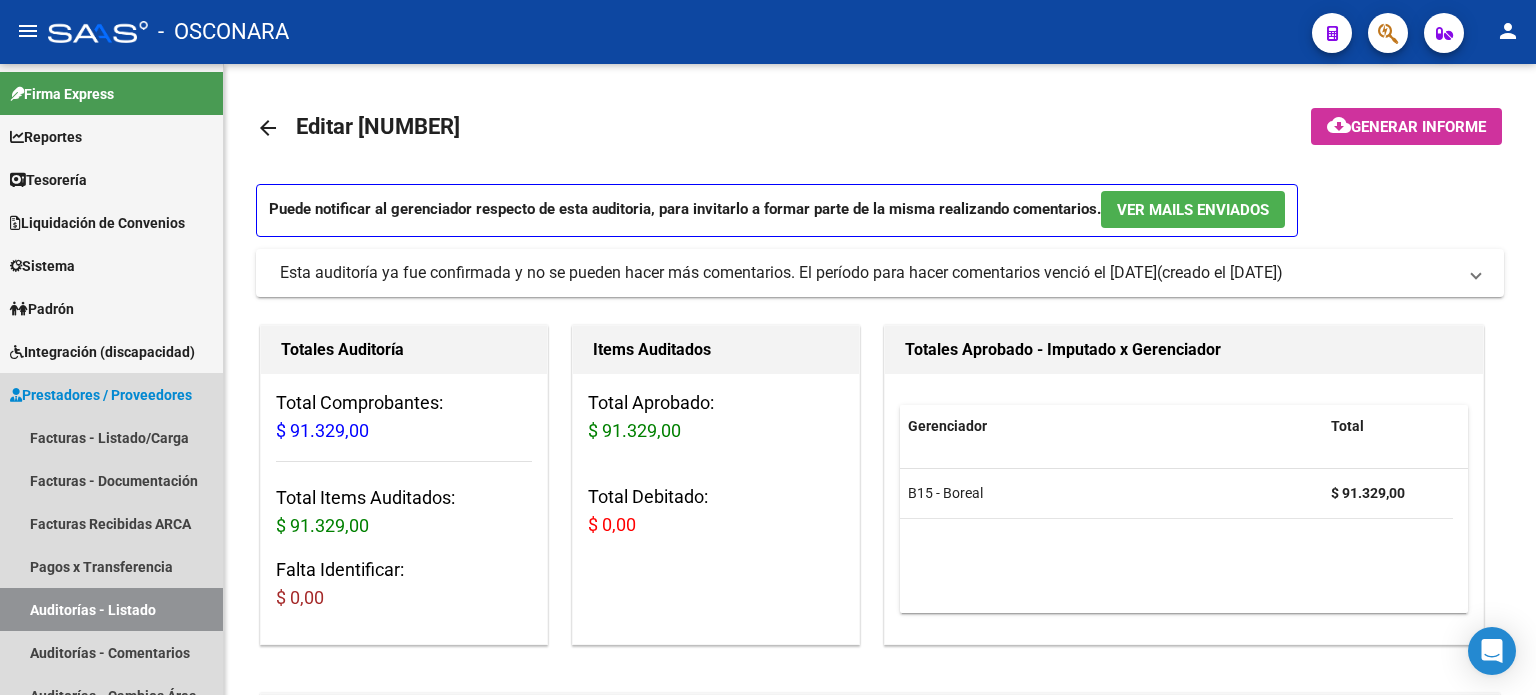 click on "Auditorías - Listado" at bounding box center [111, 609] 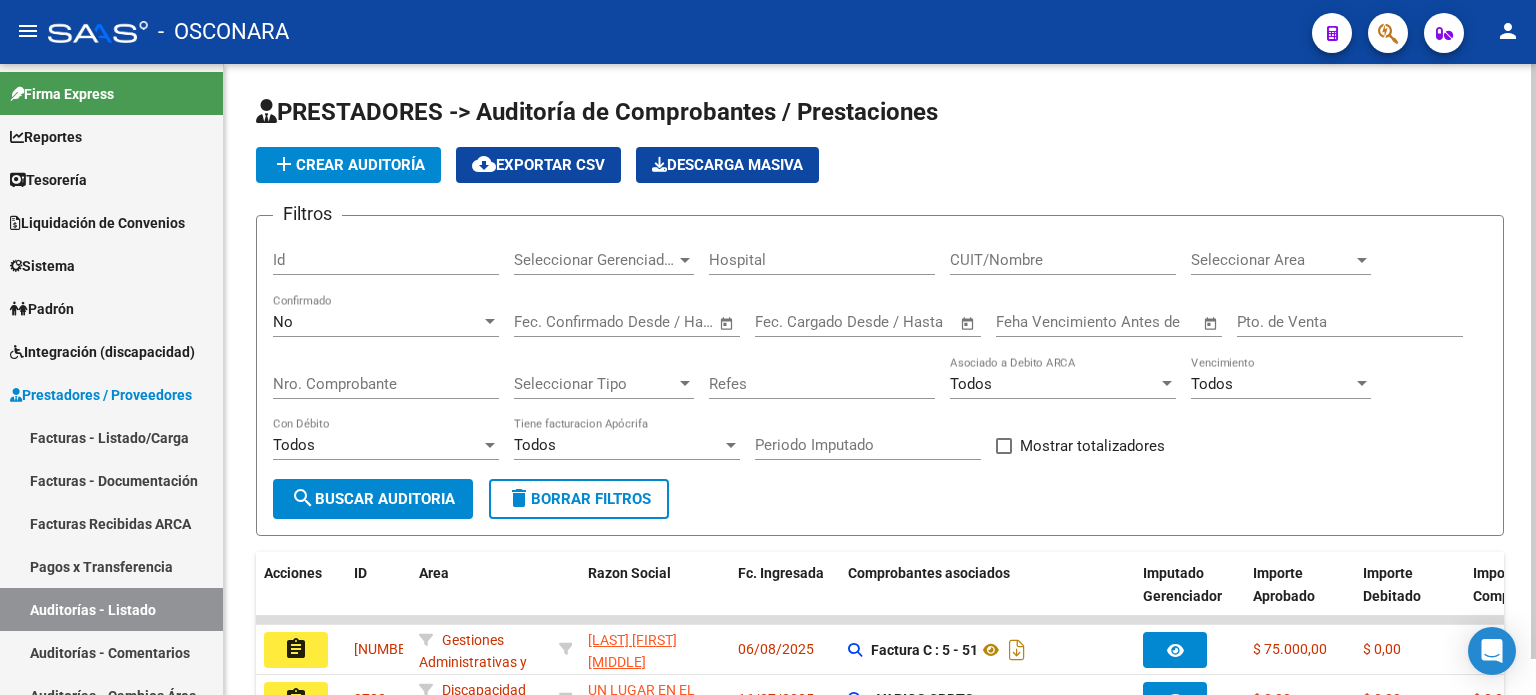 click on "Id" at bounding box center [386, 260] 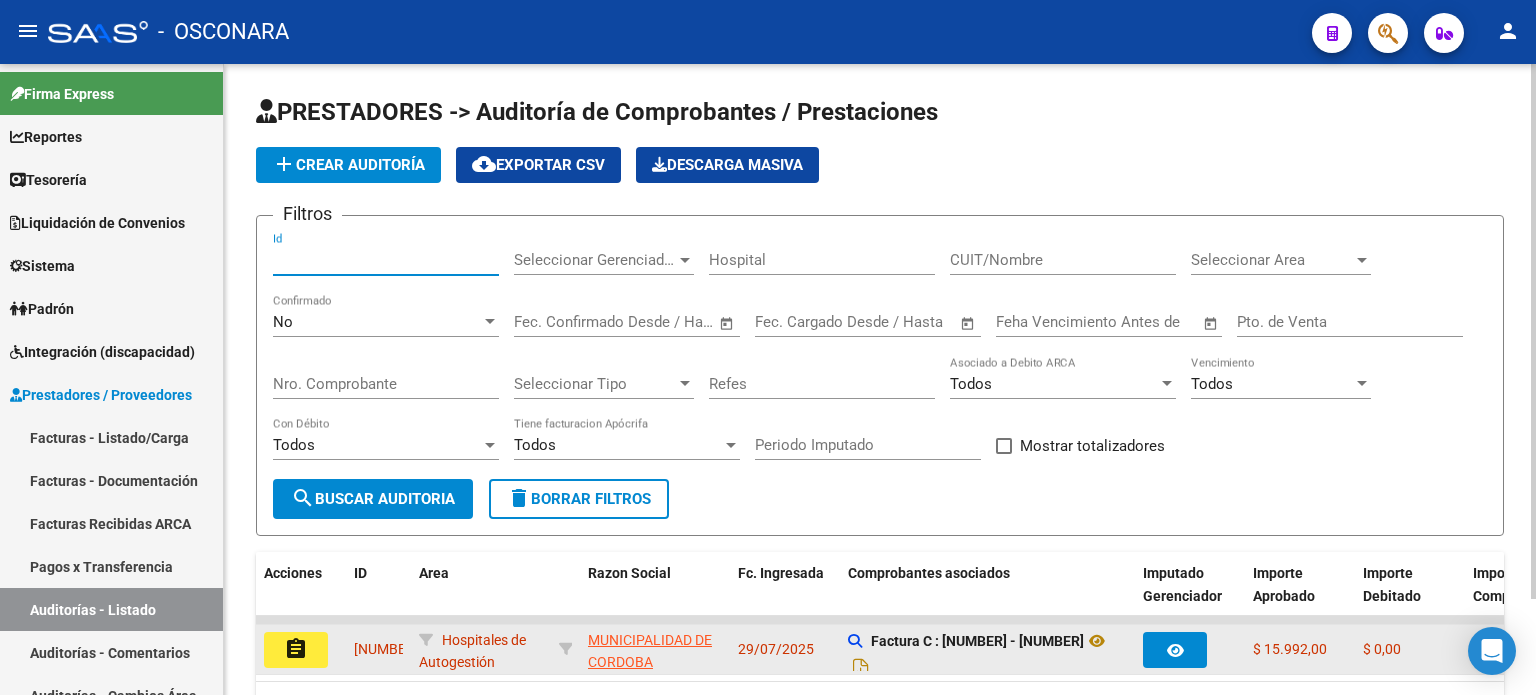 type on "[NUMBER]" 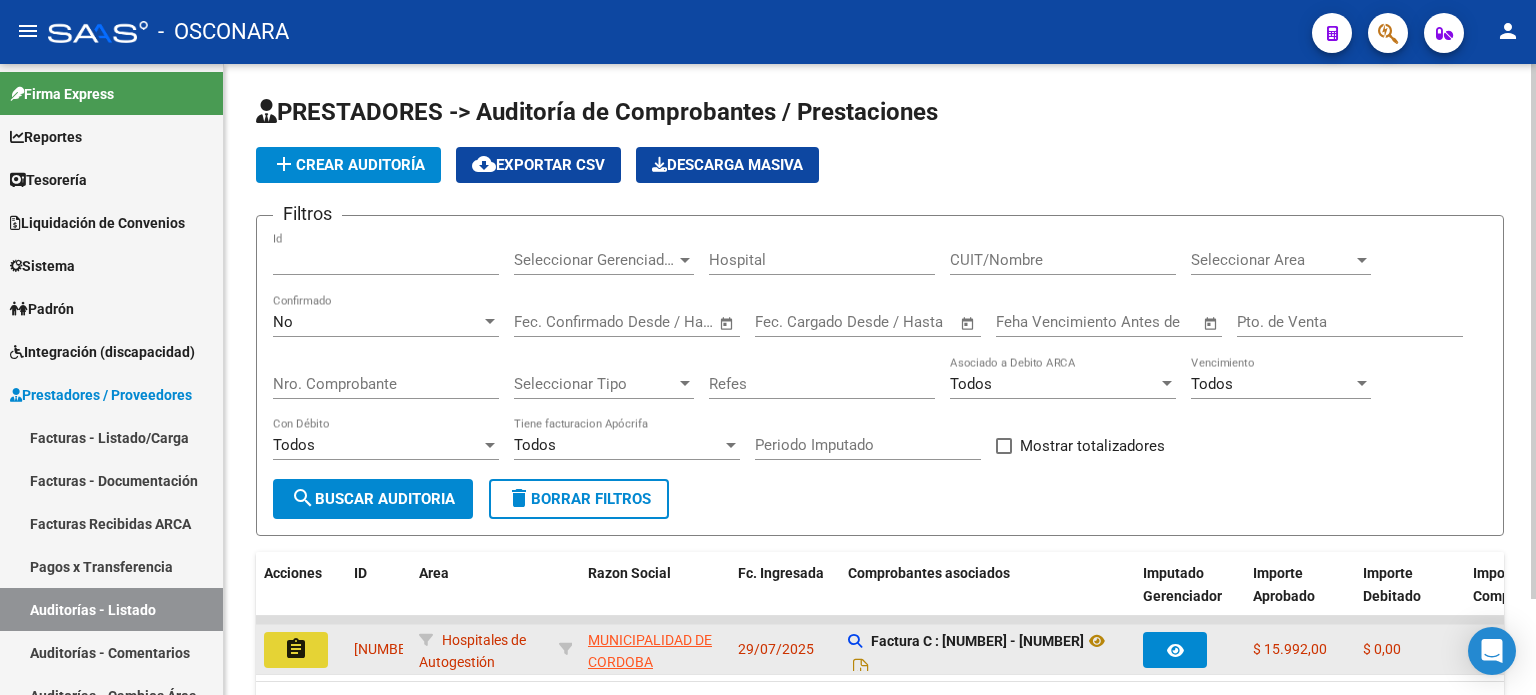drag, startPoint x: 284, startPoint y: 643, endPoint x: 356, endPoint y: 623, distance: 74.726166 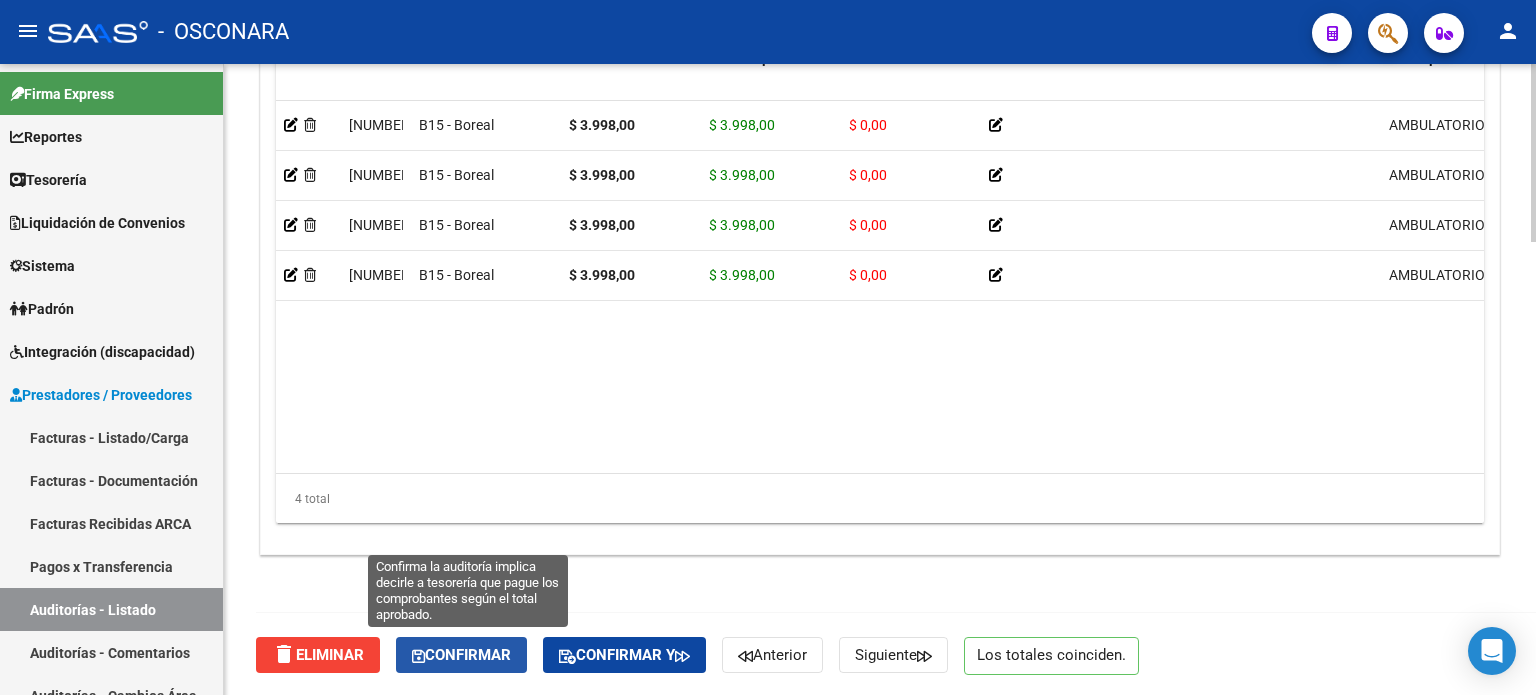 click on "Confirmar" 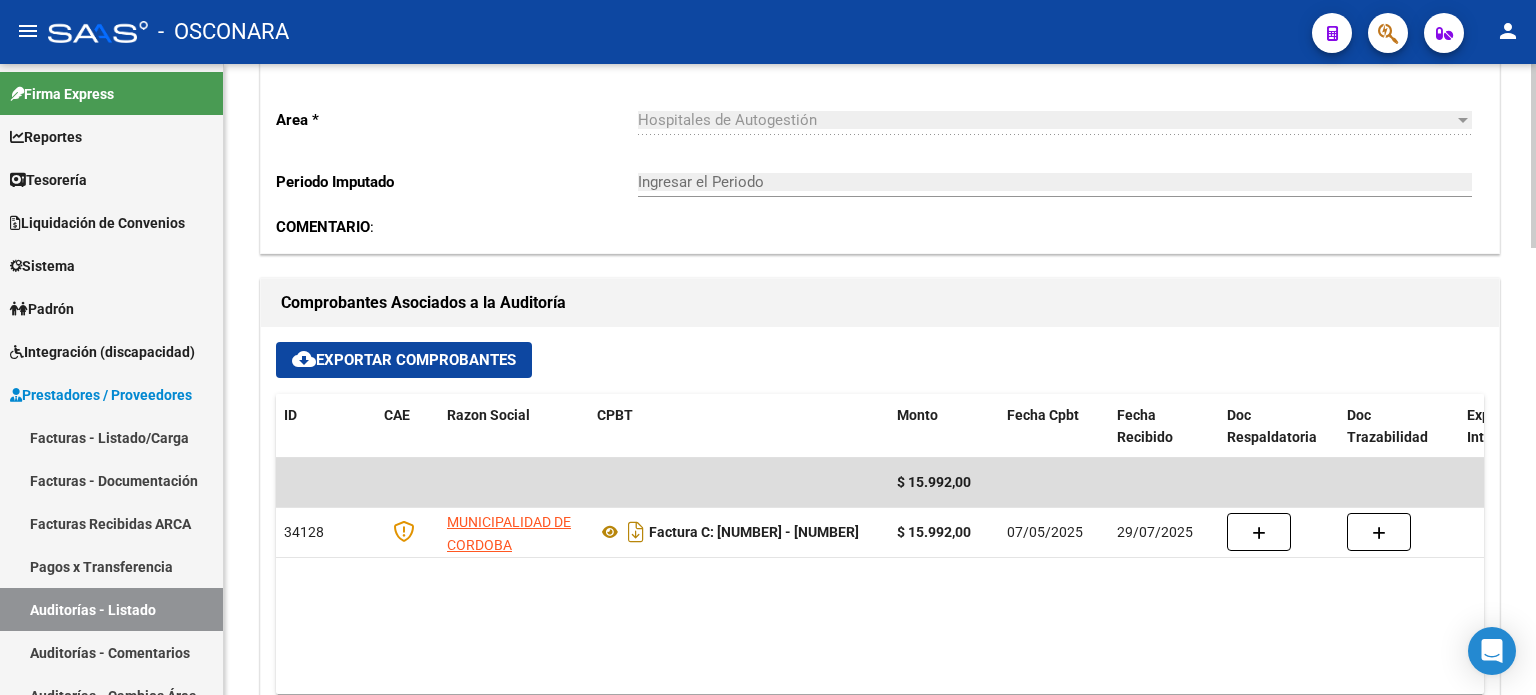 type on "202508" 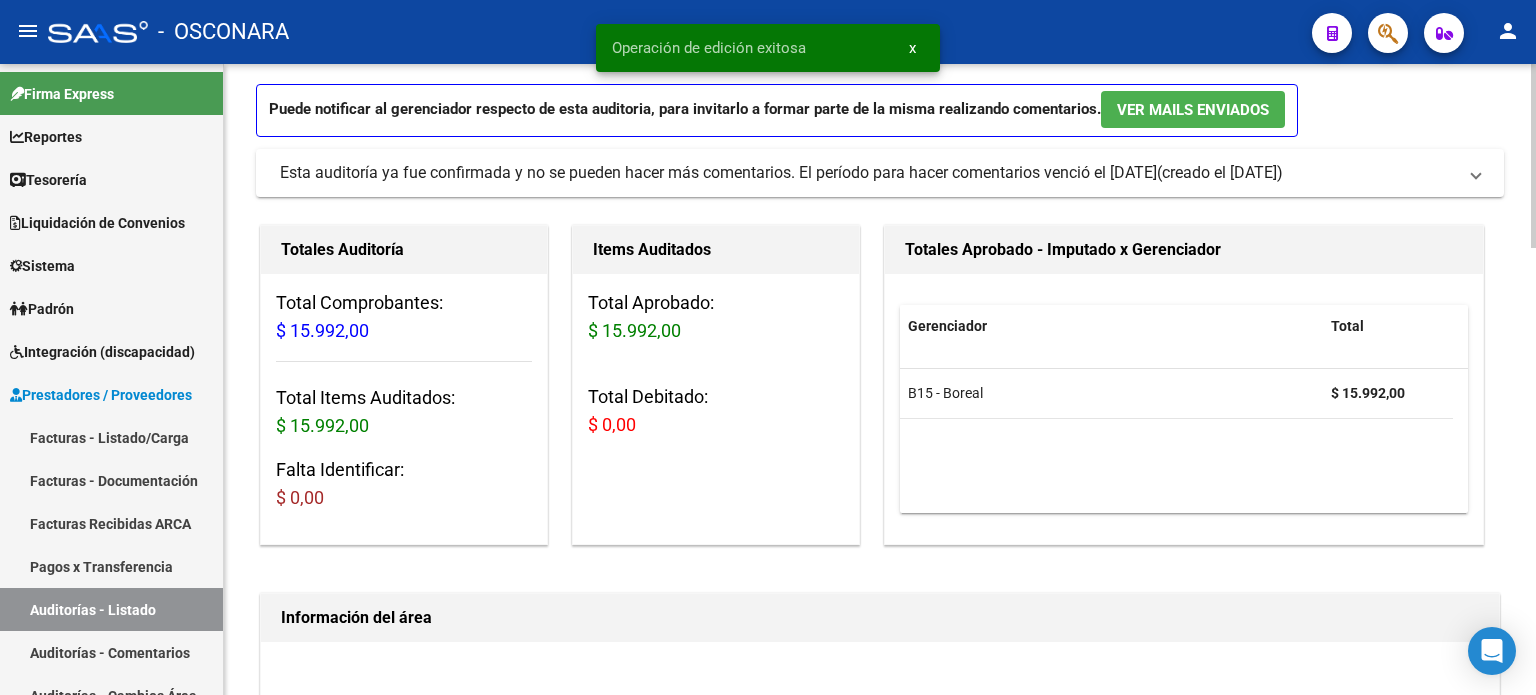 scroll, scrollTop: 0, scrollLeft: 0, axis: both 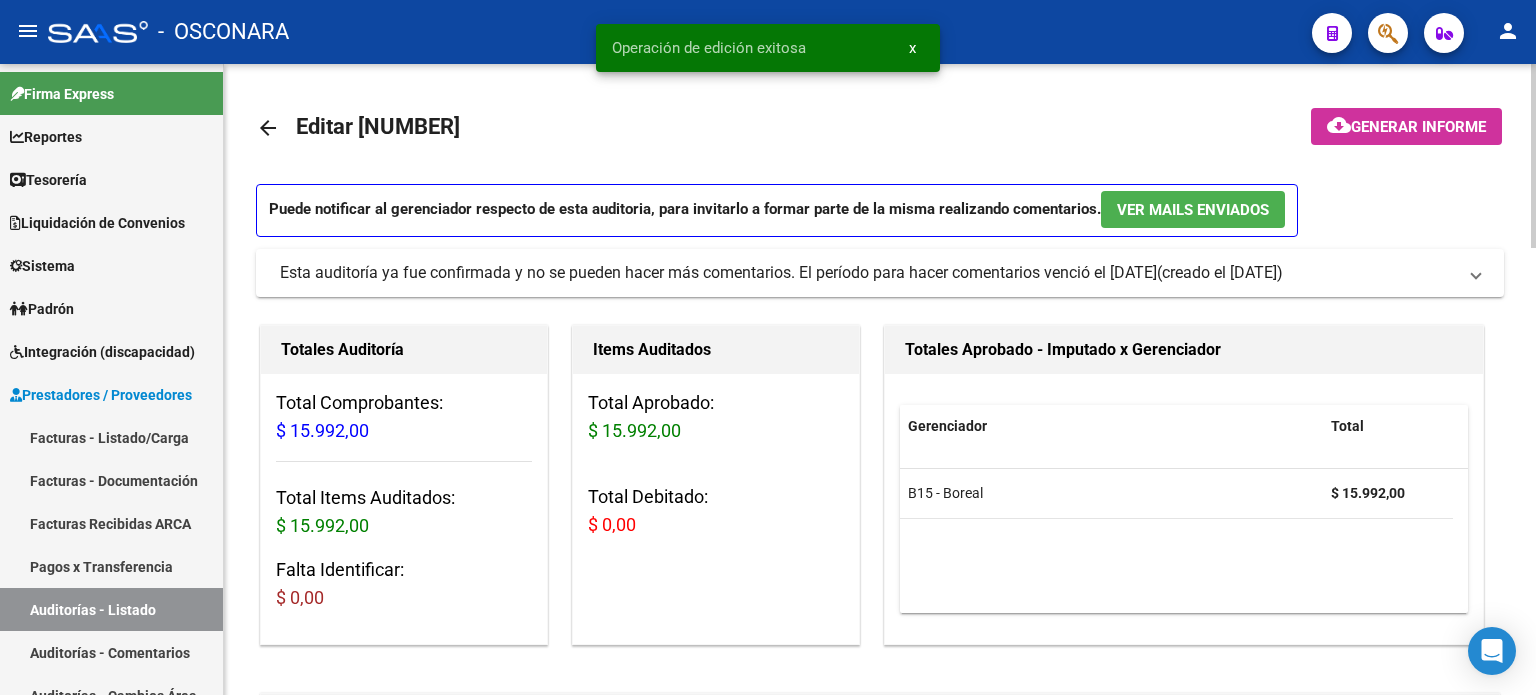 click on "Generar informe" 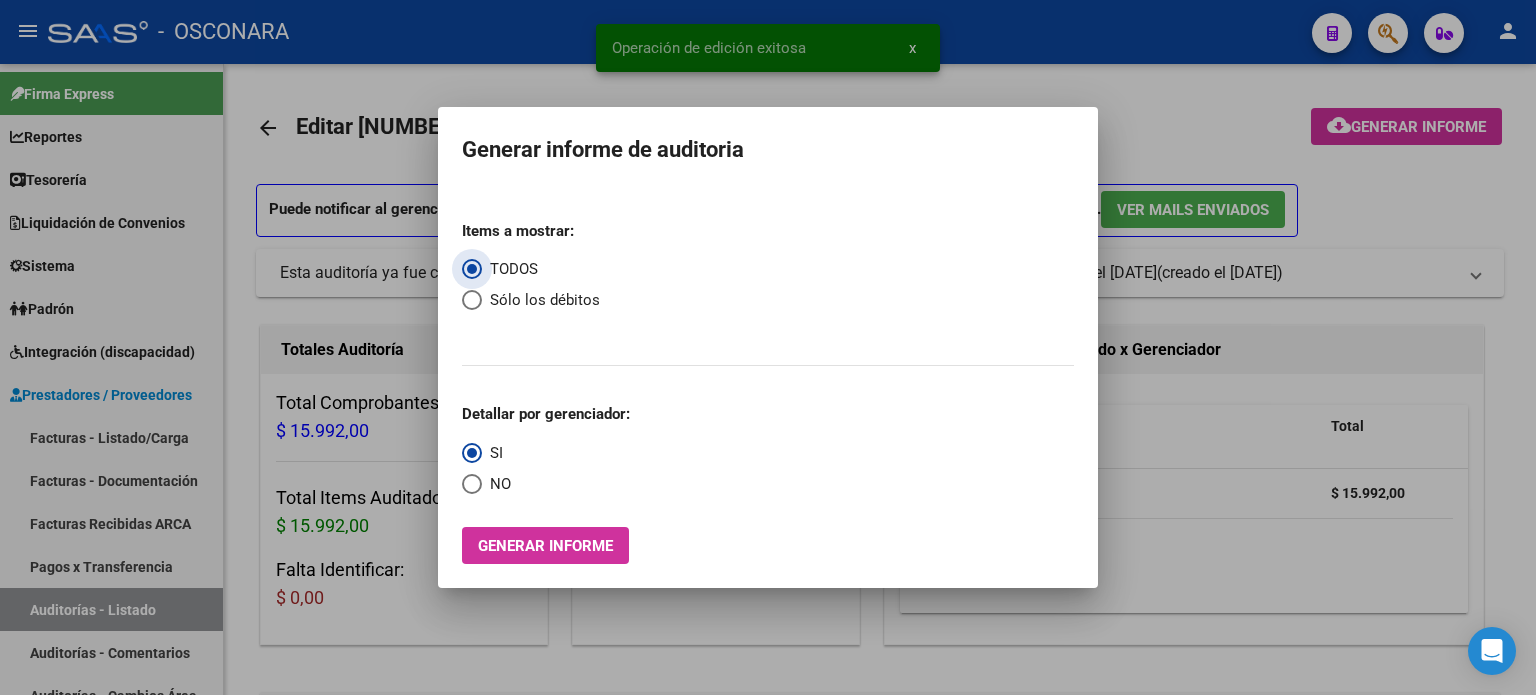 click on "Generar informe" at bounding box center (545, 546) 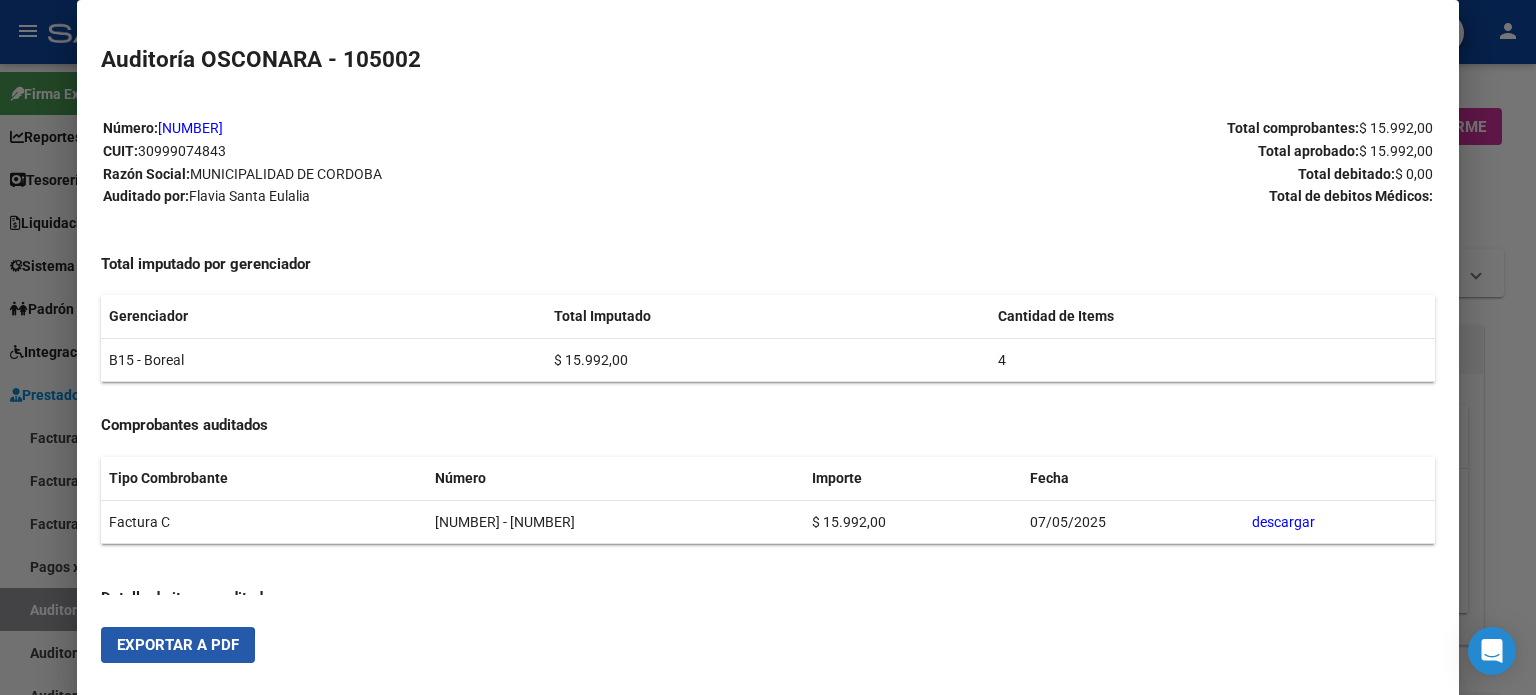 drag, startPoint x: 160, startPoint y: 652, endPoint x: 200, endPoint y: 644, distance: 40.792156 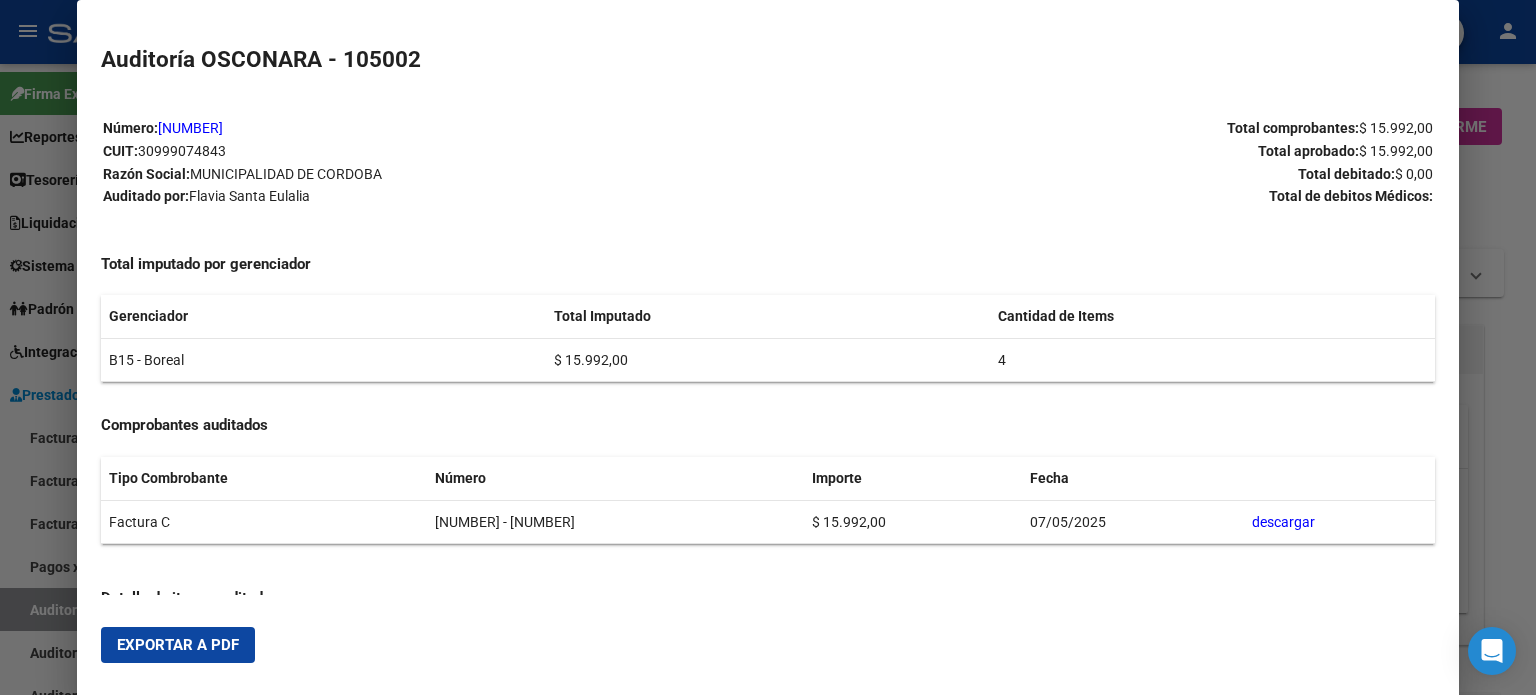click at bounding box center (768, 347) 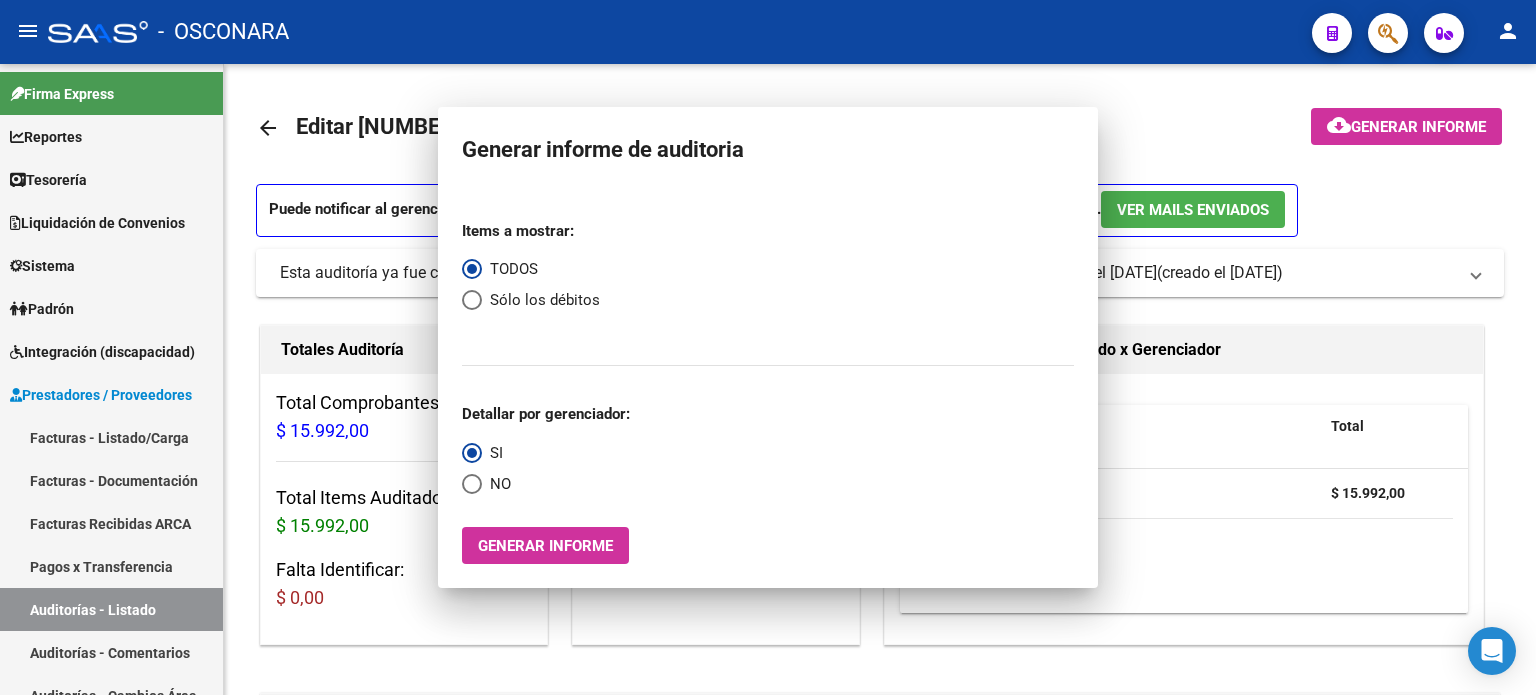 click on "Auditorías - Listado" at bounding box center (111, 609) 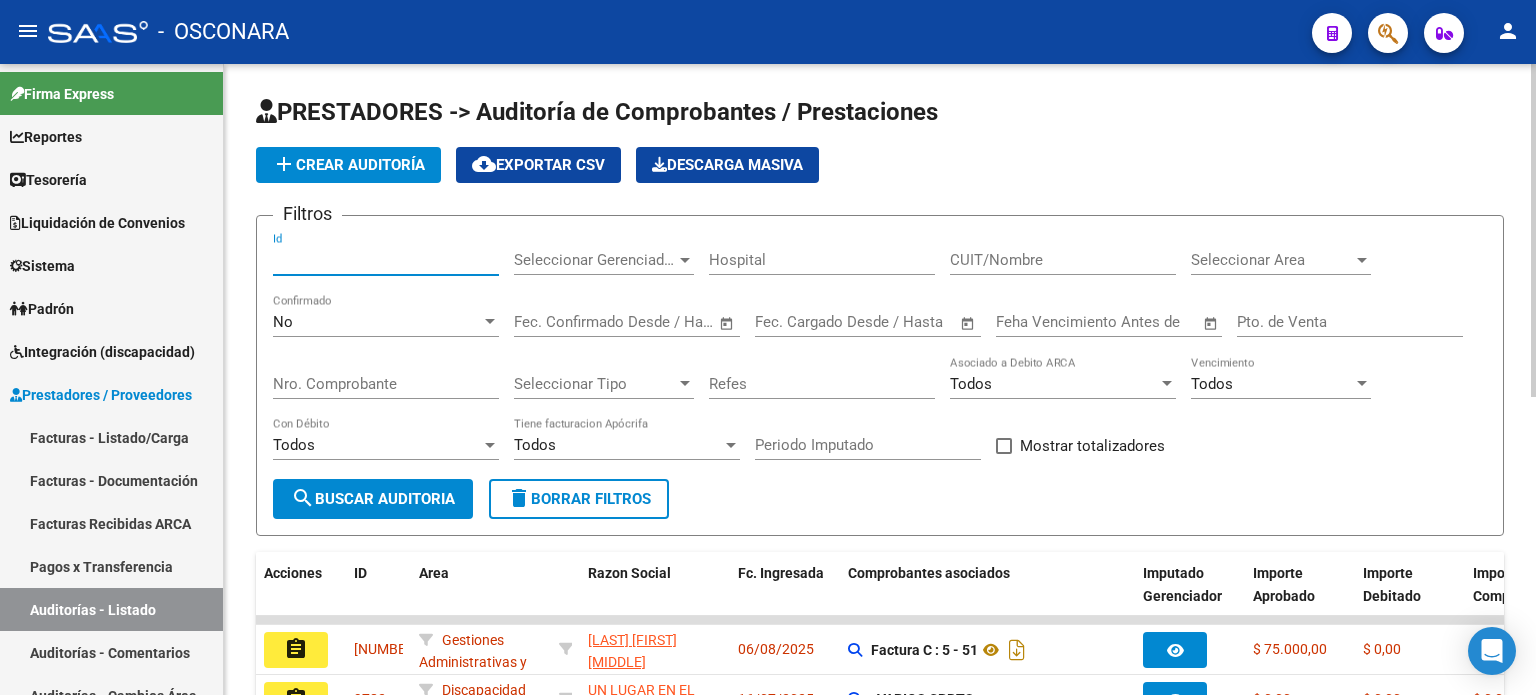 click on "Id" at bounding box center [386, 260] 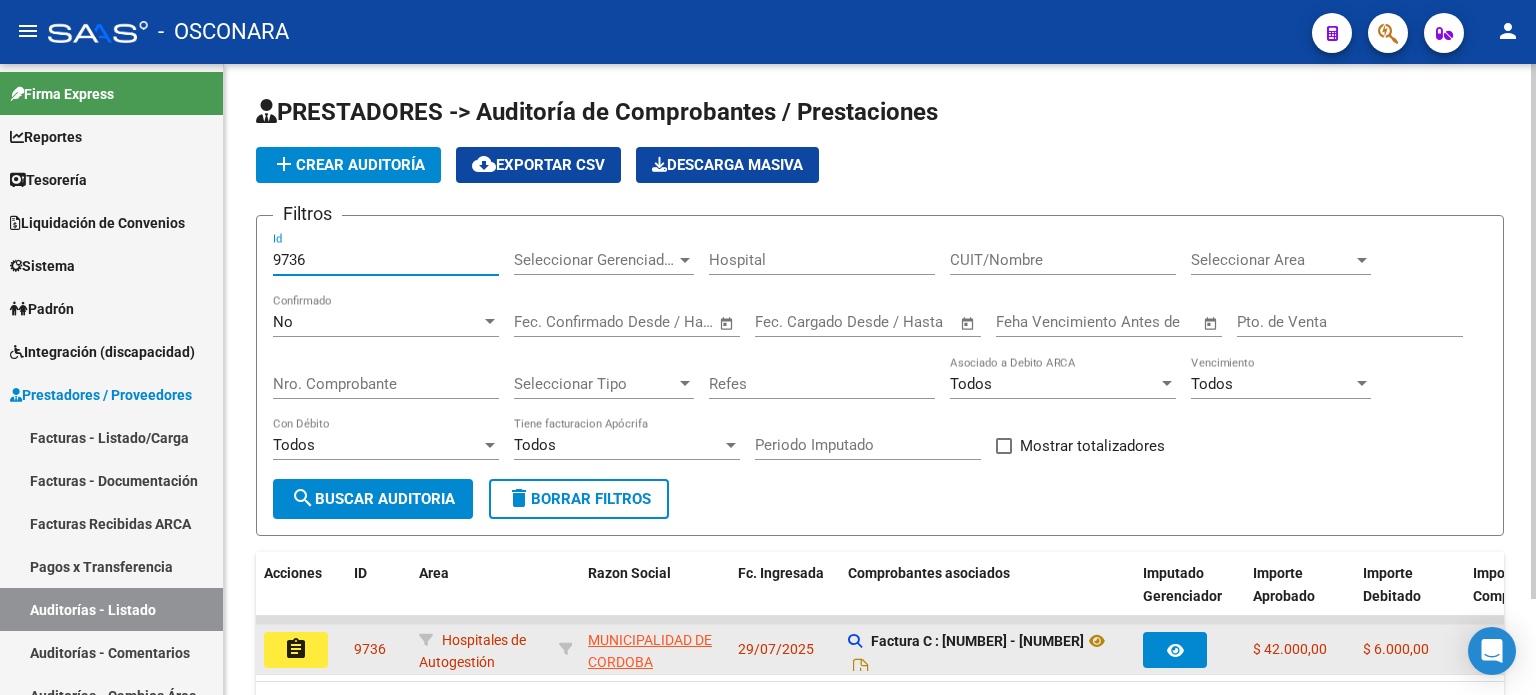 type on "9736" 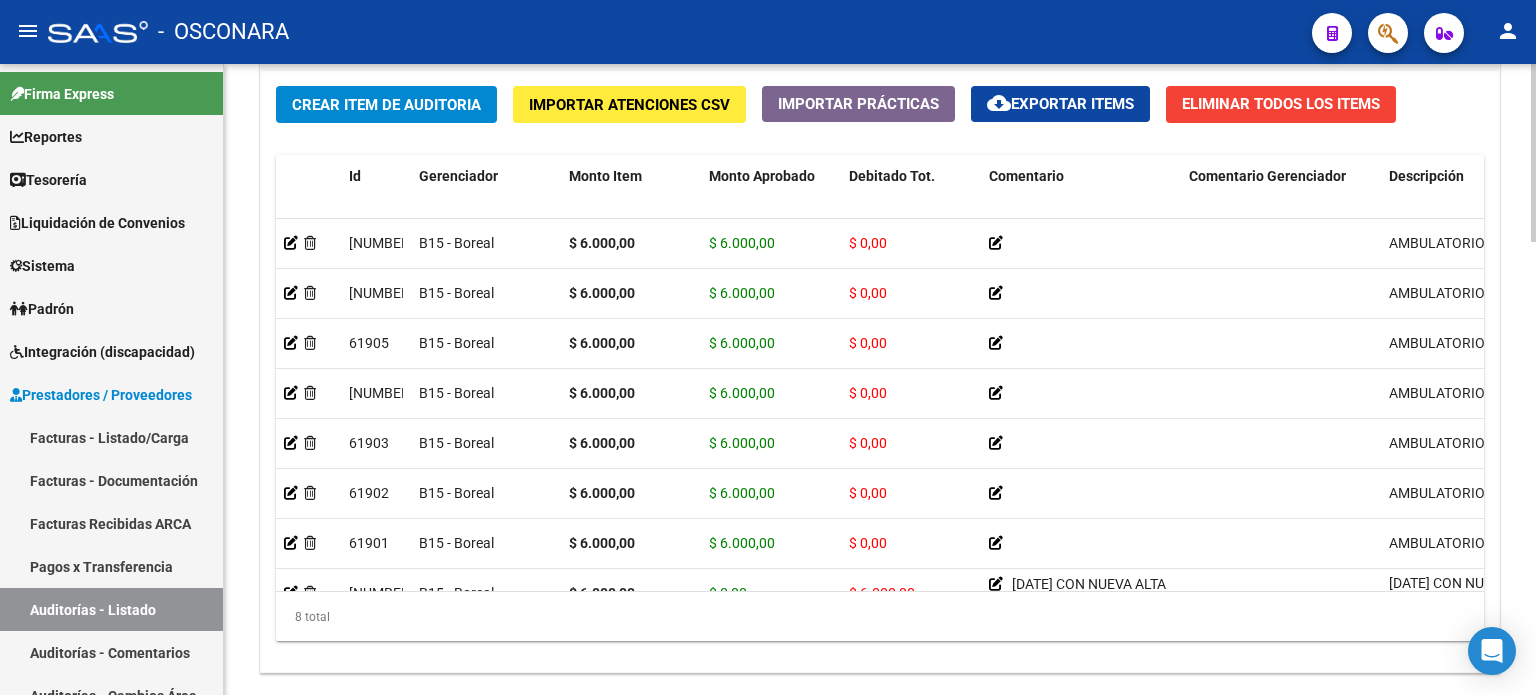 scroll, scrollTop: 1602, scrollLeft: 0, axis: vertical 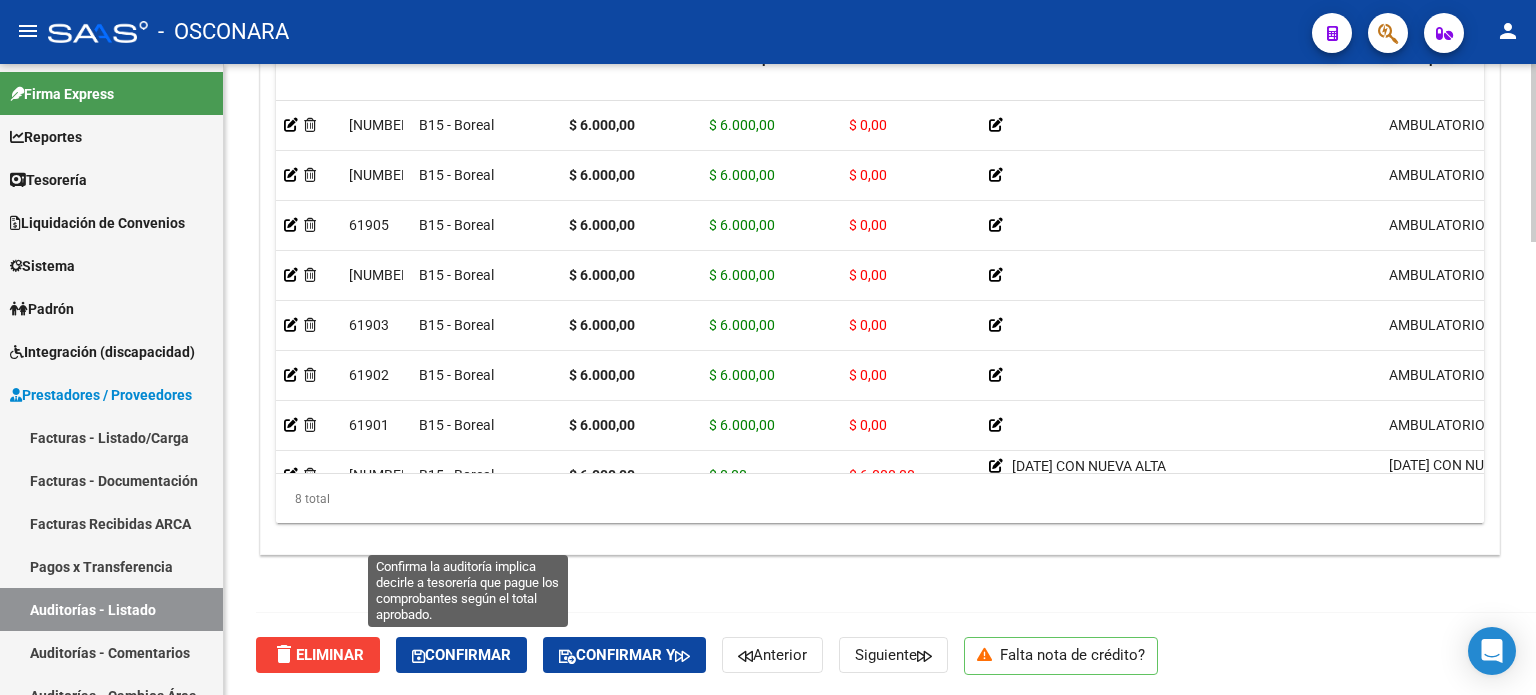click on "Confirmar" 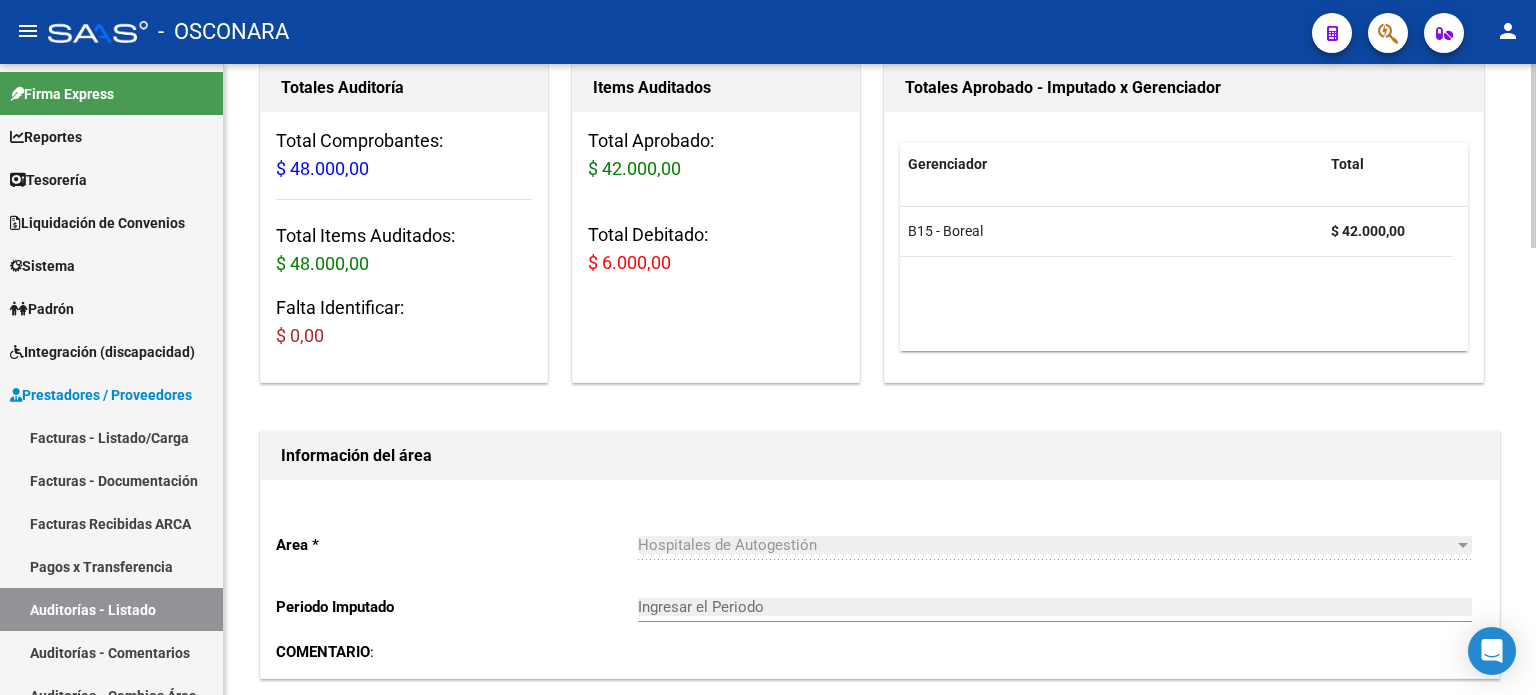 type on "202508" 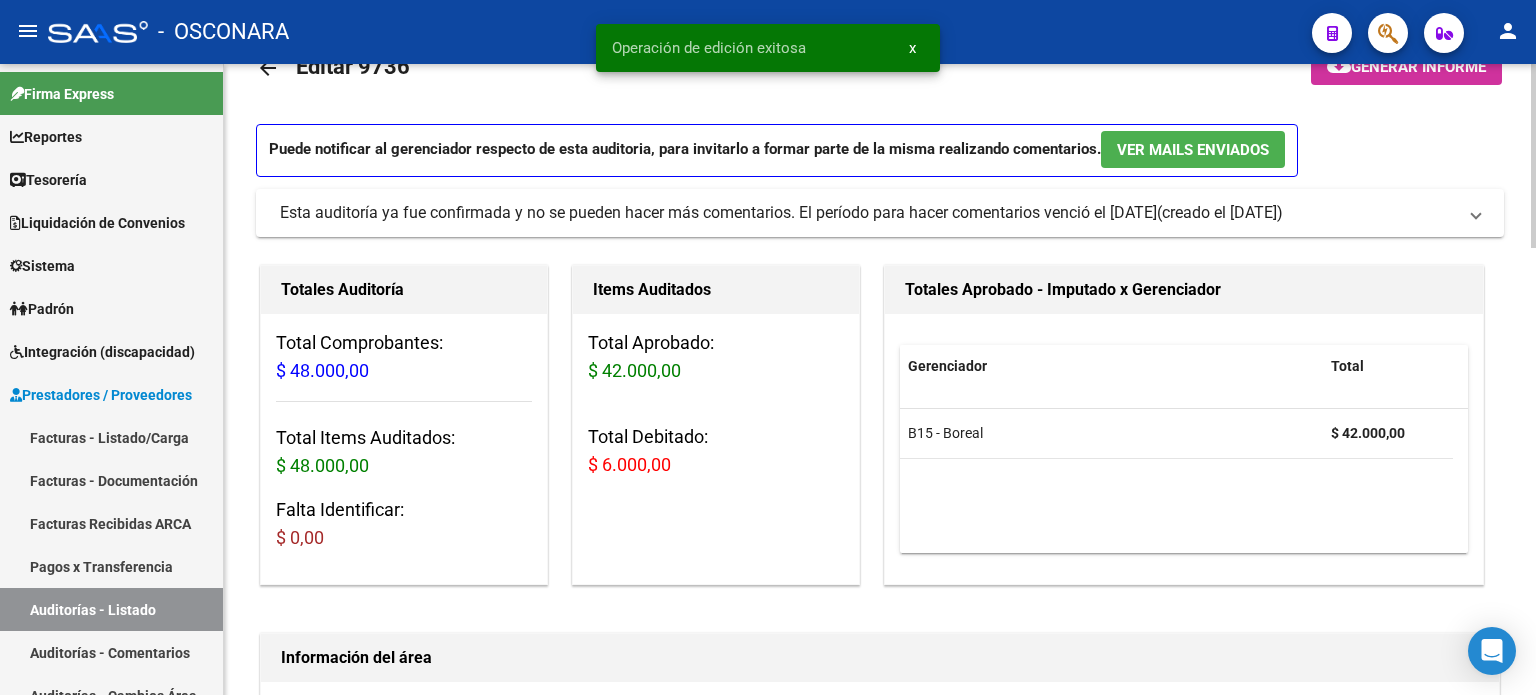 scroll, scrollTop: 0, scrollLeft: 0, axis: both 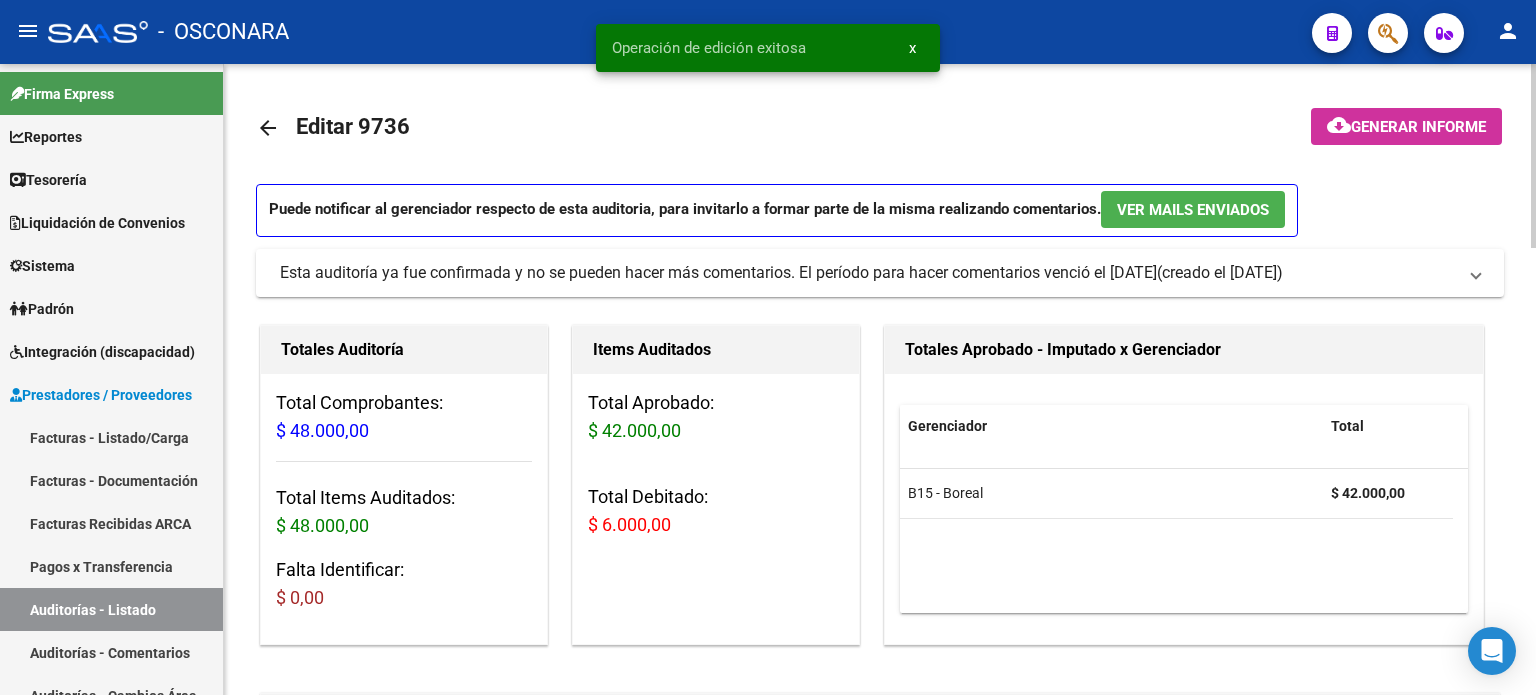 click on "Generar informe" 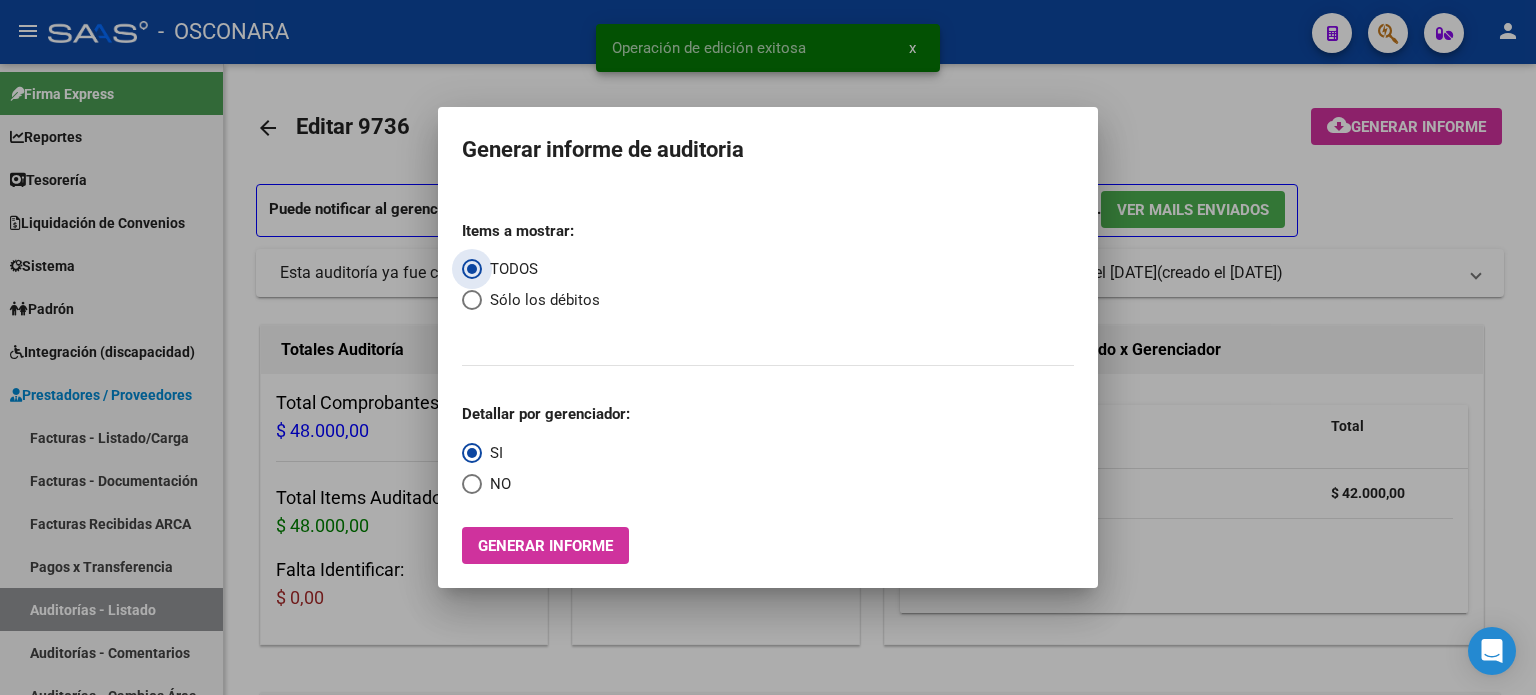 click on "Generar informe" at bounding box center [545, 546] 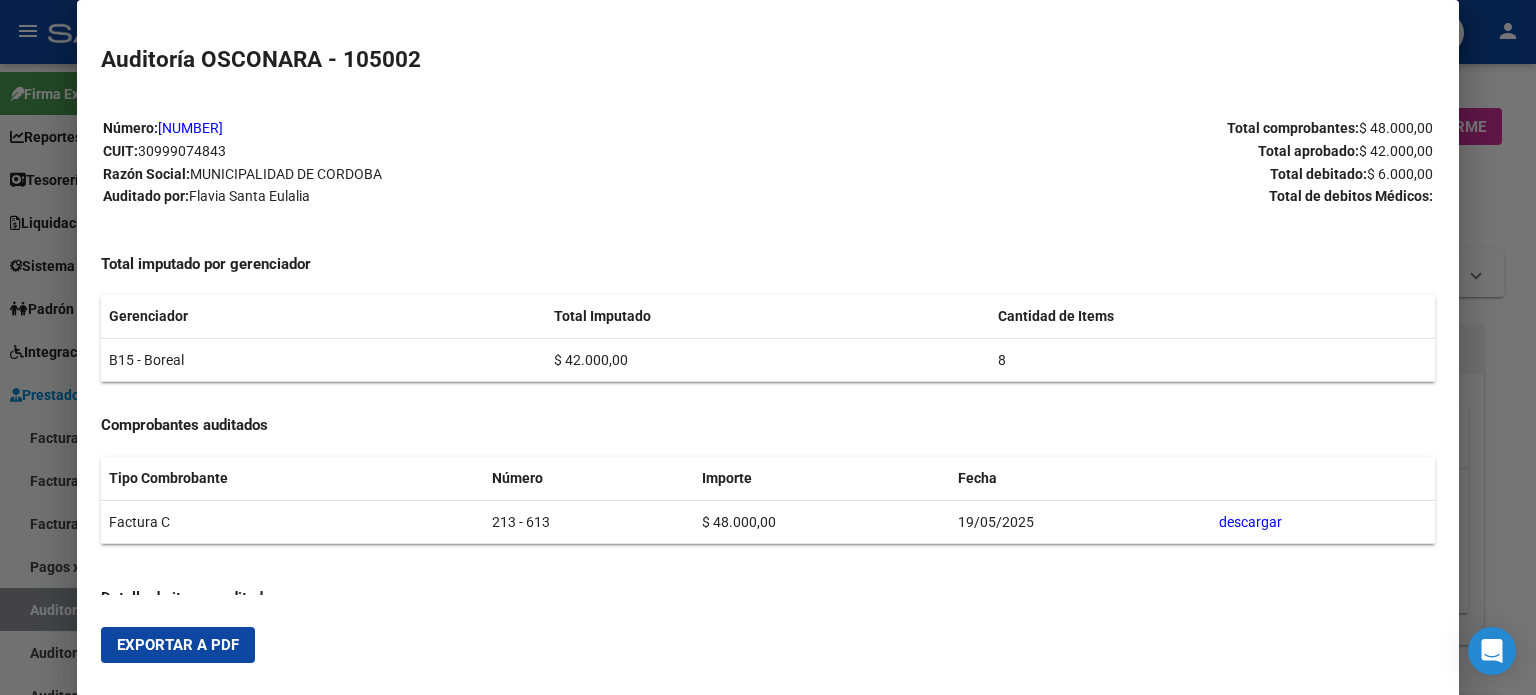 click on "Exportar a PDF" at bounding box center (178, 645) 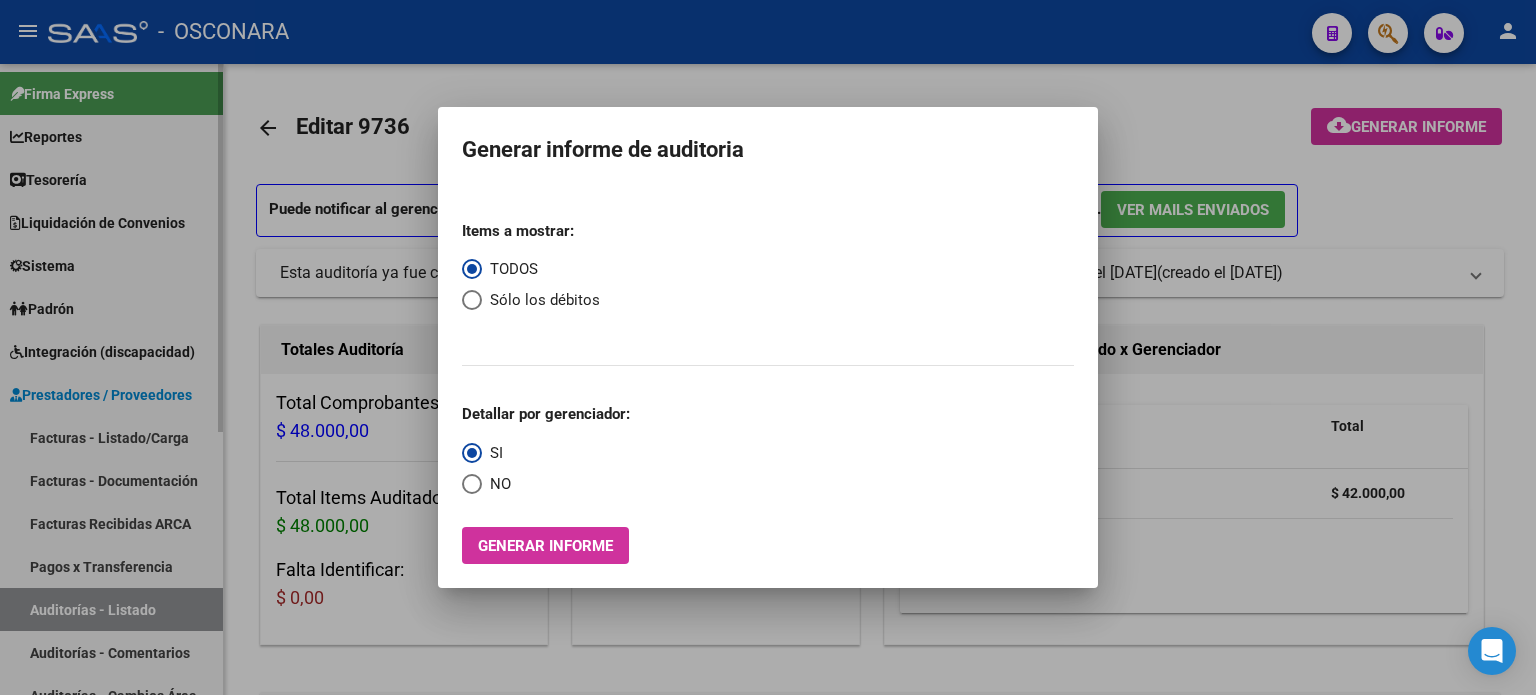 click at bounding box center [768, 347] 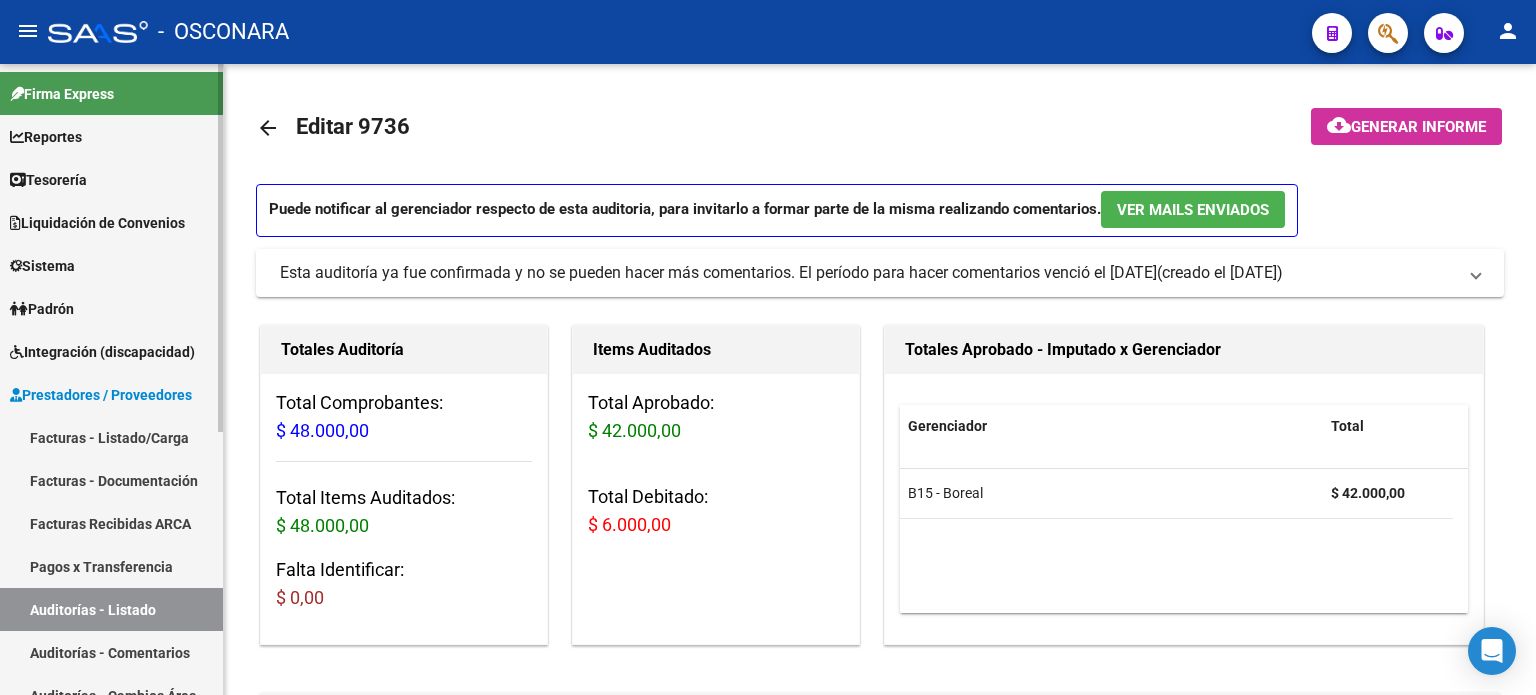 click on "Auditorías - Listado" at bounding box center (111, 609) 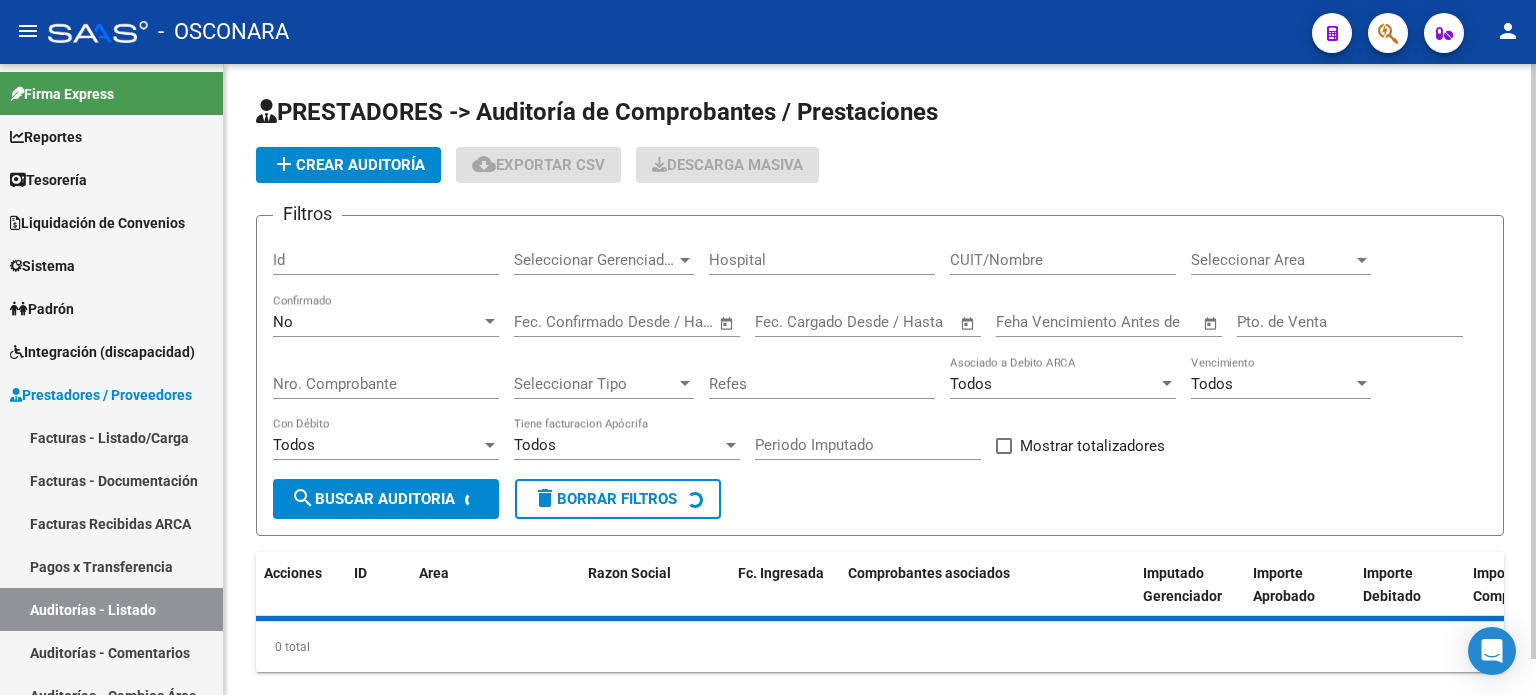 click on "Id" at bounding box center [386, 260] 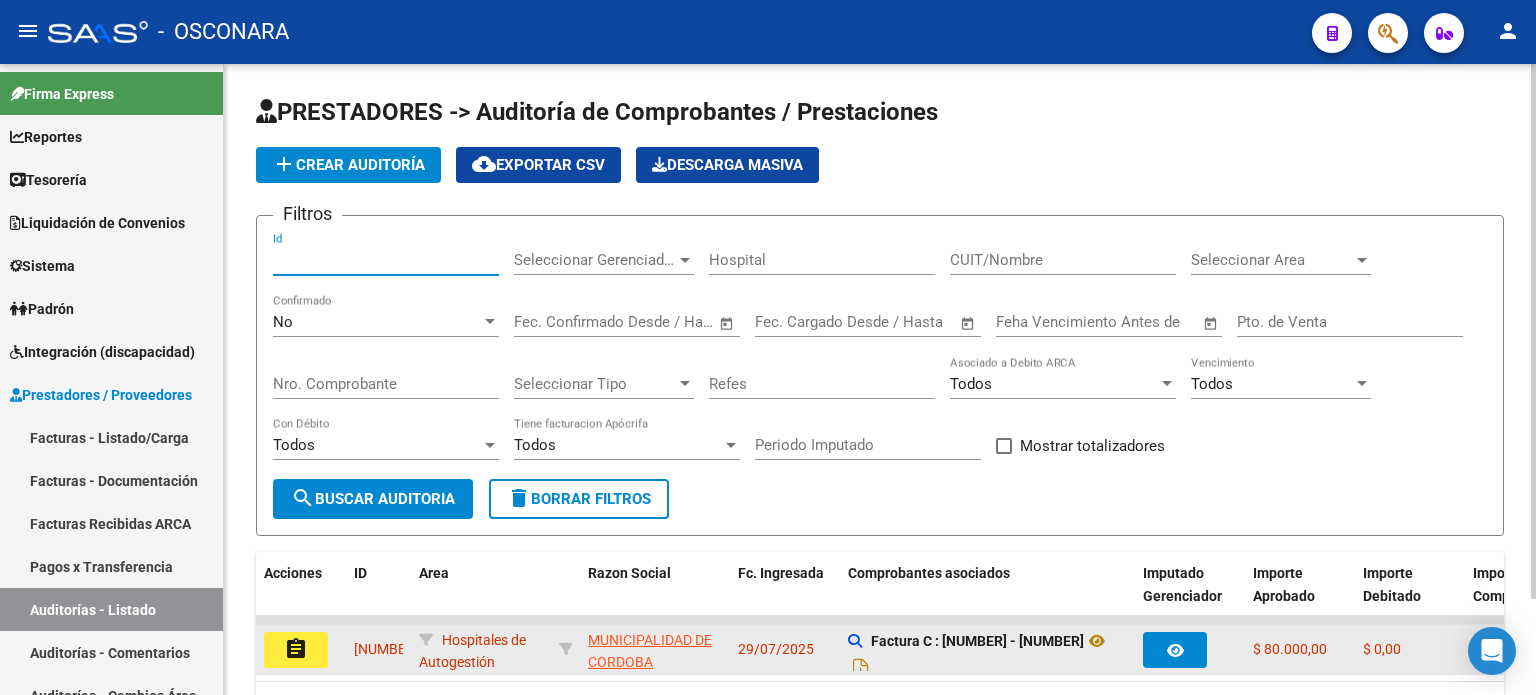 type on "[NUMBER]" 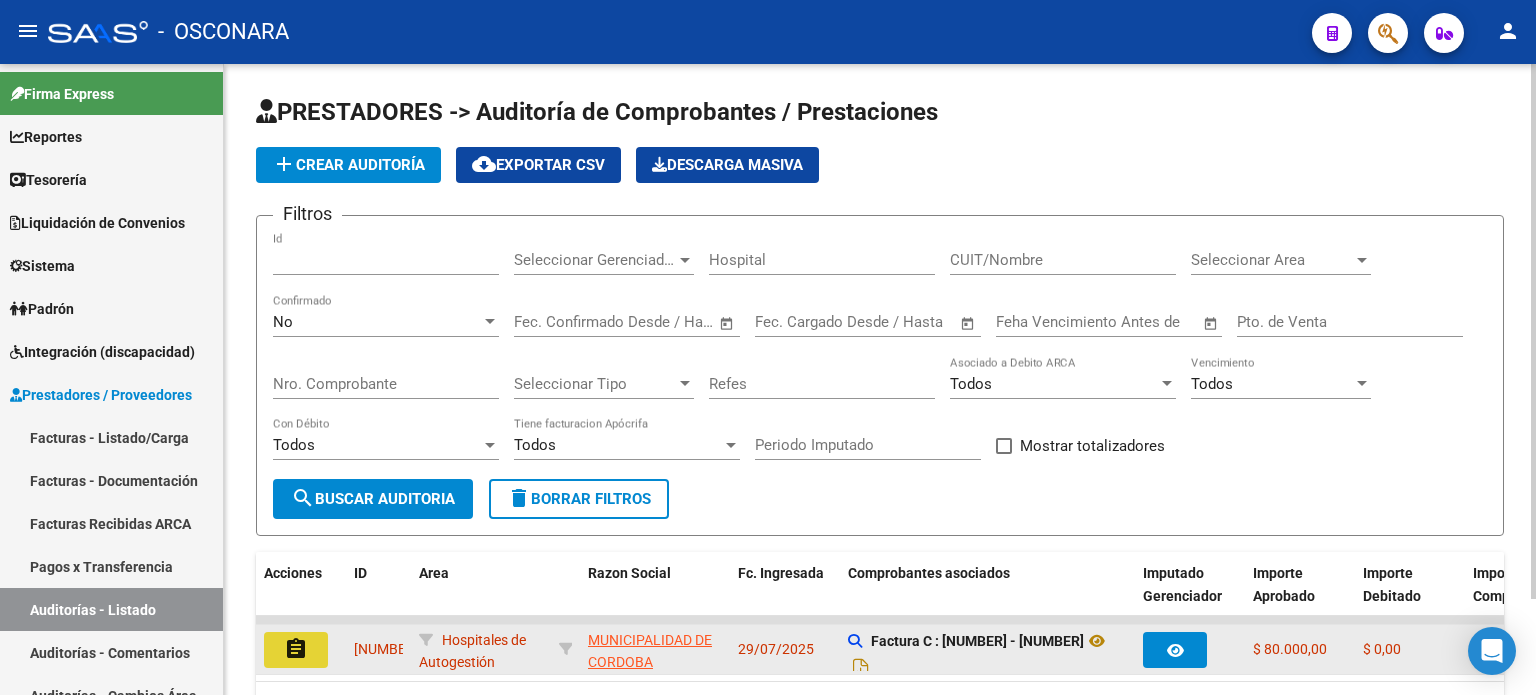 click on "assignment" 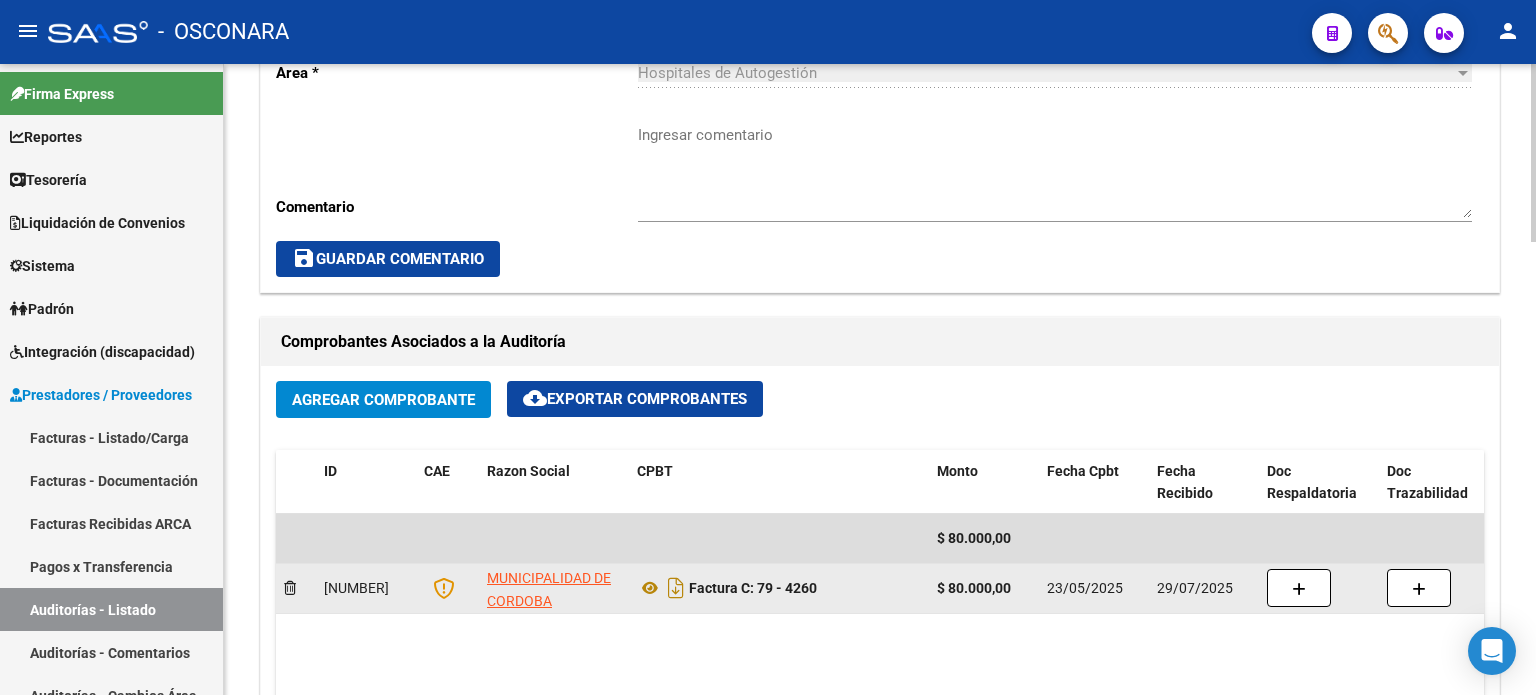 scroll, scrollTop: 1000, scrollLeft: 0, axis: vertical 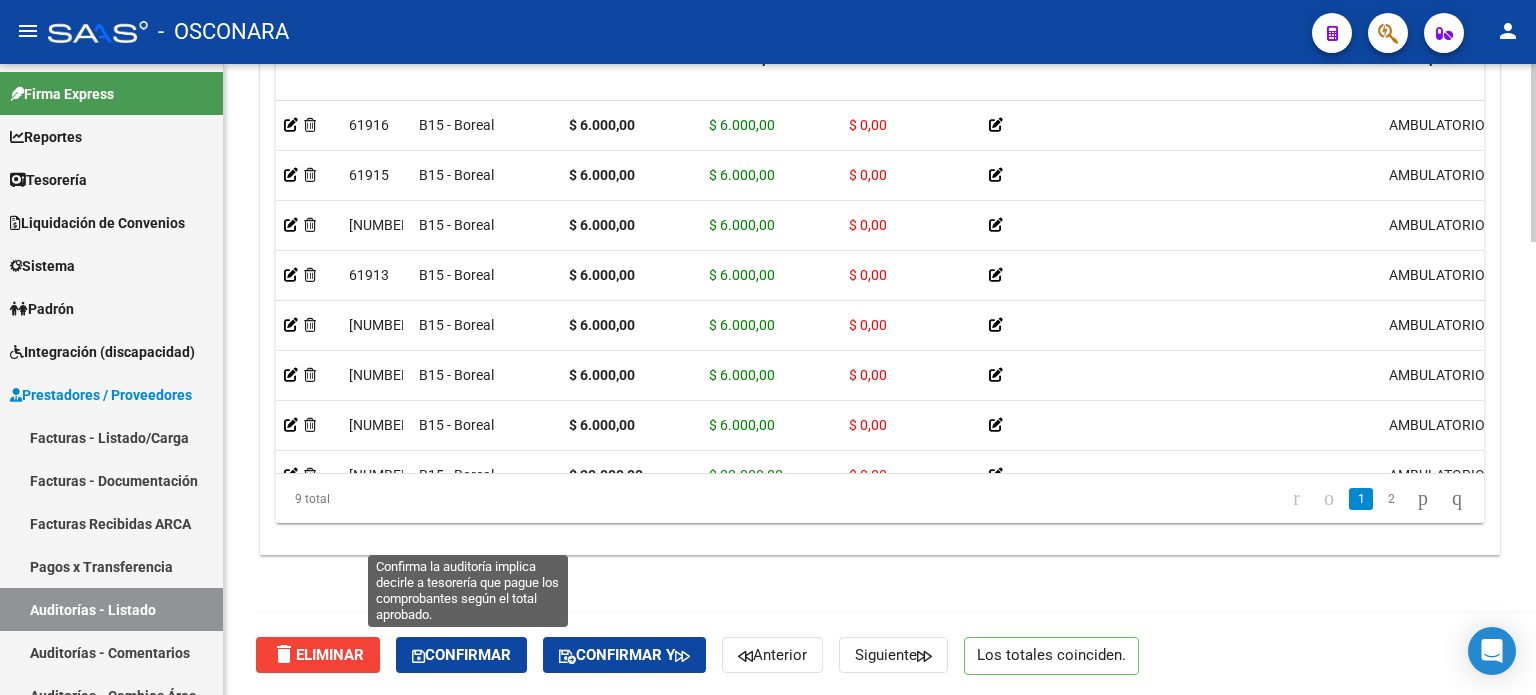 click on "Confirmar" 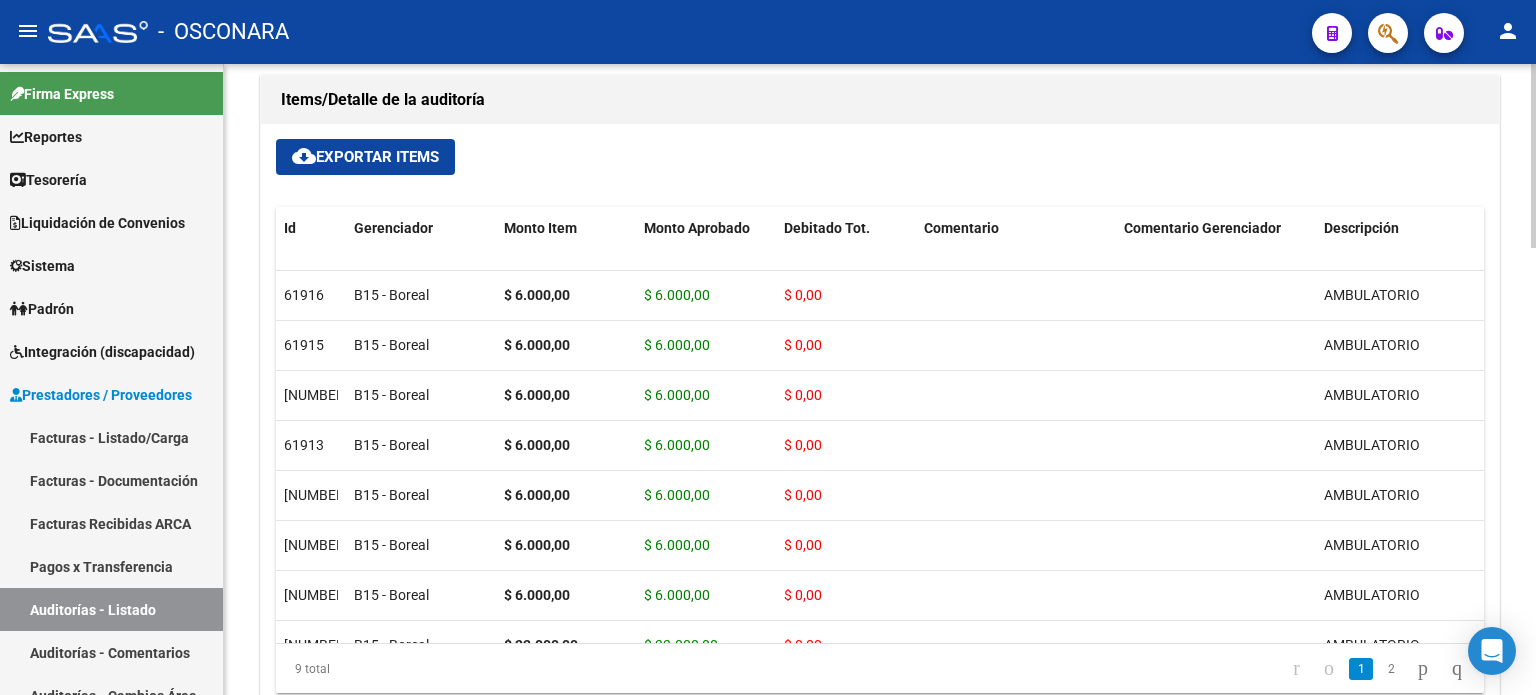 scroll, scrollTop: 1031, scrollLeft: 0, axis: vertical 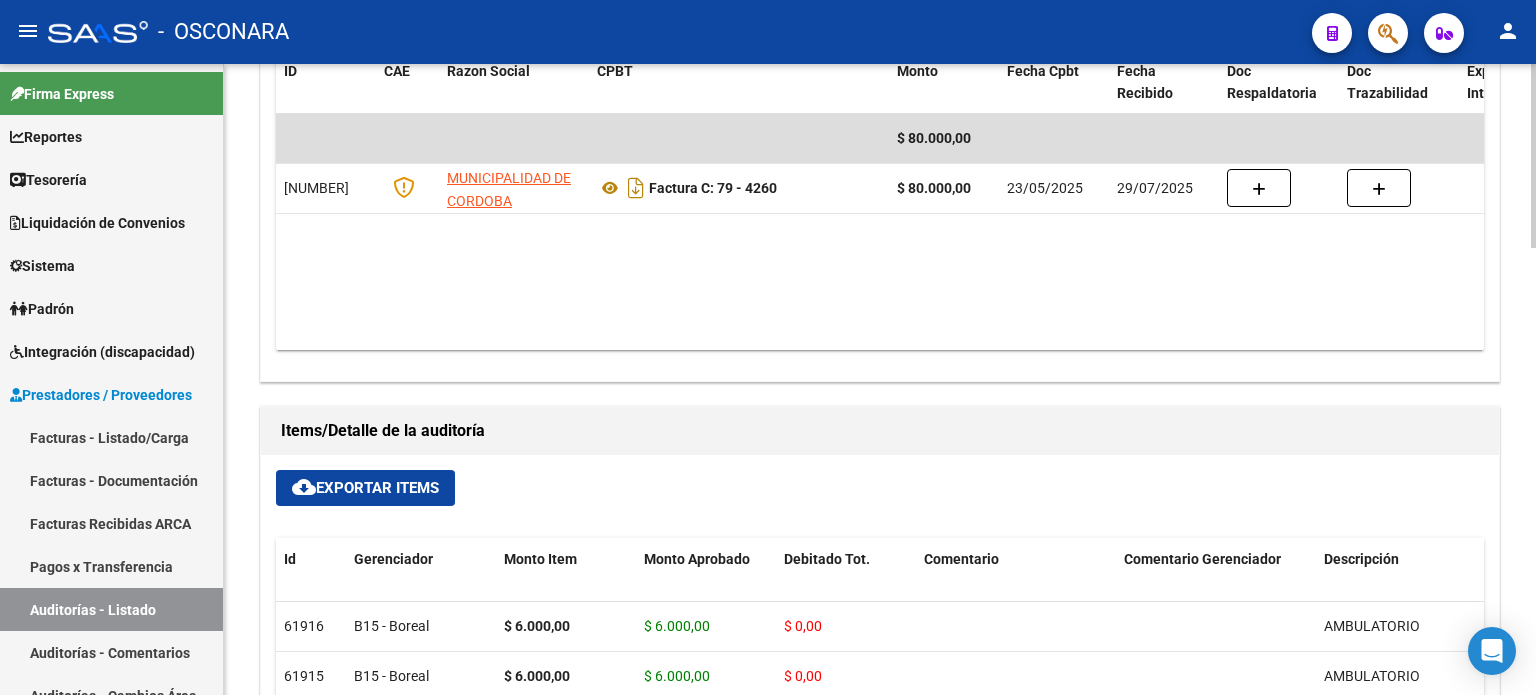type on "202508" 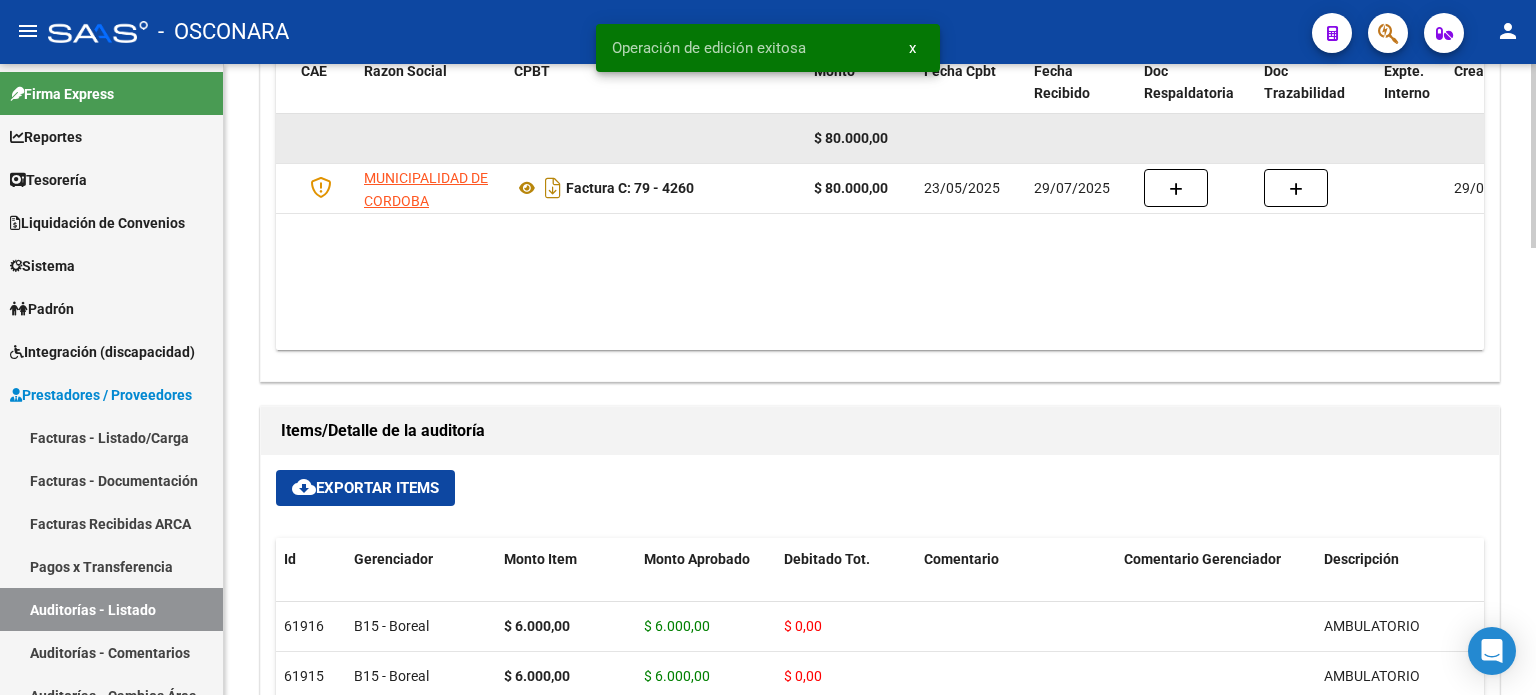 scroll, scrollTop: 0, scrollLeft: 584, axis: horizontal 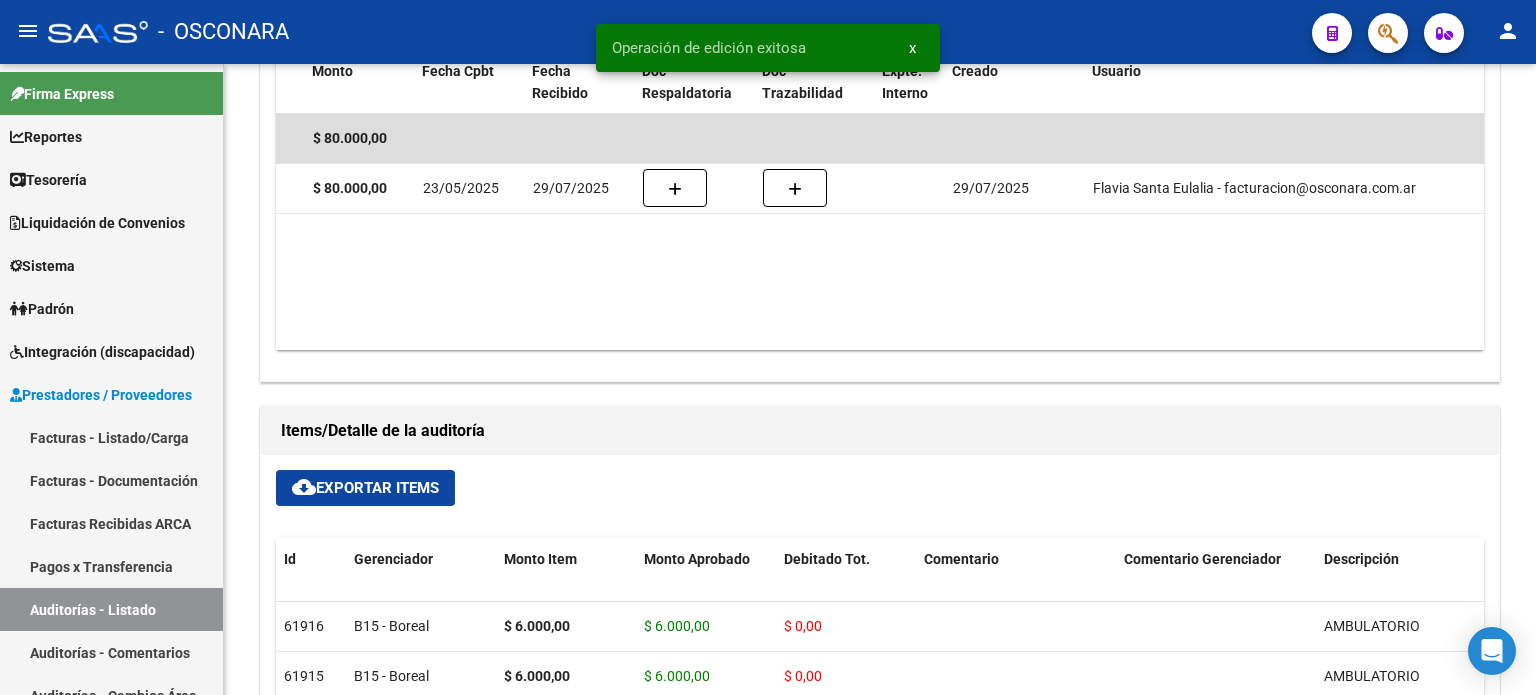 click on "menu -   OSCONARA  person" 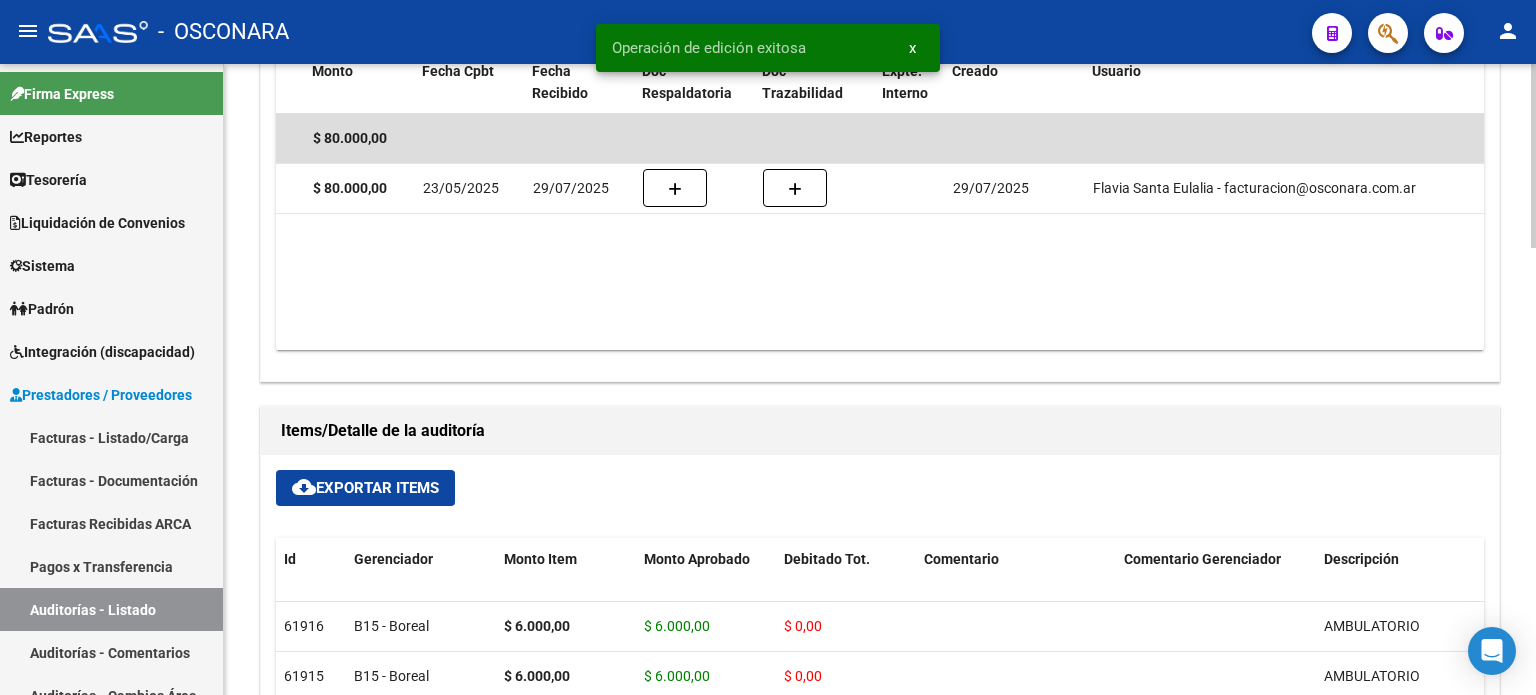 click on "cloud_download  Exportar Comprobantes  ID CAE Razon Social CPBT Monto Fecha Cpbt Fecha Recibido Doc Respaldatoria Doc Trazabilidad Expte. Interno Creado Usuario [PRICE] [NUMBER] MUNICIPALIDAD DE CORDOBA  Factura C: [NUMBER] - [NUMBER]  [PRICE] [DATE] [DATE] [DATE] [FIRST_NAME] [LAST_NAME] - [EMAIL]" 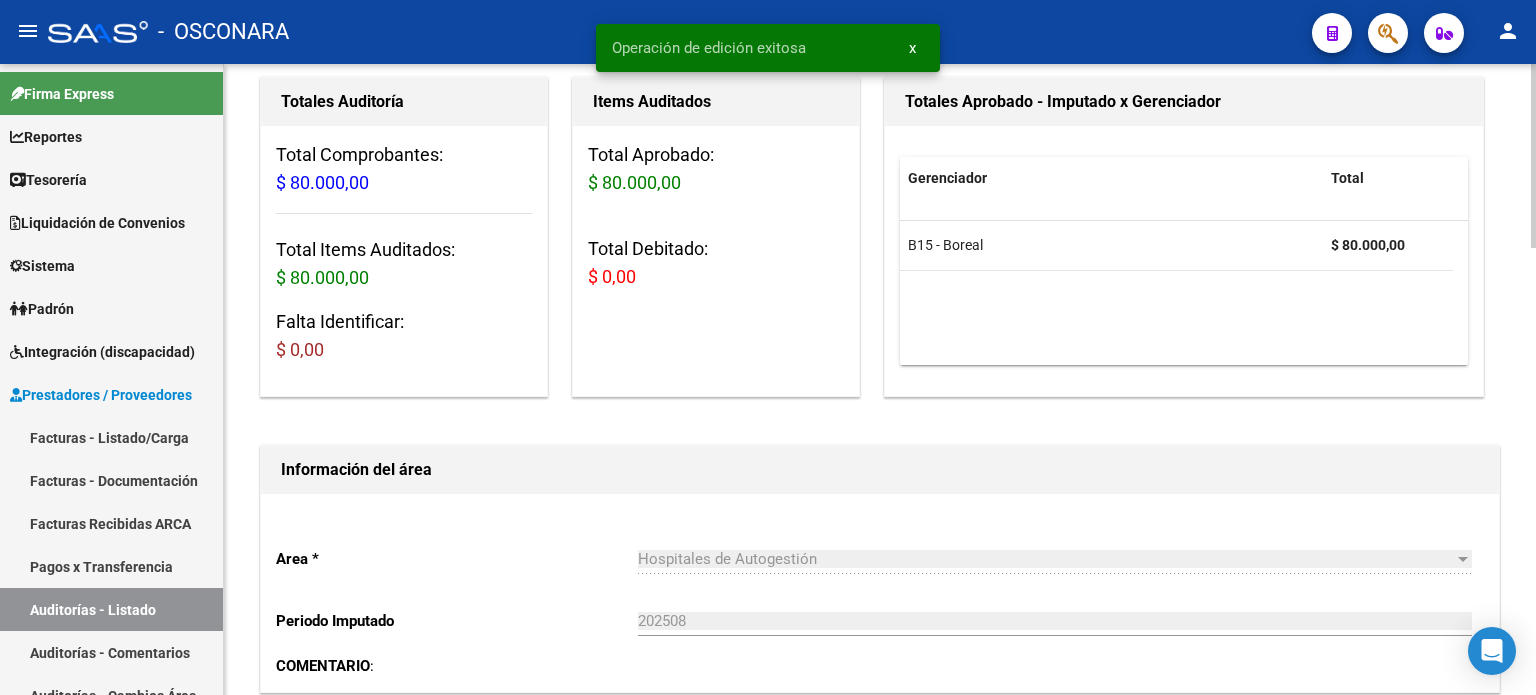 scroll, scrollTop: 0, scrollLeft: 0, axis: both 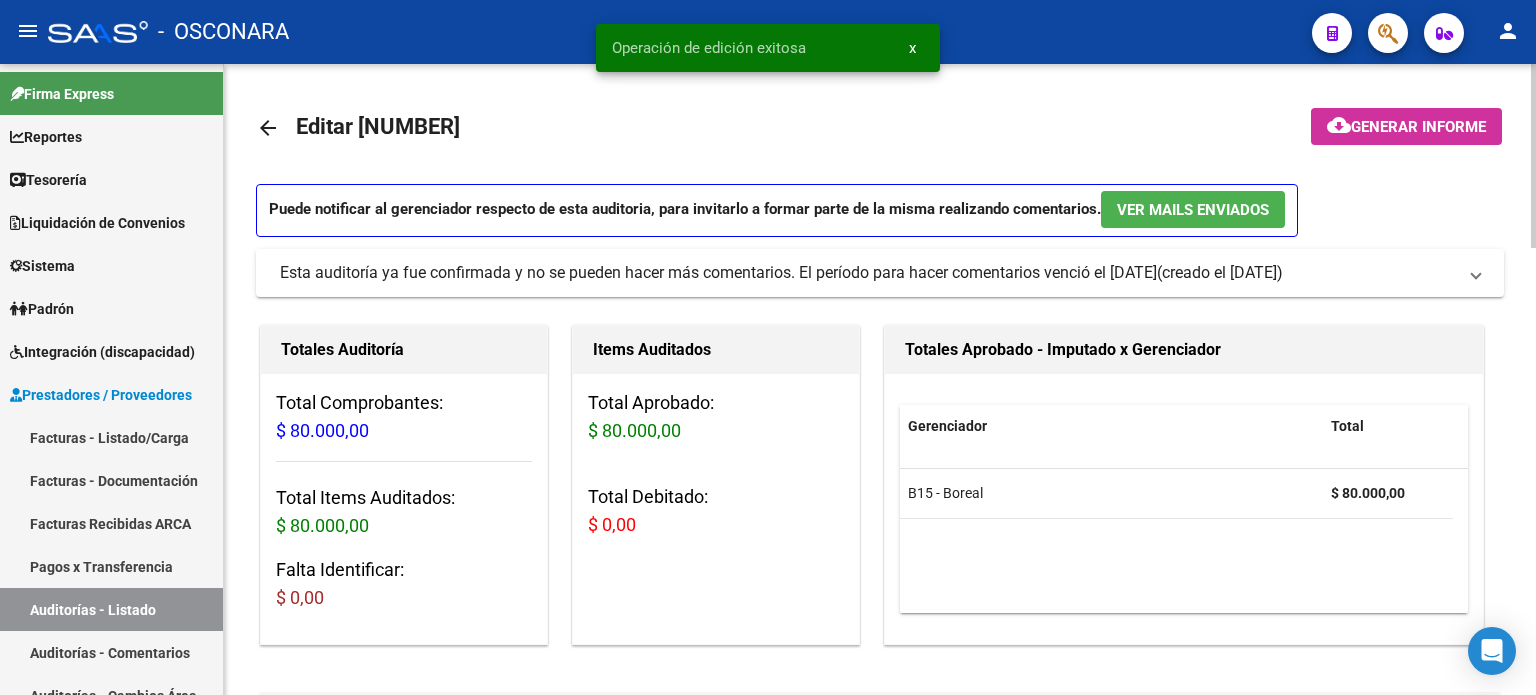click on "Generar informe" 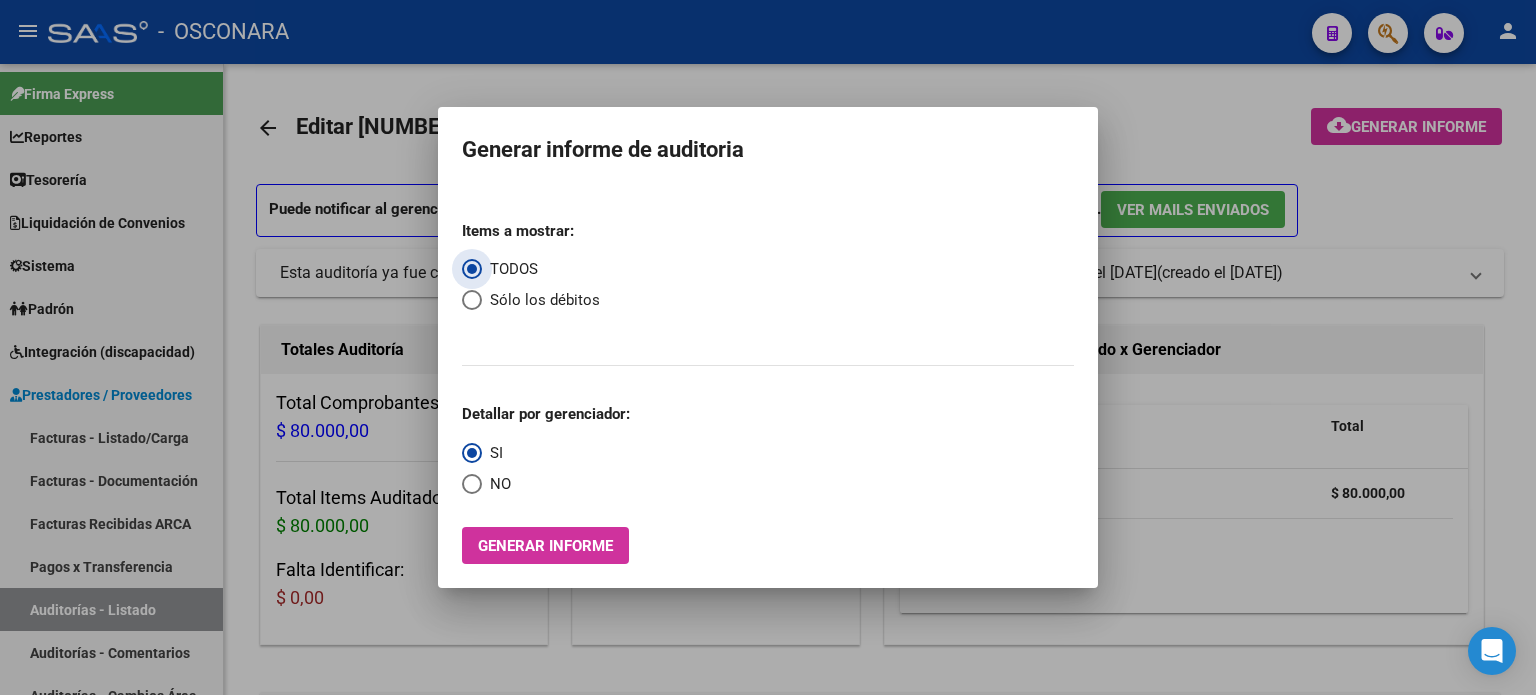 click on "Generar informe" at bounding box center [545, 546] 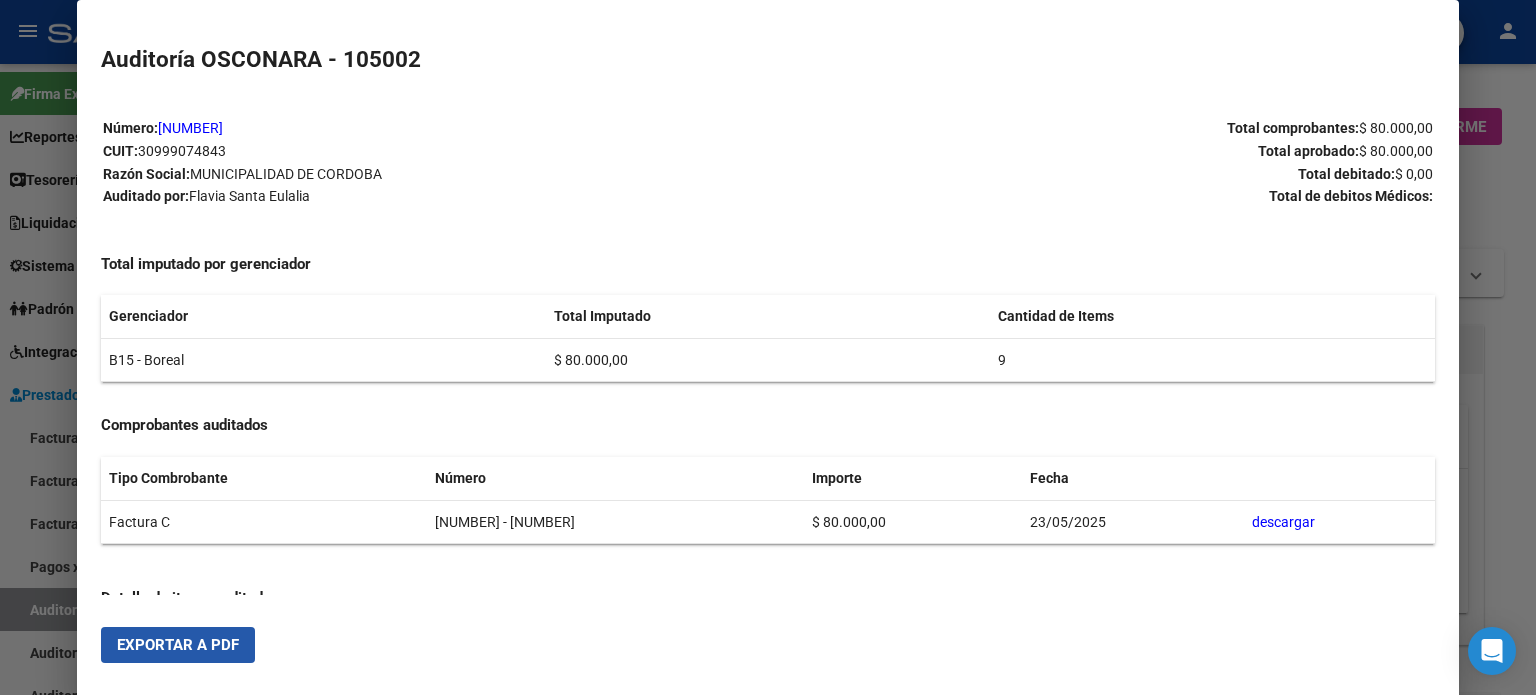 click on "Exportar a PDF" at bounding box center (178, 645) 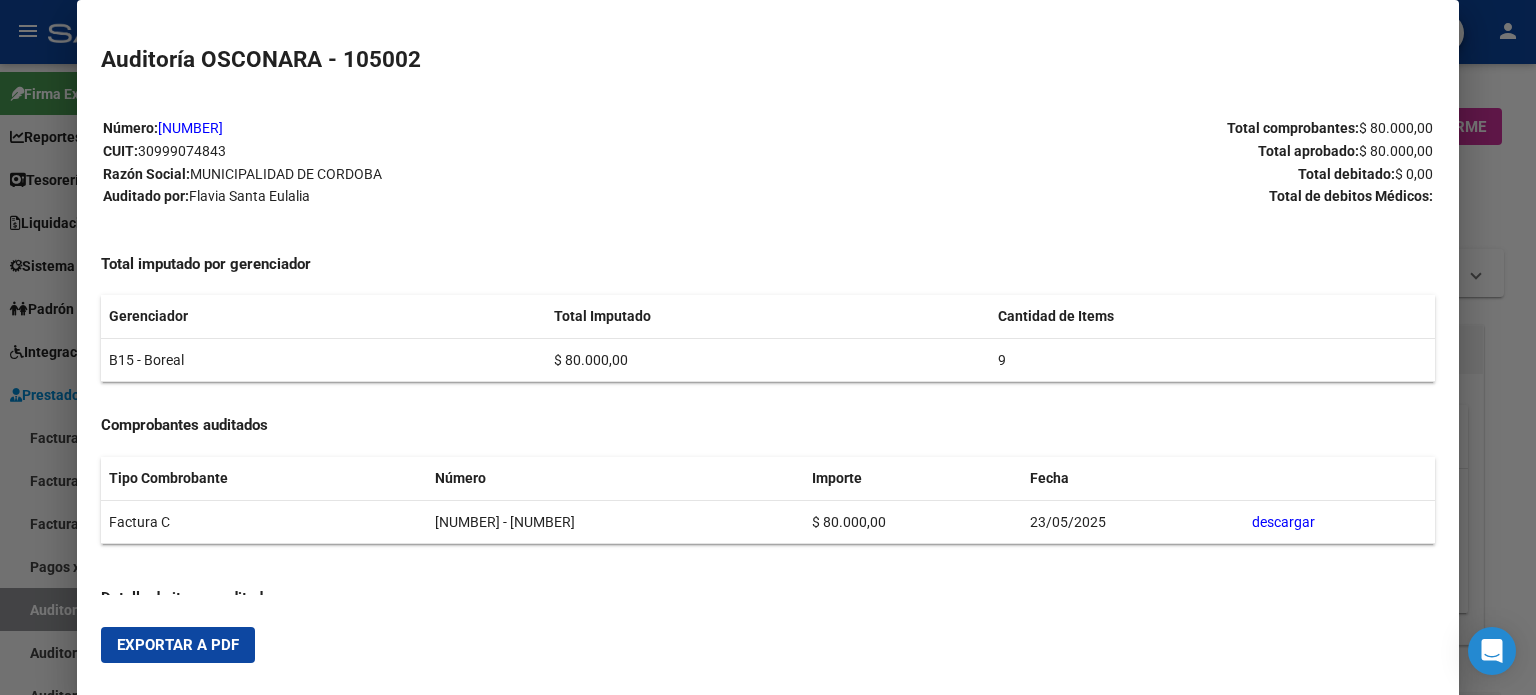 click at bounding box center (768, 347) 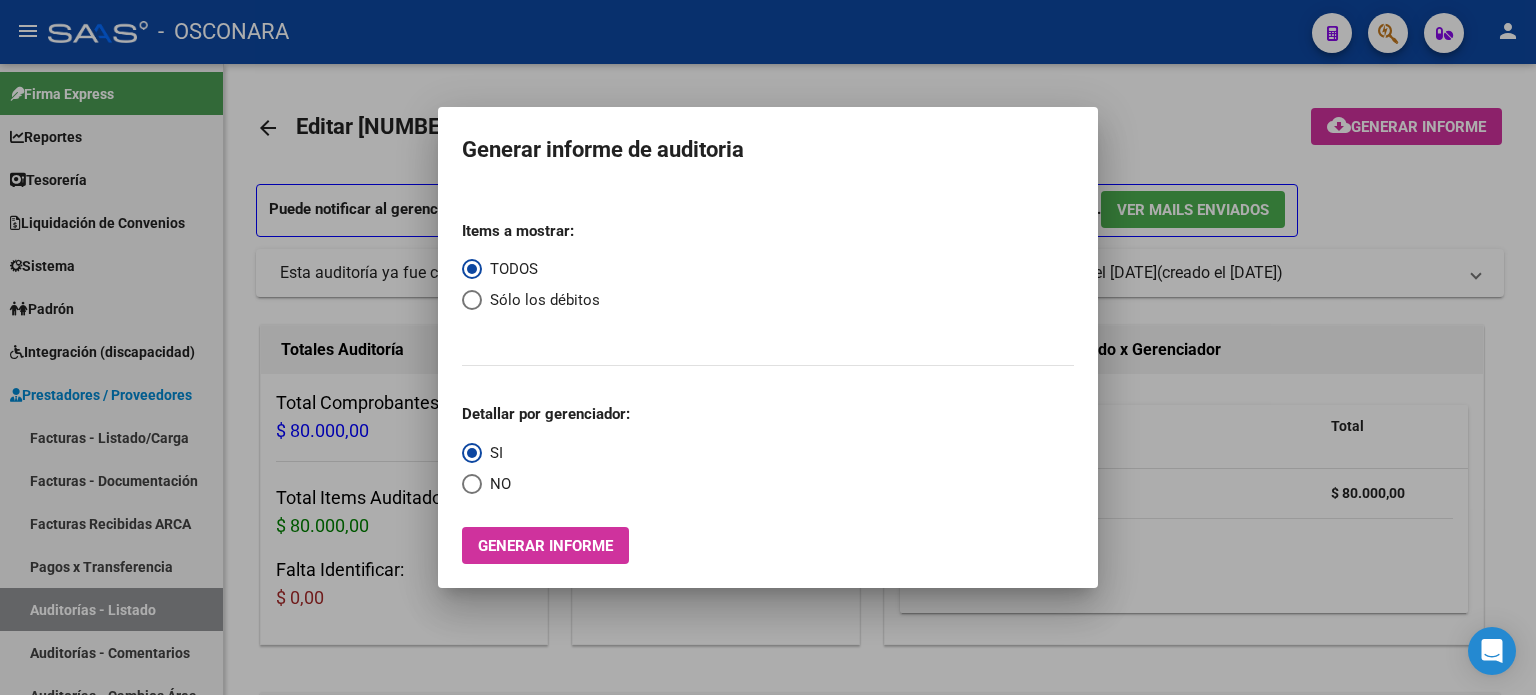 click at bounding box center [768, 347] 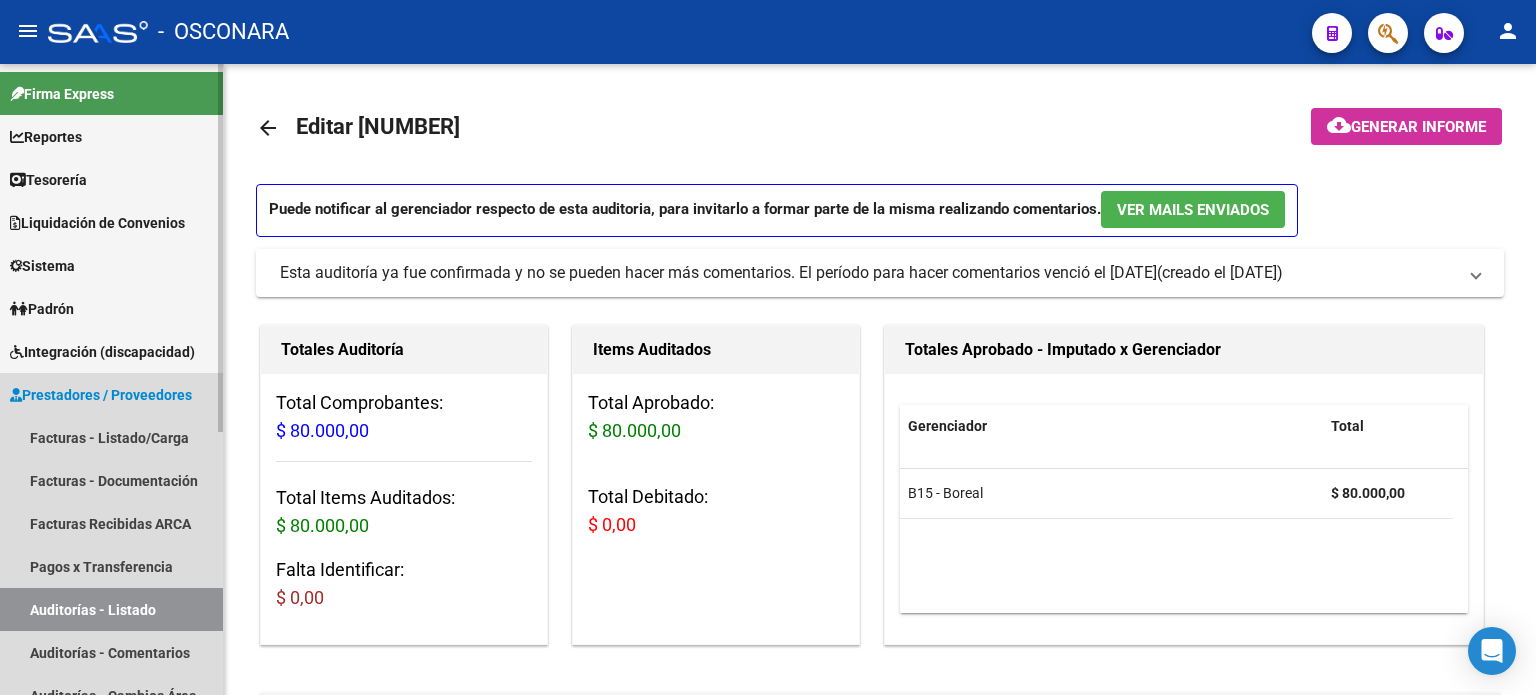 drag, startPoint x: 73, startPoint y: 615, endPoint x: 203, endPoint y: 422, distance: 232.69937 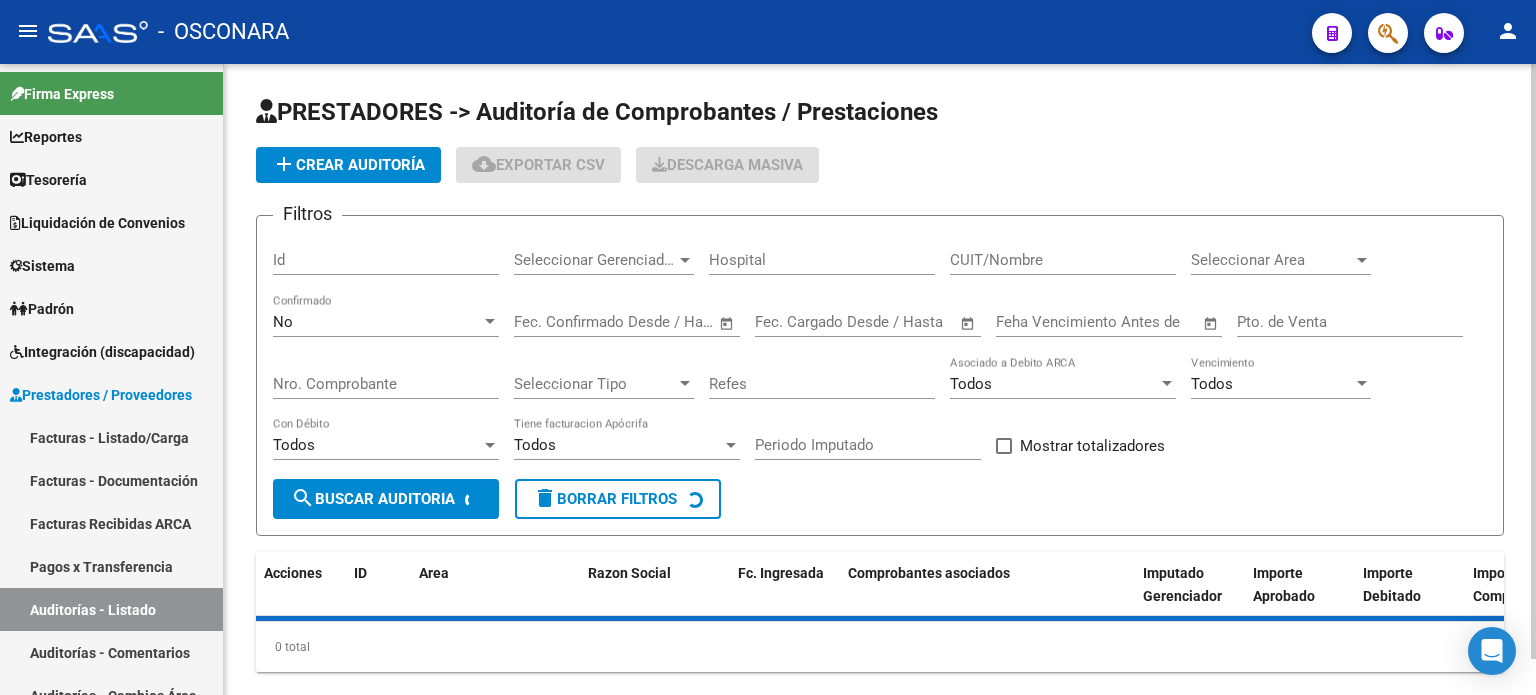 click on "Id" 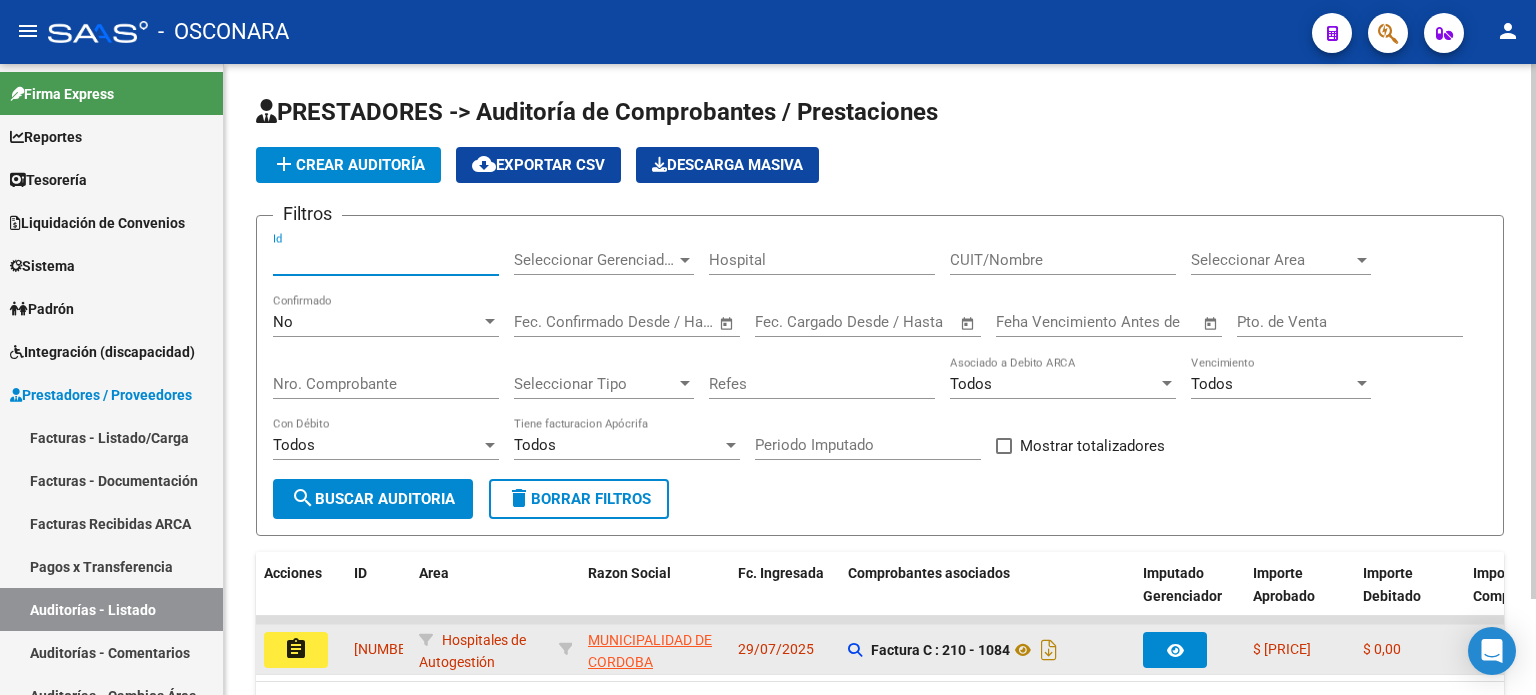 type on "[NUMBER]" 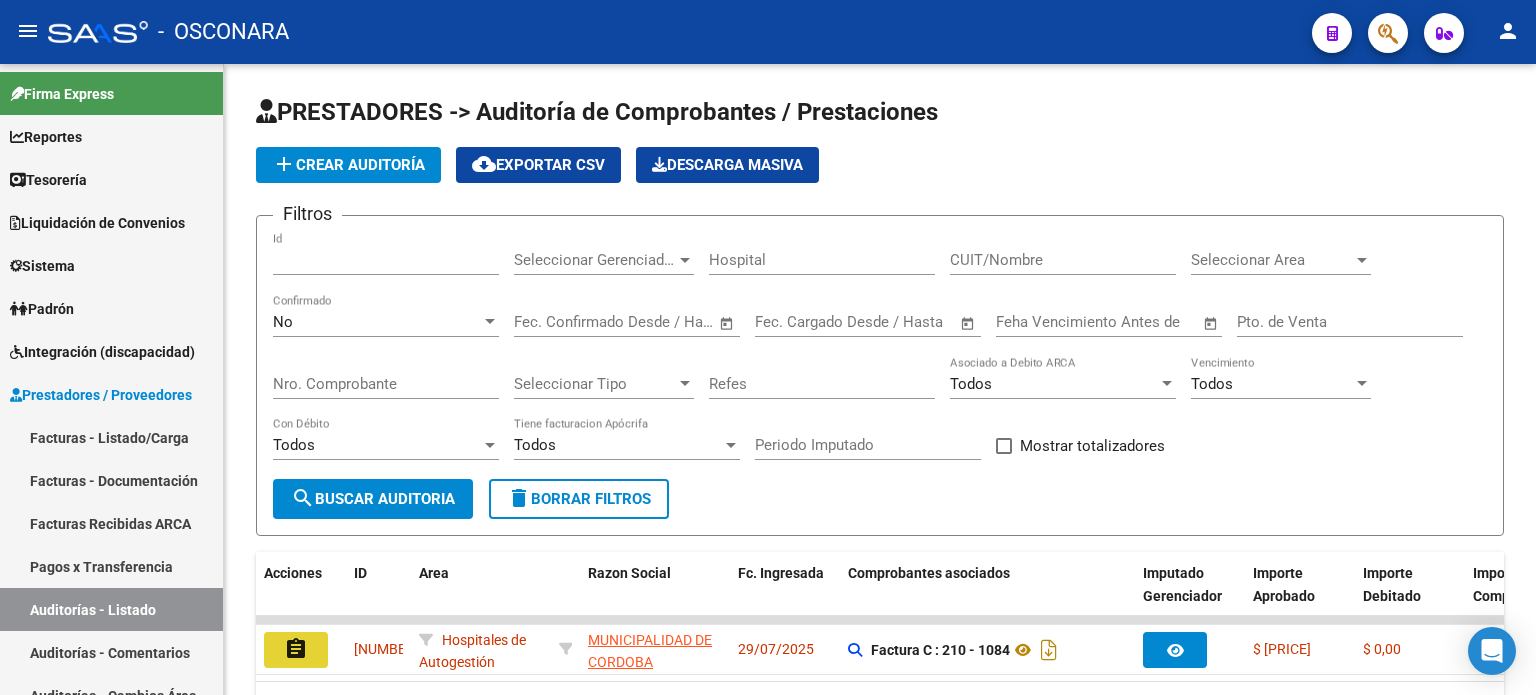 click on "assignment" 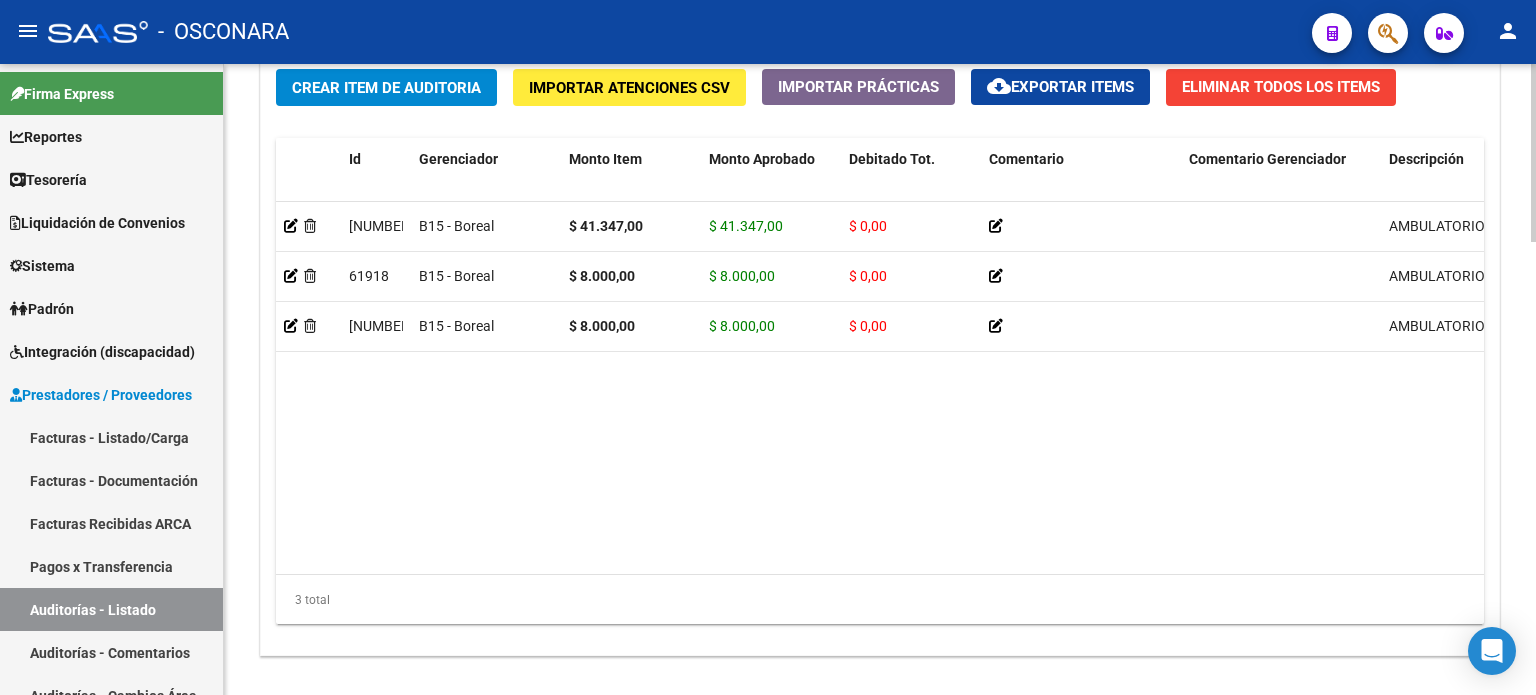 scroll, scrollTop: 1602, scrollLeft: 0, axis: vertical 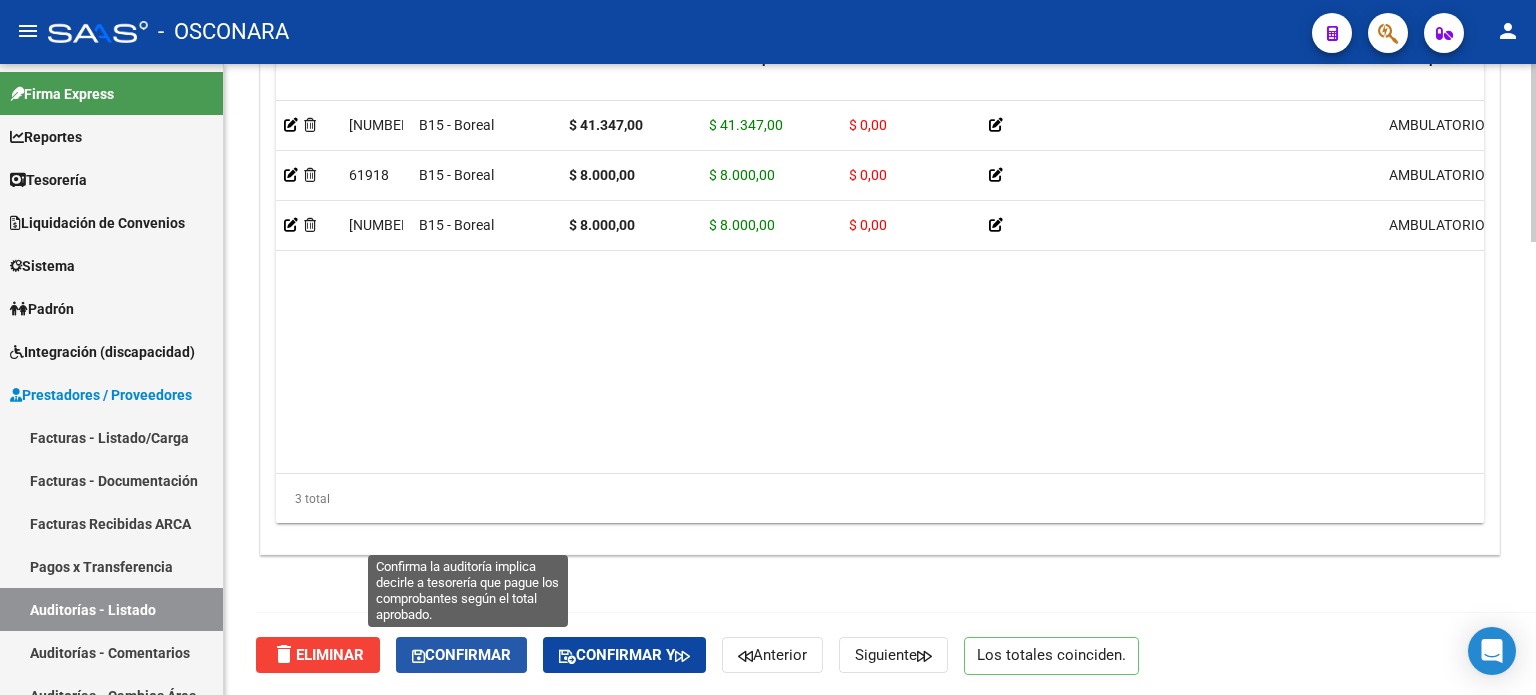 click on "Confirmar" 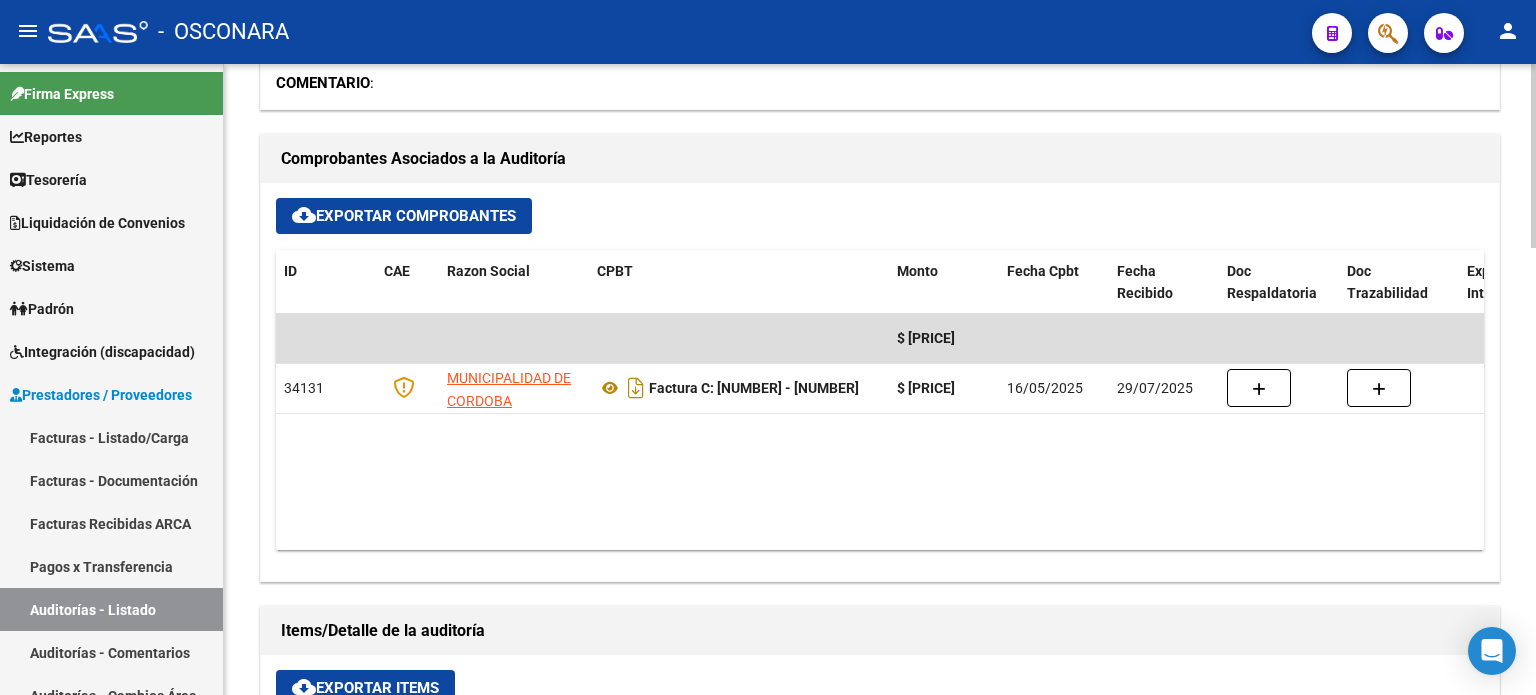 type on "202508" 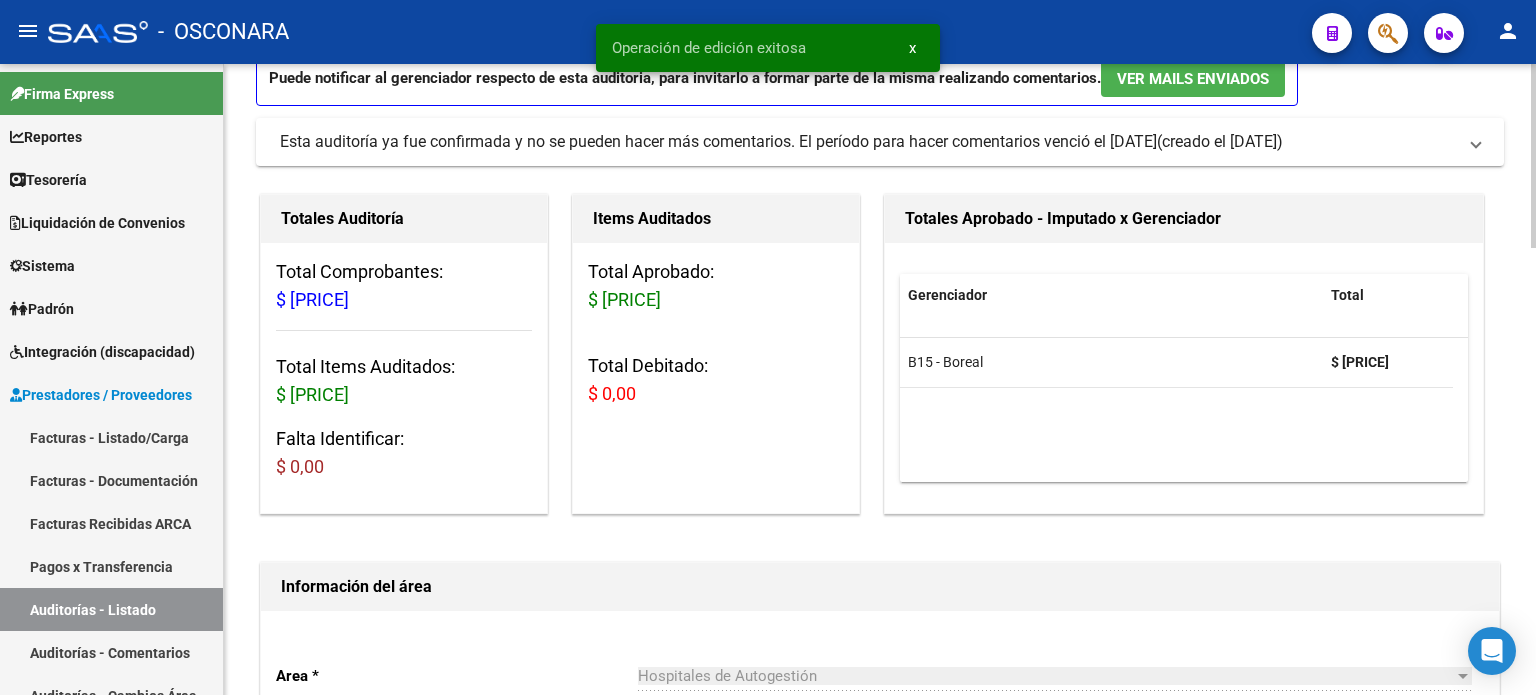 scroll, scrollTop: 0, scrollLeft: 0, axis: both 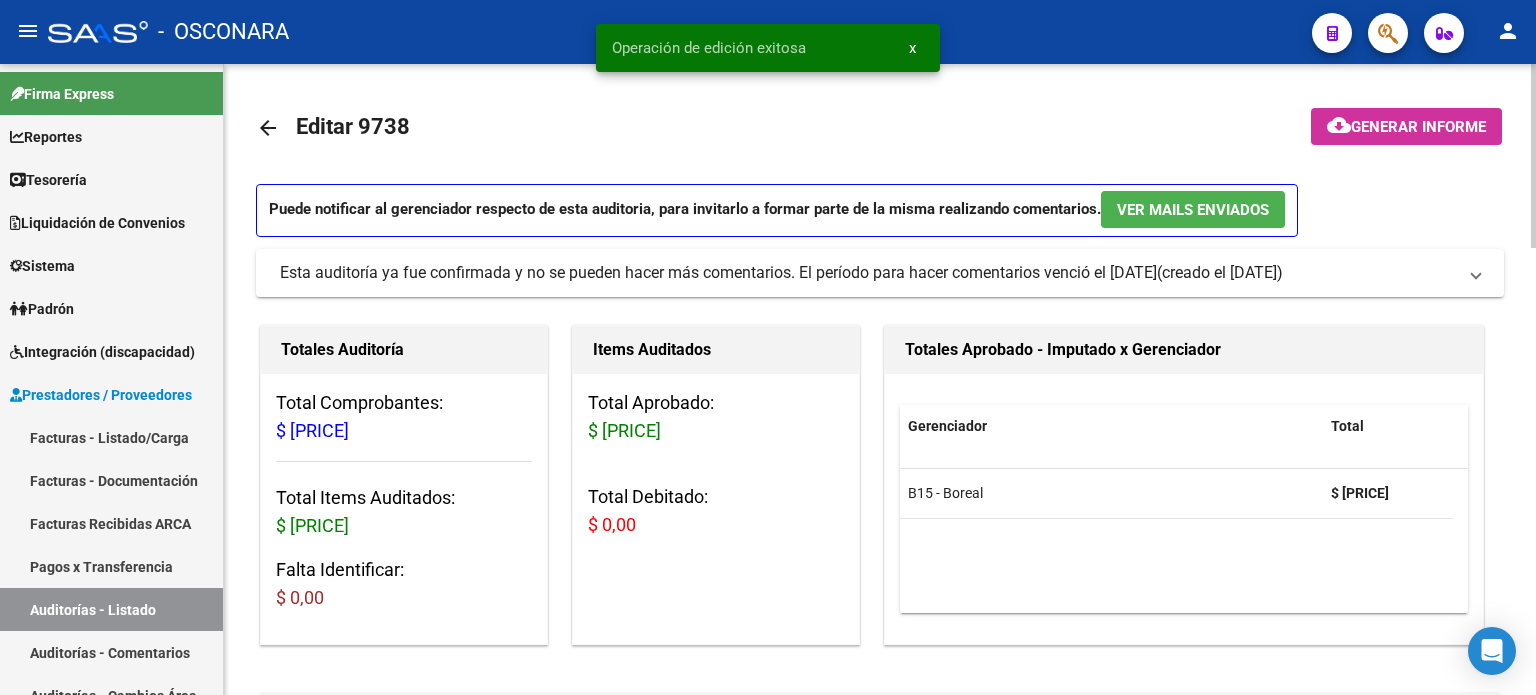 click on "Generar informe" 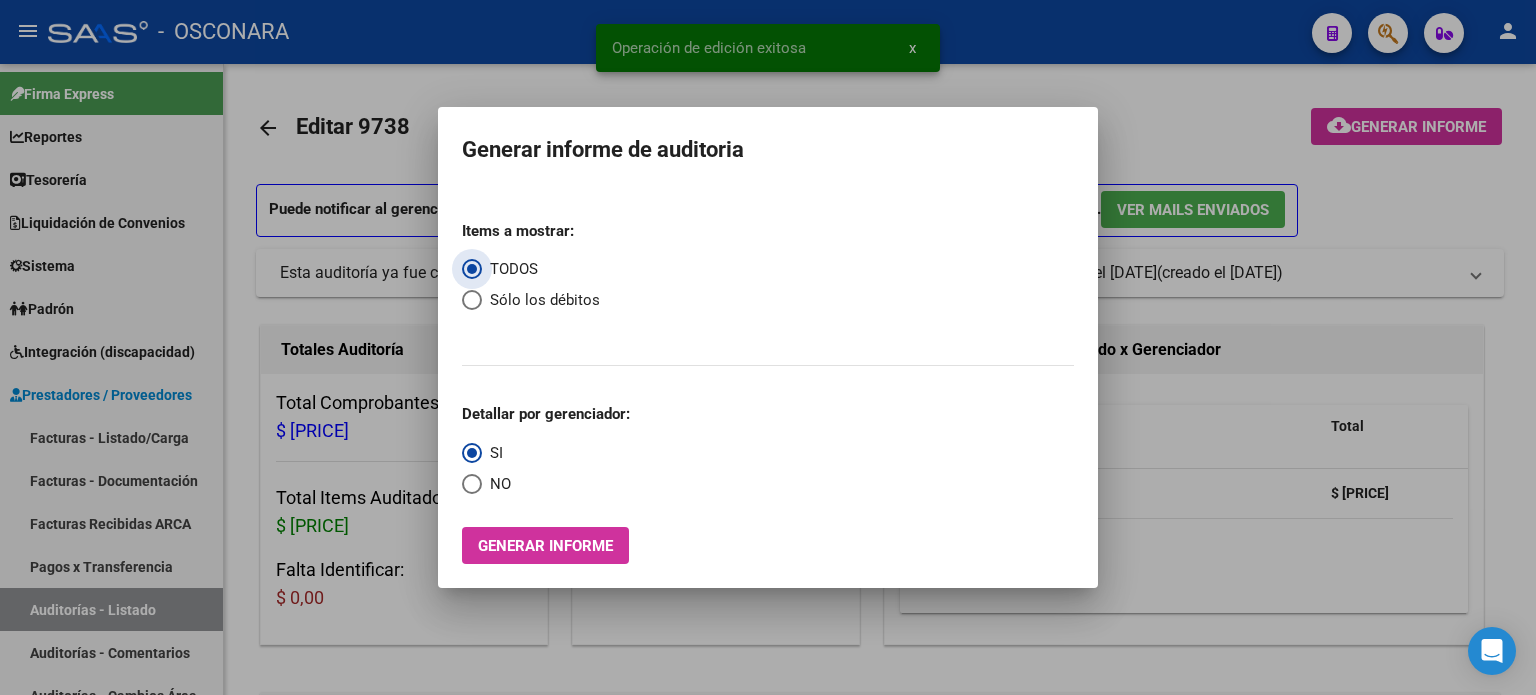 click on "Generar informe" at bounding box center [545, 546] 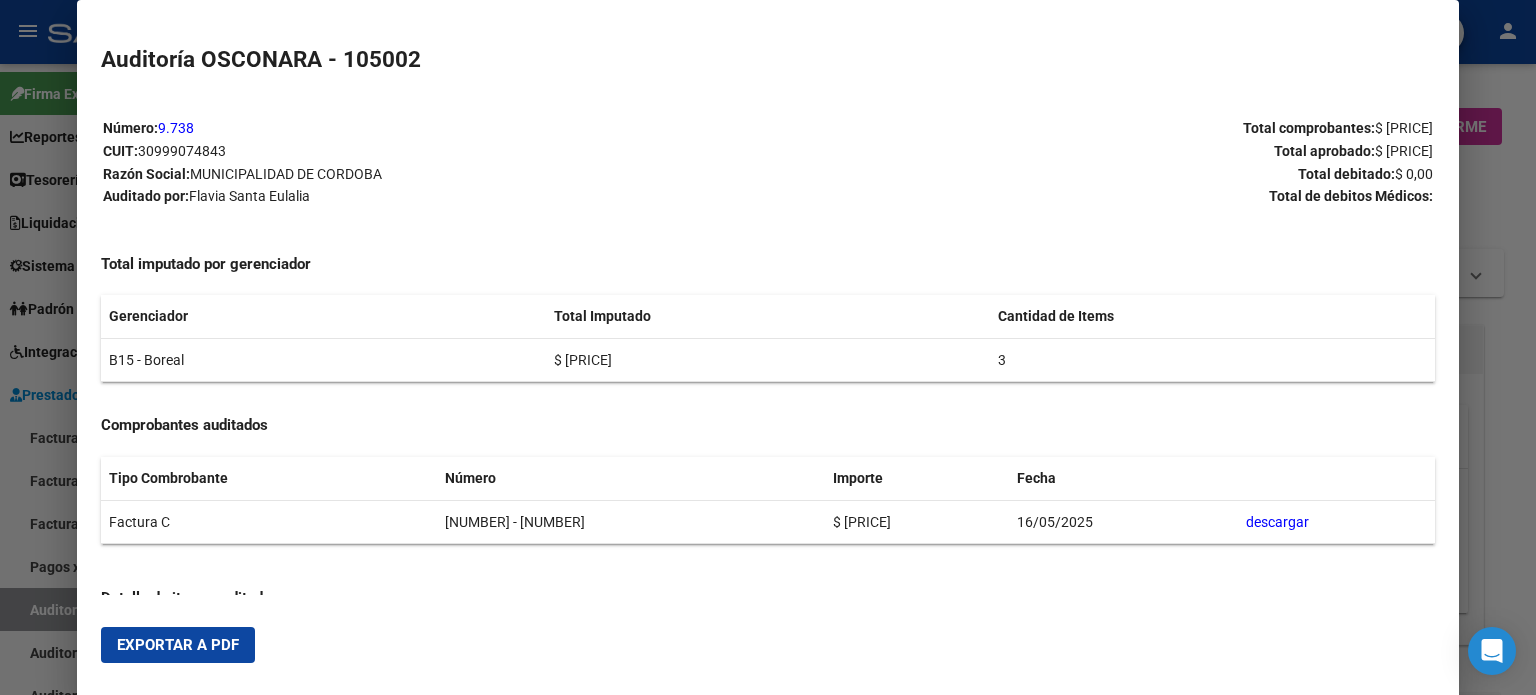 click on "Exportar a PDF" at bounding box center [178, 645] 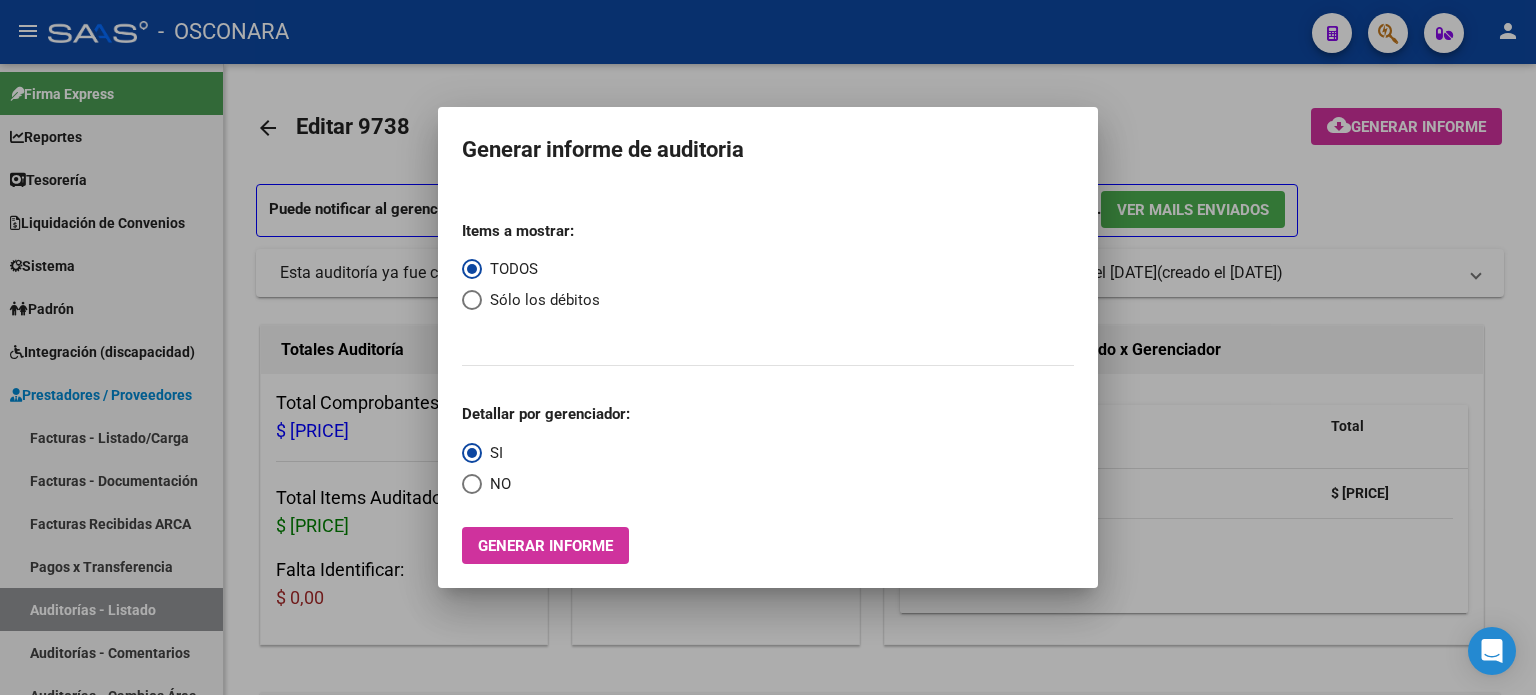 click at bounding box center [768, 347] 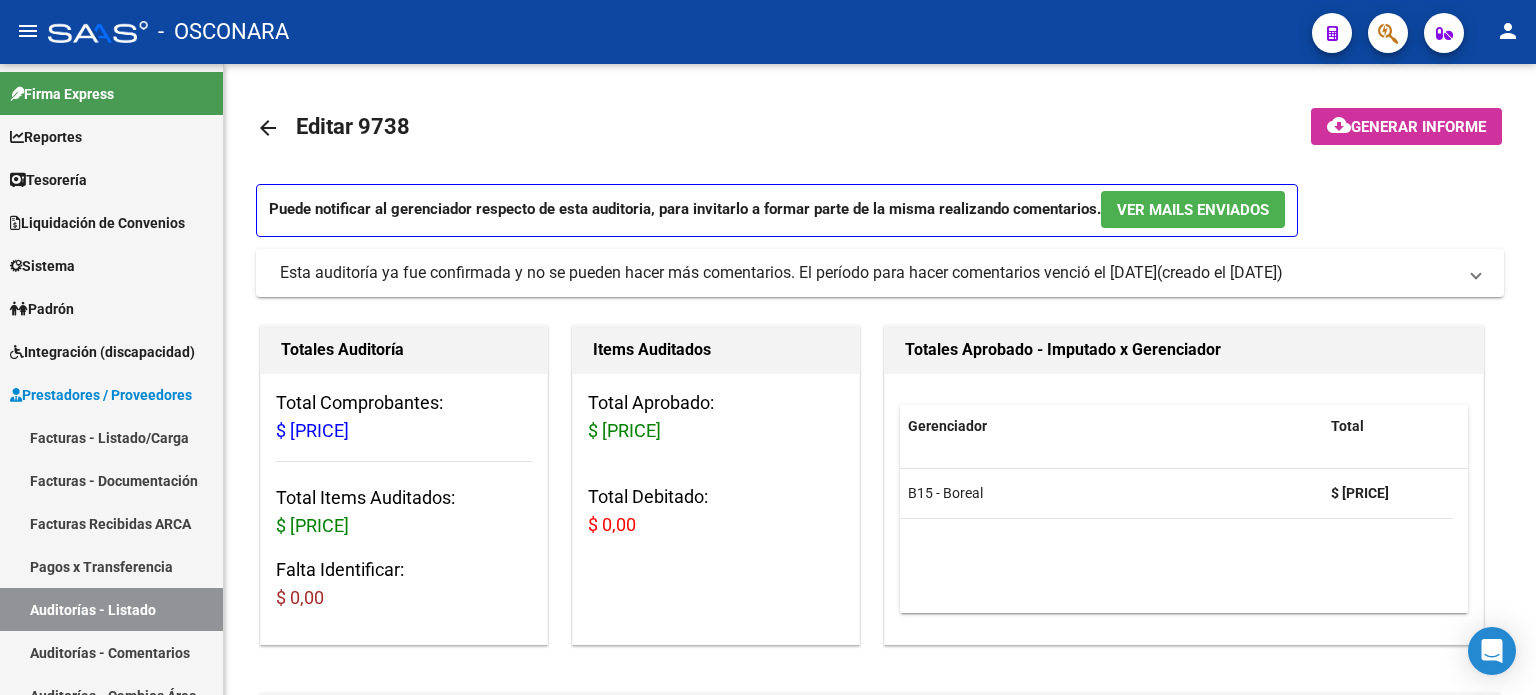 click on "Auditorías - Listado" at bounding box center [111, 609] 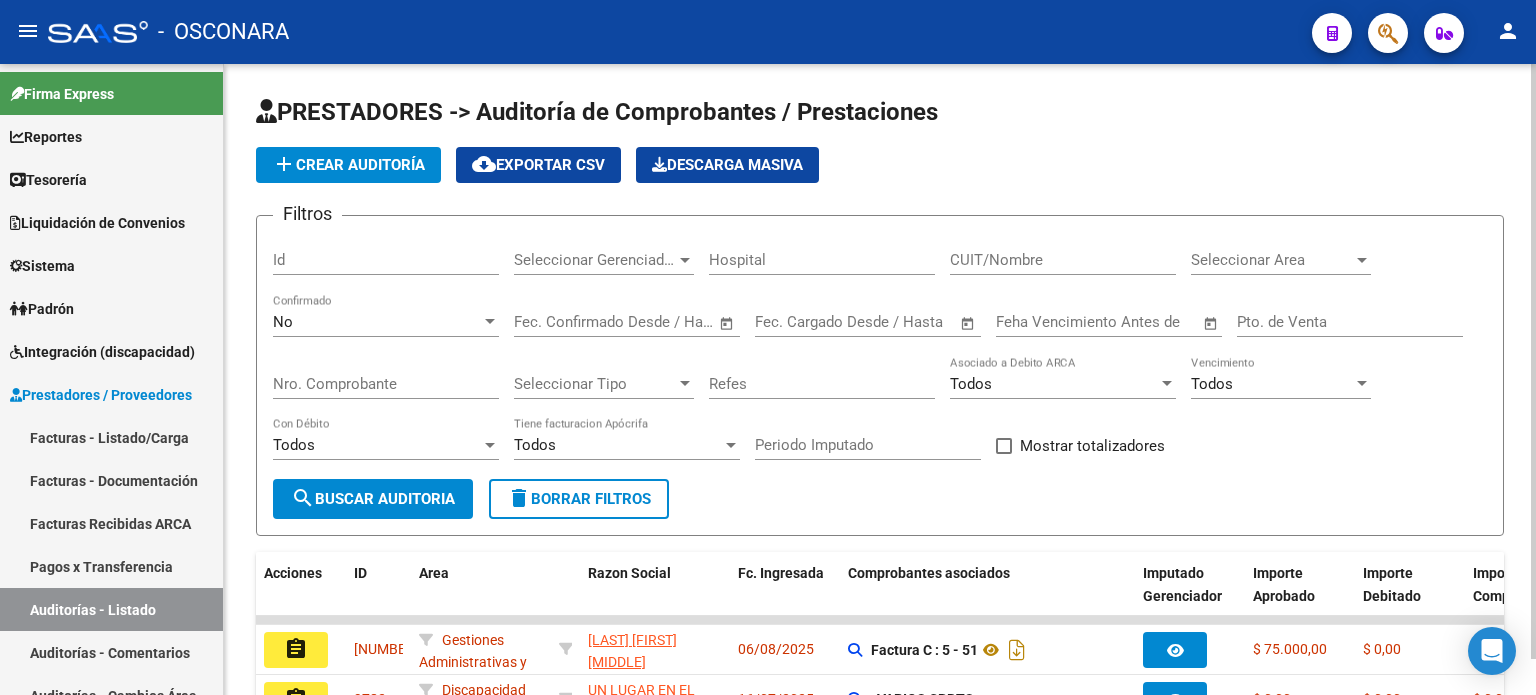 click on "Id" at bounding box center (386, 260) 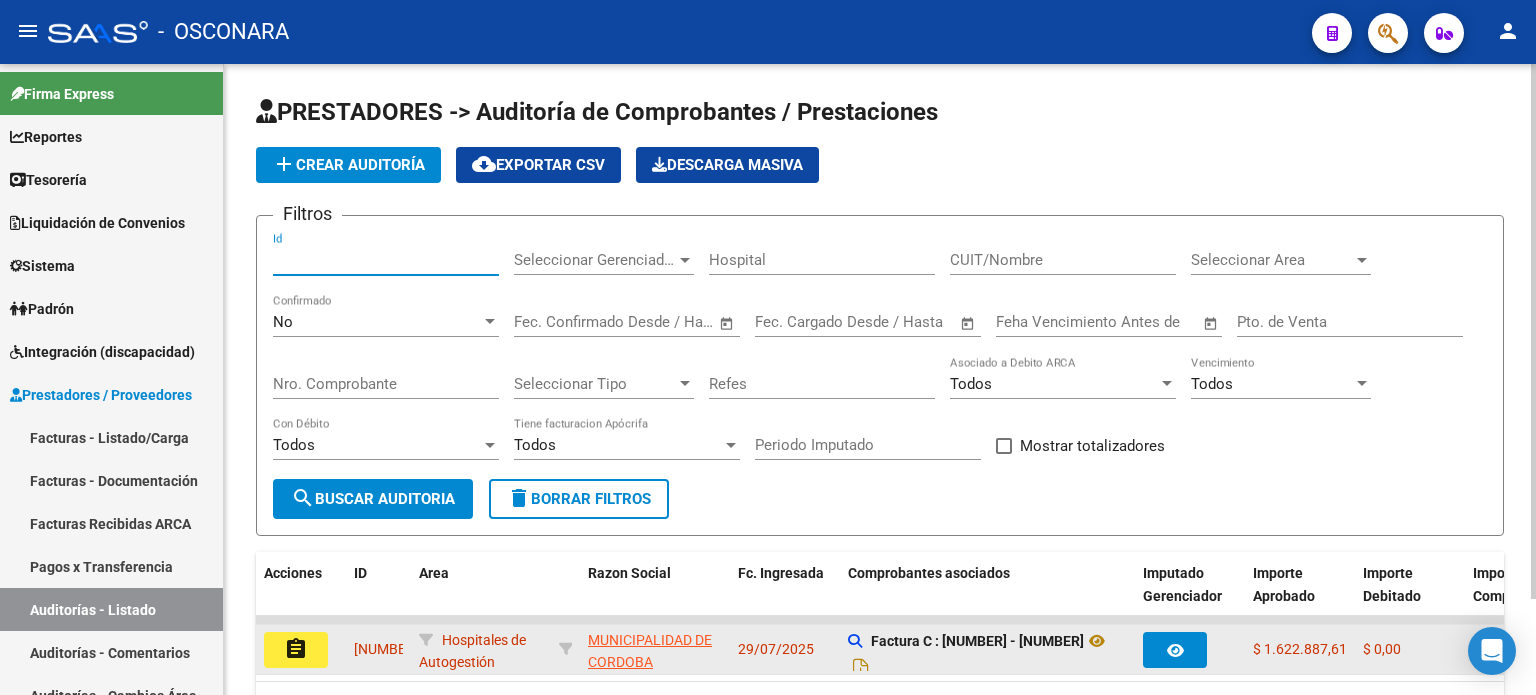 type on "[NUMBER]" 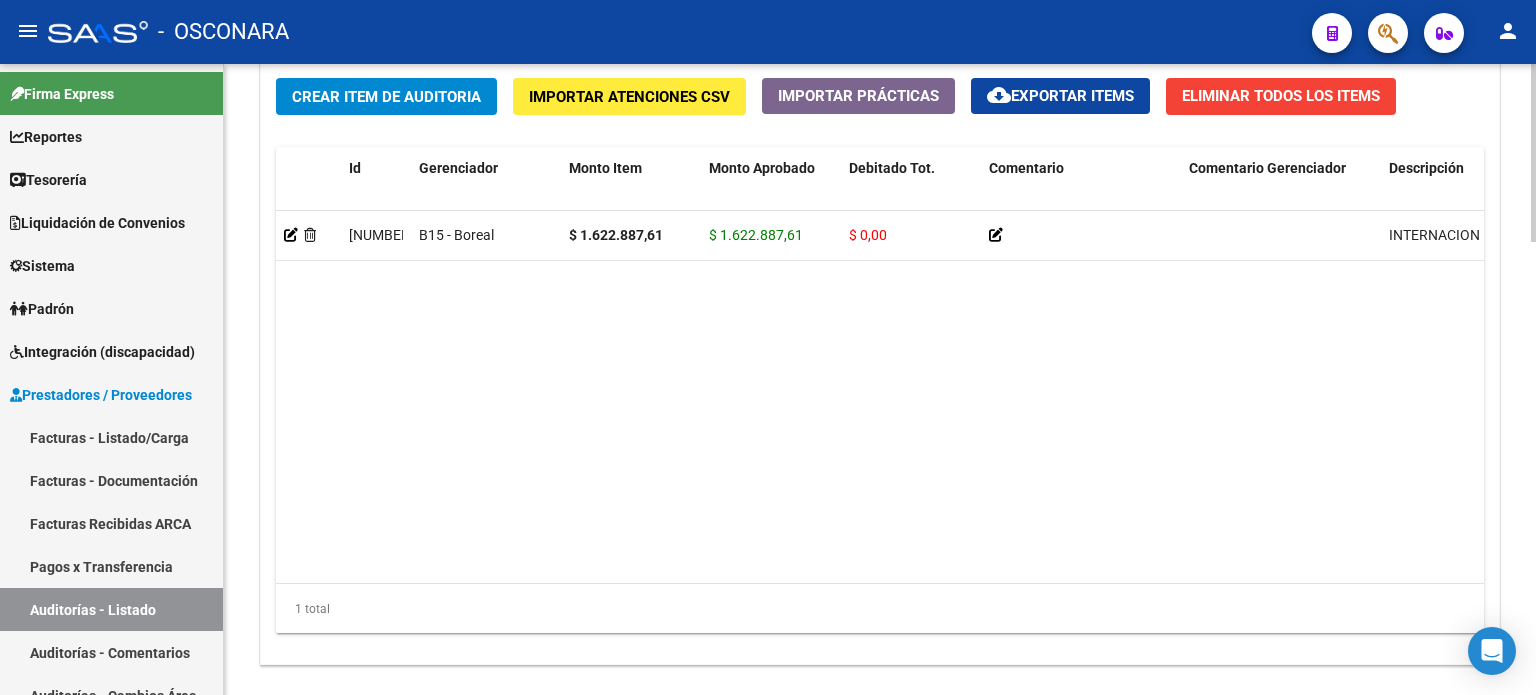 scroll, scrollTop: 1602, scrollLeft: 0, axis: vertical 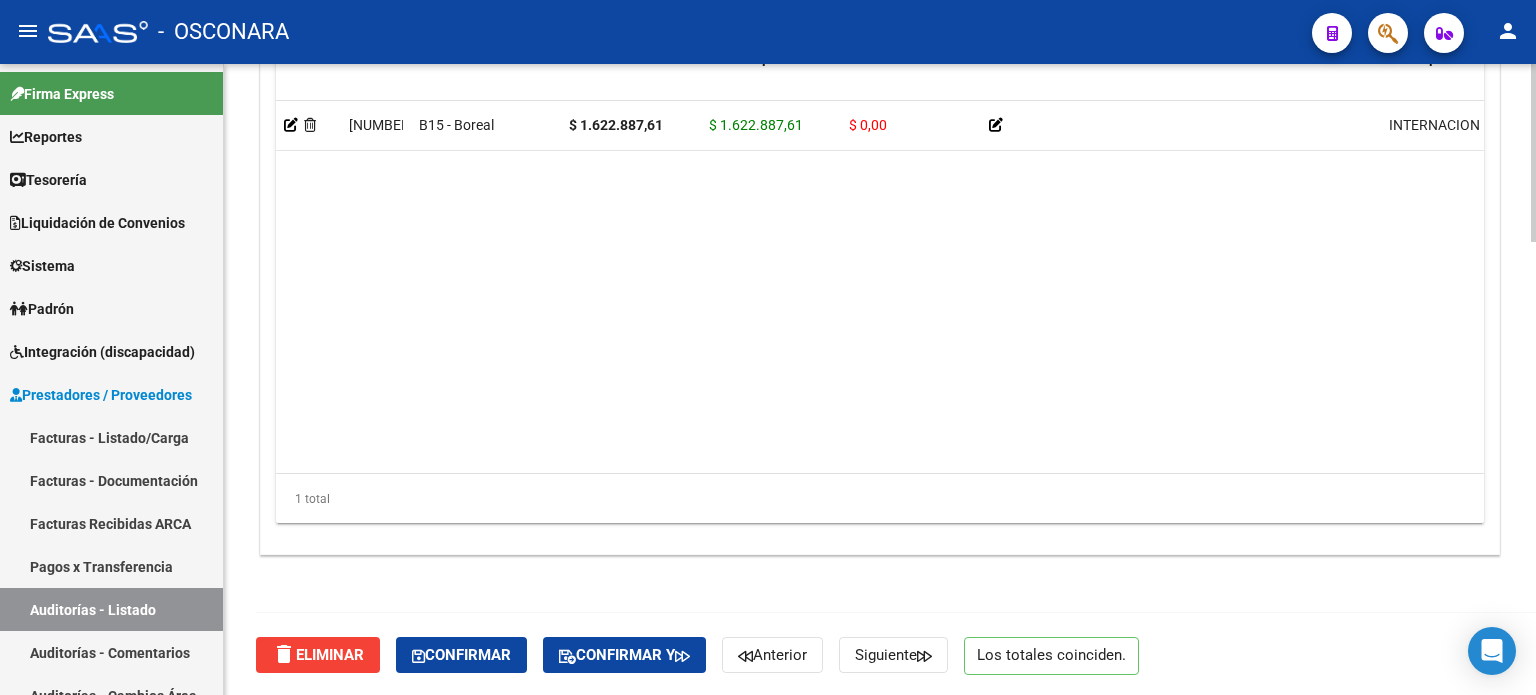 click on "delete  Eliminar   Confirmar   Confirmar y   Anterior   Siguiente   Los totales coinciden." 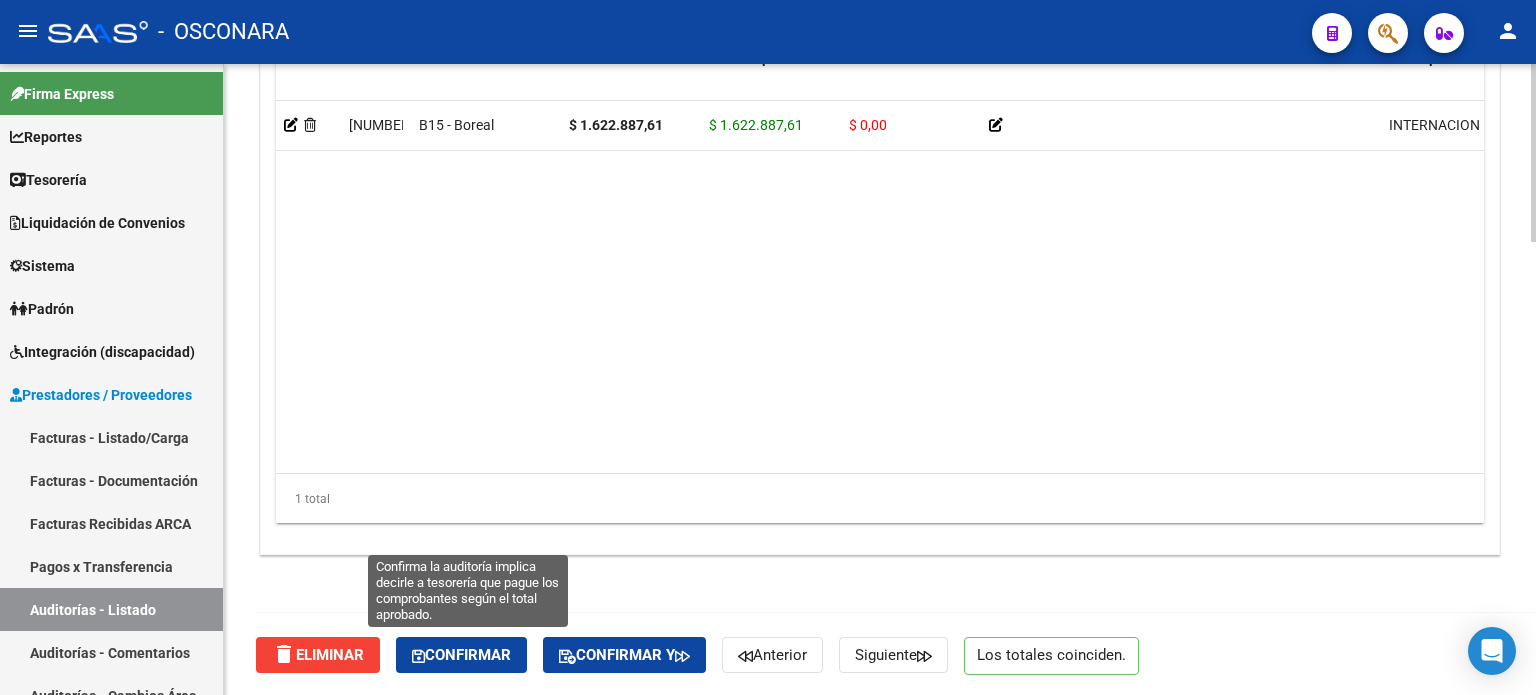 click on "Confirmar" 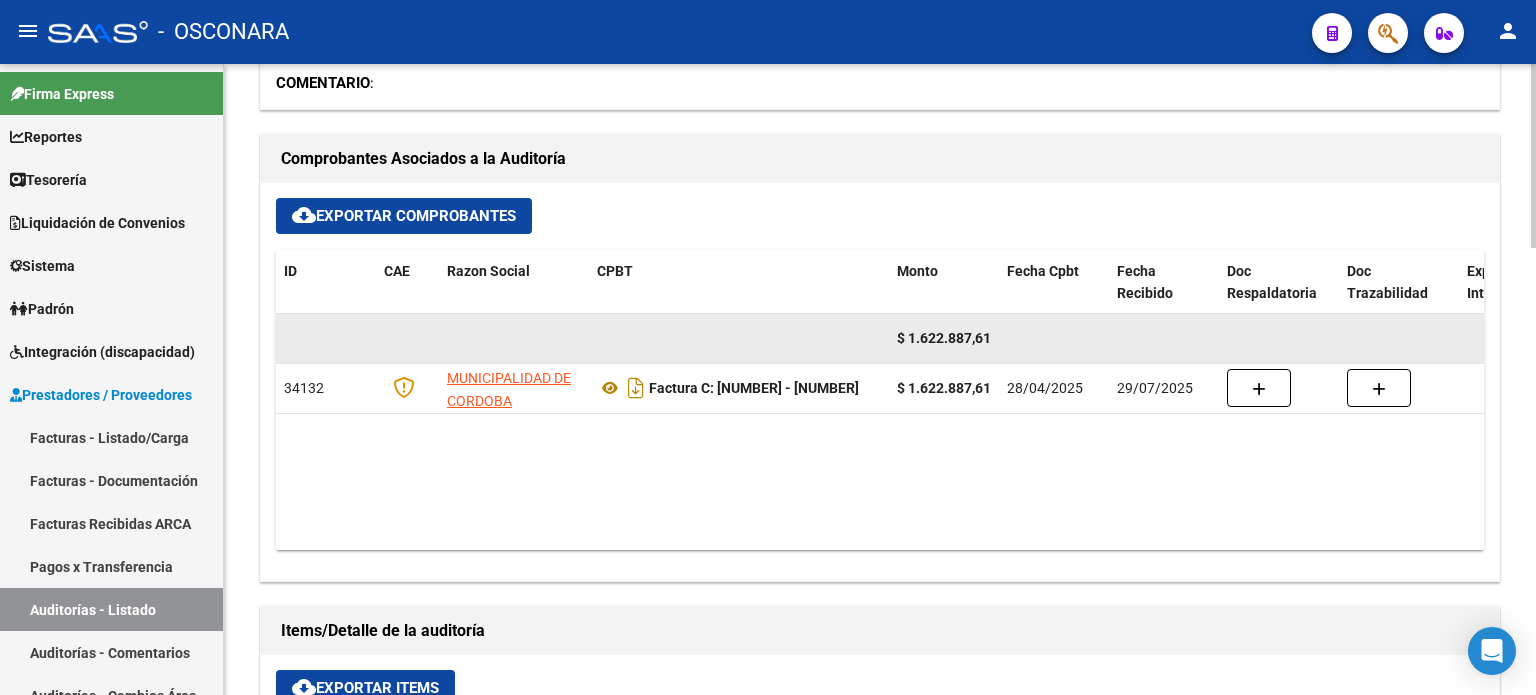 type on "202508" 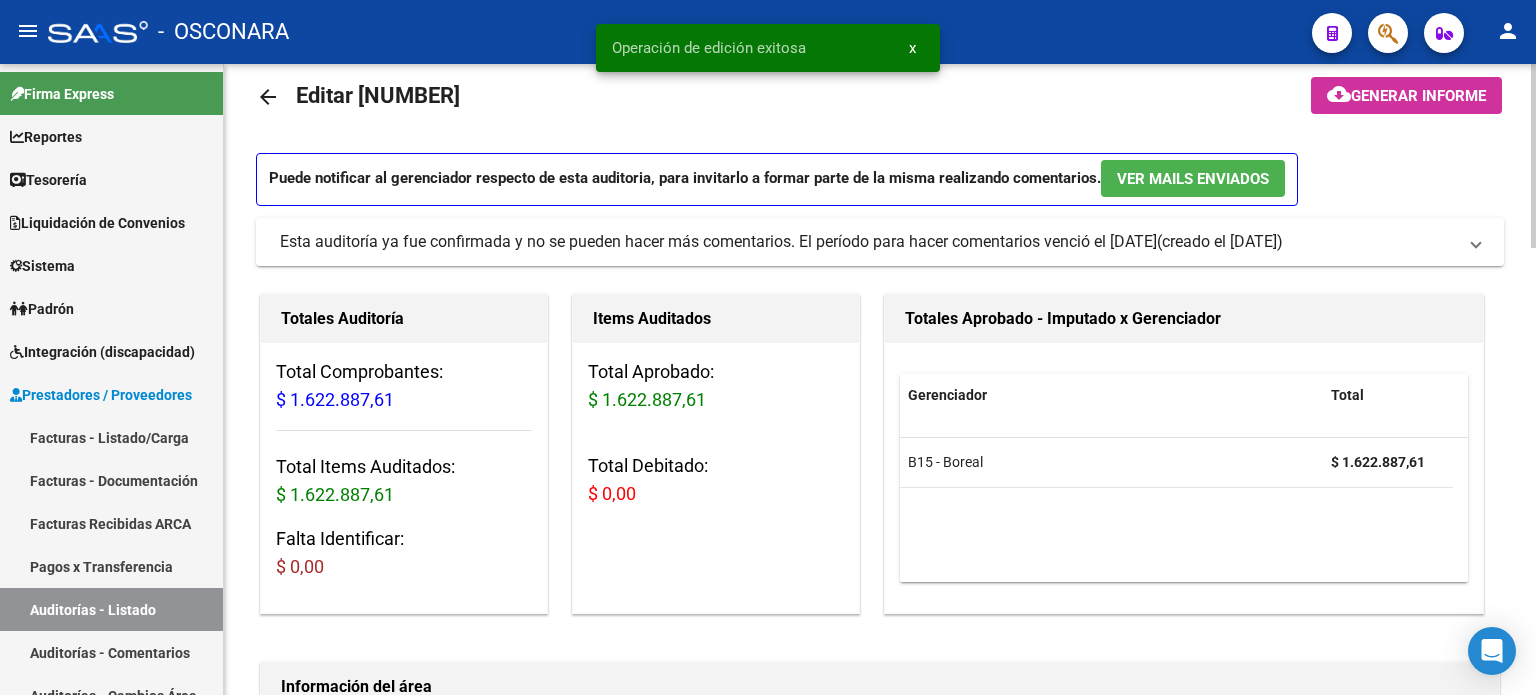 scroll, scrollTop: 0, scrollLeft: 0, axis: both 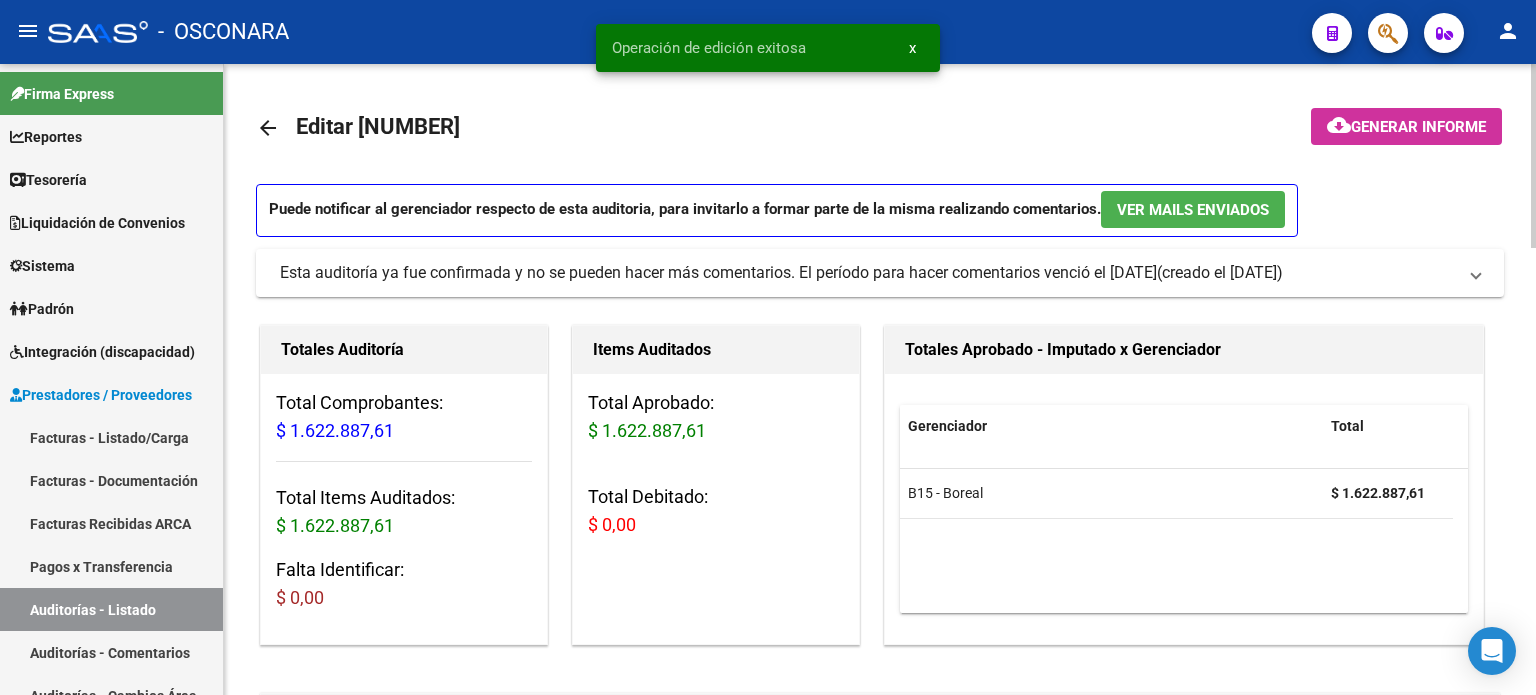 click on "Generar informe" 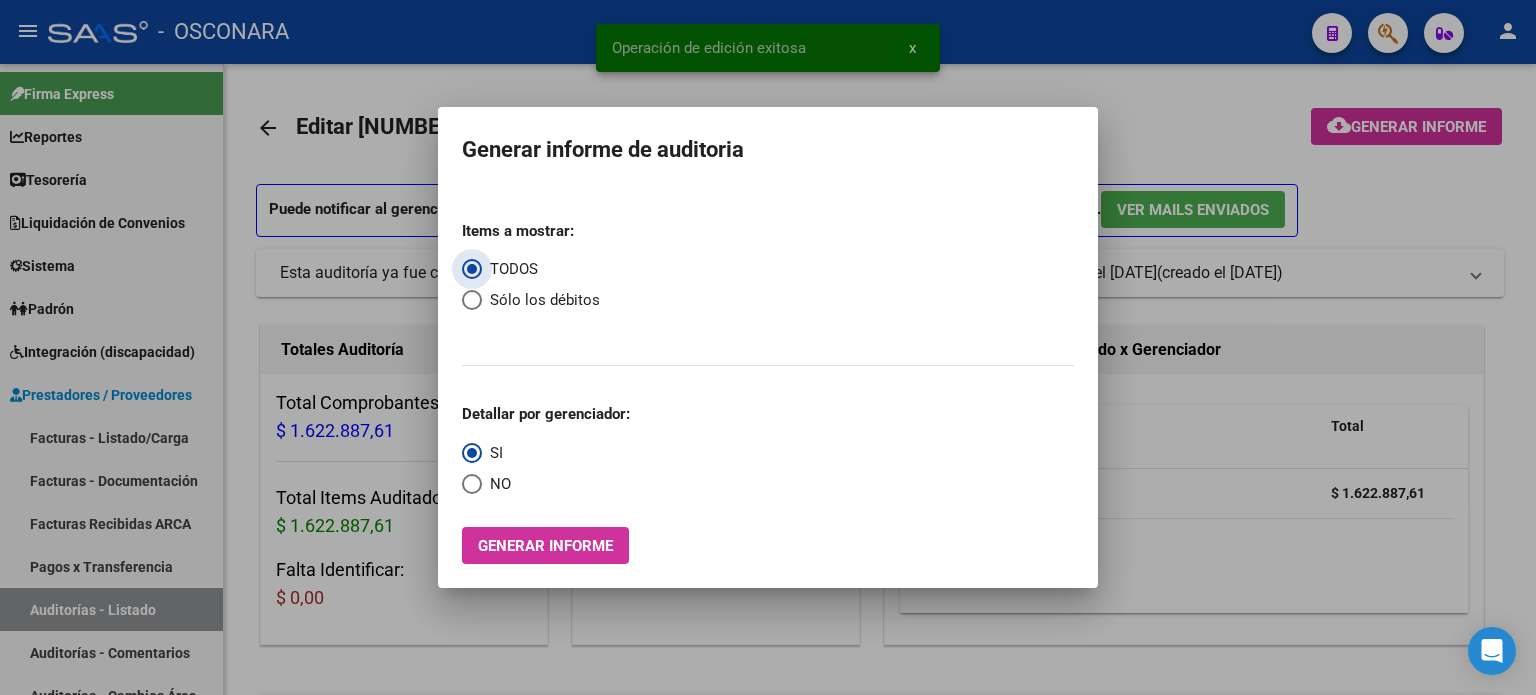 click on "Generar informe" at bounding box center [545, 545] 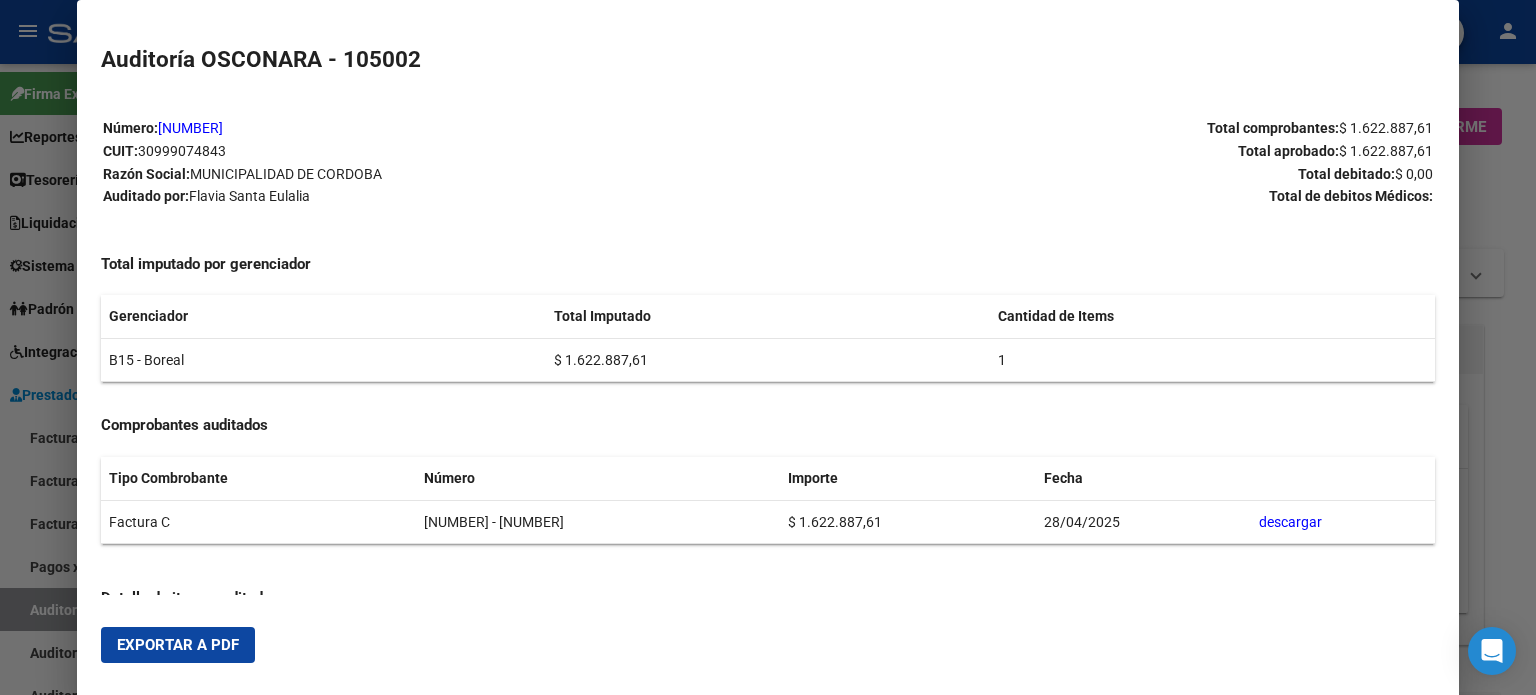 click on "Exportar a PDF" at bounding box center [178, 645] 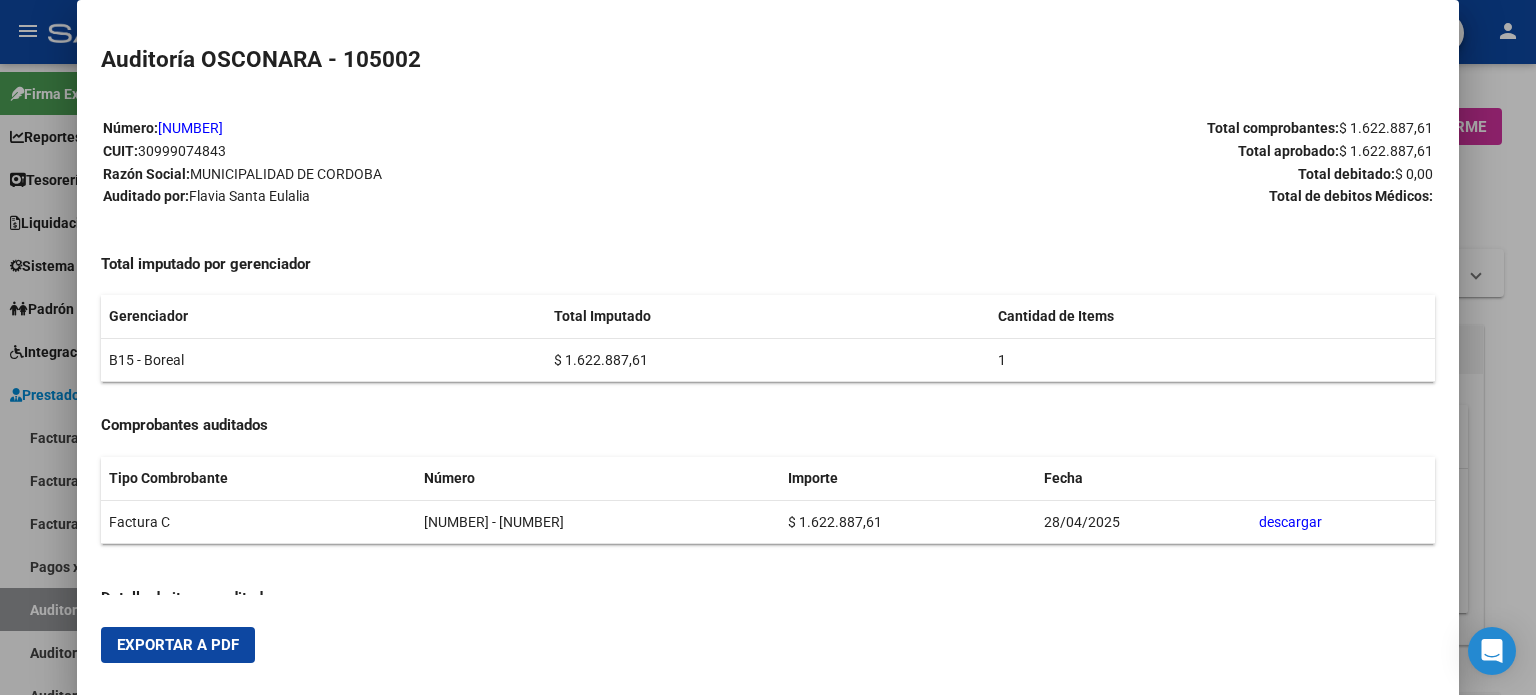 click at bounding box center [768, 347] 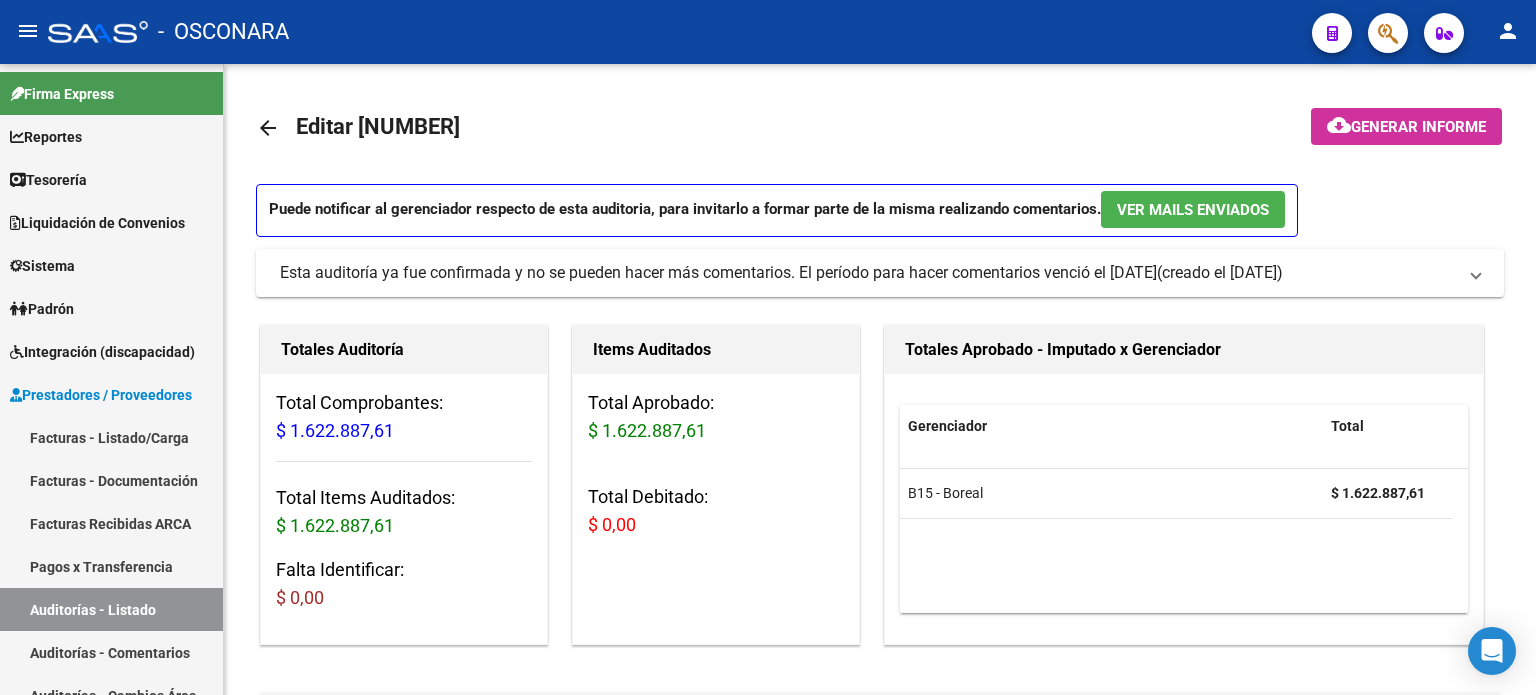 click on "Auditorías - Listado" at bounding box center [111, 609] 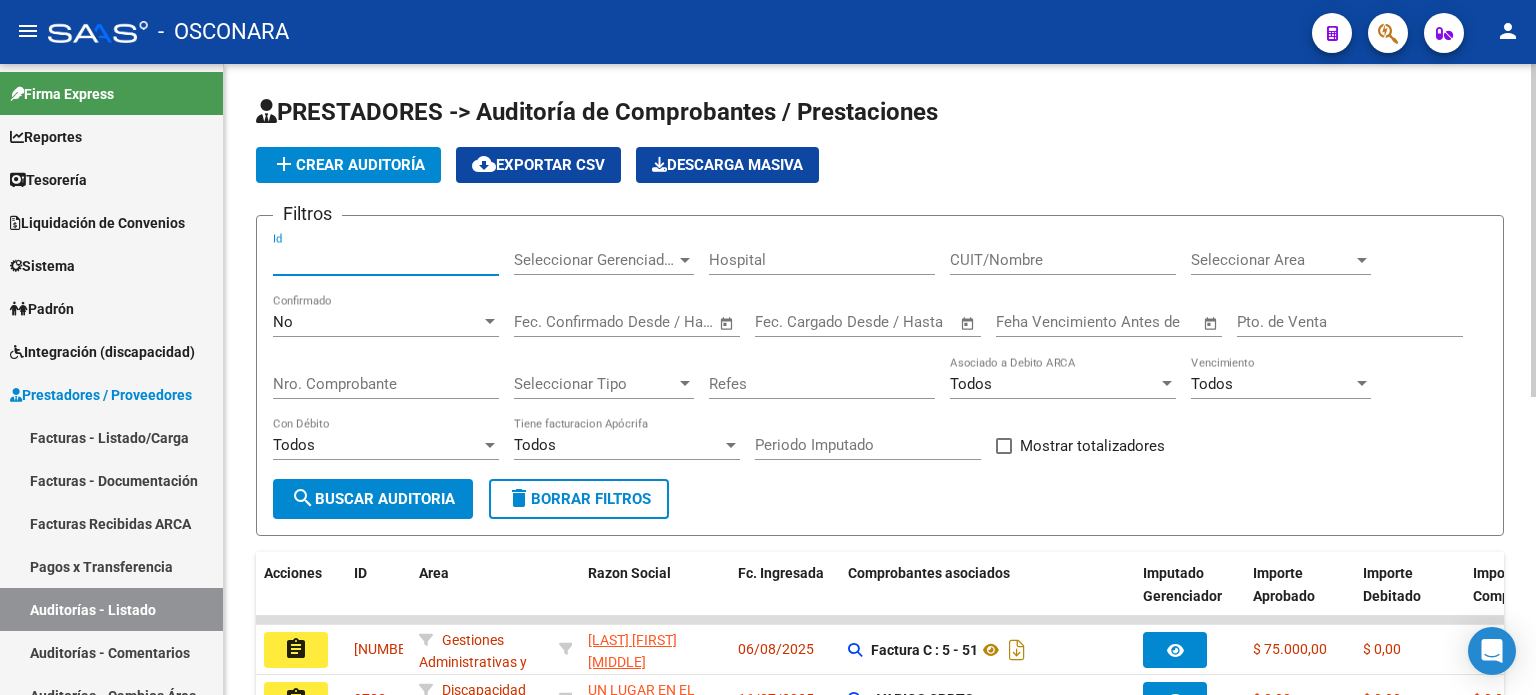 click on "Id" at bounding box center [386, 260] 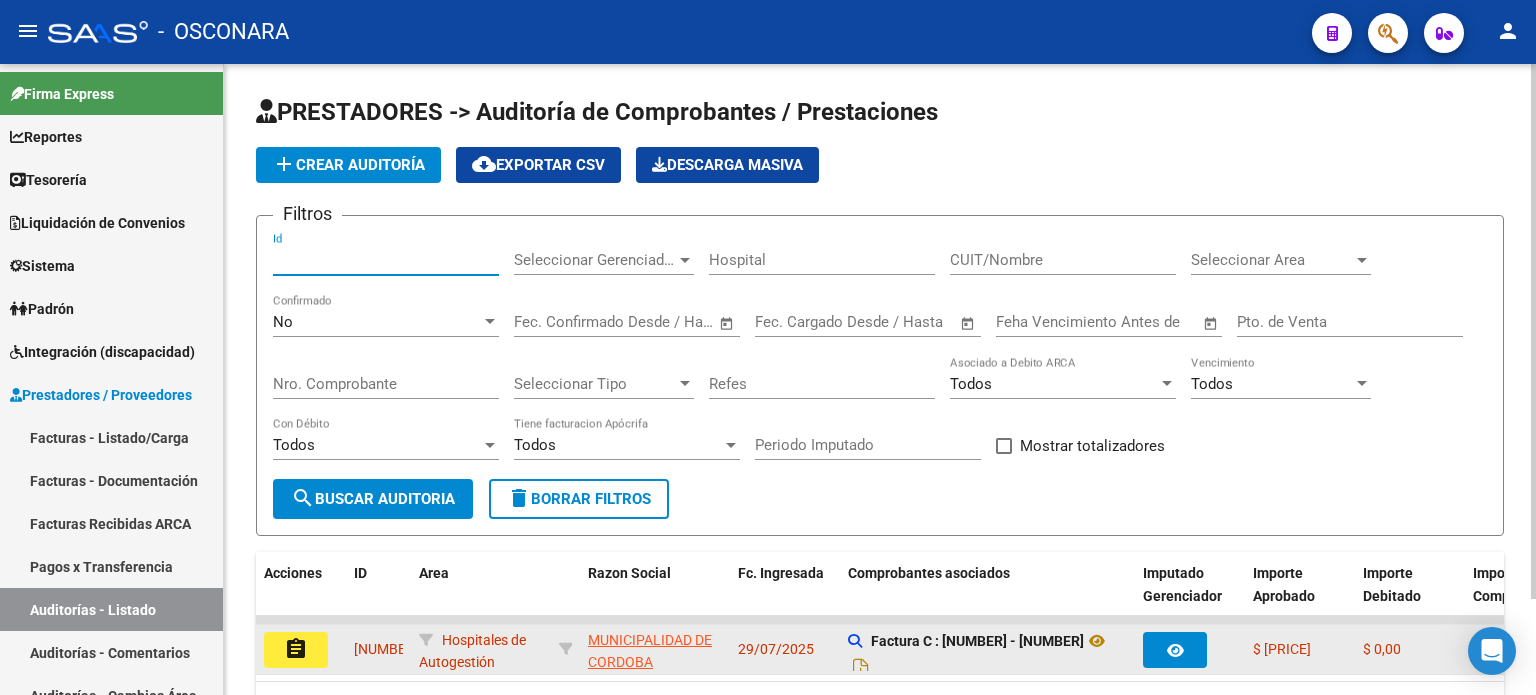 type on "[NUMBER]" 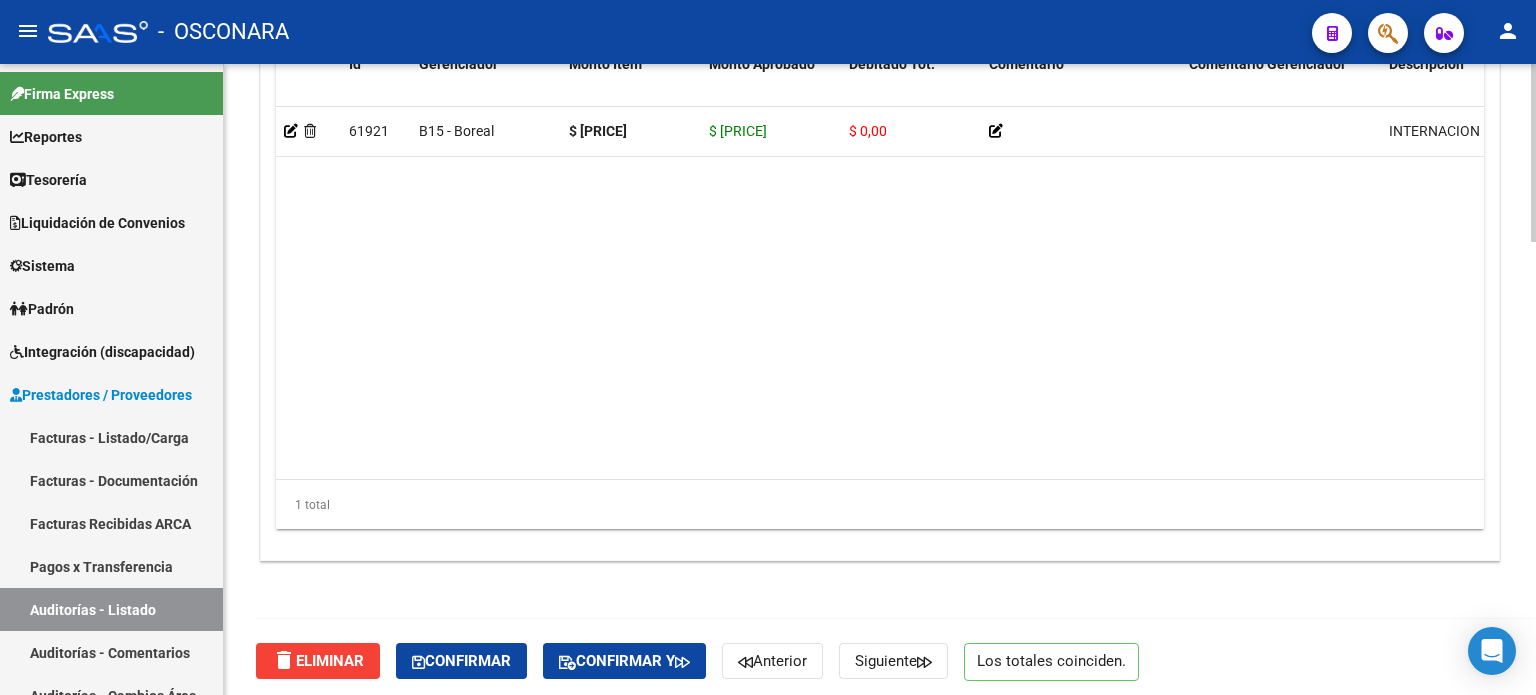 scroll, scrollTop: 1602, scrollLeft: 0, axis: vertical 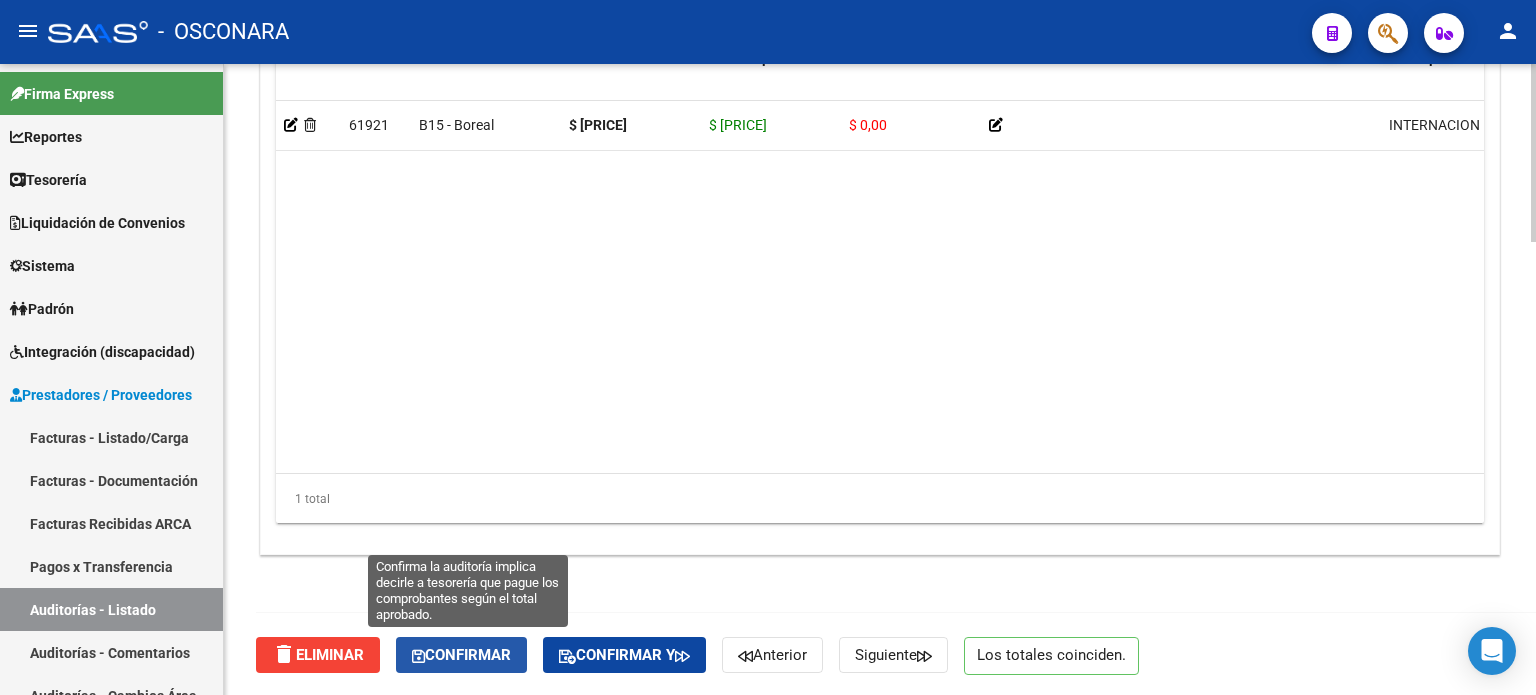 click on "Confirmar" 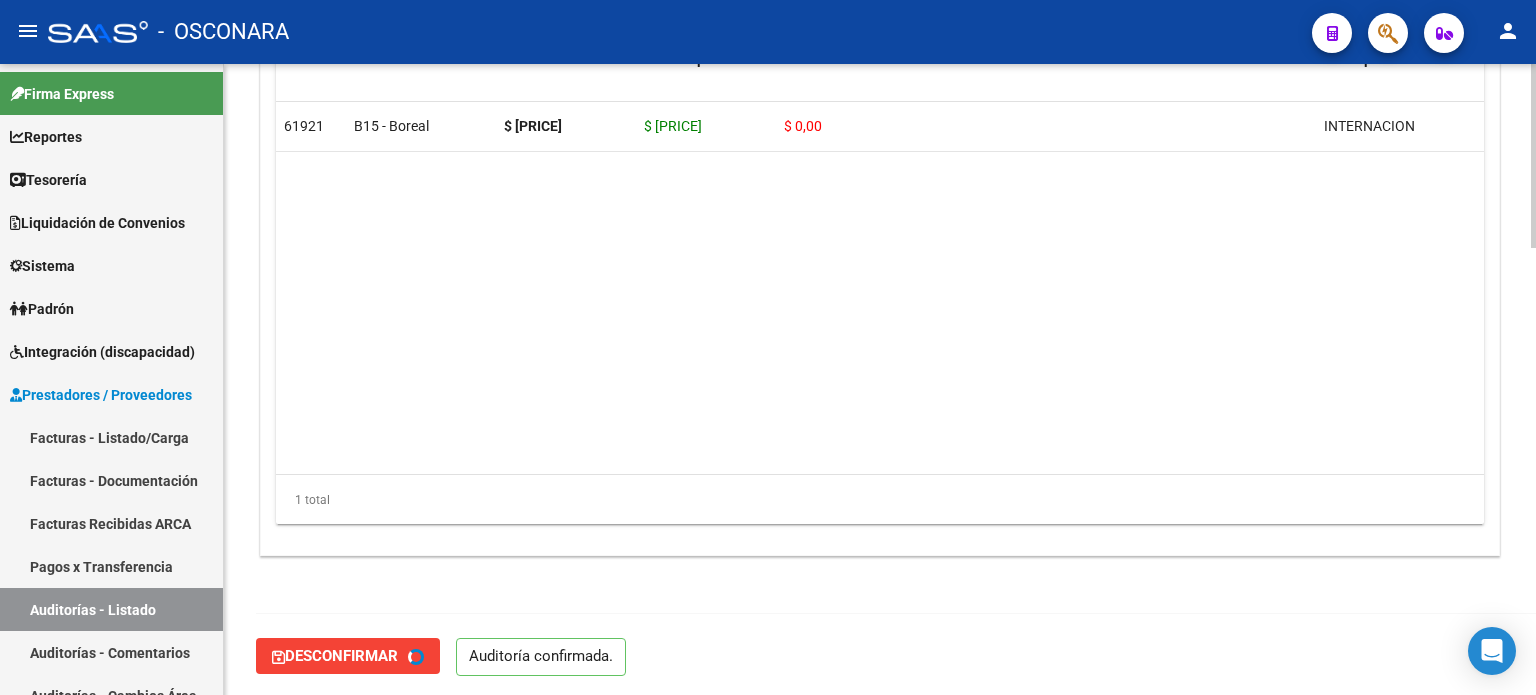 type on "202508" 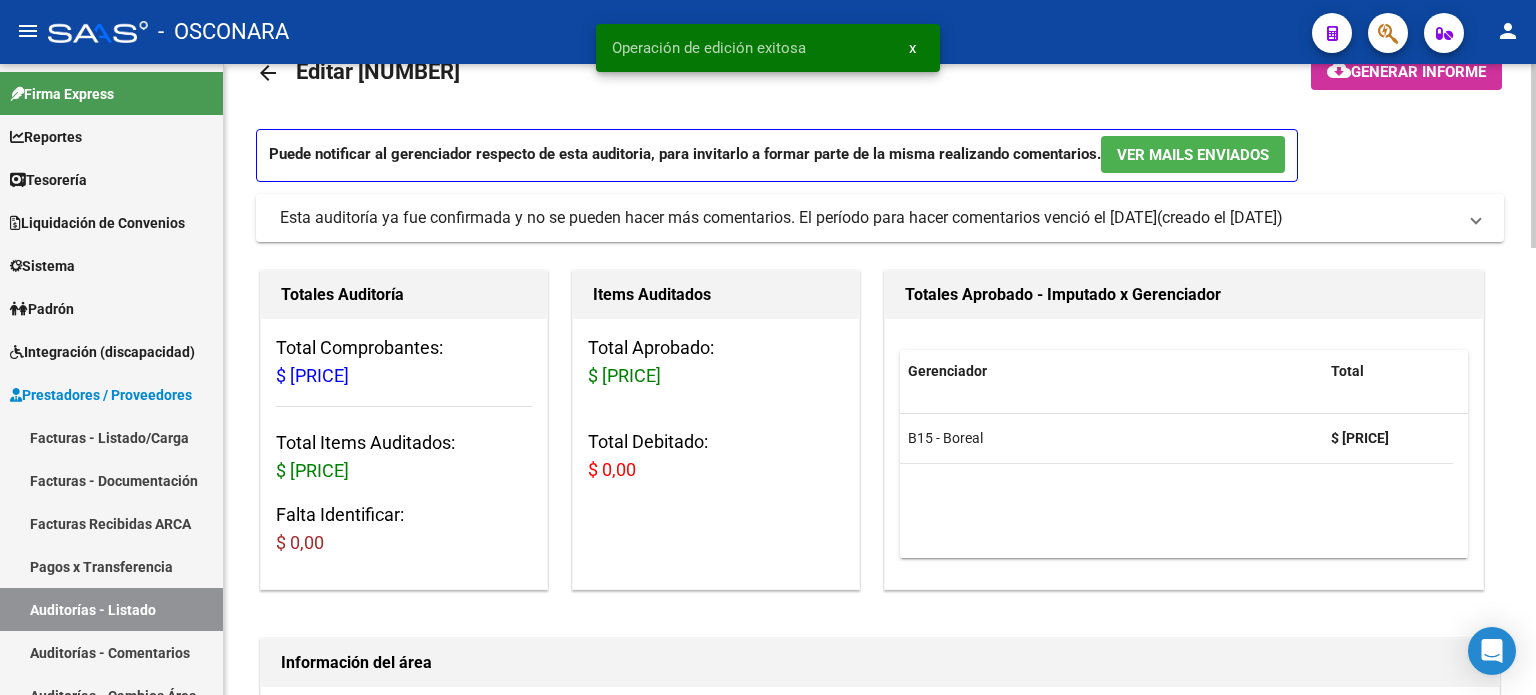 scroll, scrollTop: 0, scrollLeft: 0, axis: both 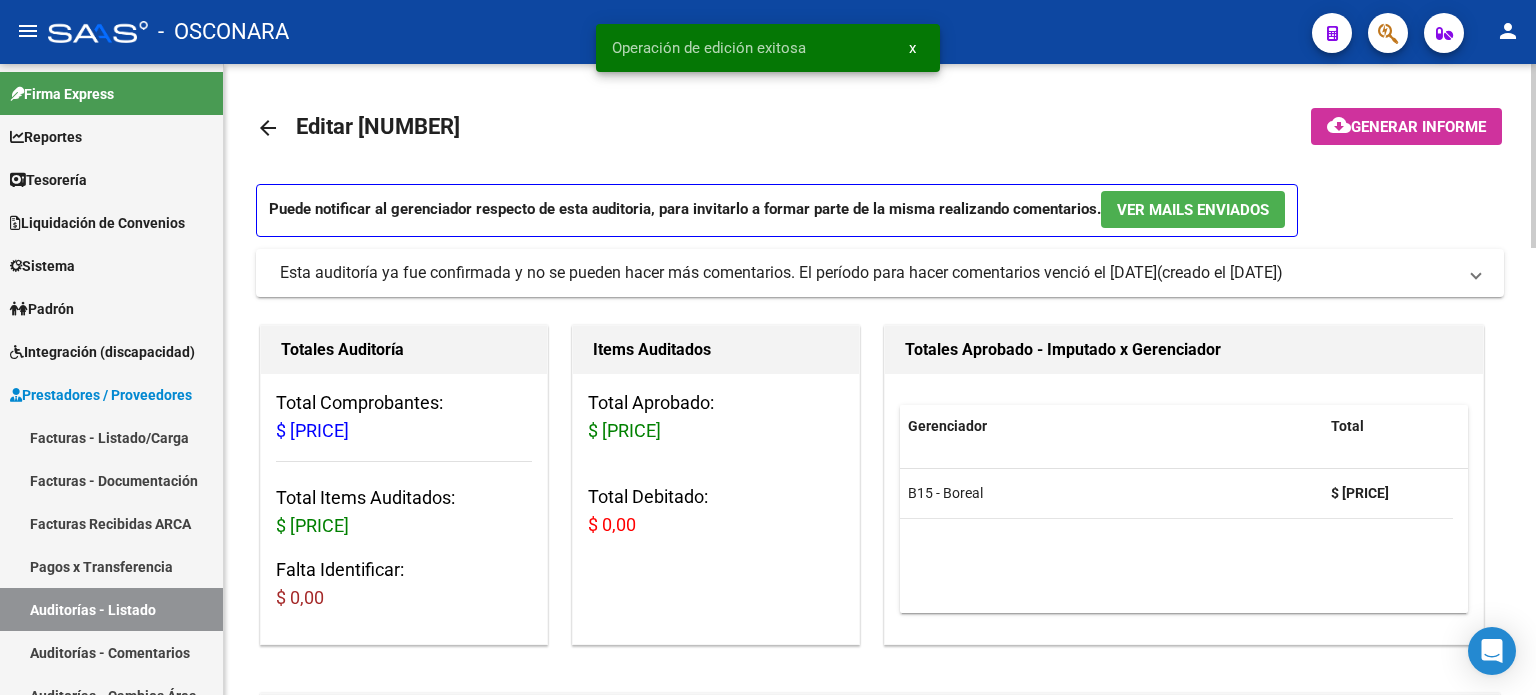 click on "Generar informe" 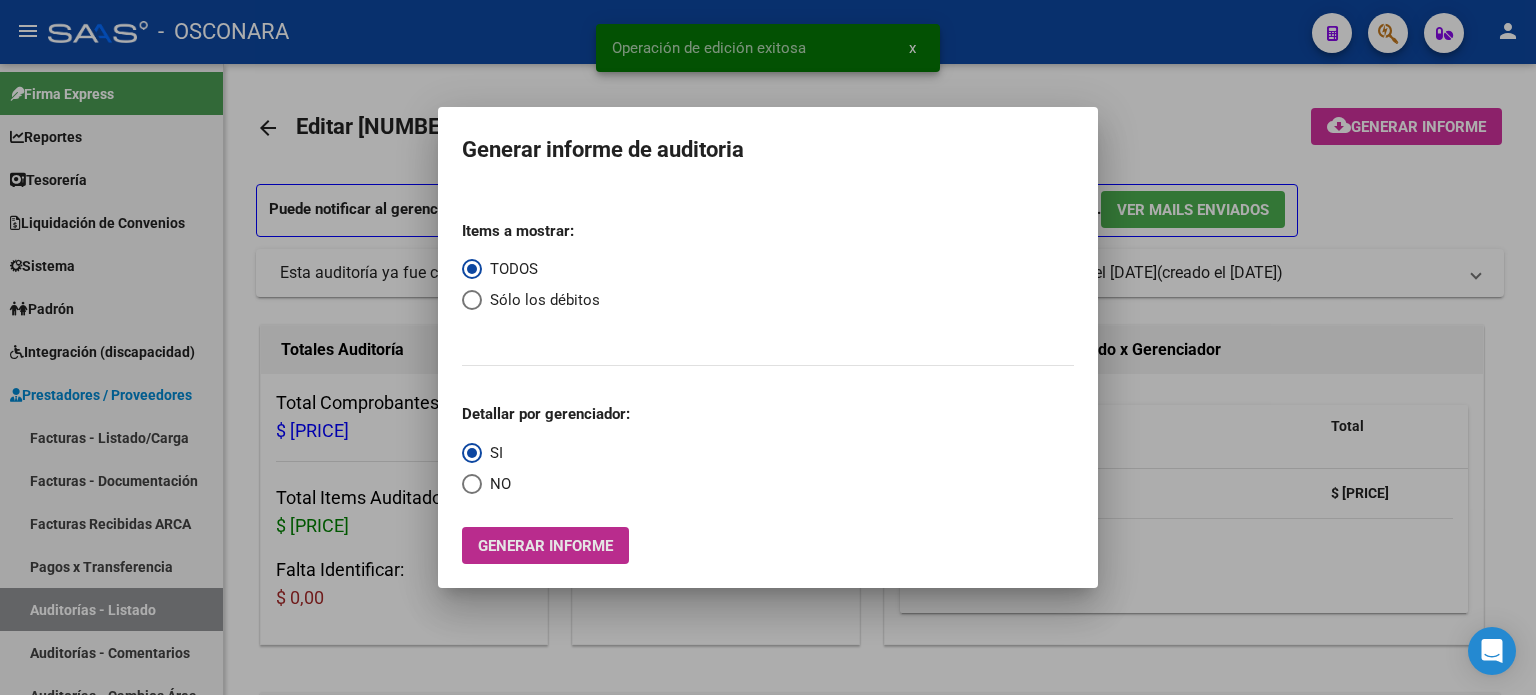 click on "Generar informe" at bounding box center [545, 546] 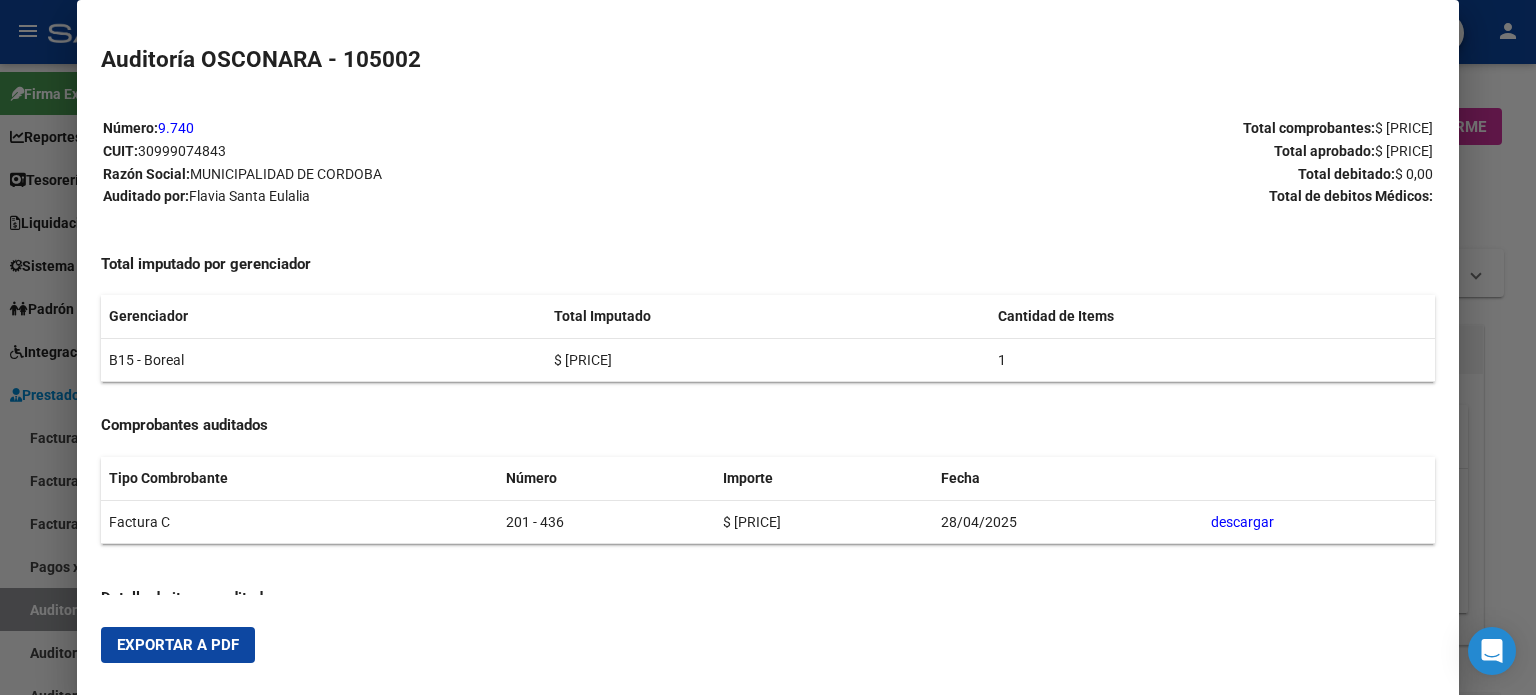 click on "Exportar a PDF" at bounding box center (178, 645) 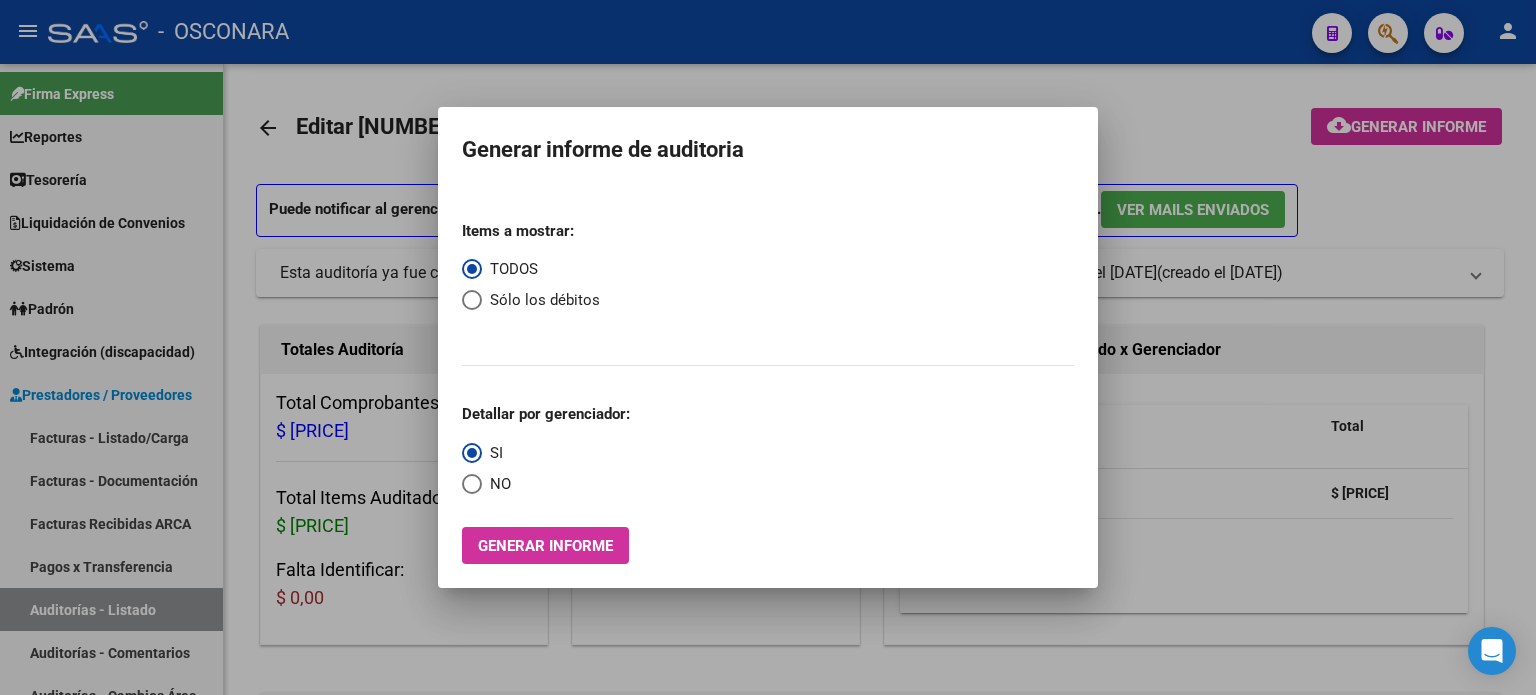 click at bounding box center (768, 347) 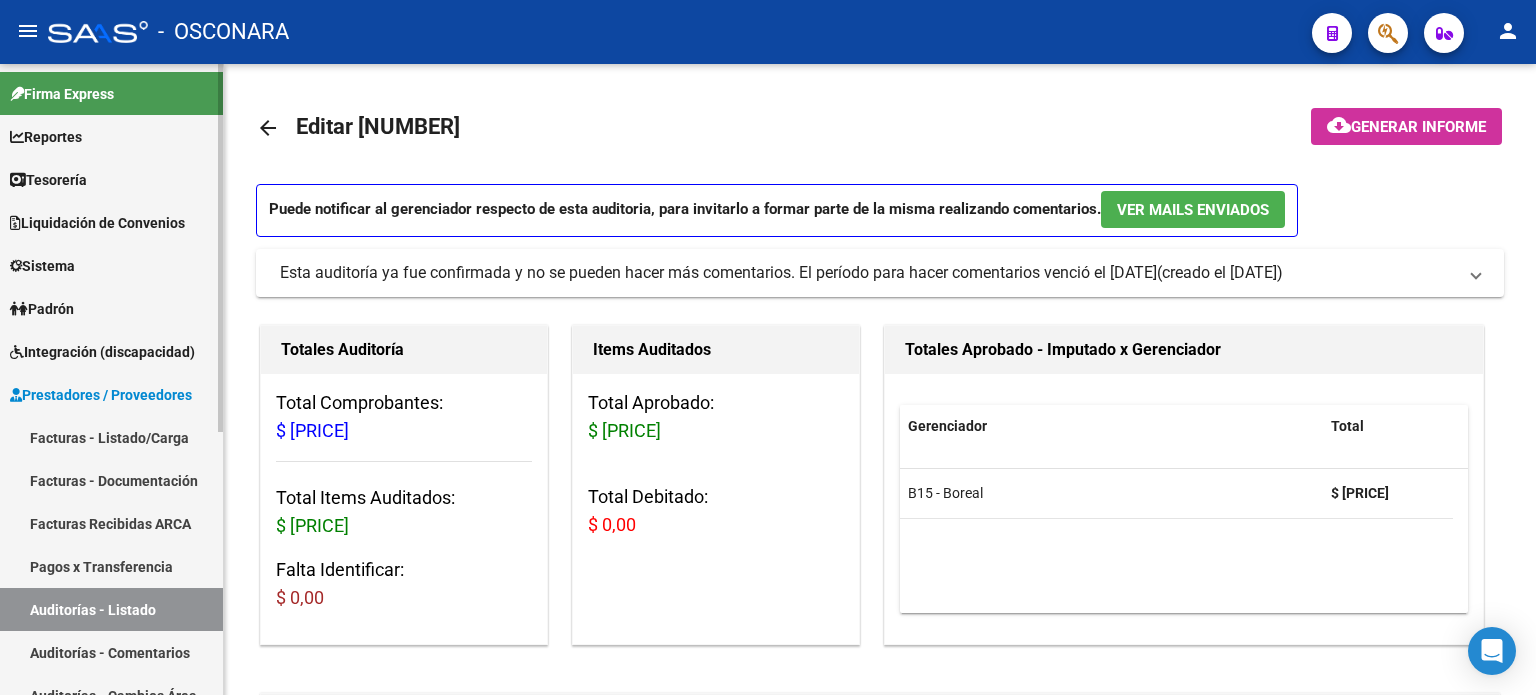 click on "Auditorías - Listado" at bounding box center [111, 609] 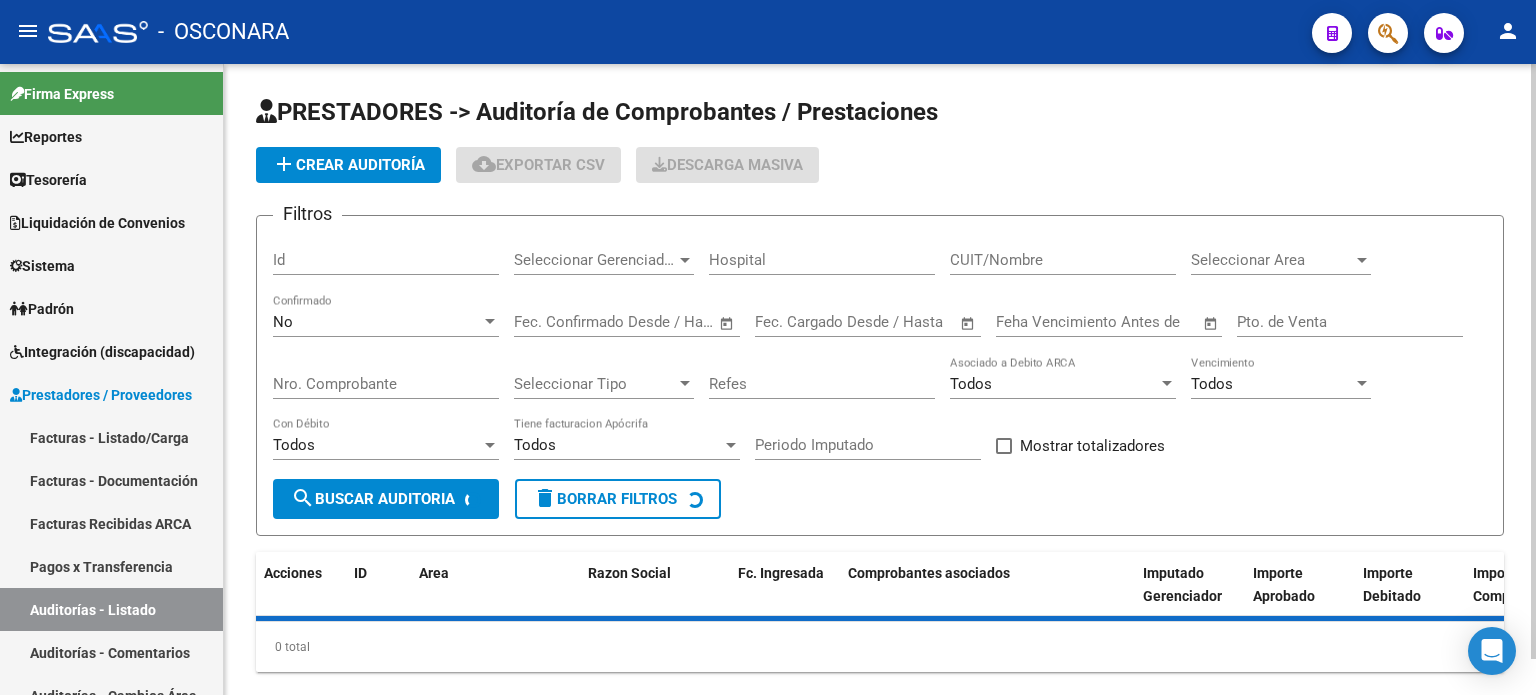 click on "Id" at bounding box center [386, 260] 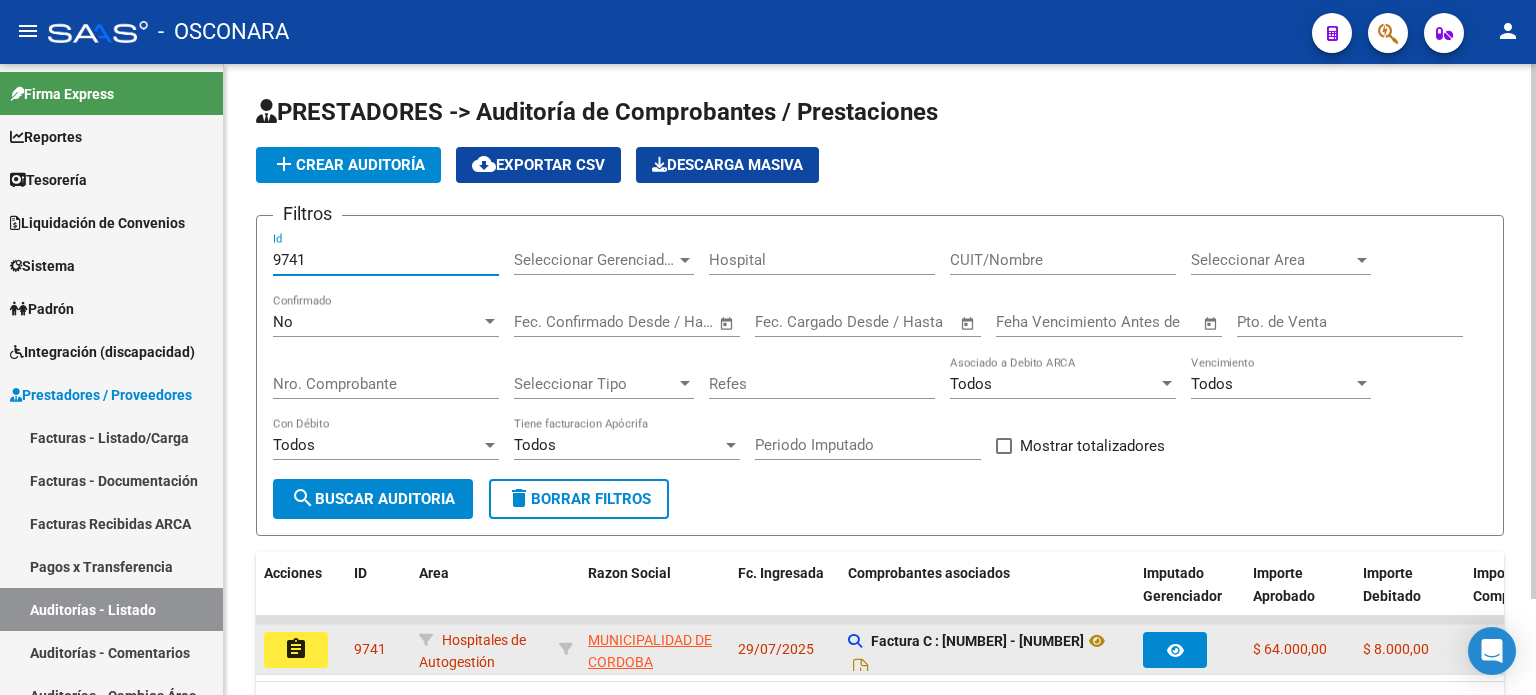type on "9741" 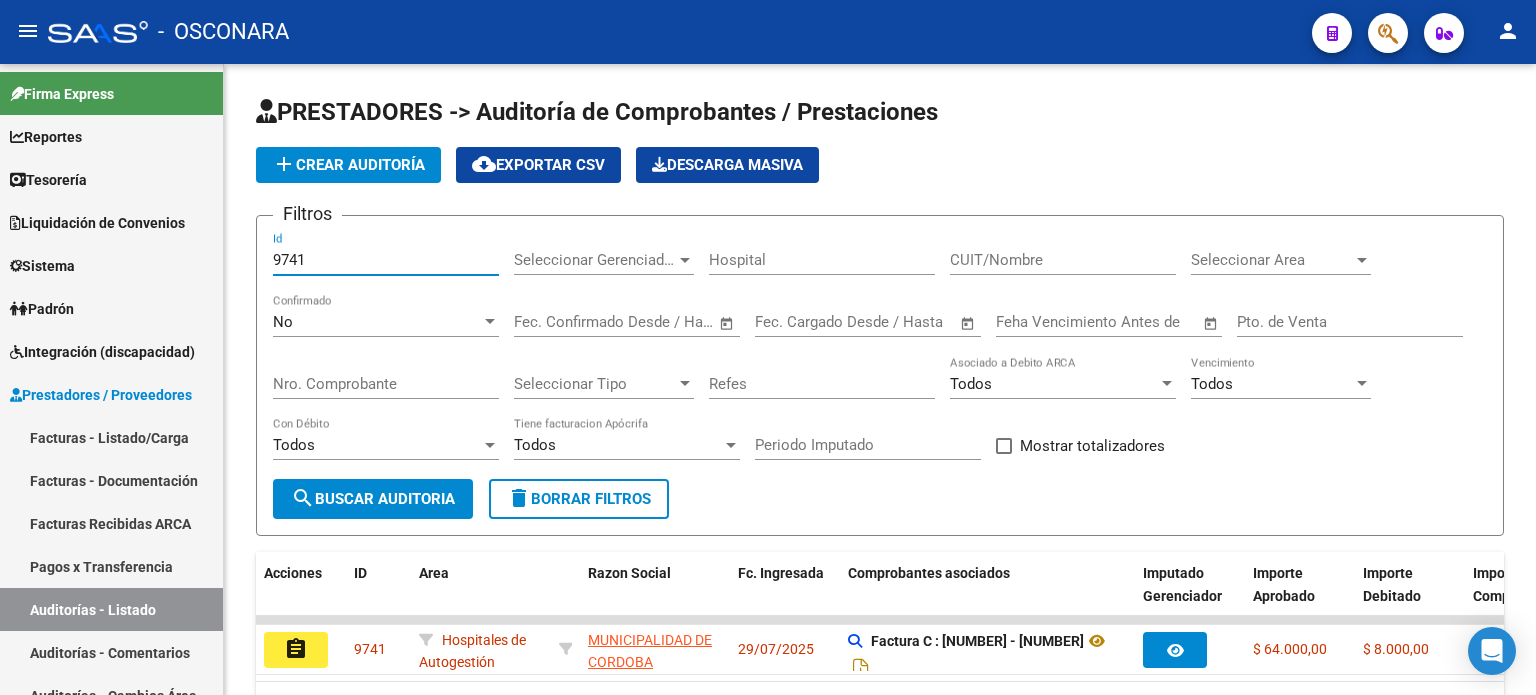 drag, startPoint x: 297, startPoint y: 645, endPoint x: 332, endPoint y: 615, distance: 46.09772 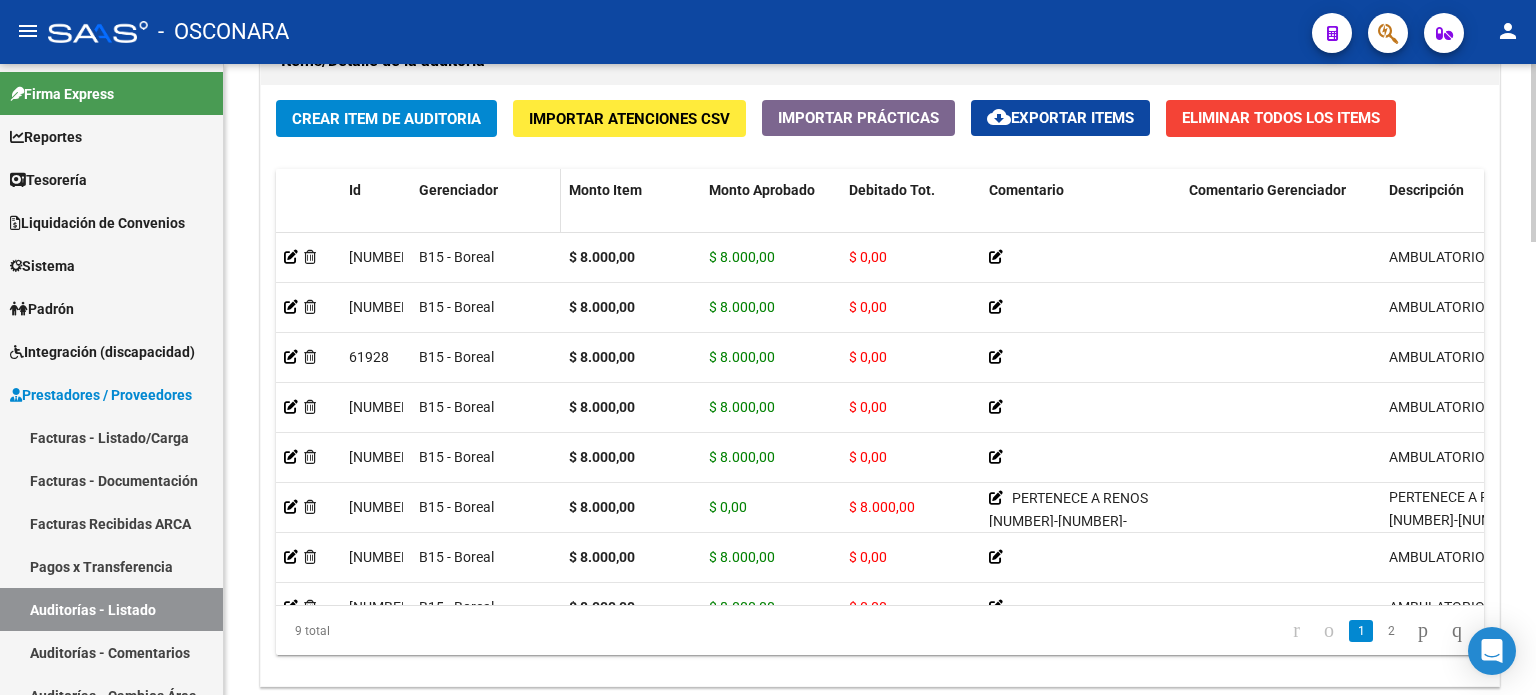 scroll, scrollTop: 1602, scrollLeft: 0, axis: vertical 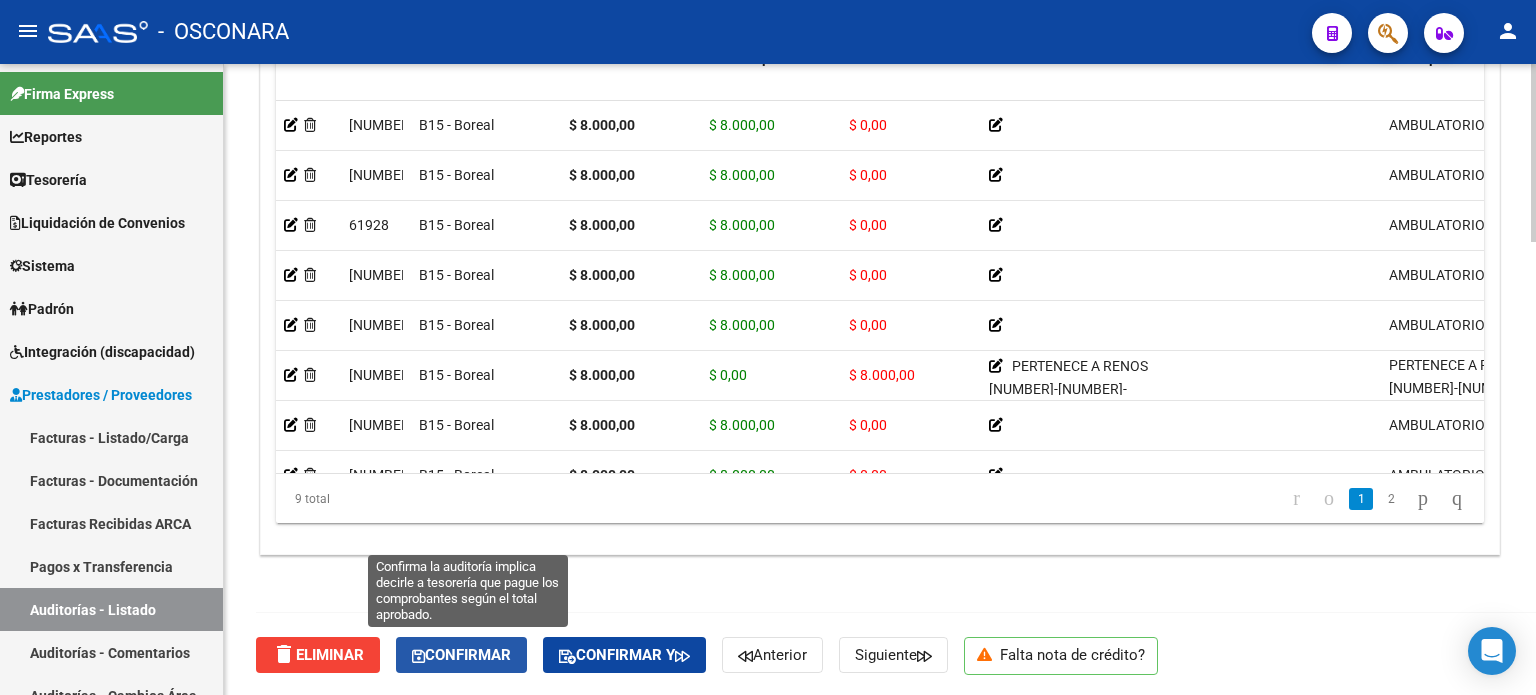click on "Confirmar" 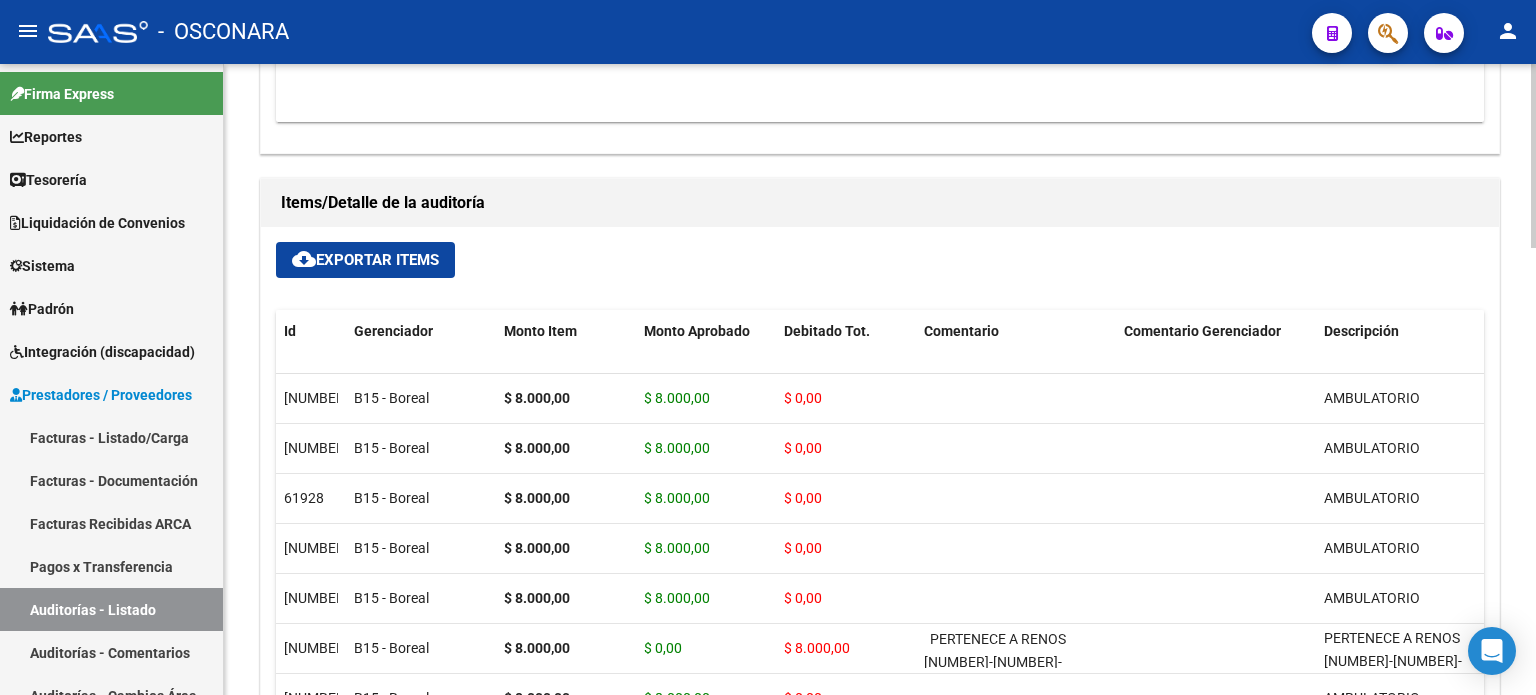 type on "202508" 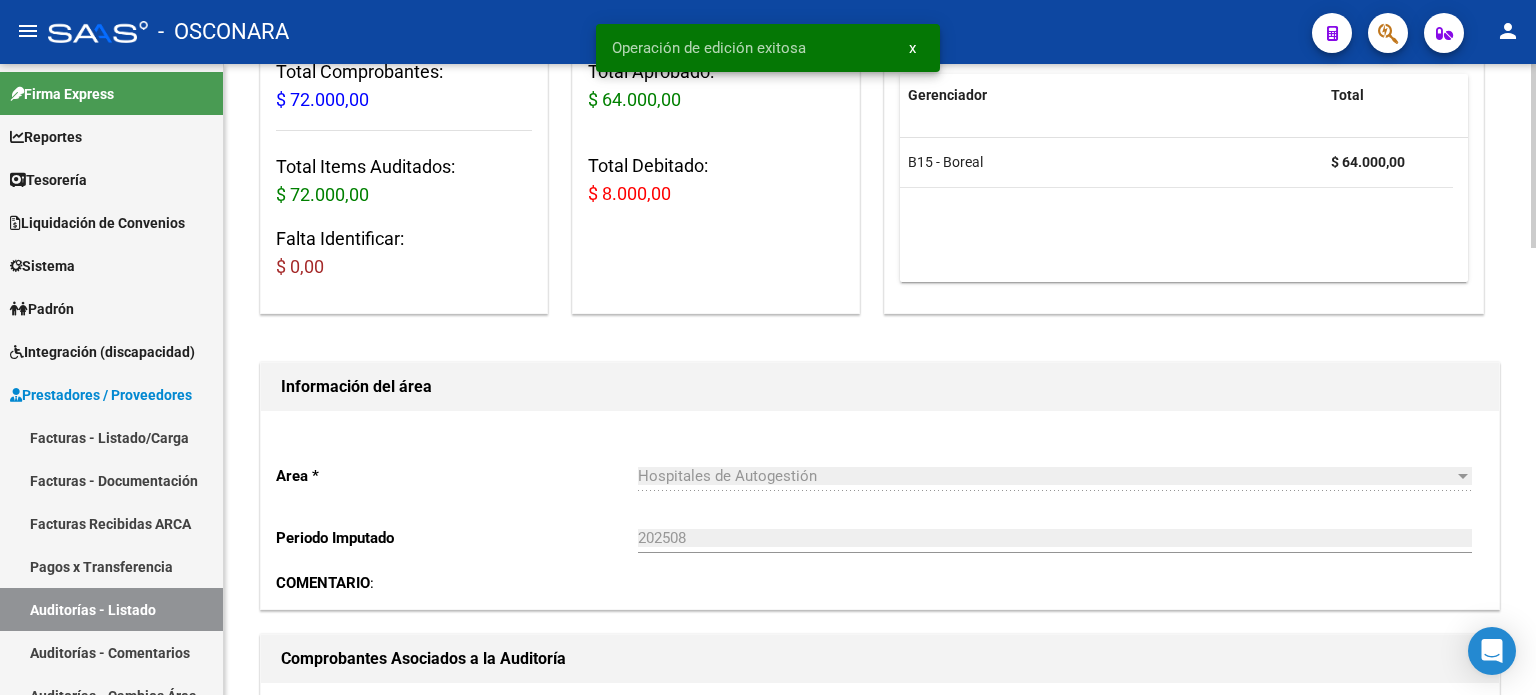 scroll, scrollTop: 0, scrollLeft: 0, axis: both 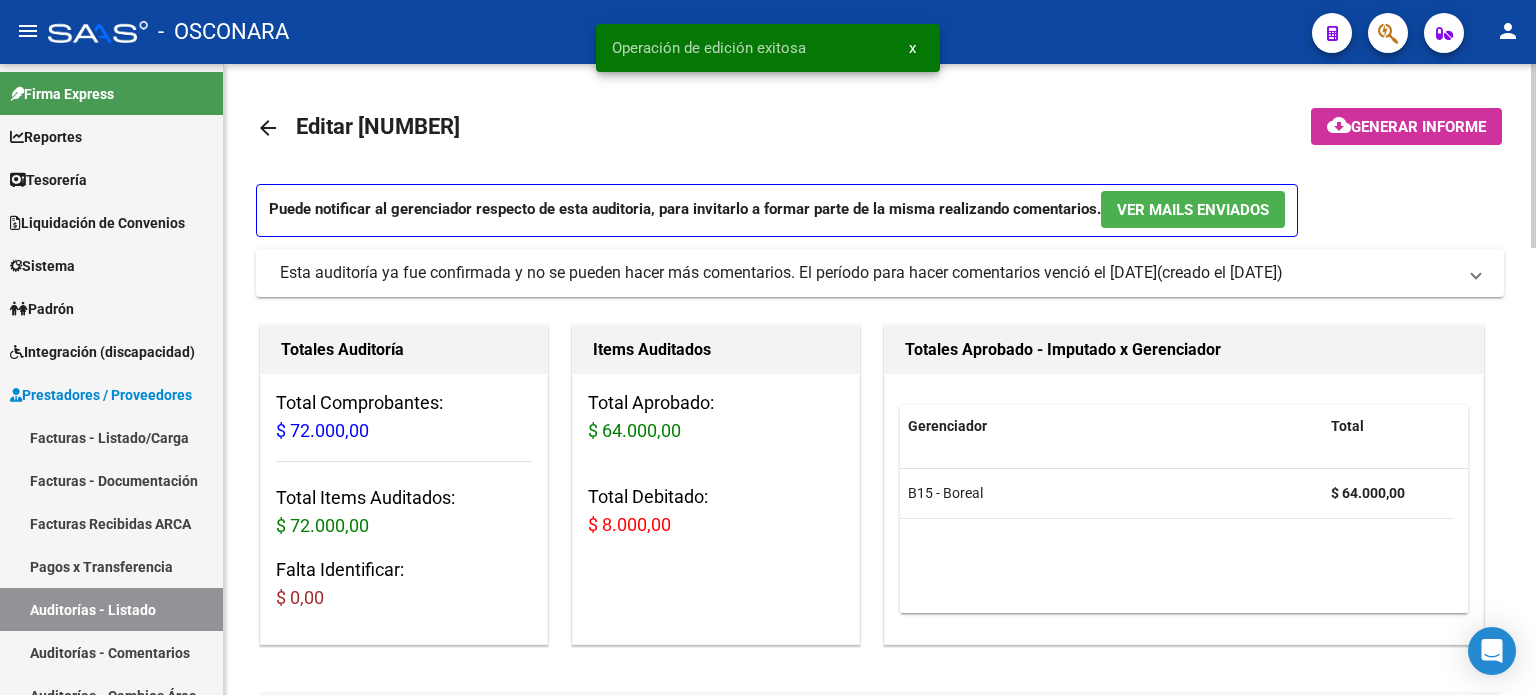 click on "cloud_download  Generar informe" 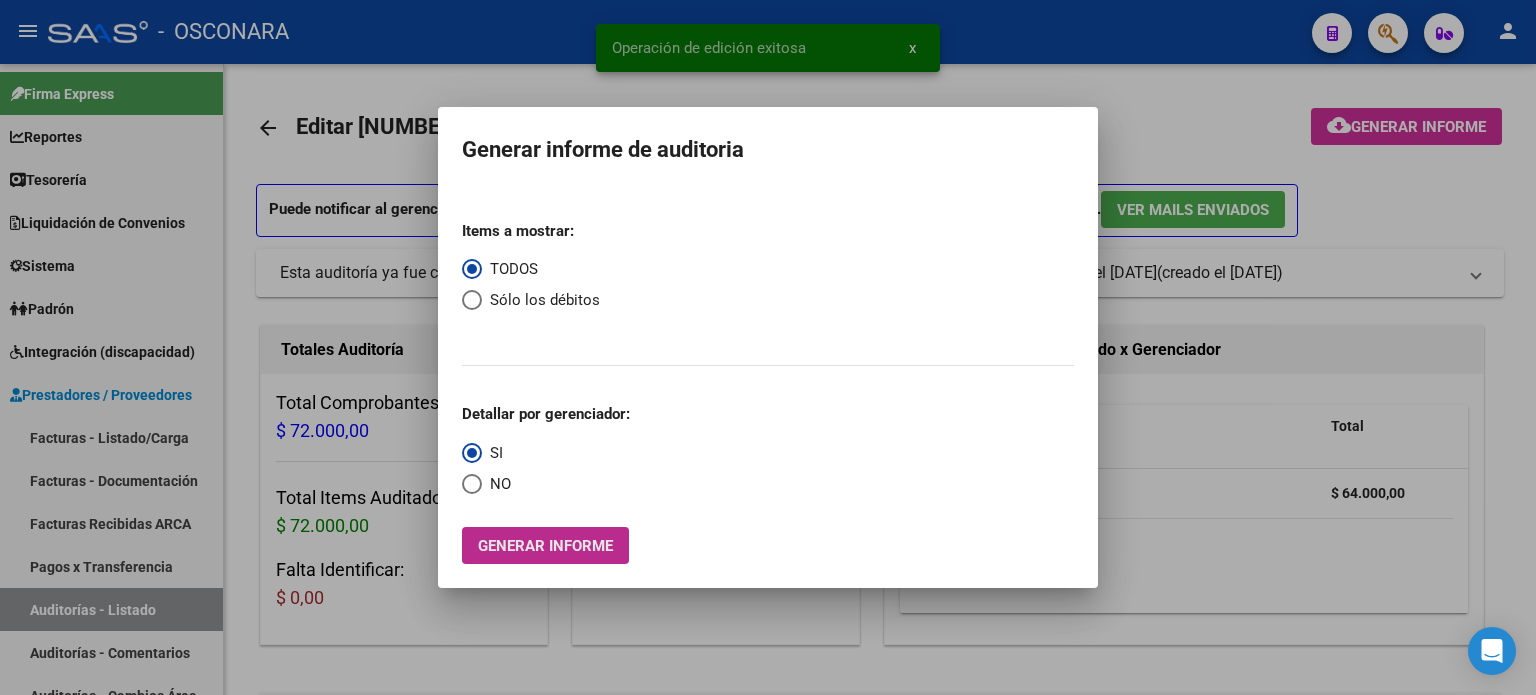 click on "Generar informe" at bounding box center (545, 546) 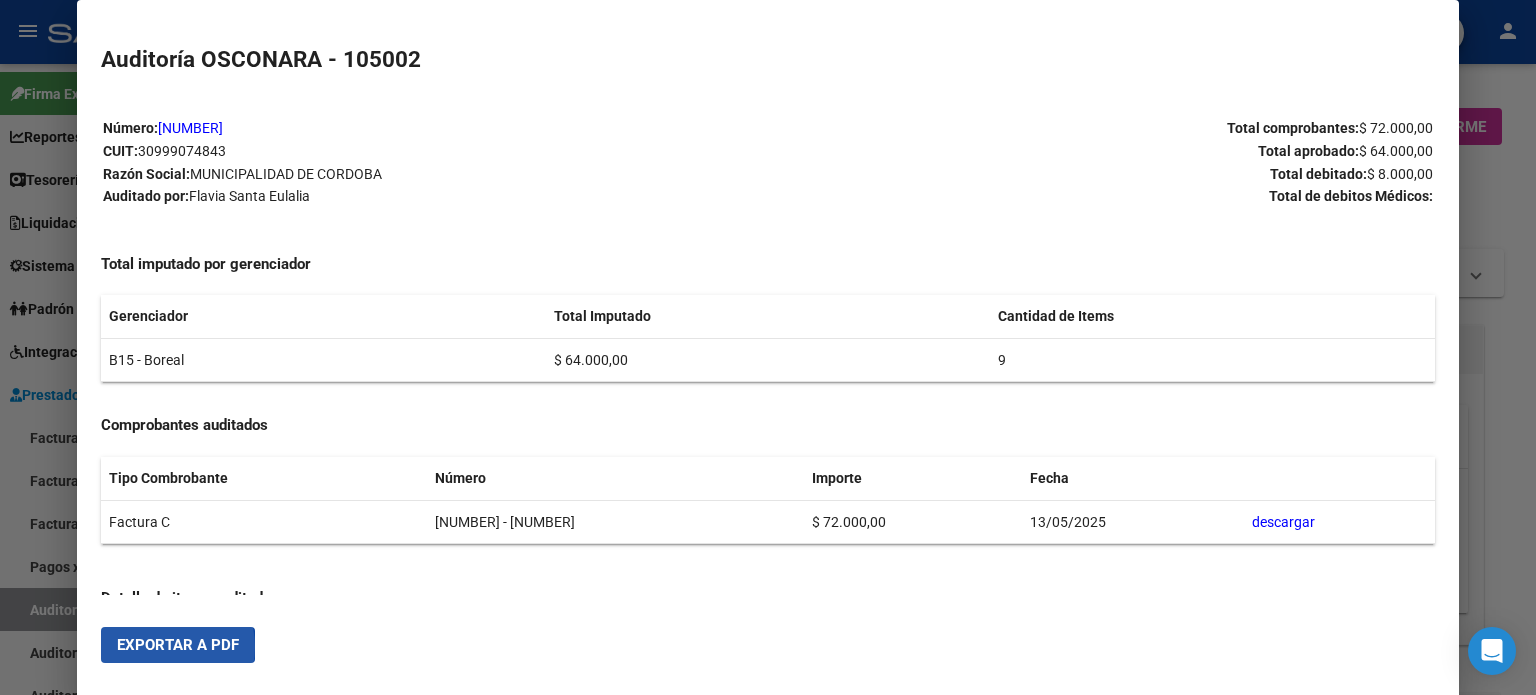 click on "Exportar a PDF" at bounding box center [178, 645] 